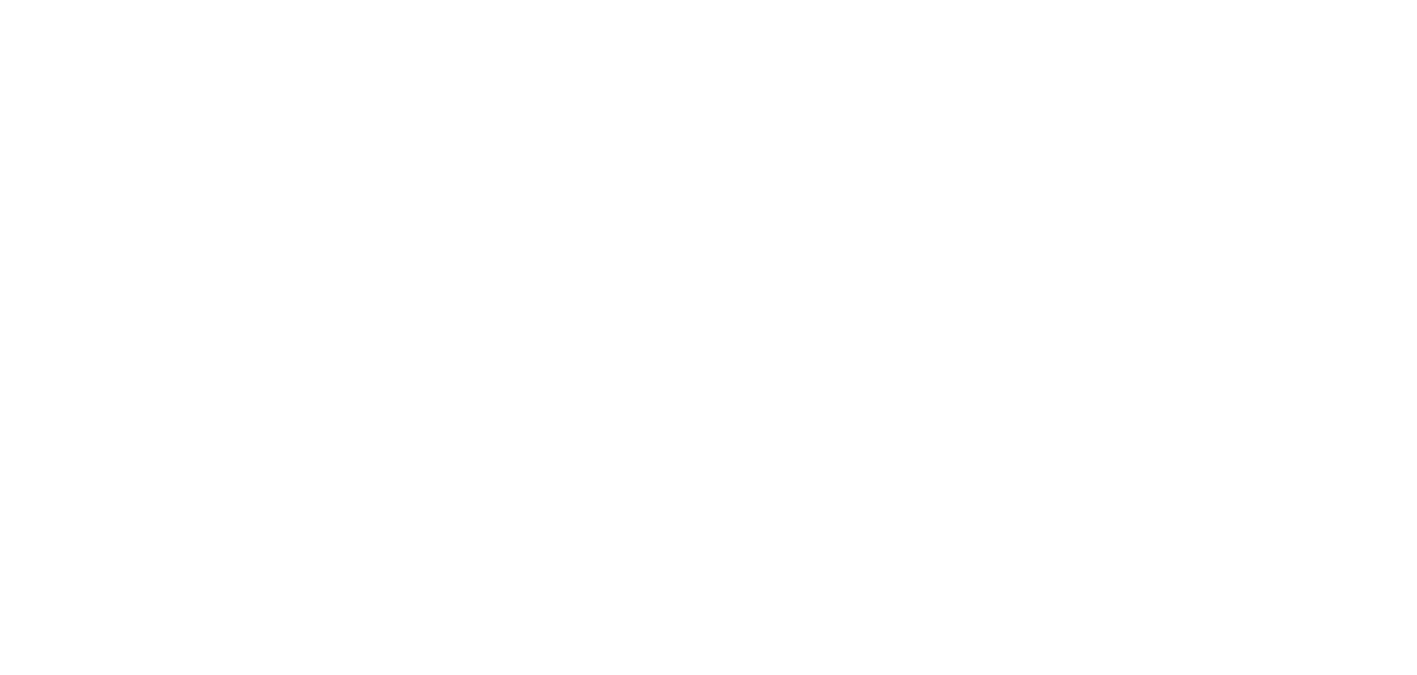 scroll, scrollTop: 0, scrollLeft: 0, axis: both 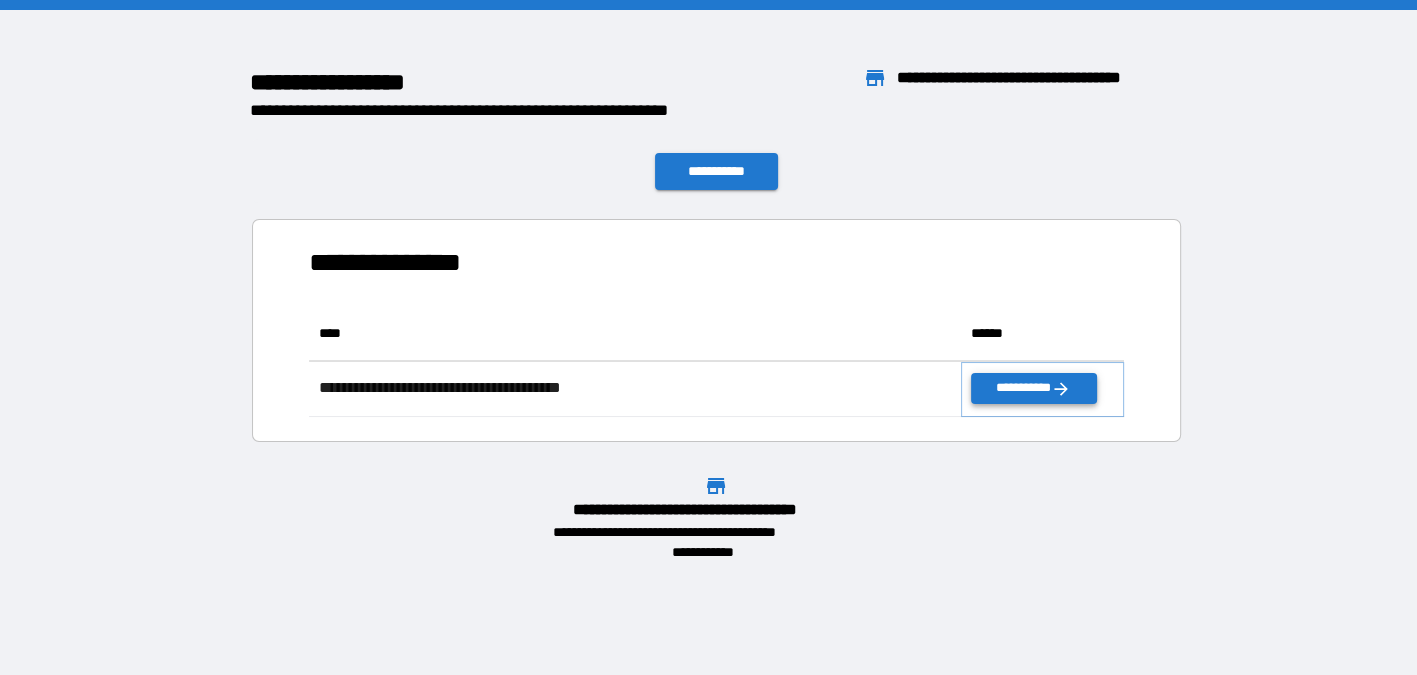 click on "**********" at bounding box center (1033, 388) 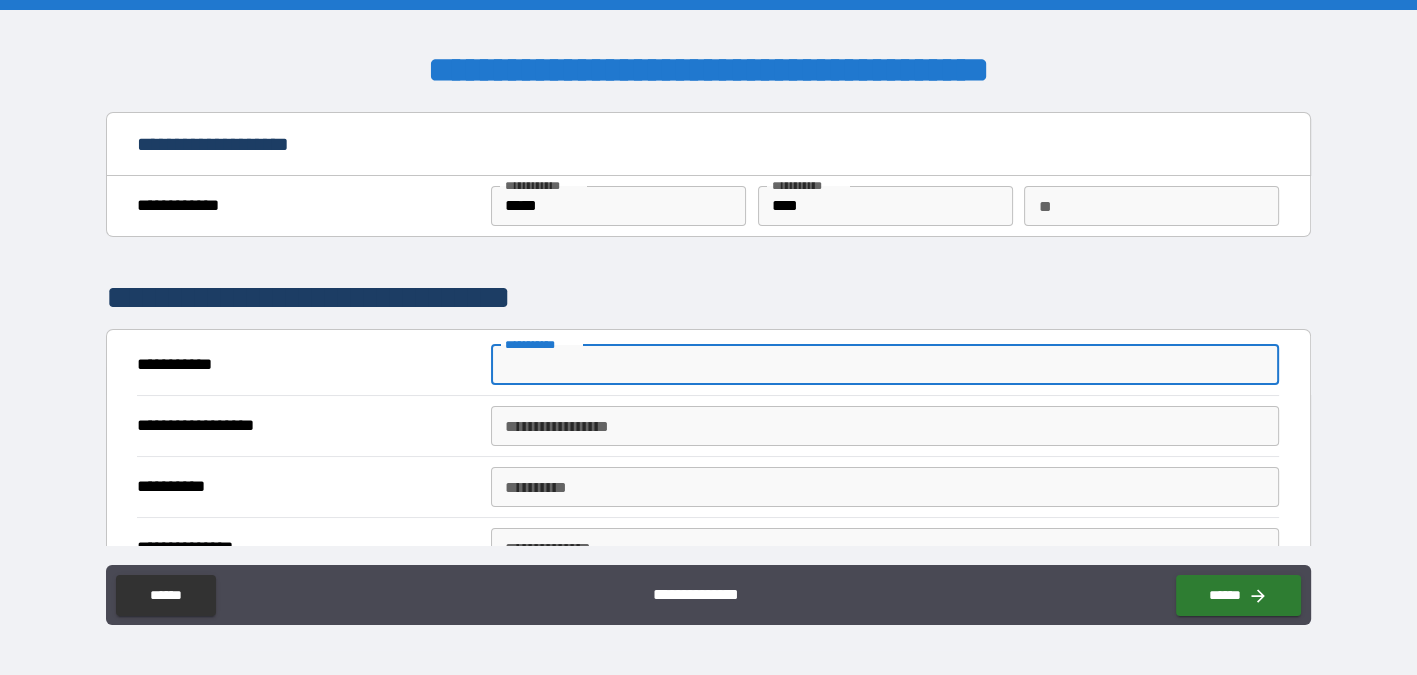 click on "**********" at bounding box center [885, 365] 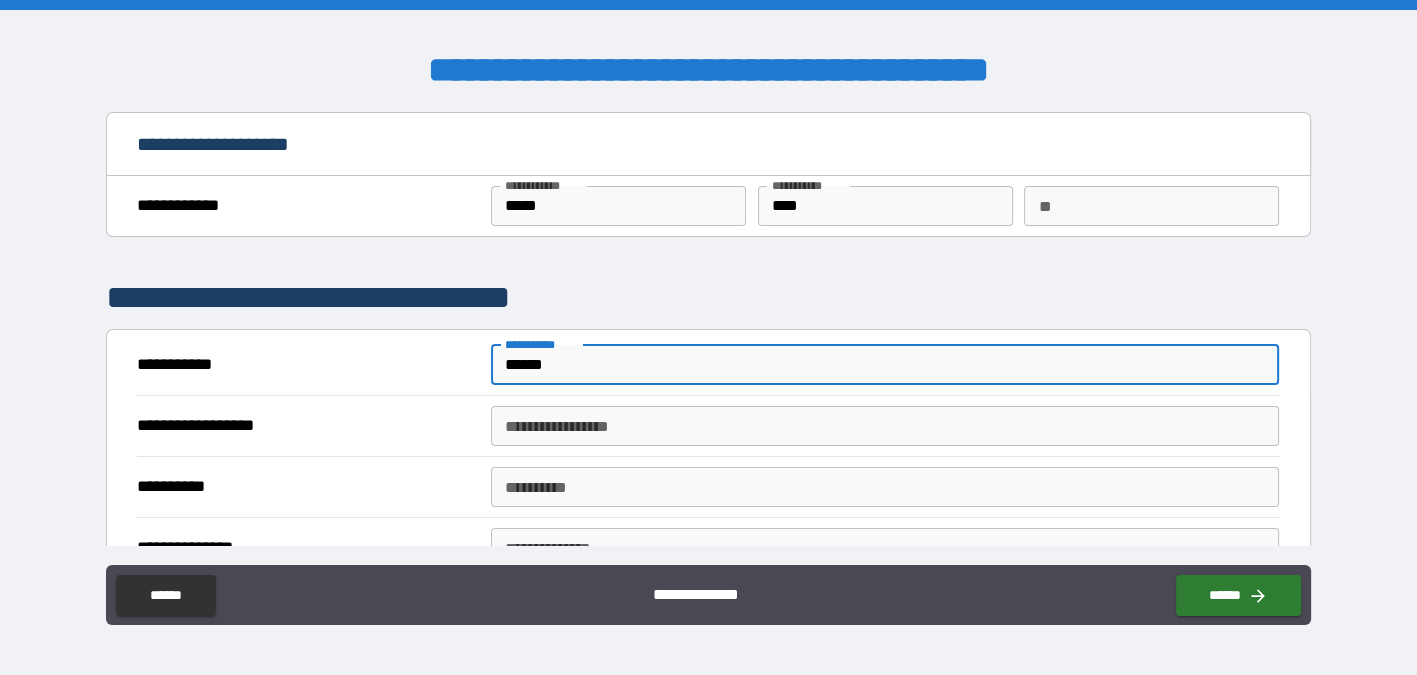 type on "******" 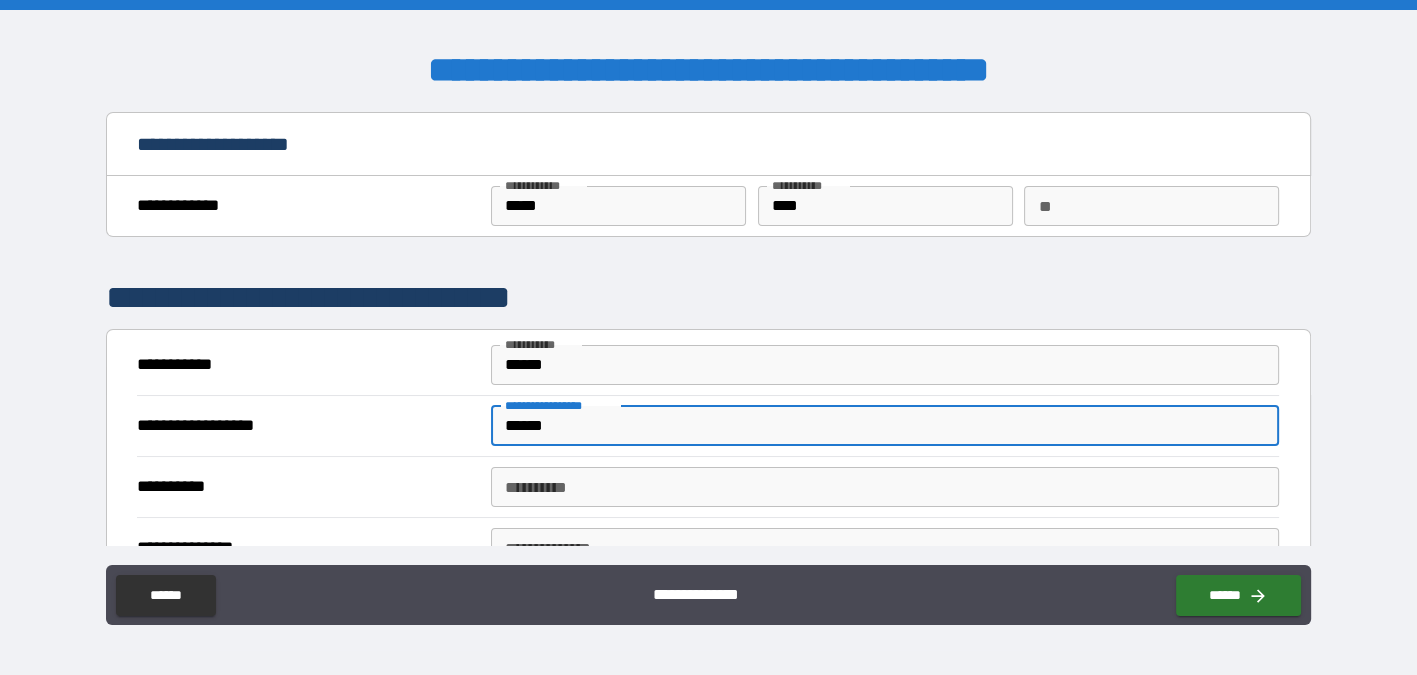 type on "******" 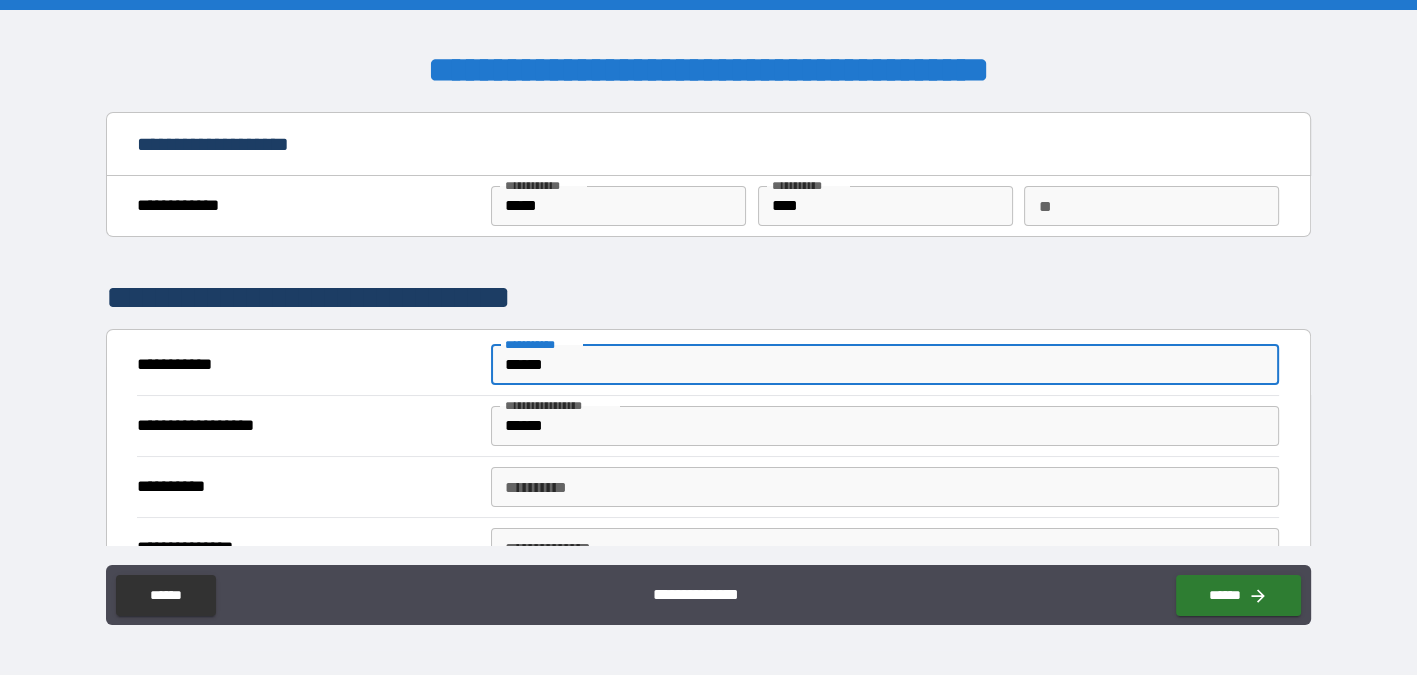 click on "******" at bounding box center (885, 365) 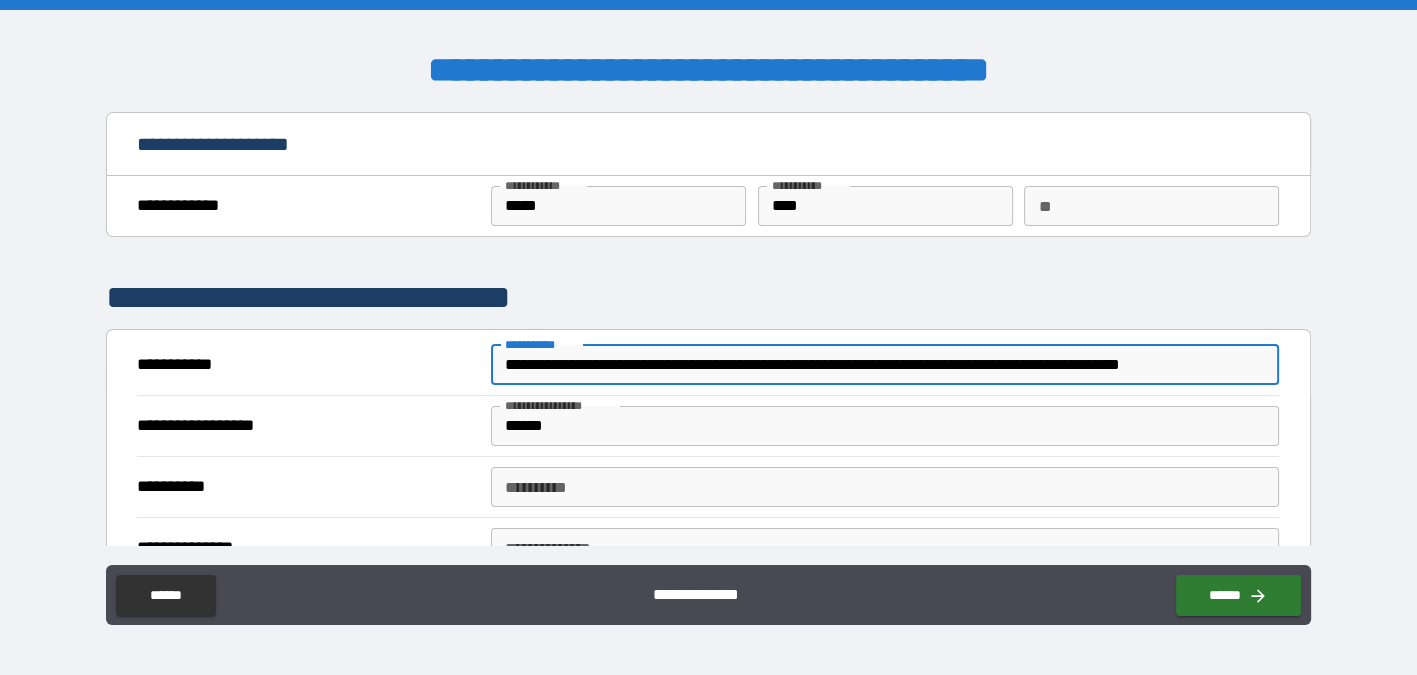 drag, startPoint x: 1185, startPoint y: 366, endPoint x: 460, endPoint y: 404, distance: 725.9952 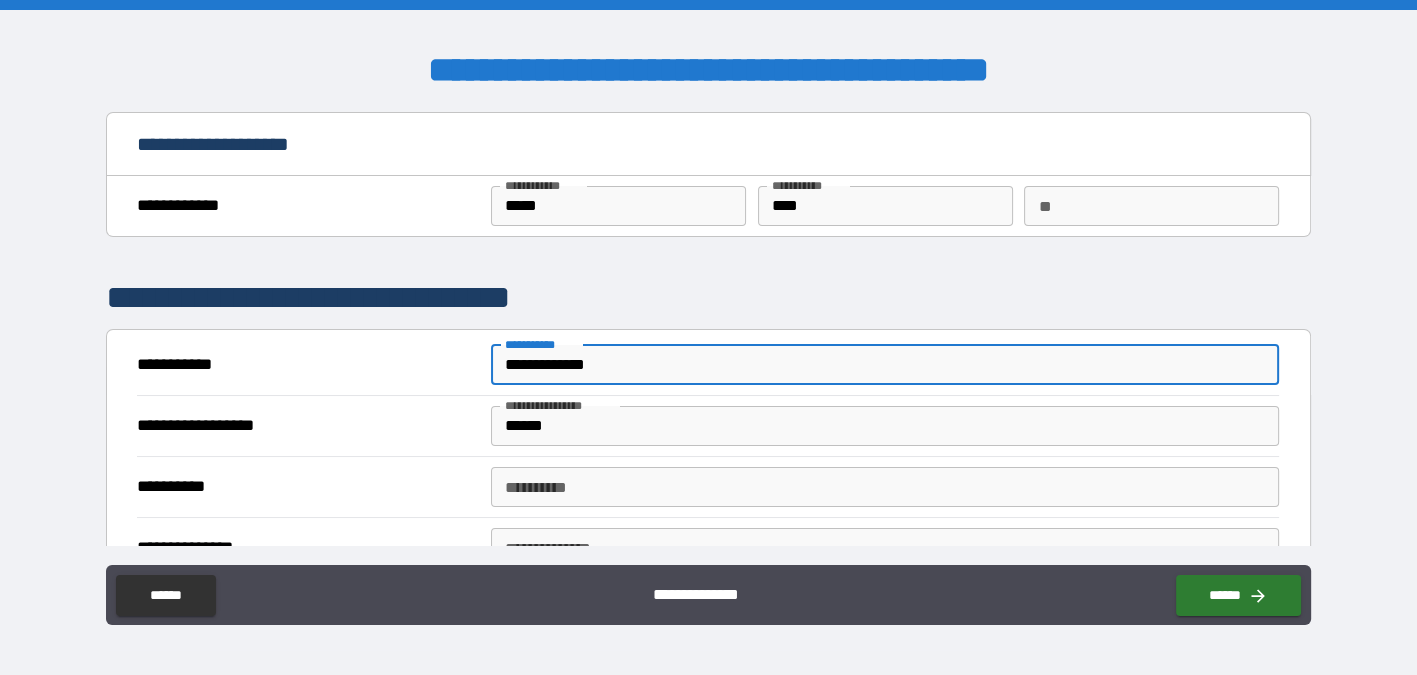 type on "**********" 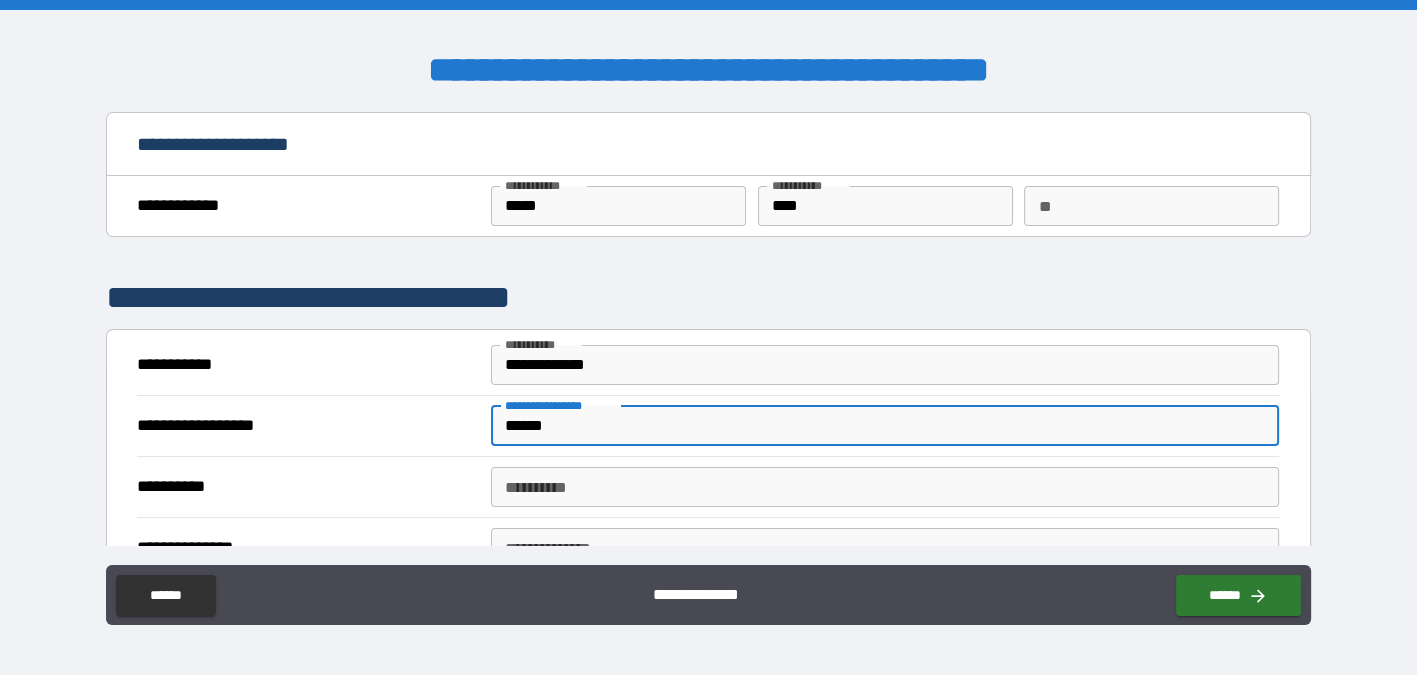 click on "******" at bounding box center [885, 426] 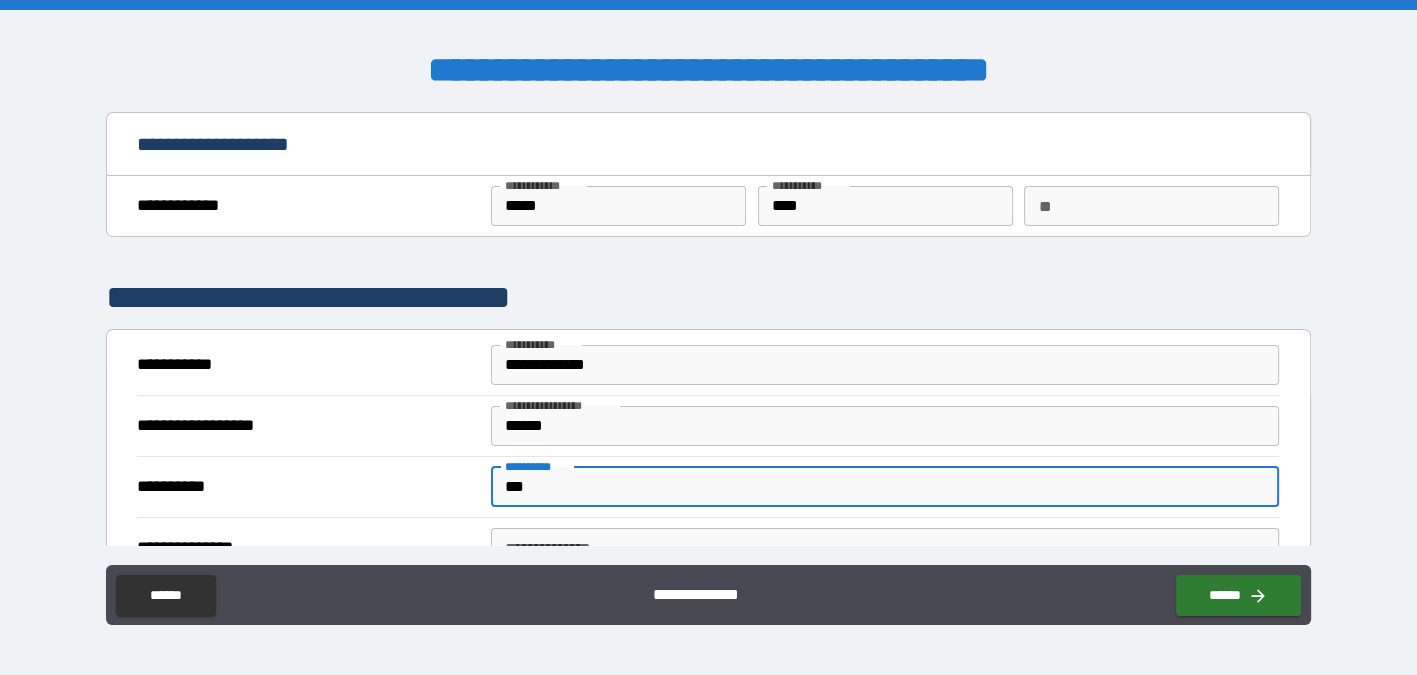 type on "***" 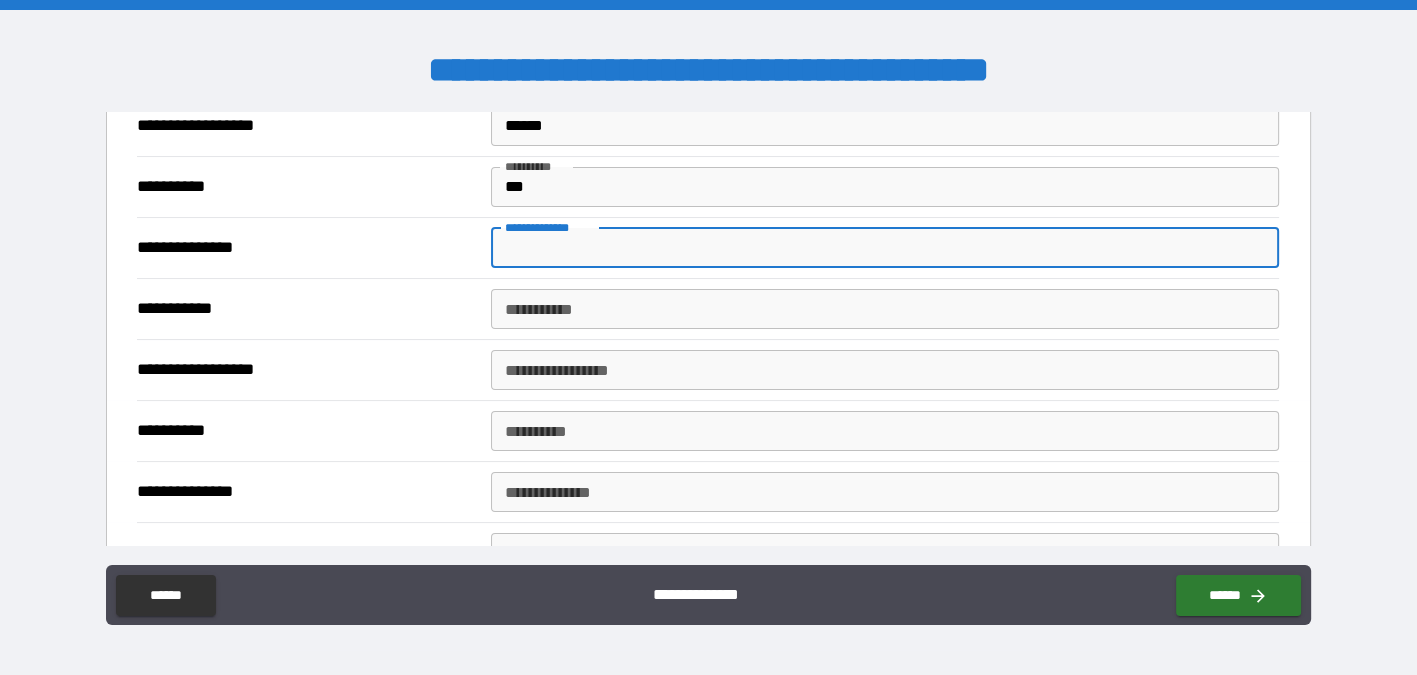 click on "**********" at bounding box center [885, 248] 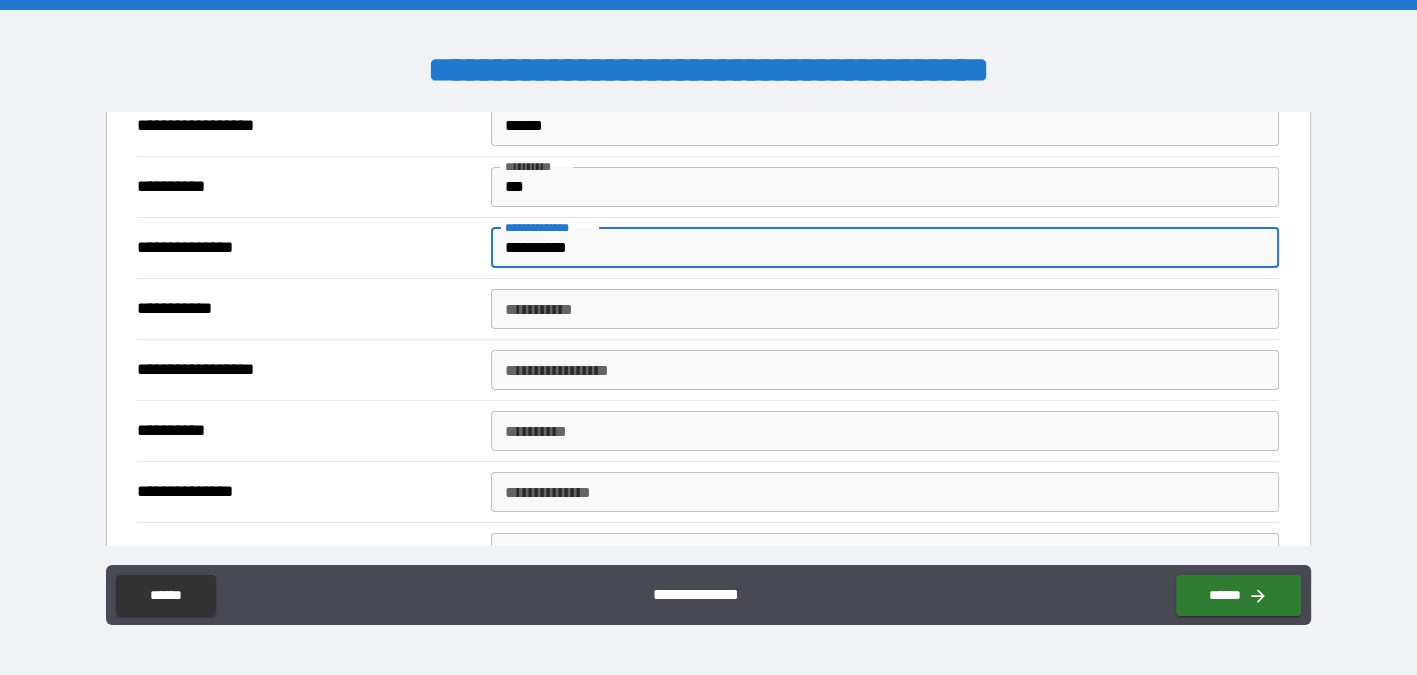 type on "**********" 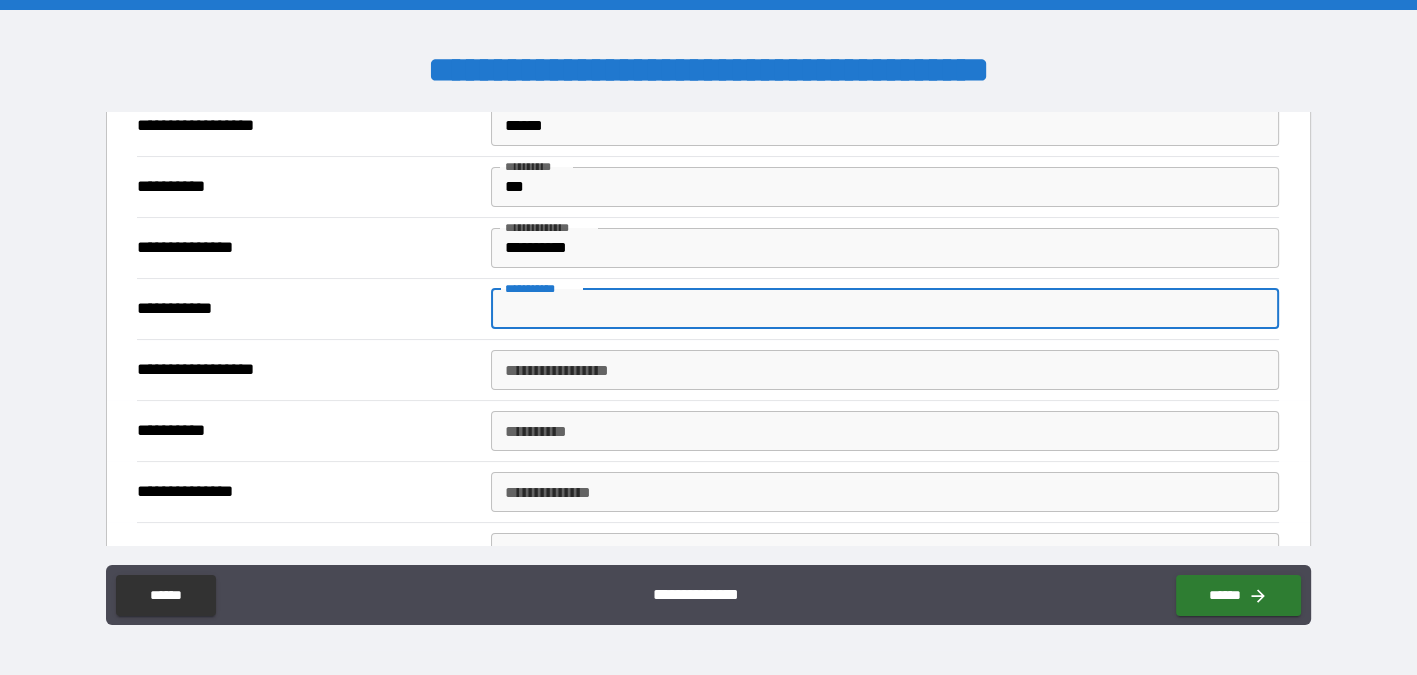 click on "**********" at bounding box center [885, 309] 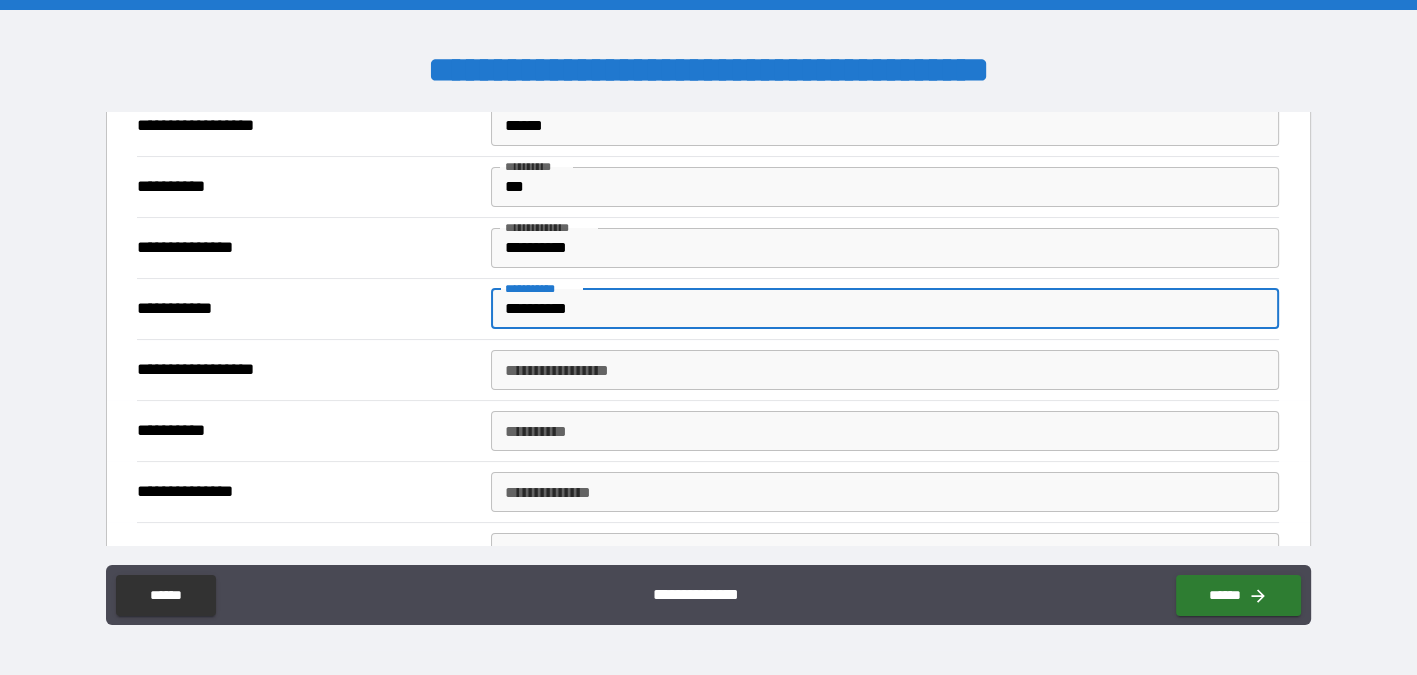type on "**********" 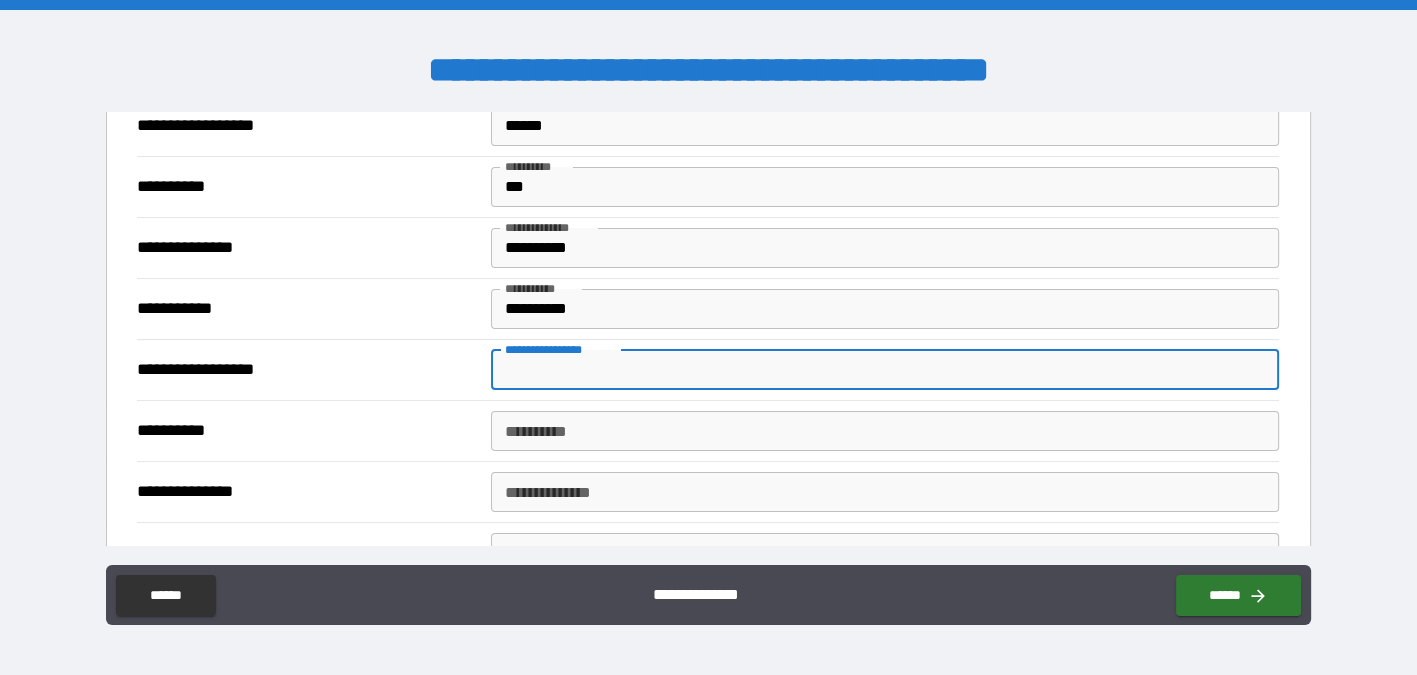 paste on "**********" 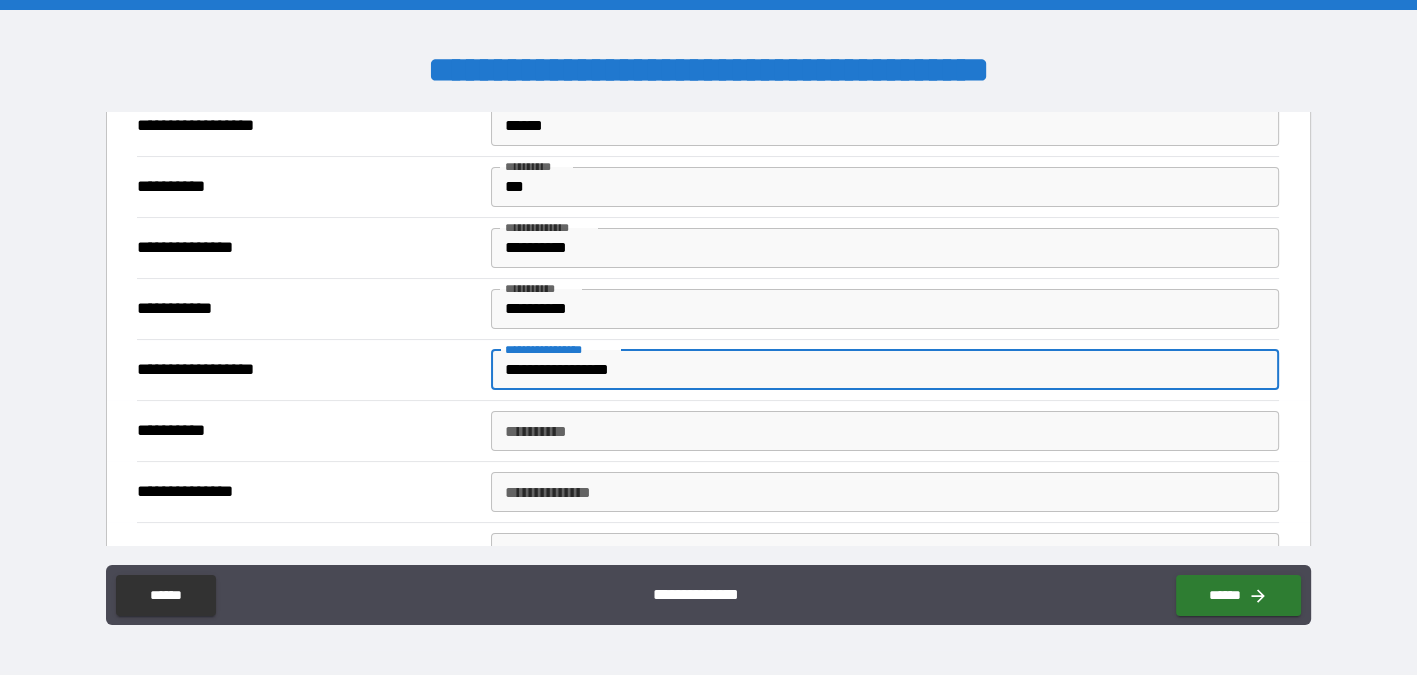 type on "**********" 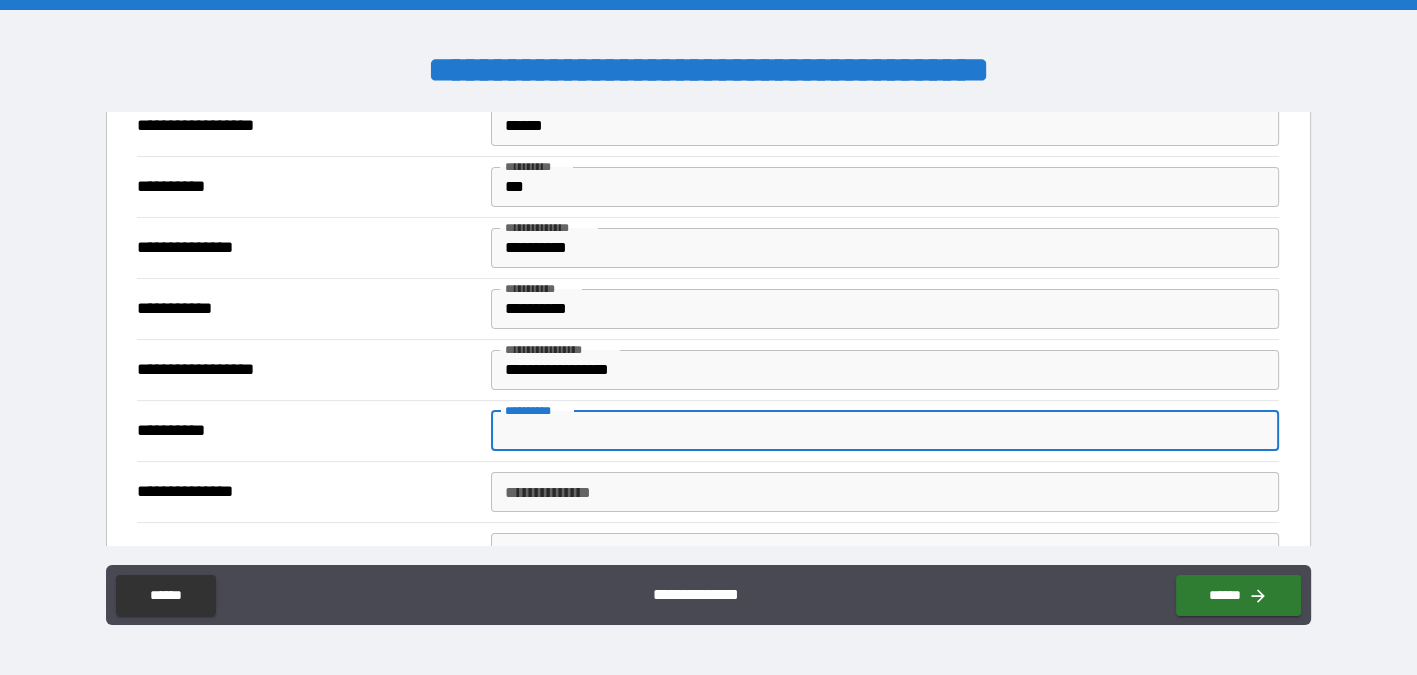 click on "**********" at bounding box center (885, 431) 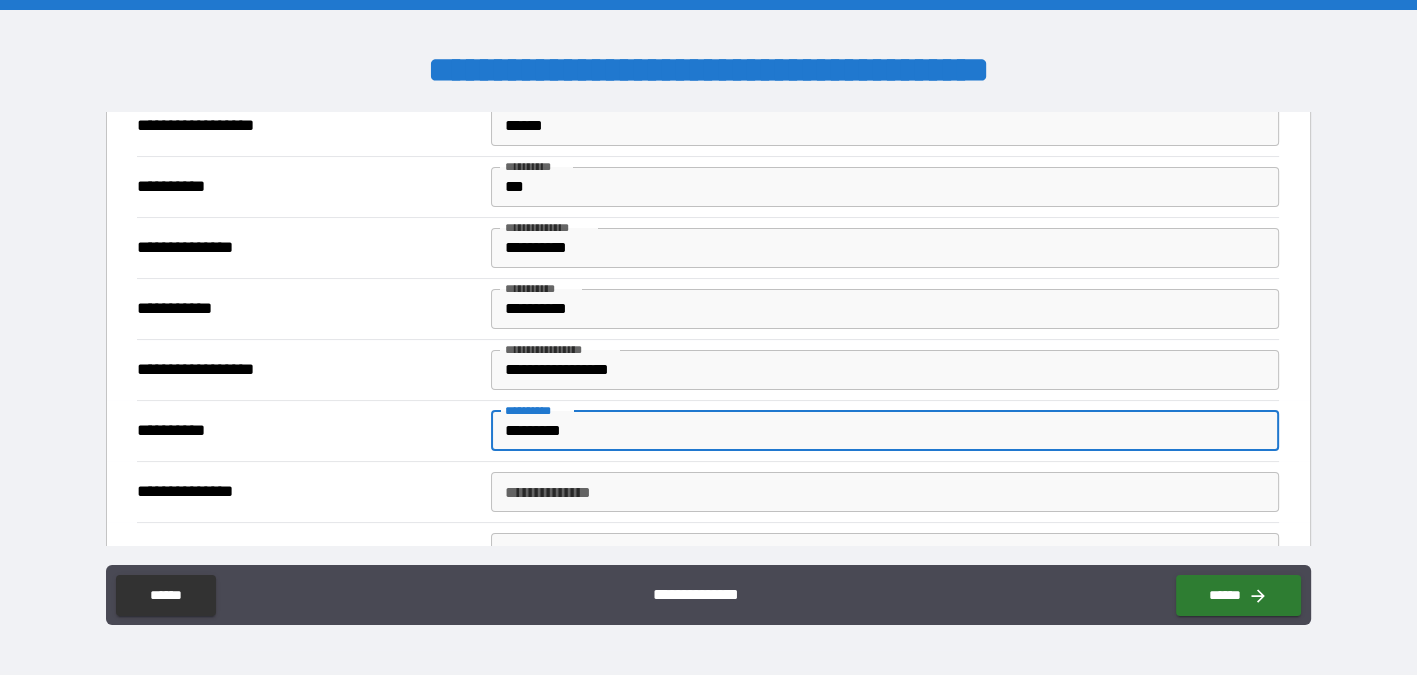 type on "*********" 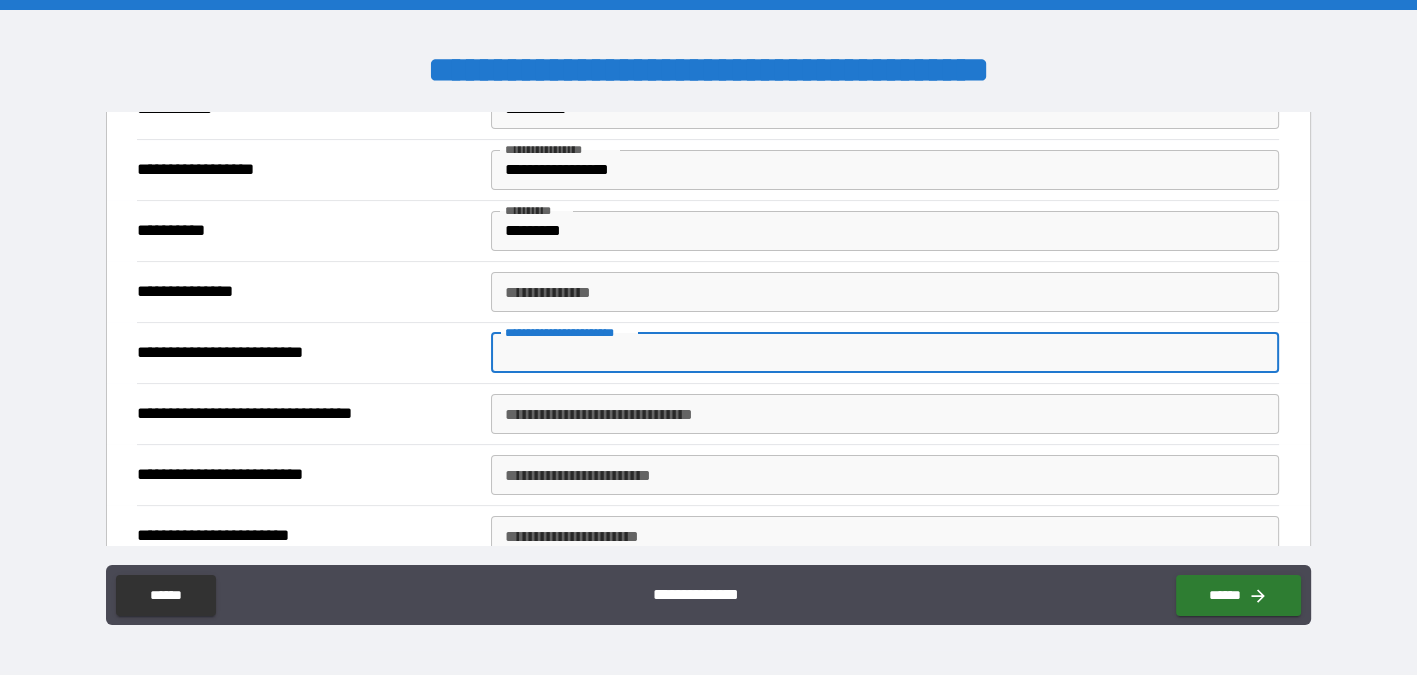 click on "**********" at bounding box center (885, 353) 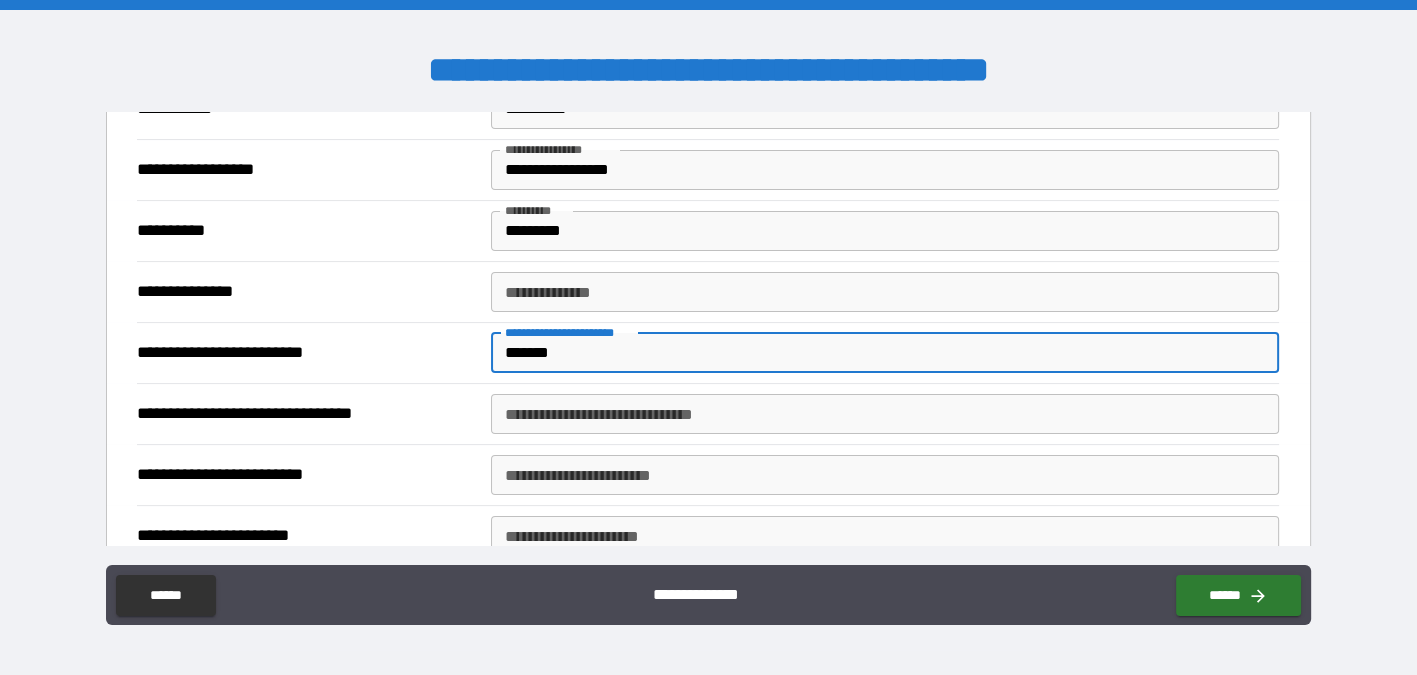 type on "*******" 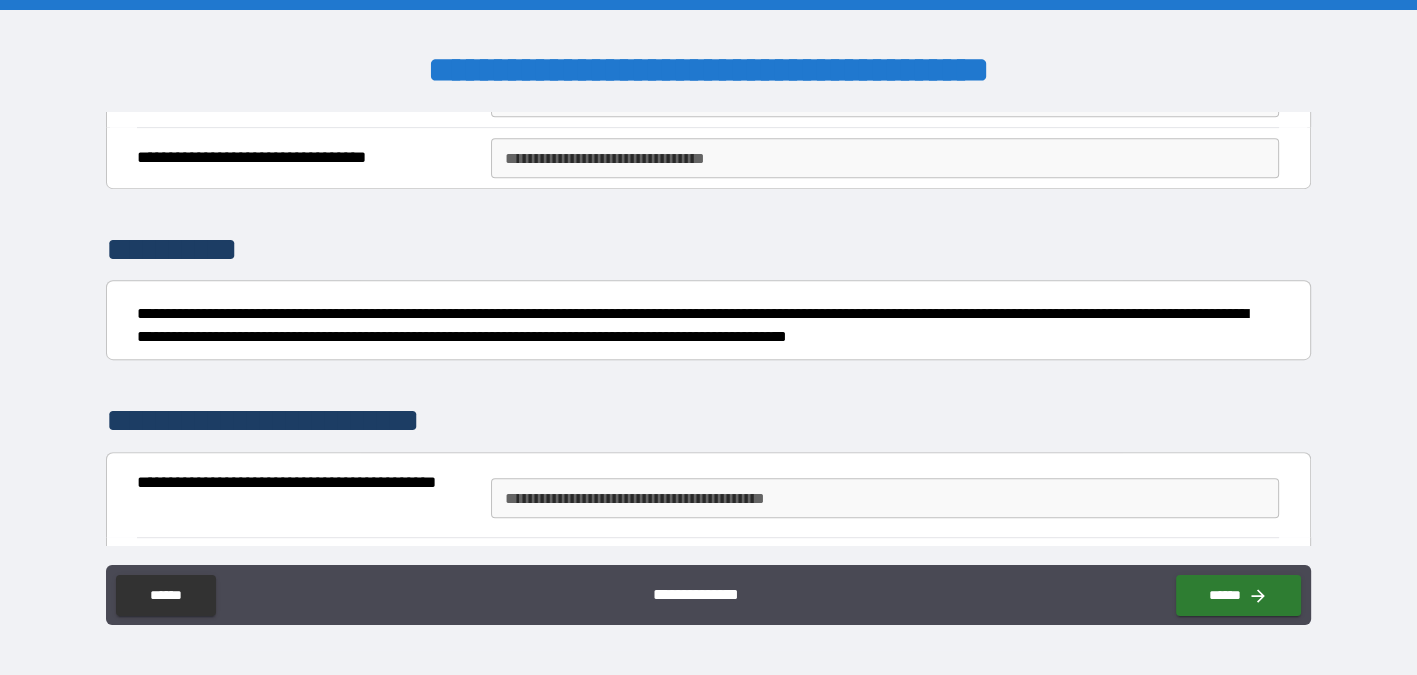scroll, scrollTop: 1300, scrollLeft: 0, axis: vertical 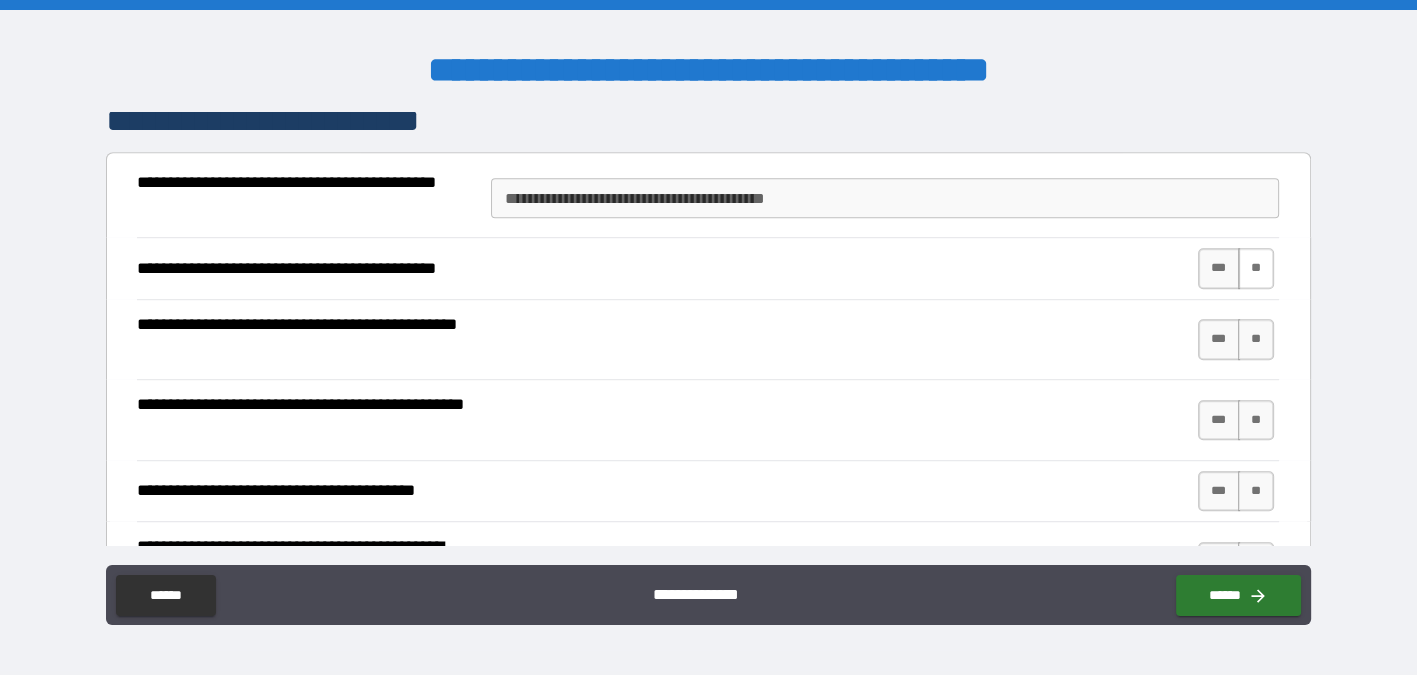 click on "**" at bounding box center (1256, 268) 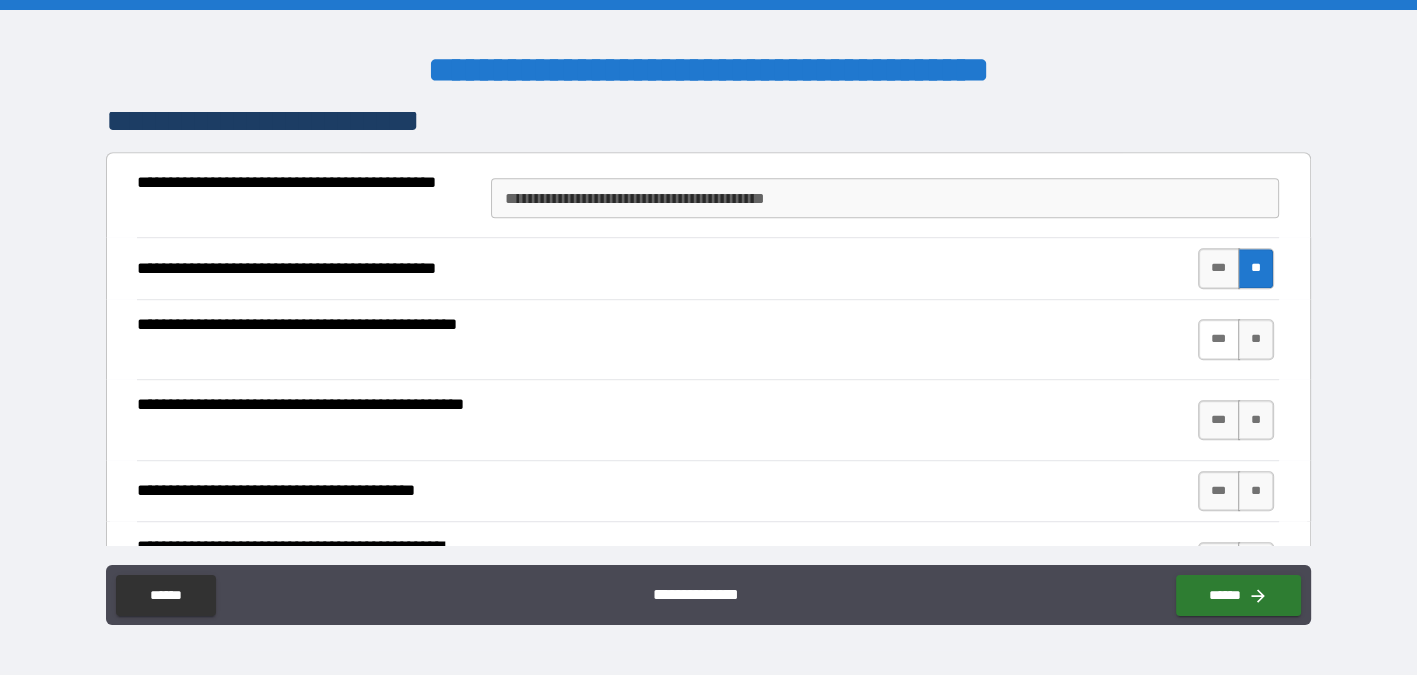 click on "***" at bounding box center [1219, 339] 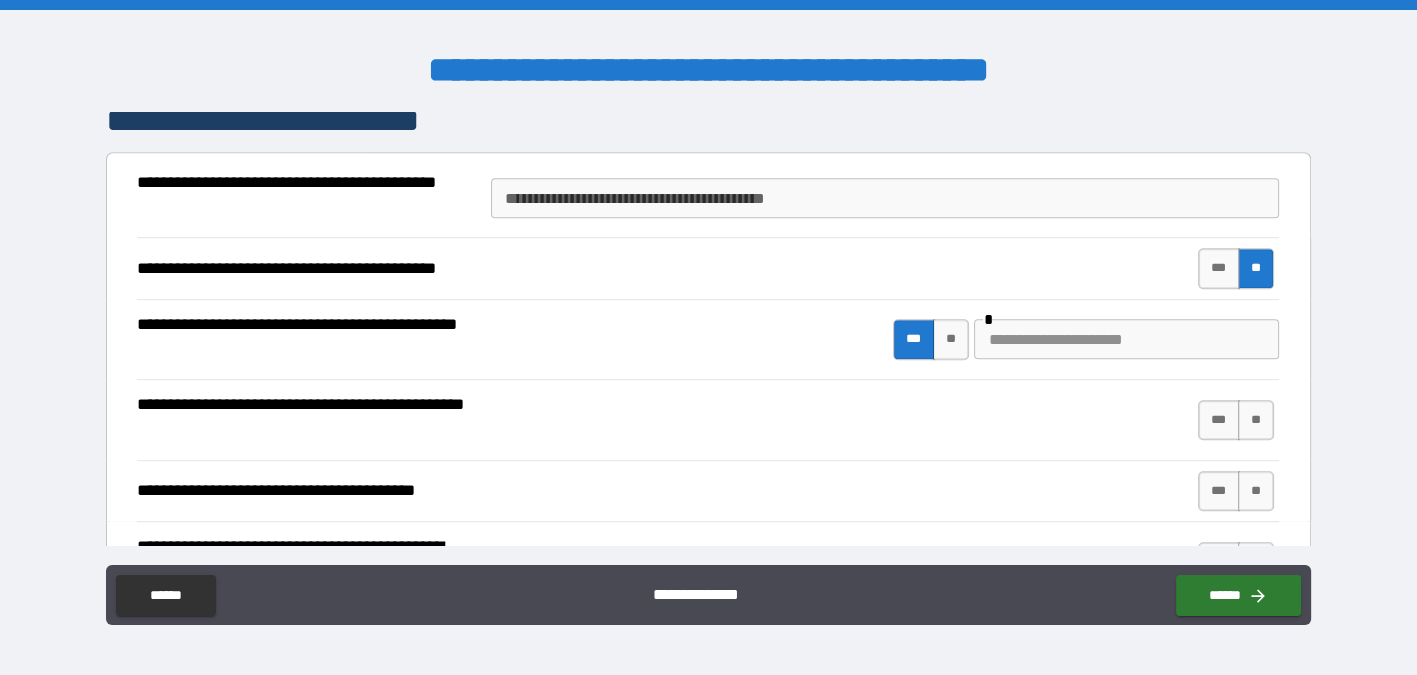 click at bounding box center (1126, 339) 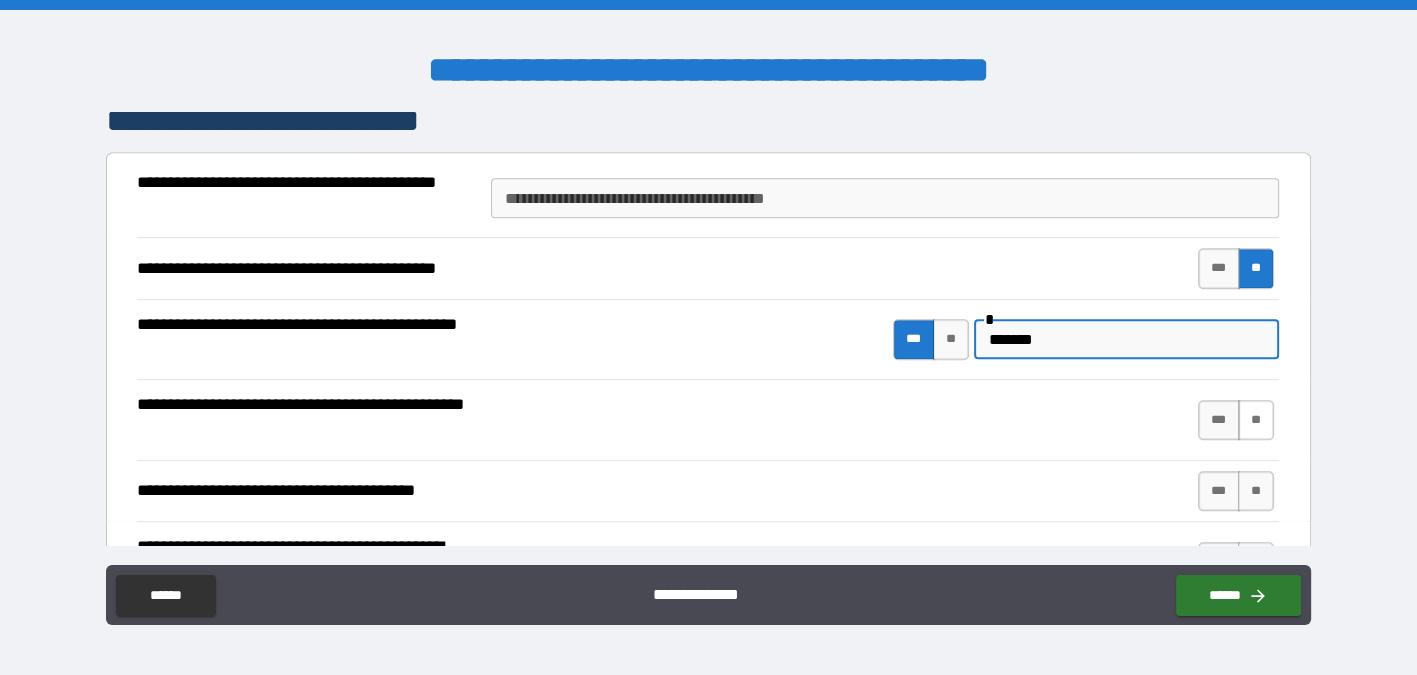 type on "*******" 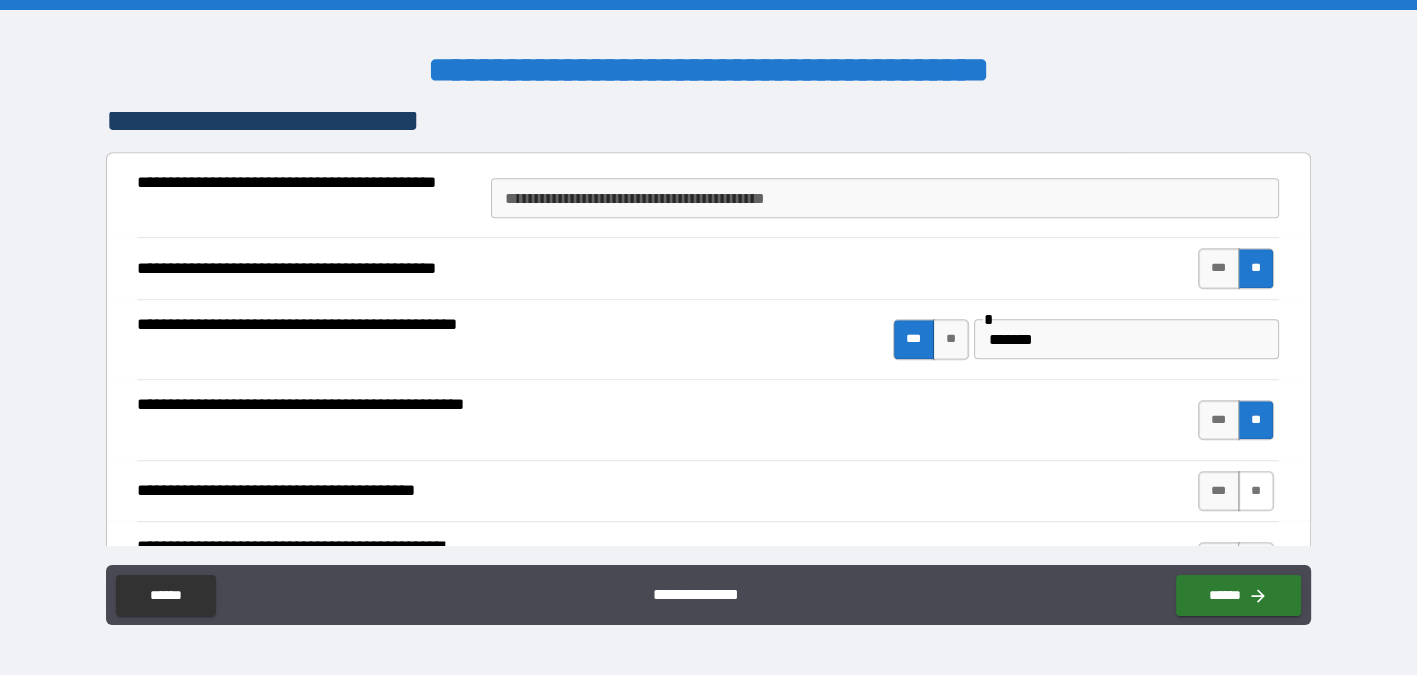 click on "**" at bounding box center (1256, 491) 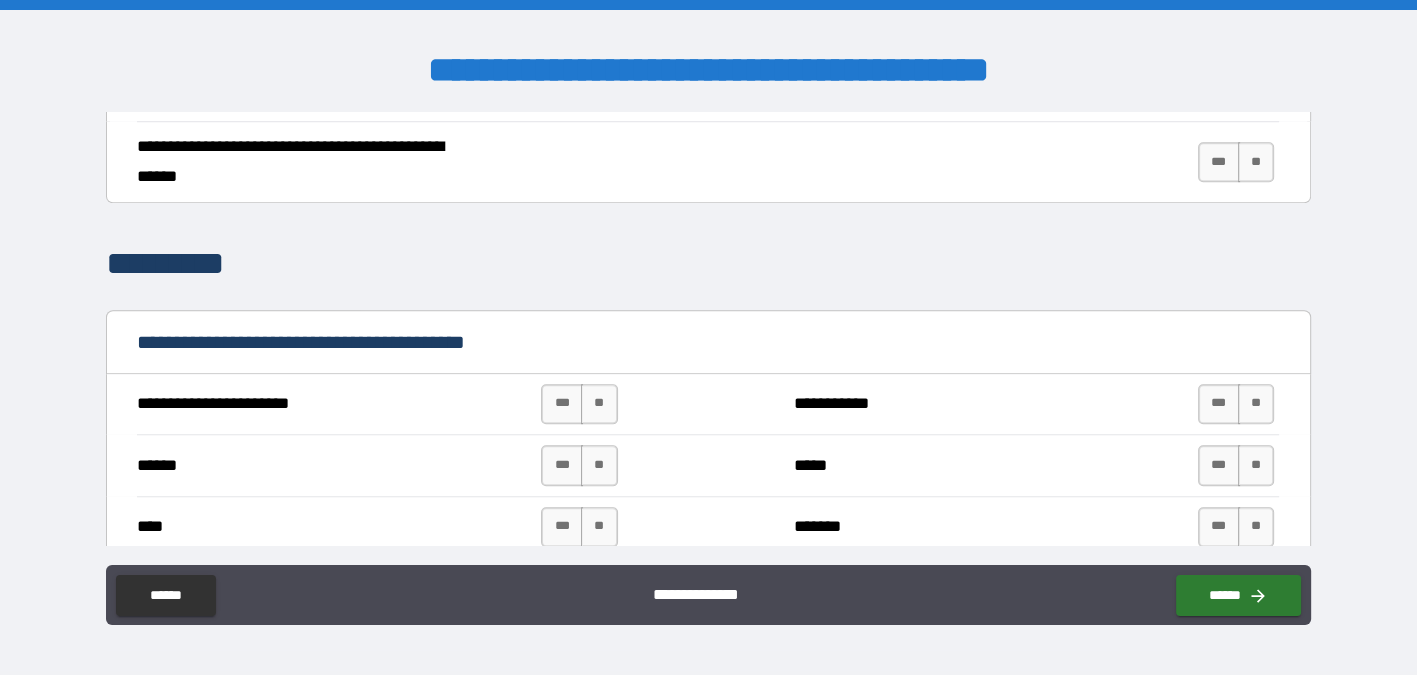 scroll, scrollTop: 1500, scrollLeft: 0, axis: vertical 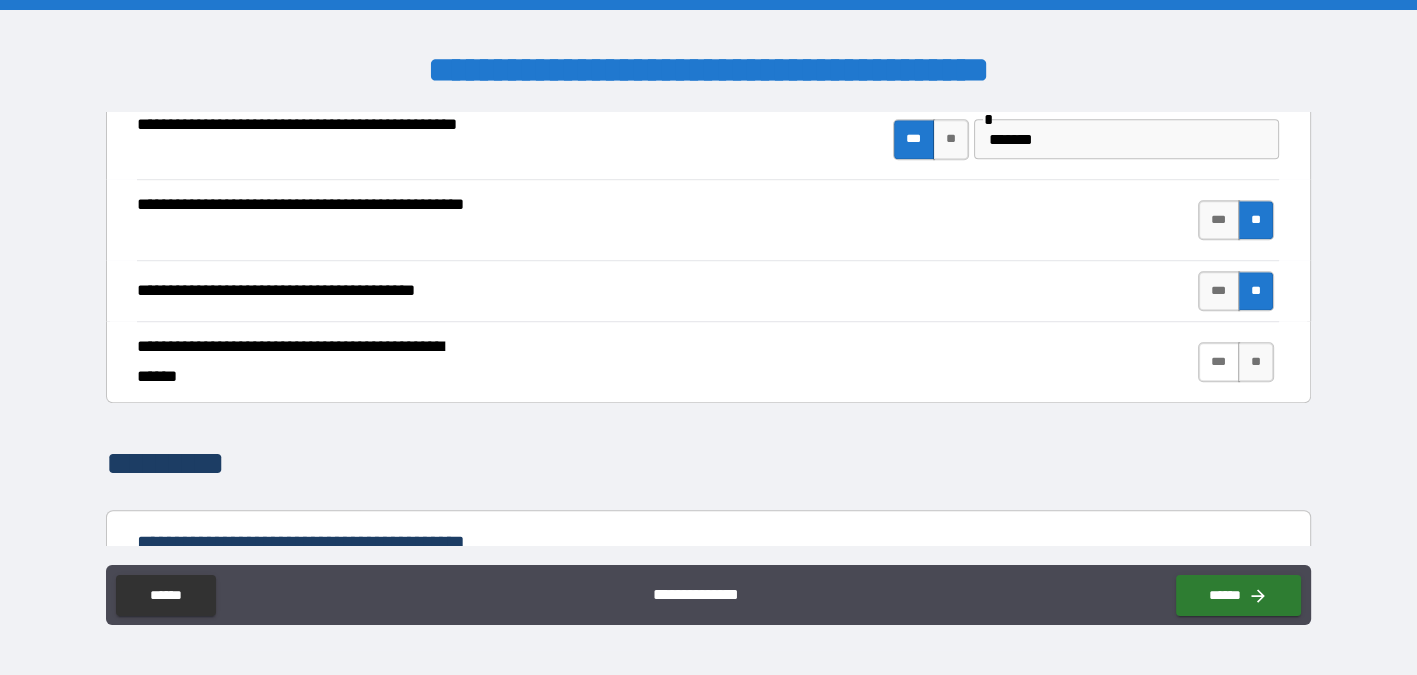 click on "***" at bounding box center (1219, 362) 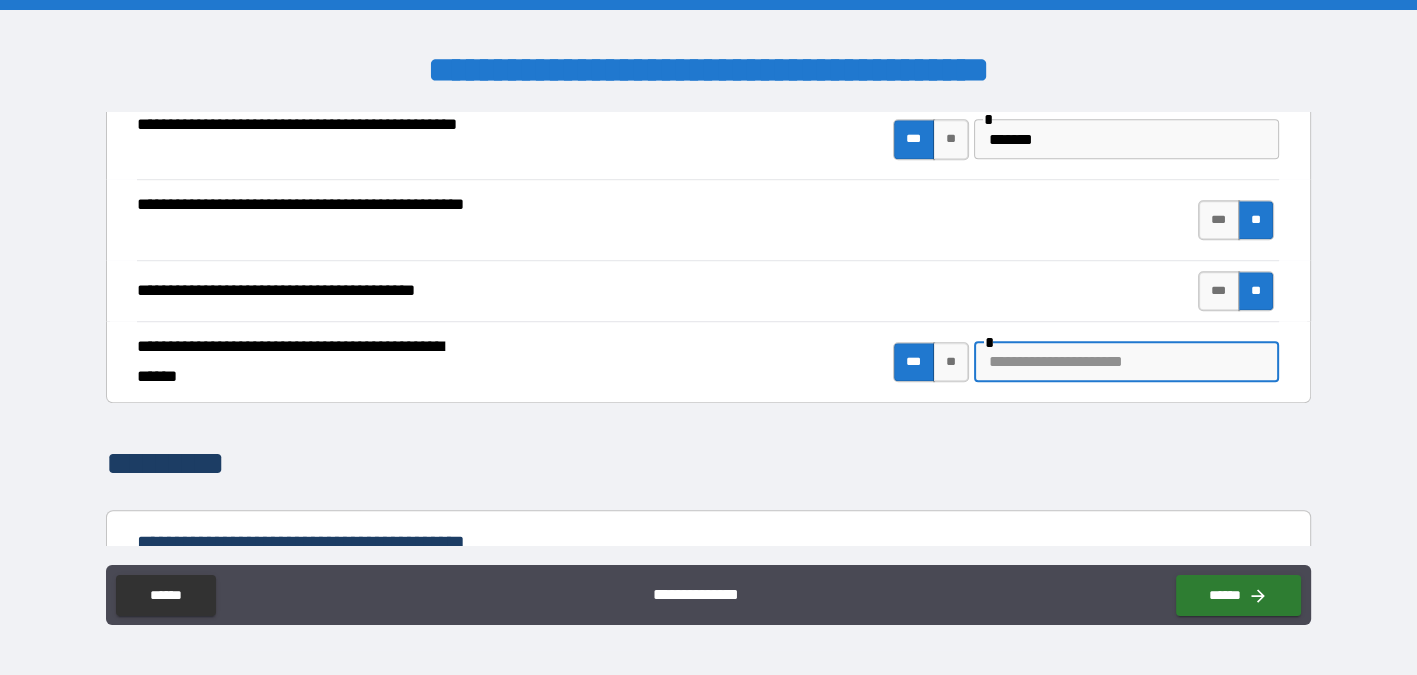 click at bounding box center (1126, 362) 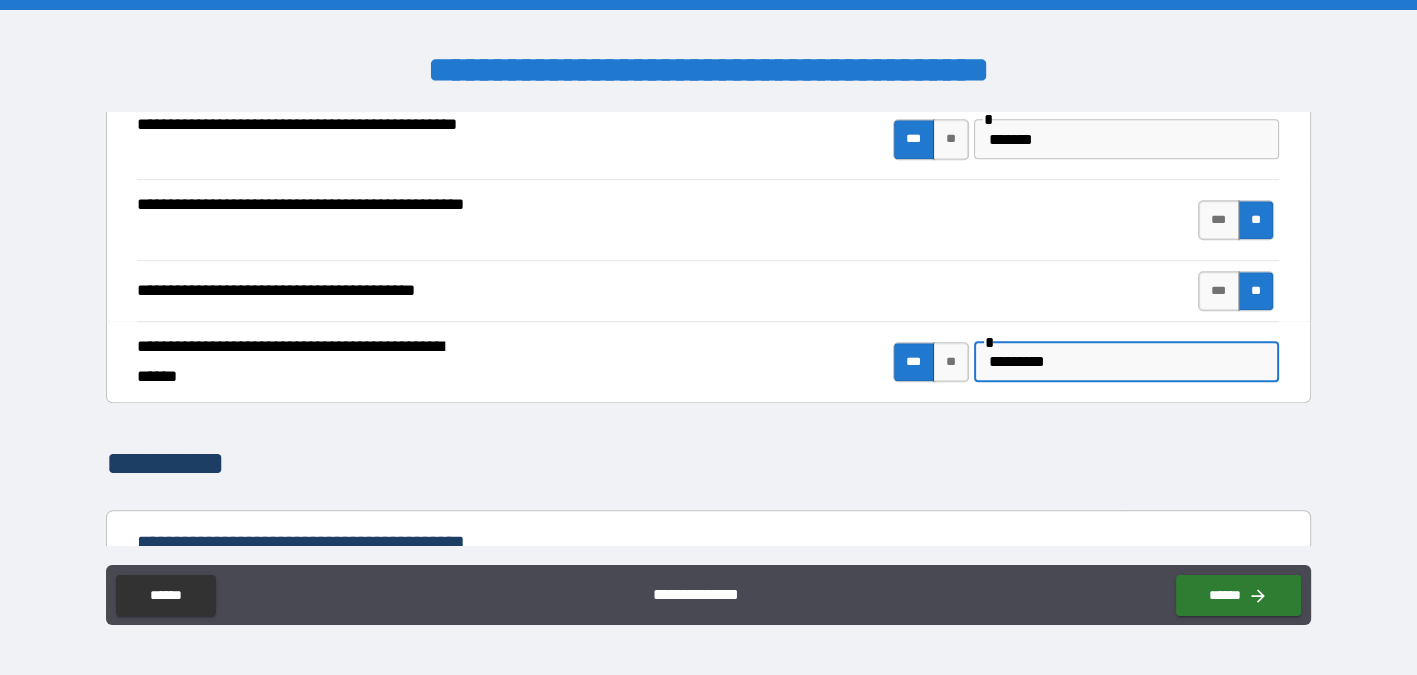 type on "*********" 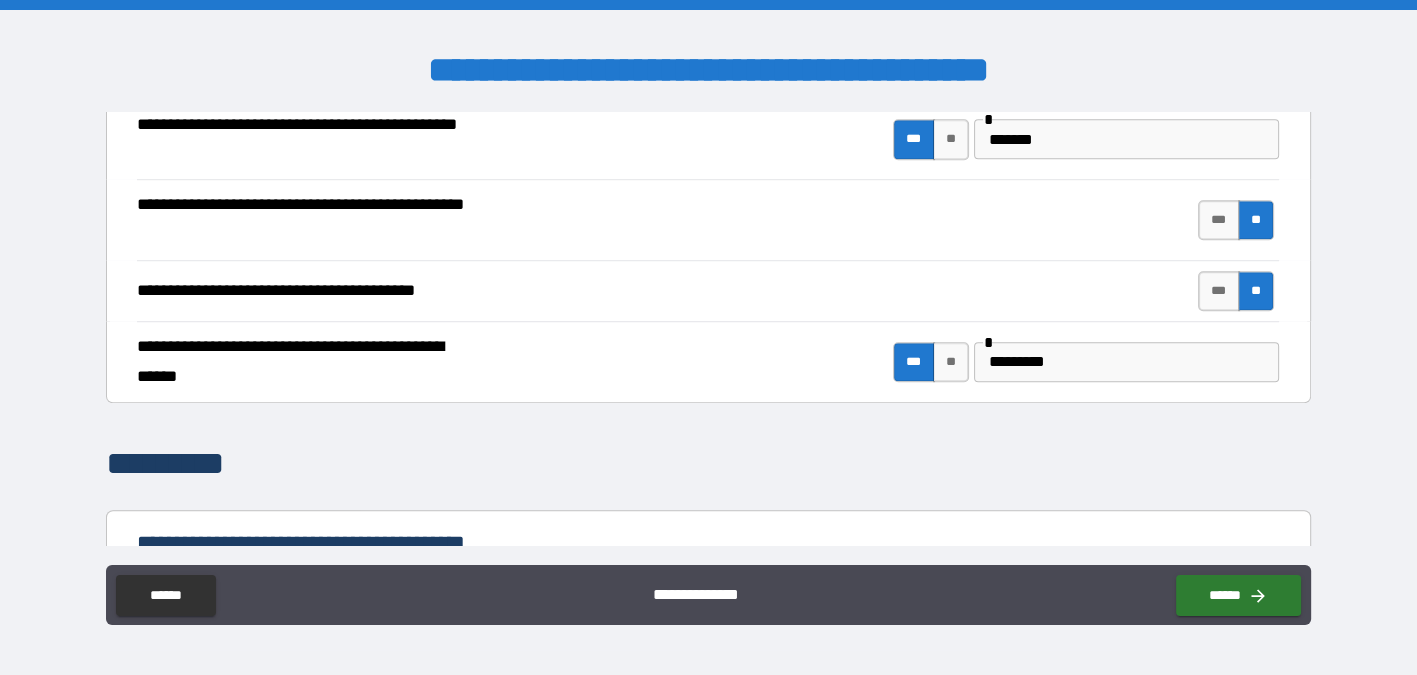 click on "*********" at bounding box center (708, 464) 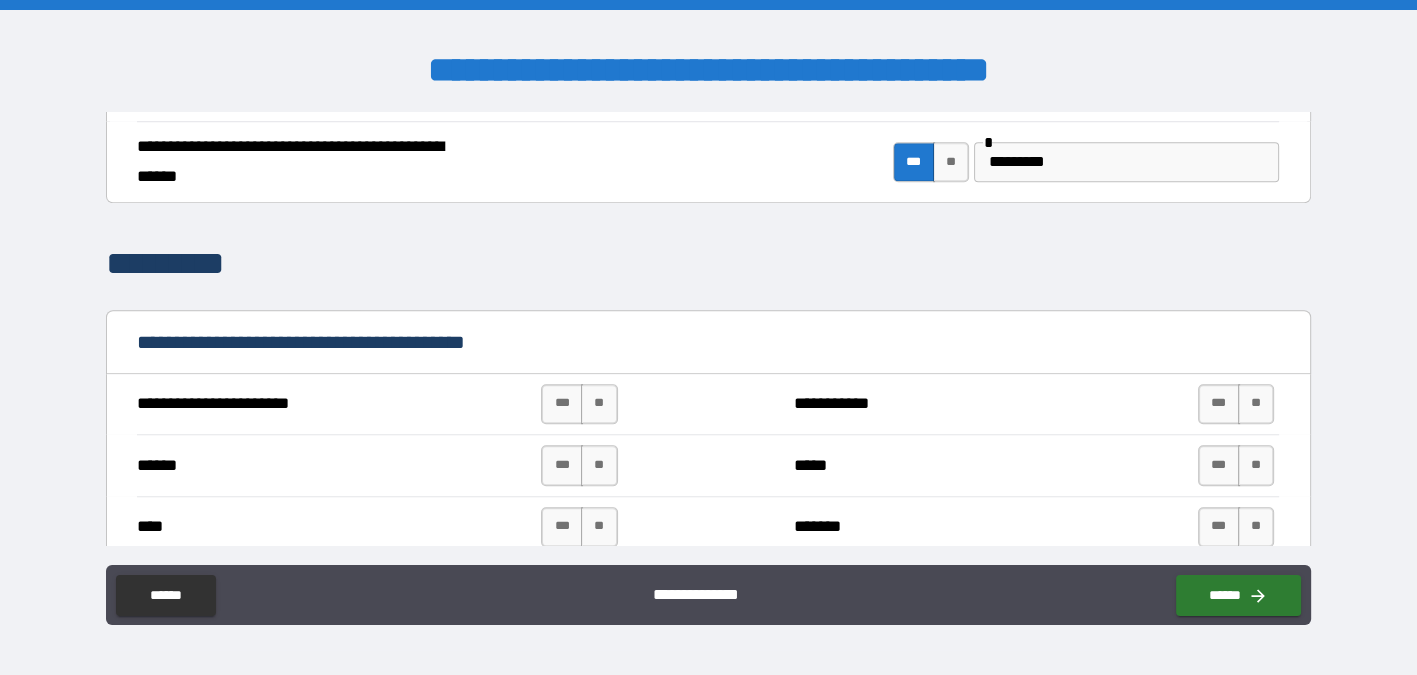 scroll, scrollTop: 1800, scrollLeft: 0, axis: vertical 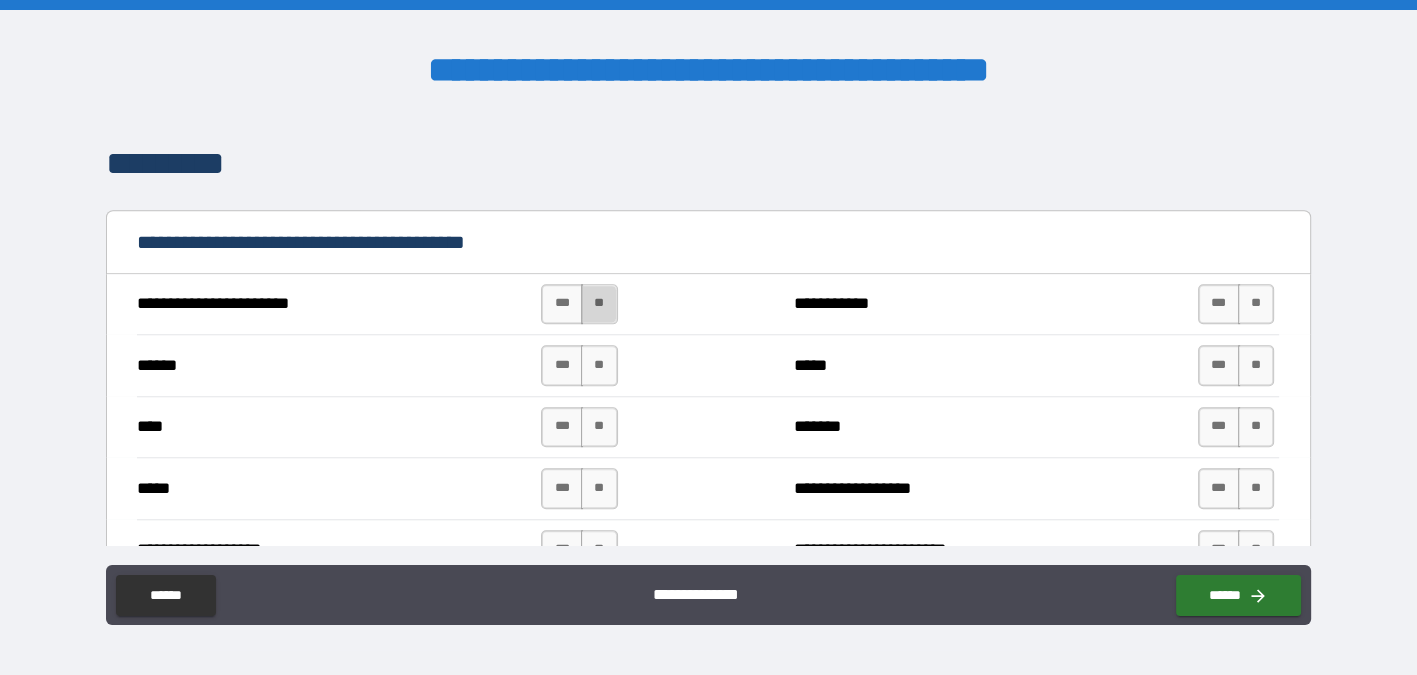 click on "**" at bounding box center [599, 304] 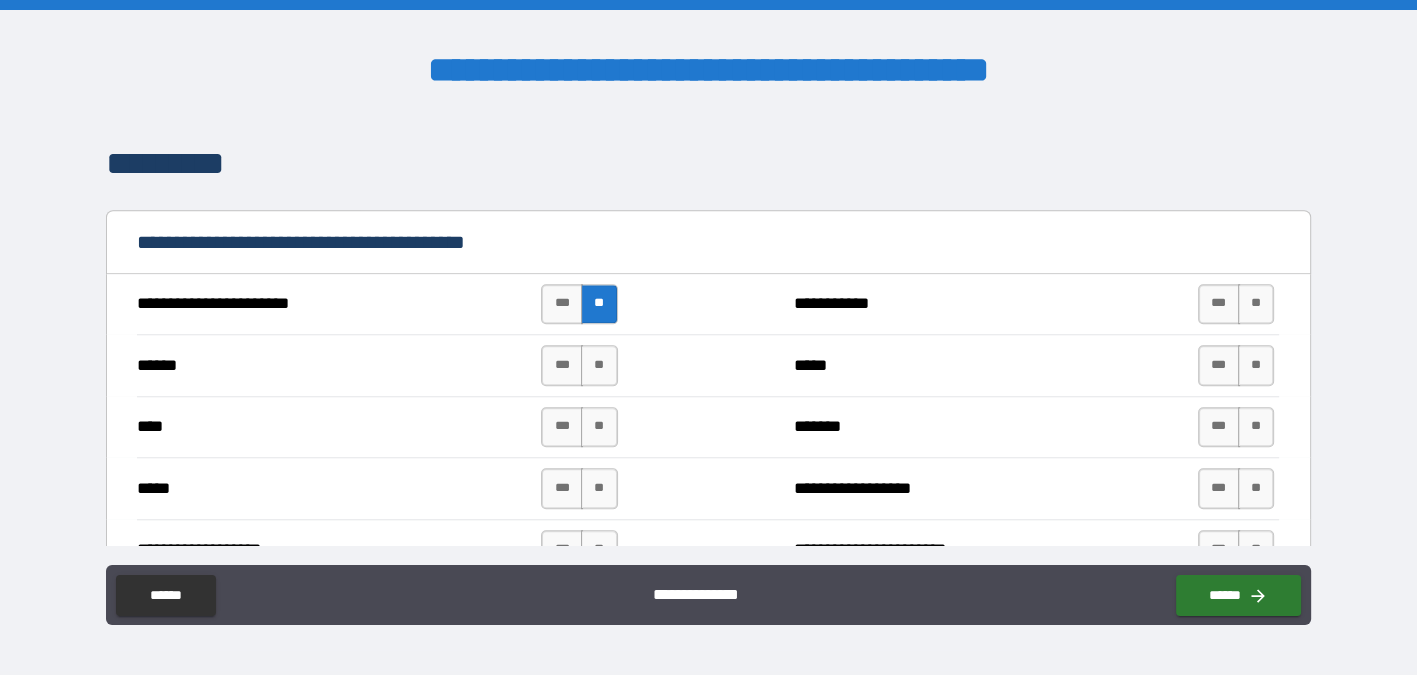 click on "*** **" at bounding box center [579, 365] 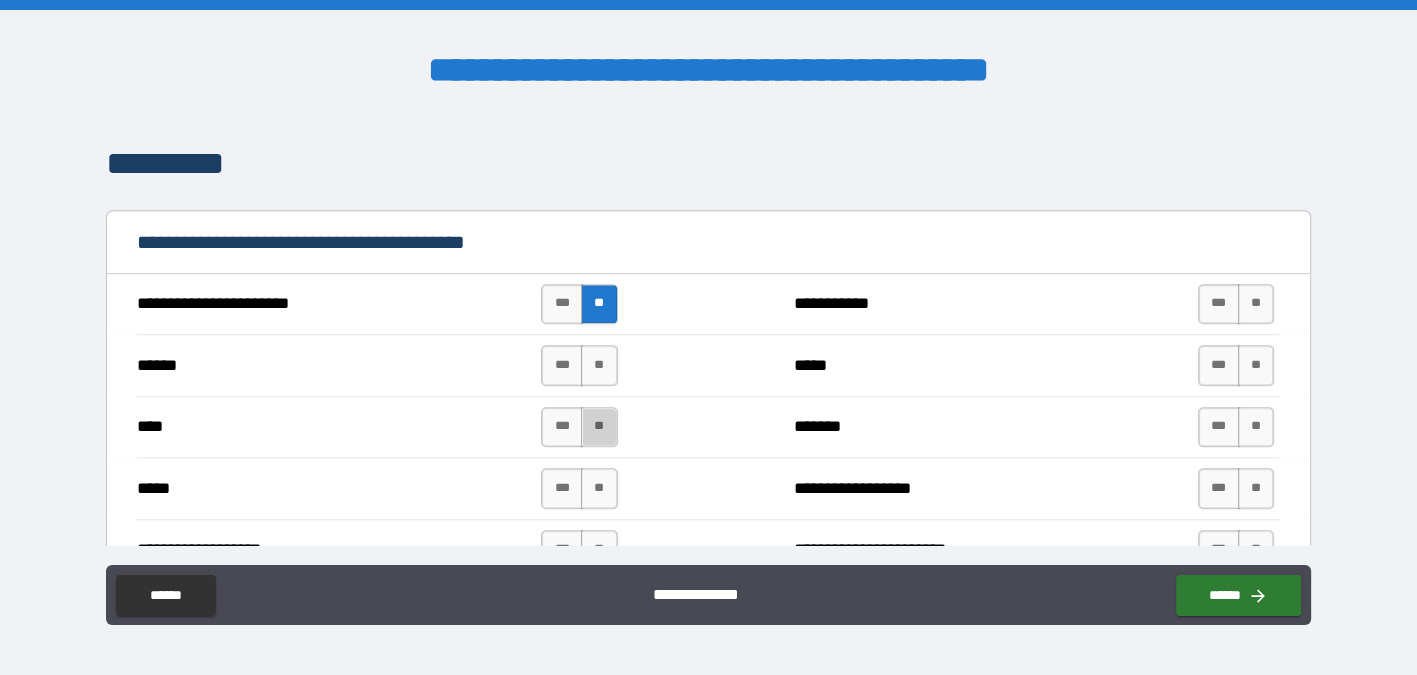 drag, startPoint x: 597, startPoint y: 423, endPoint x: 600, endPoint y: 445, distance: 22.203604 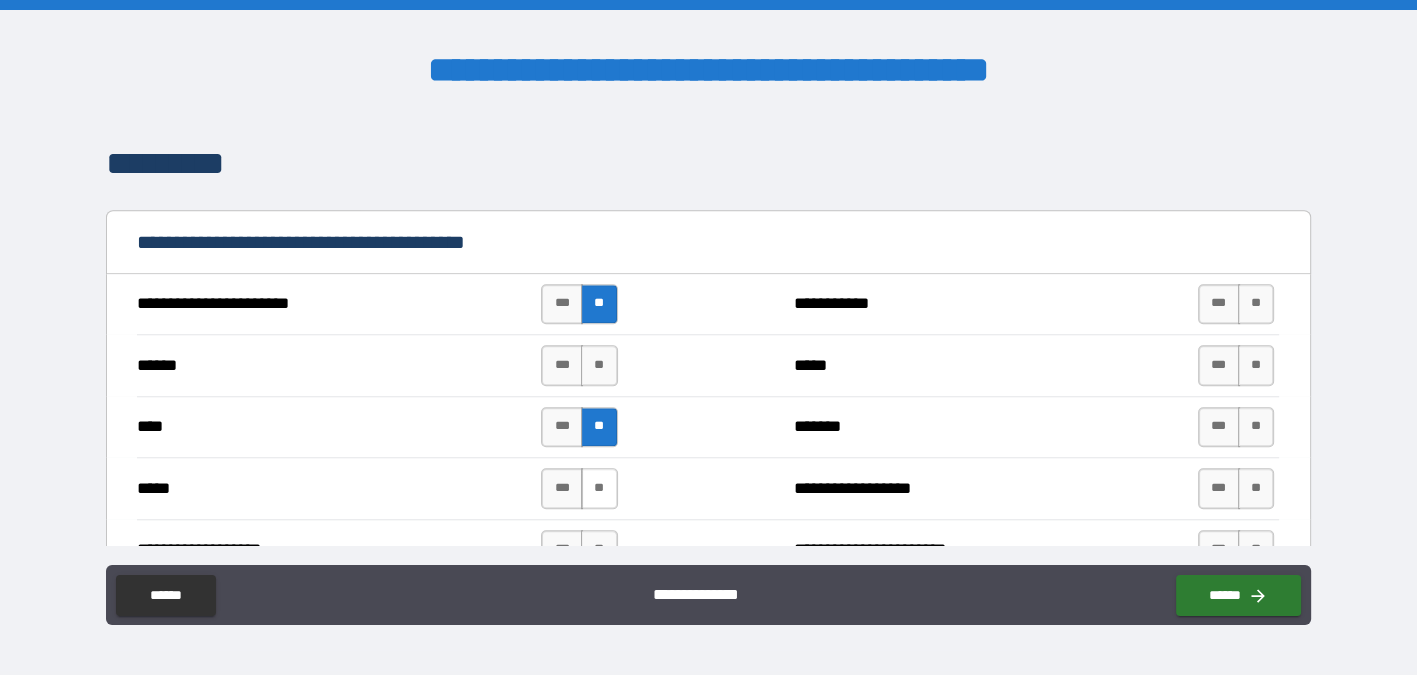 click on "**" at bounding box center [599, 488] 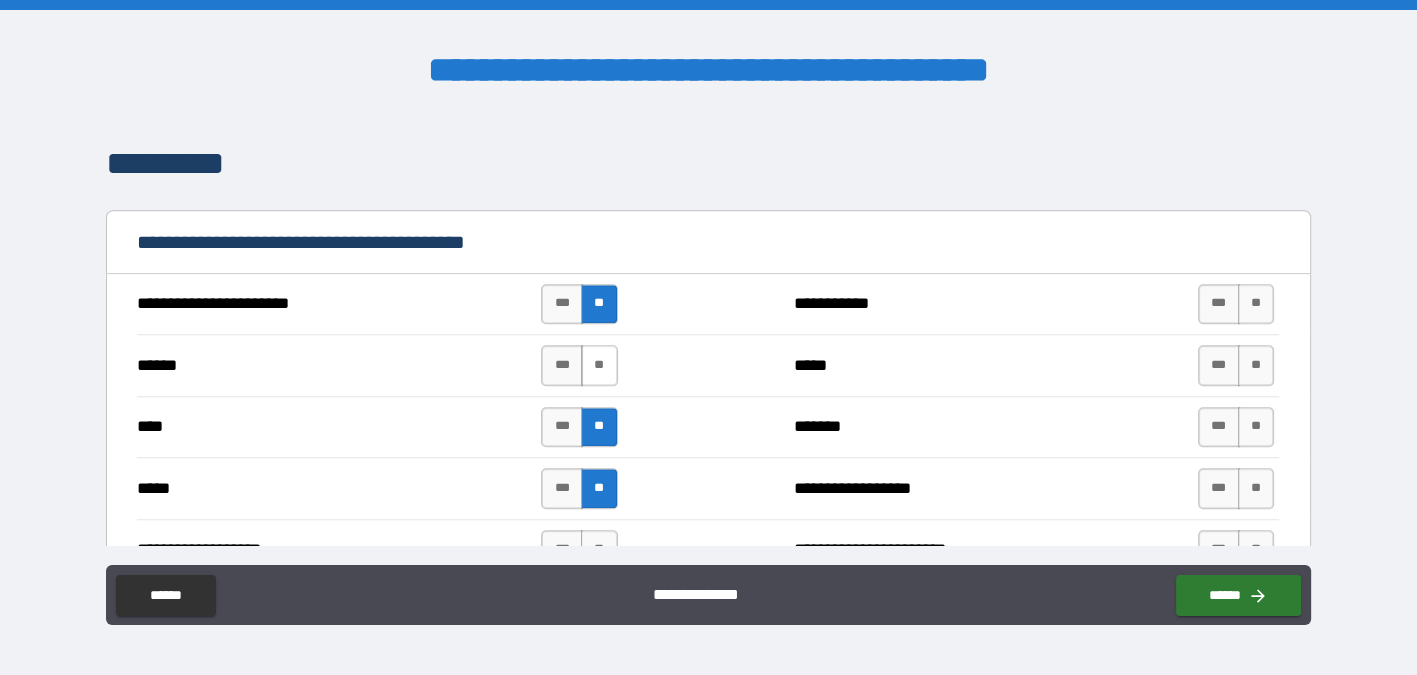 click on "**" at bounding box center [599, 365] 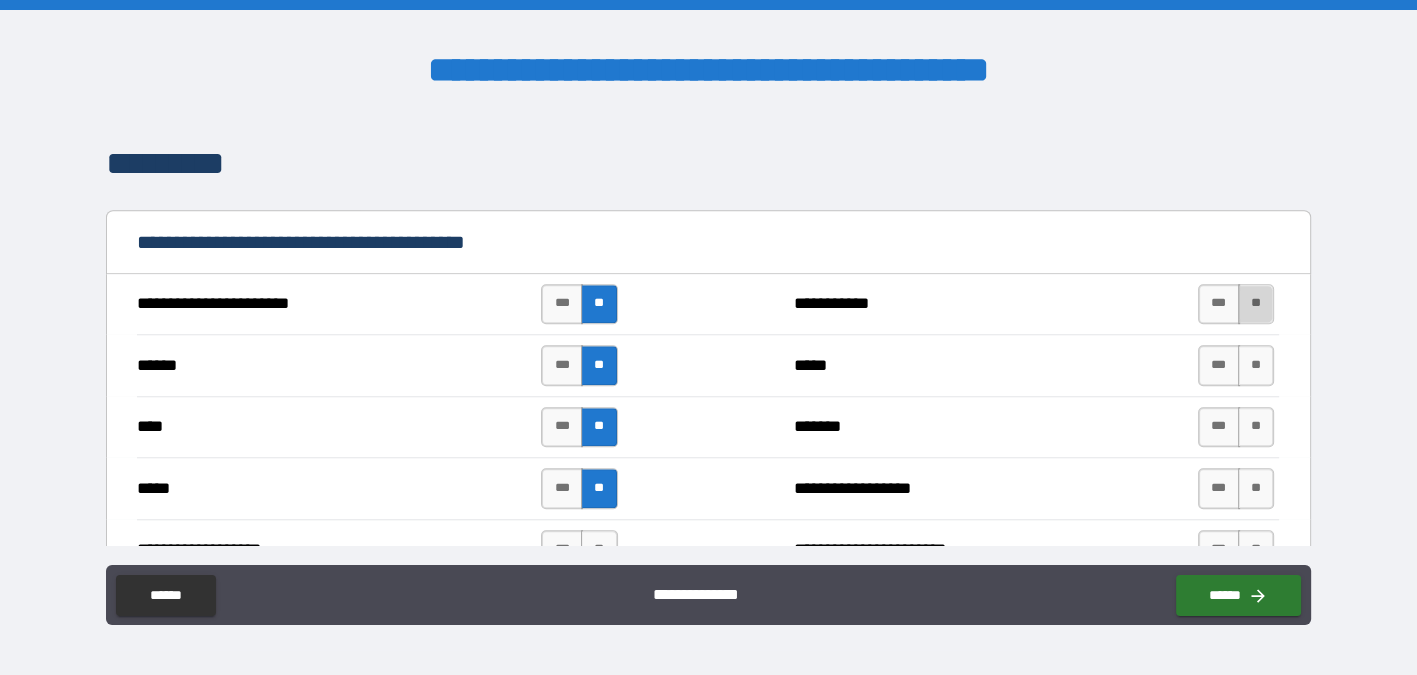 click on "**" at bounding box center [1256, 304] 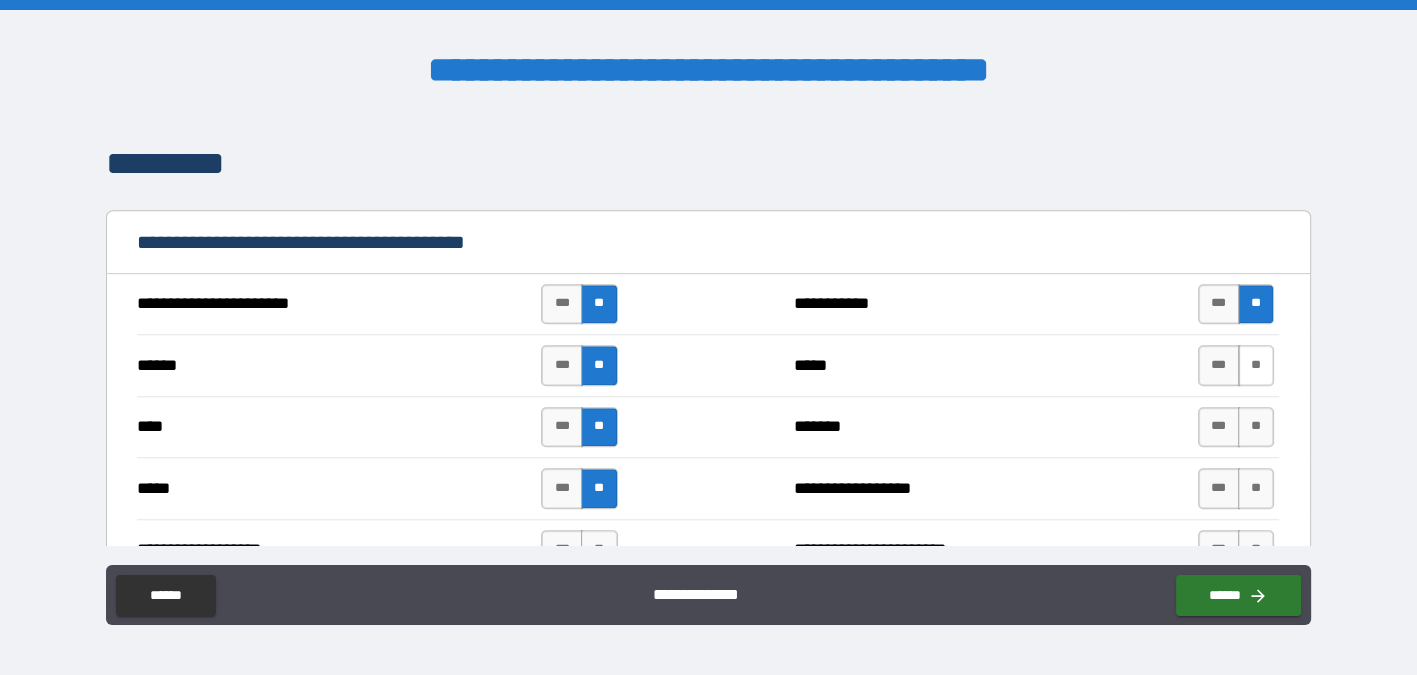 click on "**" at bounding box center [1256, 365] 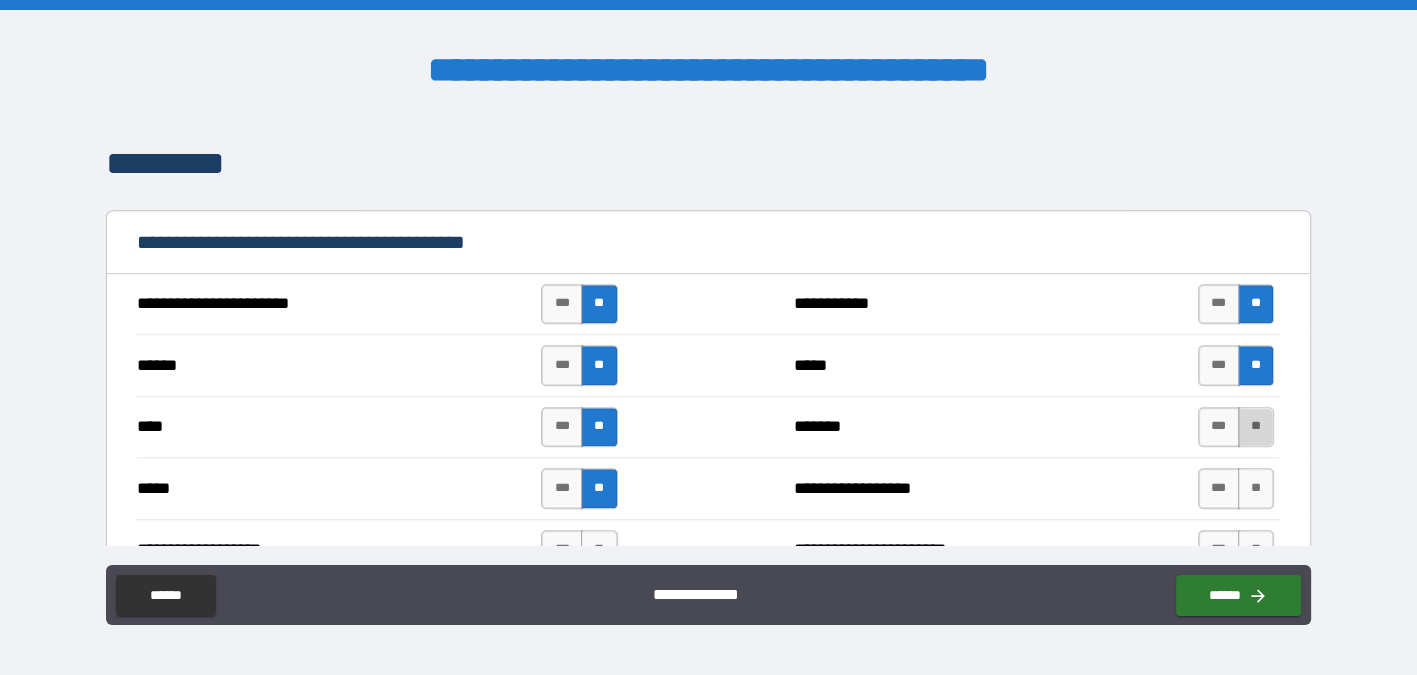drag, startPoint x: 1246, startPoint y: 419, endPoint x: 1246, endPoint y: 451, distance: 32 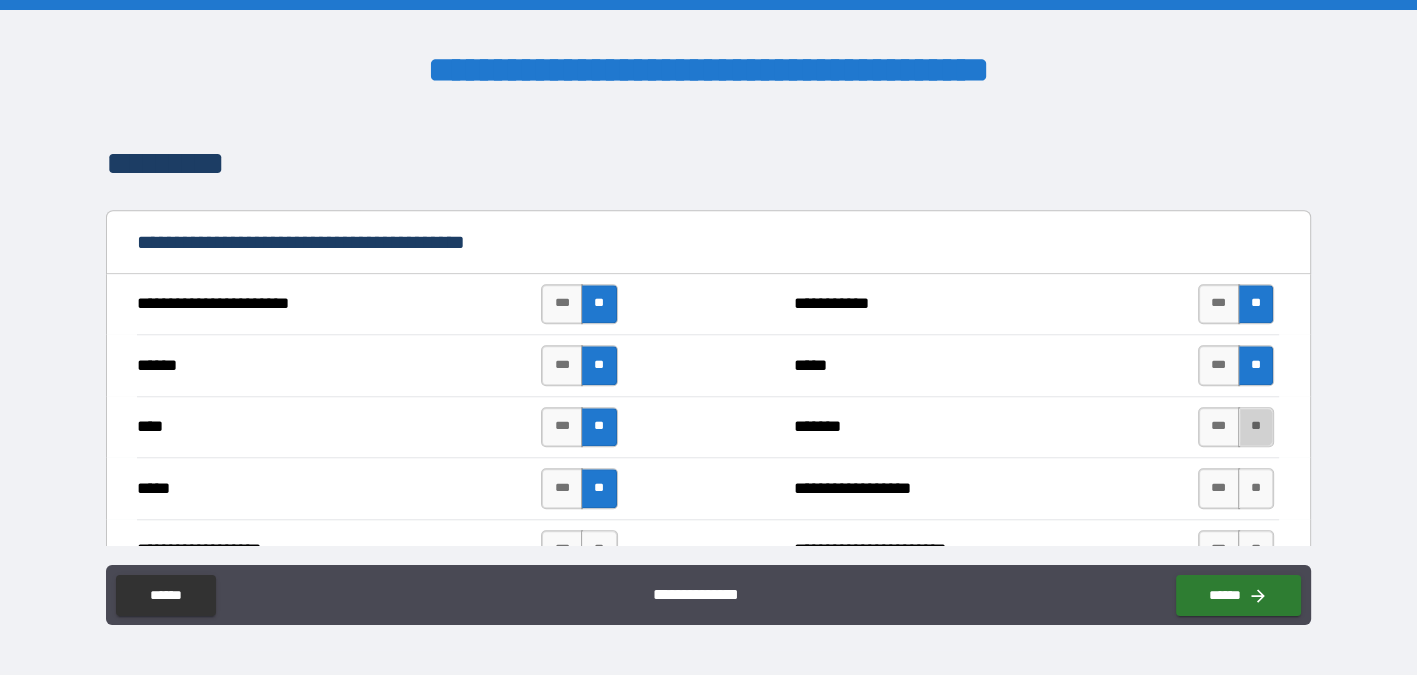 click on "**" at bounding box center [1256, 427] 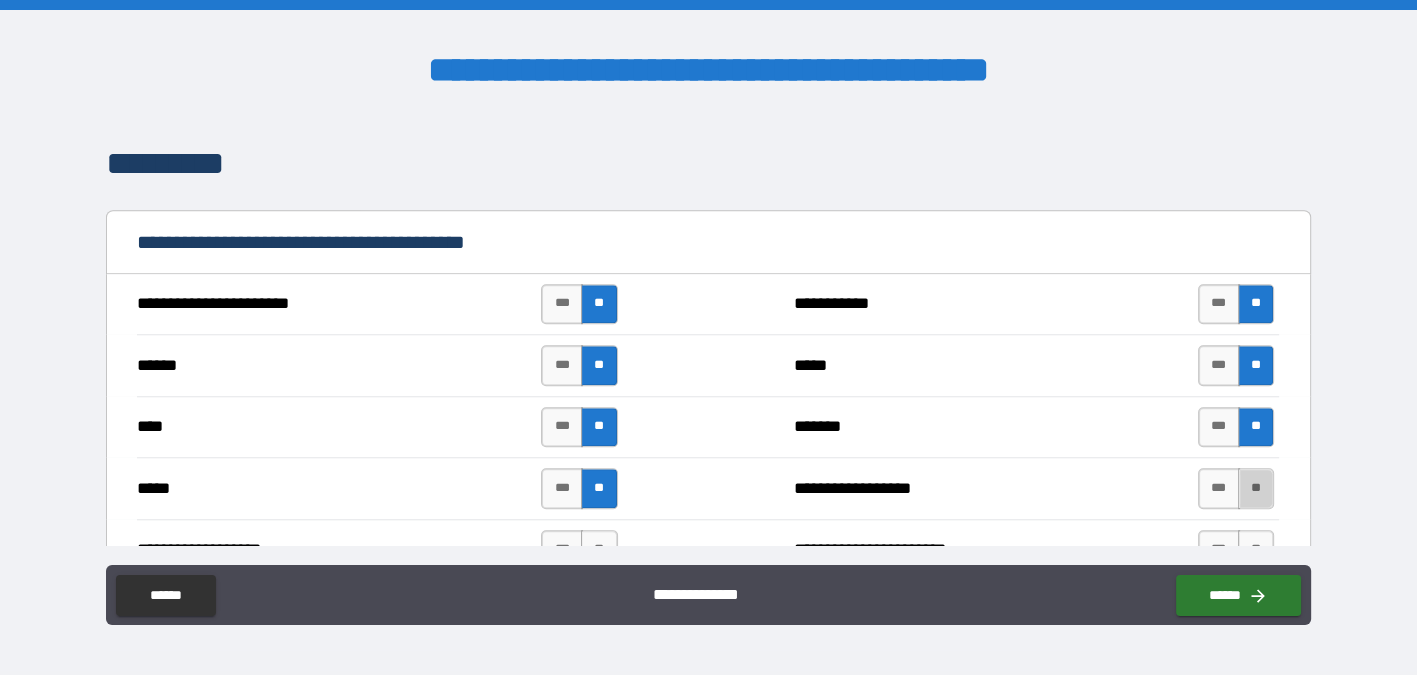 drag, startPoint x: 1247, startPoint y: 474, endPoint x: 1141, endPoint y: 434, distance: 113.296074 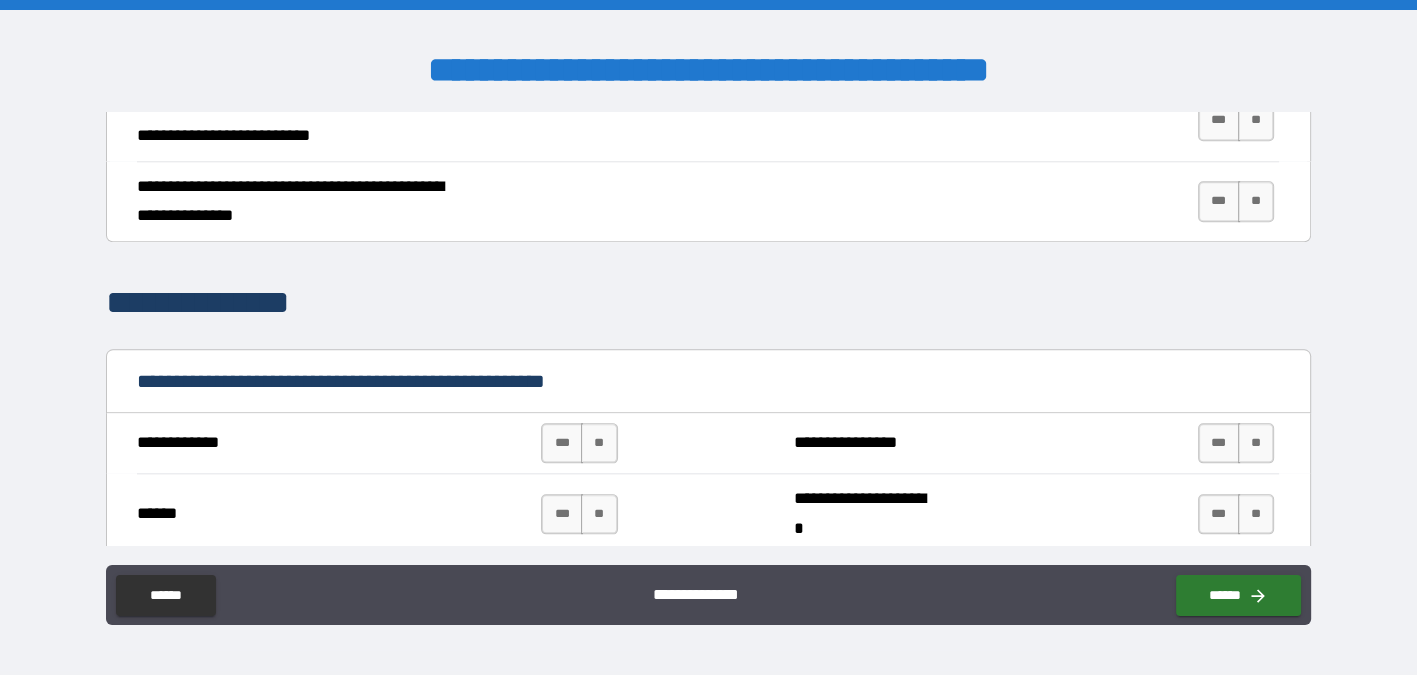 scroll, scrollTop: 2100, scrollLeft: 0, axis: vertical 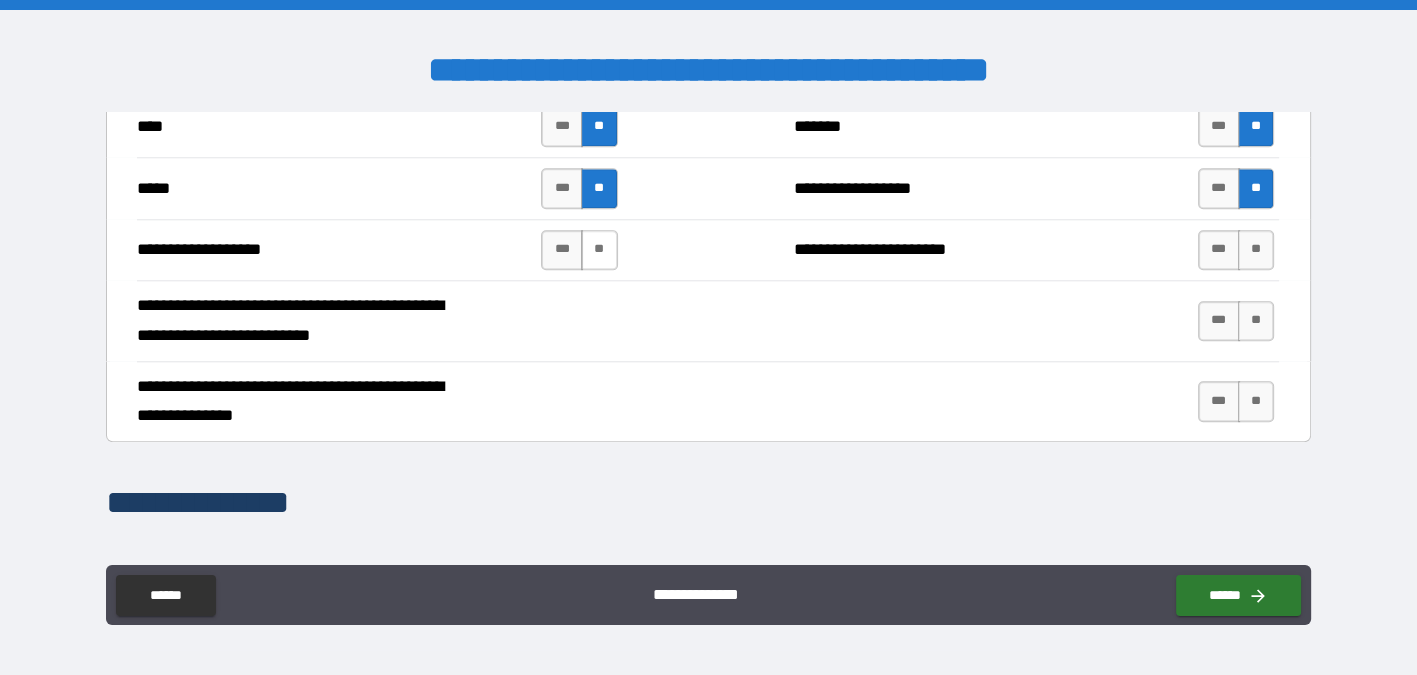 click on "**" at bounding box center [599, 250] 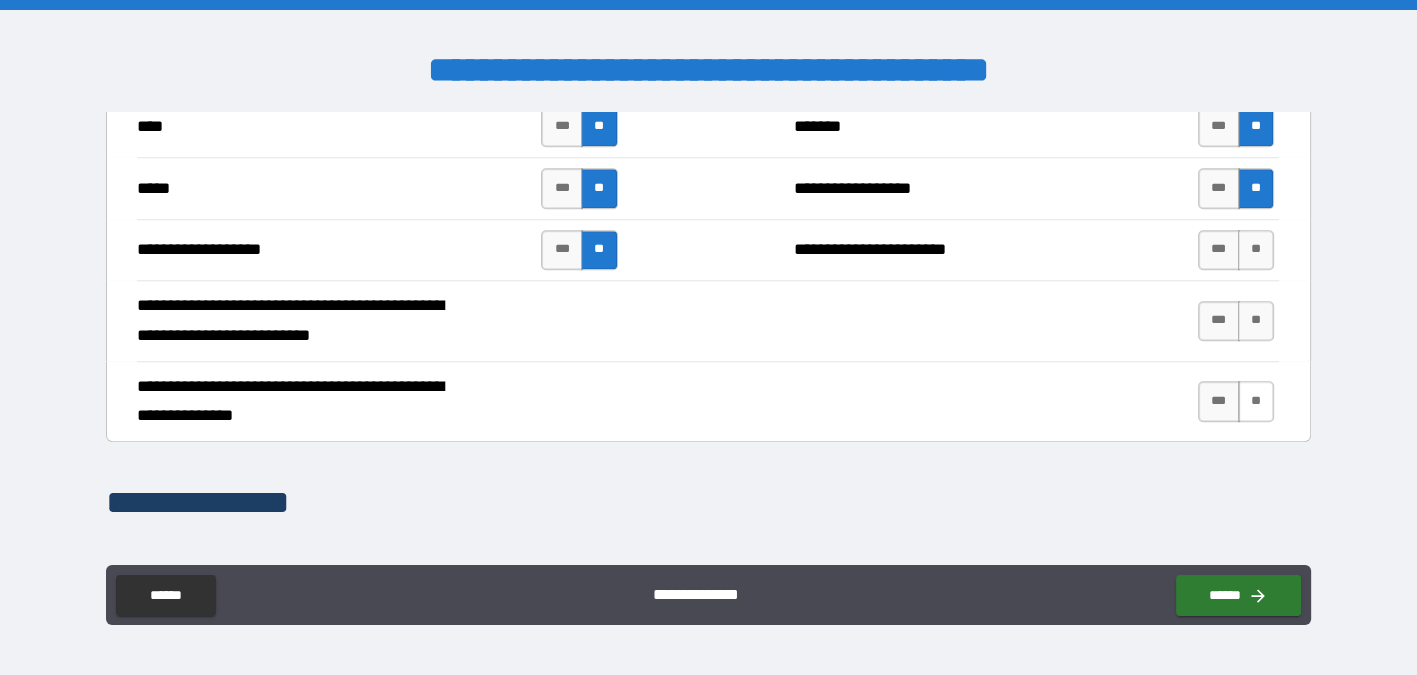 click on "**" at bounding box center (1256, 401) 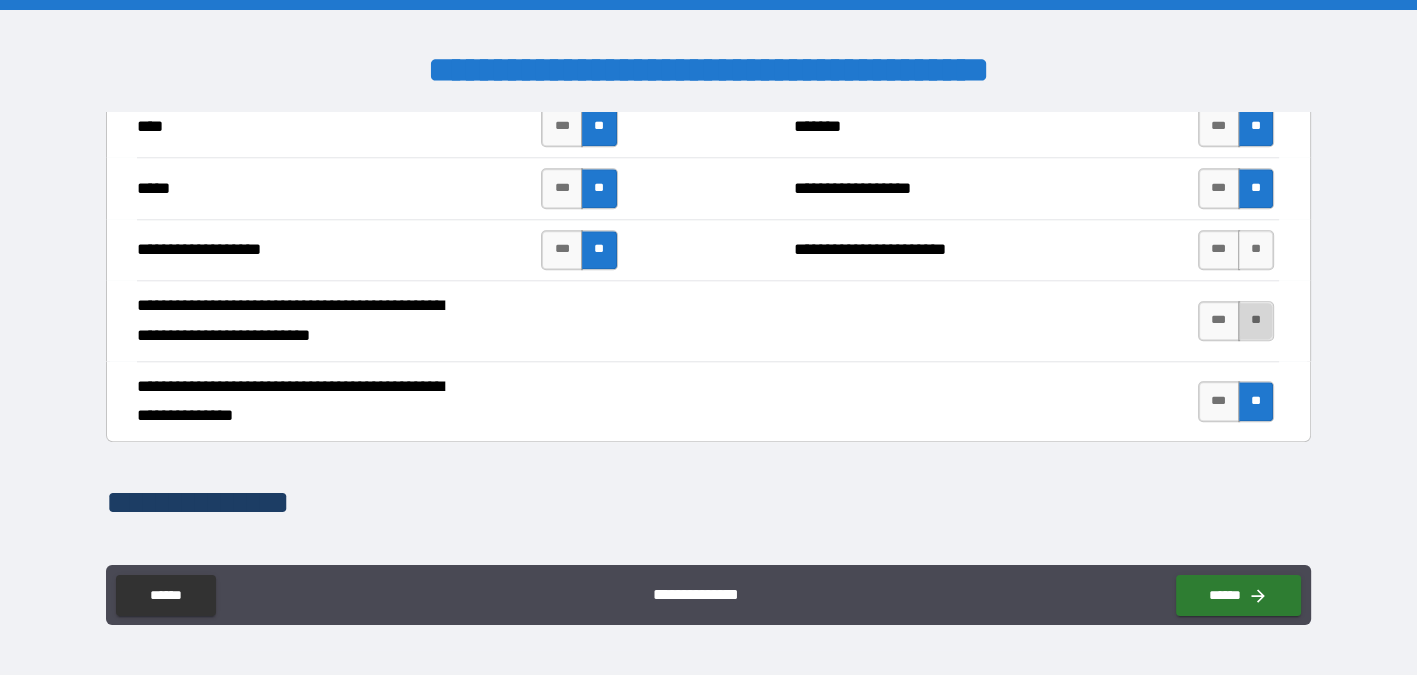 drag, startPoint x: 1241, startPoint y: 328, endPoint x: 1237, endPoint y: 303, distance: 25.317978 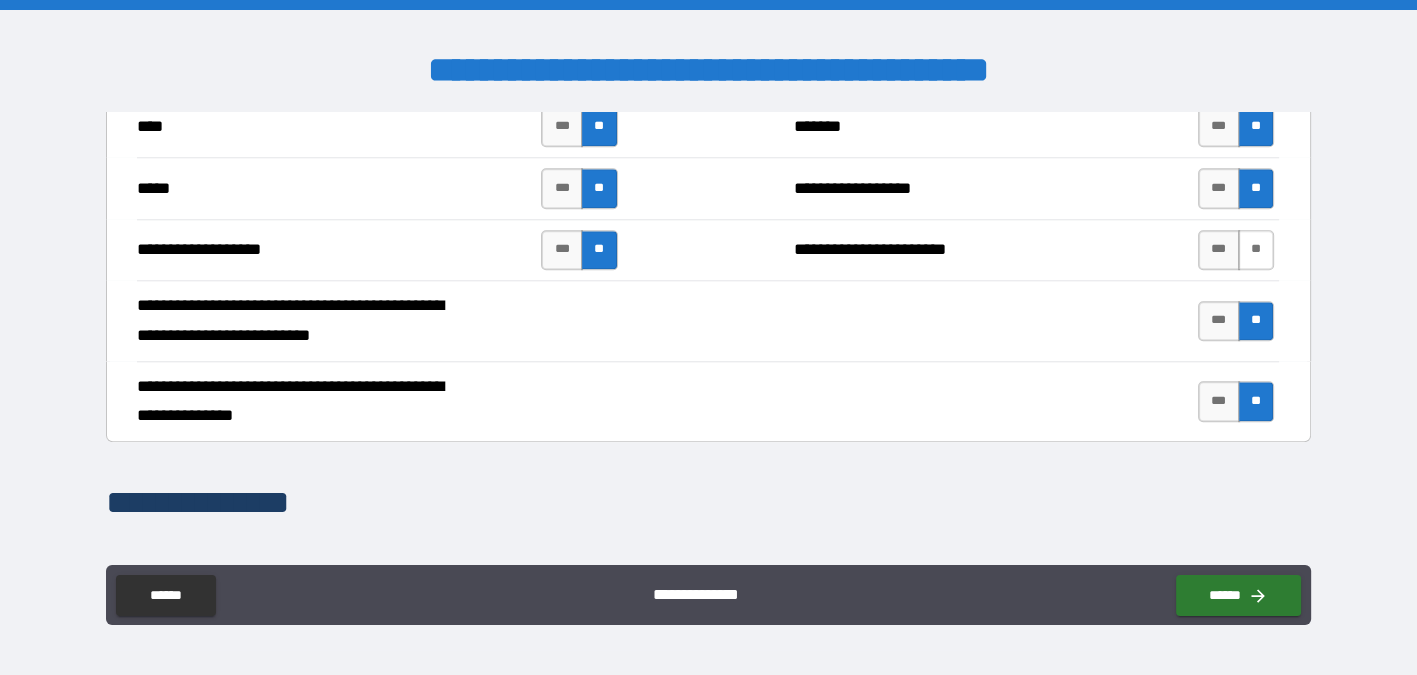 drag, startPoint x: 1245, startPoint y: 253, endPoint x: 1195, endPoint y: 251, distance: 50.039986 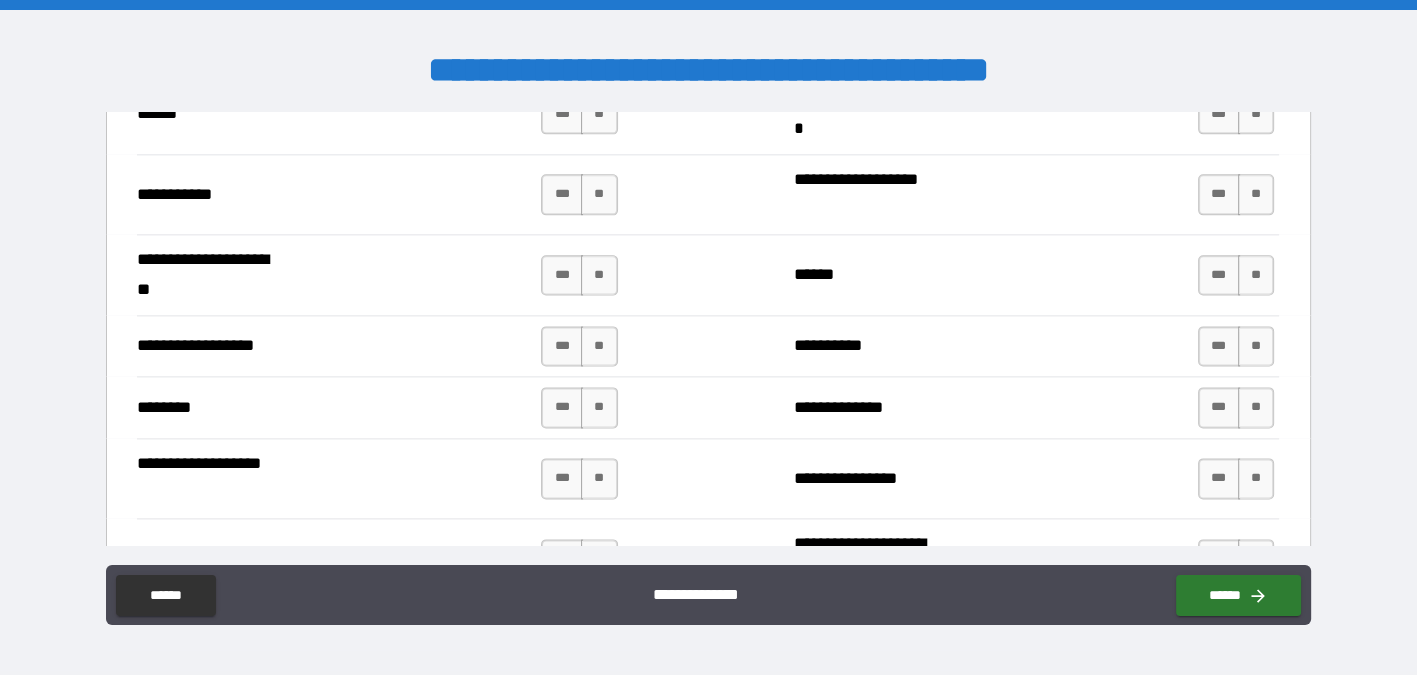 scroll, scrollTop: 2600, scrollLeft: 0, axis: vertical 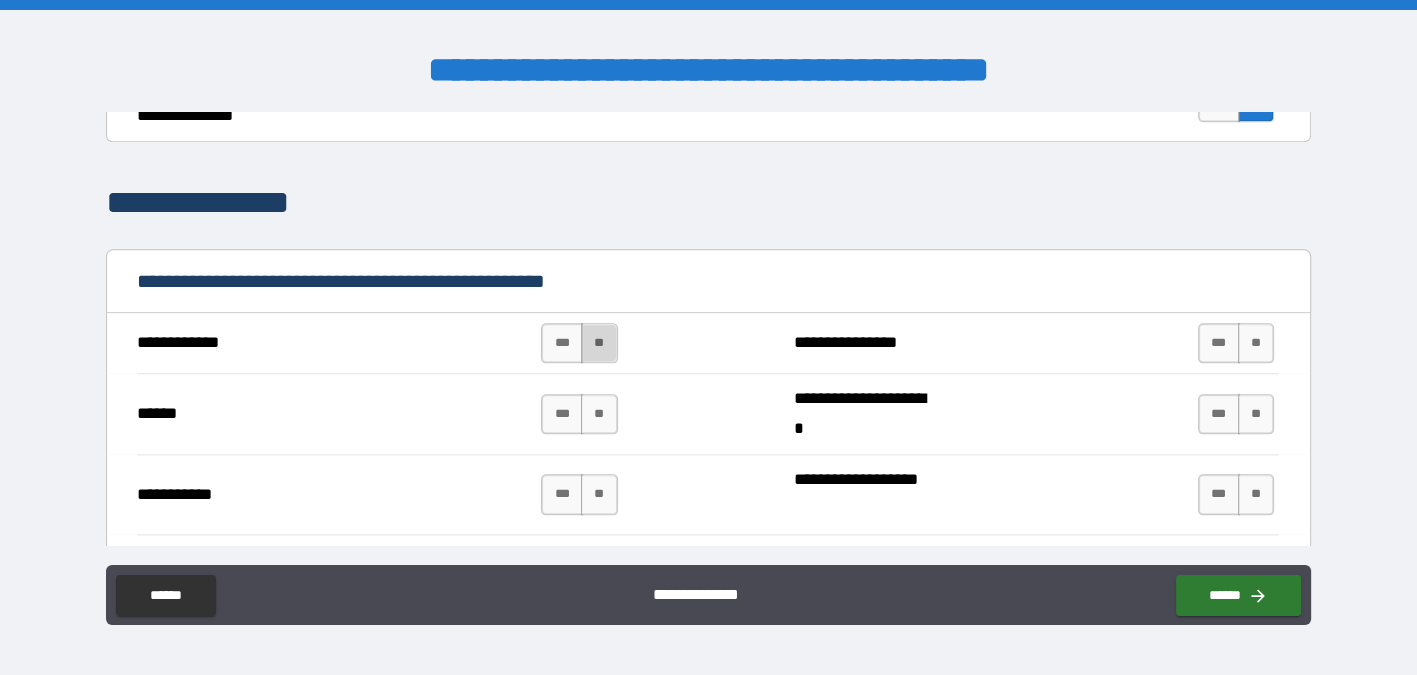 click on "**" at bounding box center [599, 343] 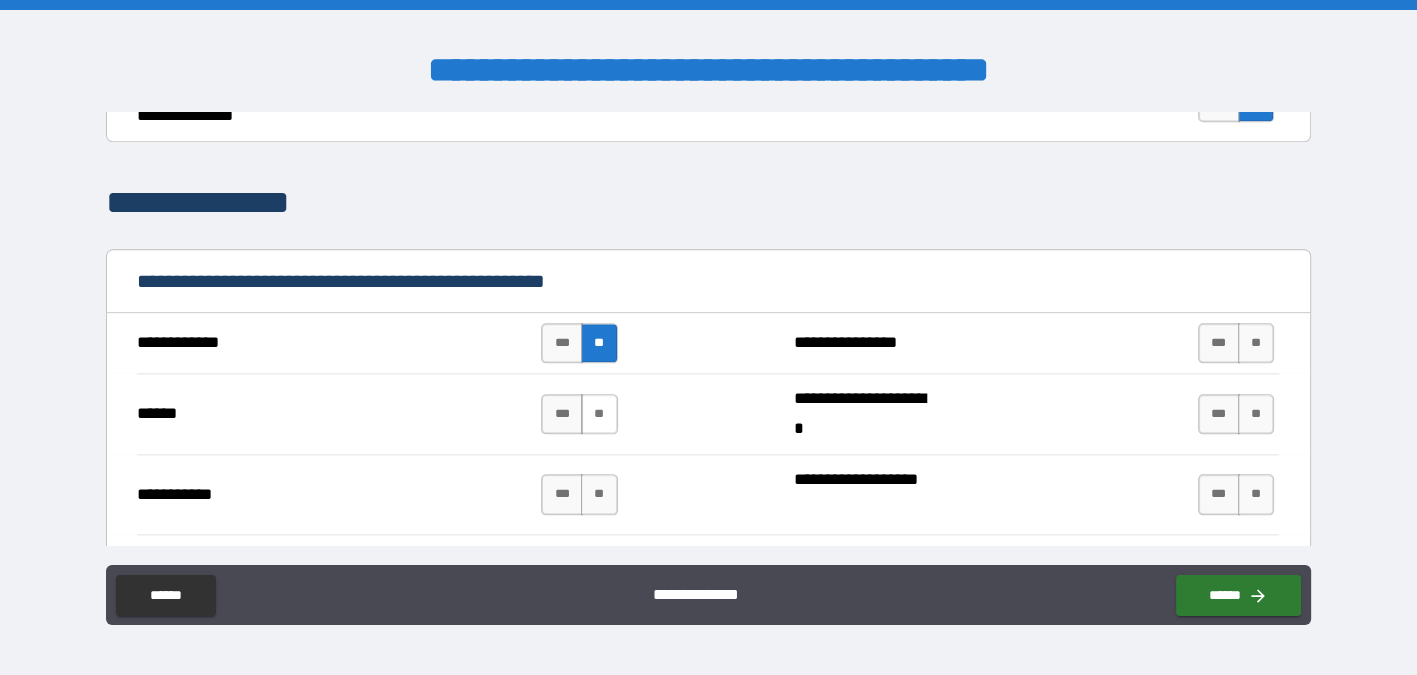 drag, startPoint x: 599, startPoint y: 405, endPoint x: 600, endPoint y: 422, distance: 17.029387 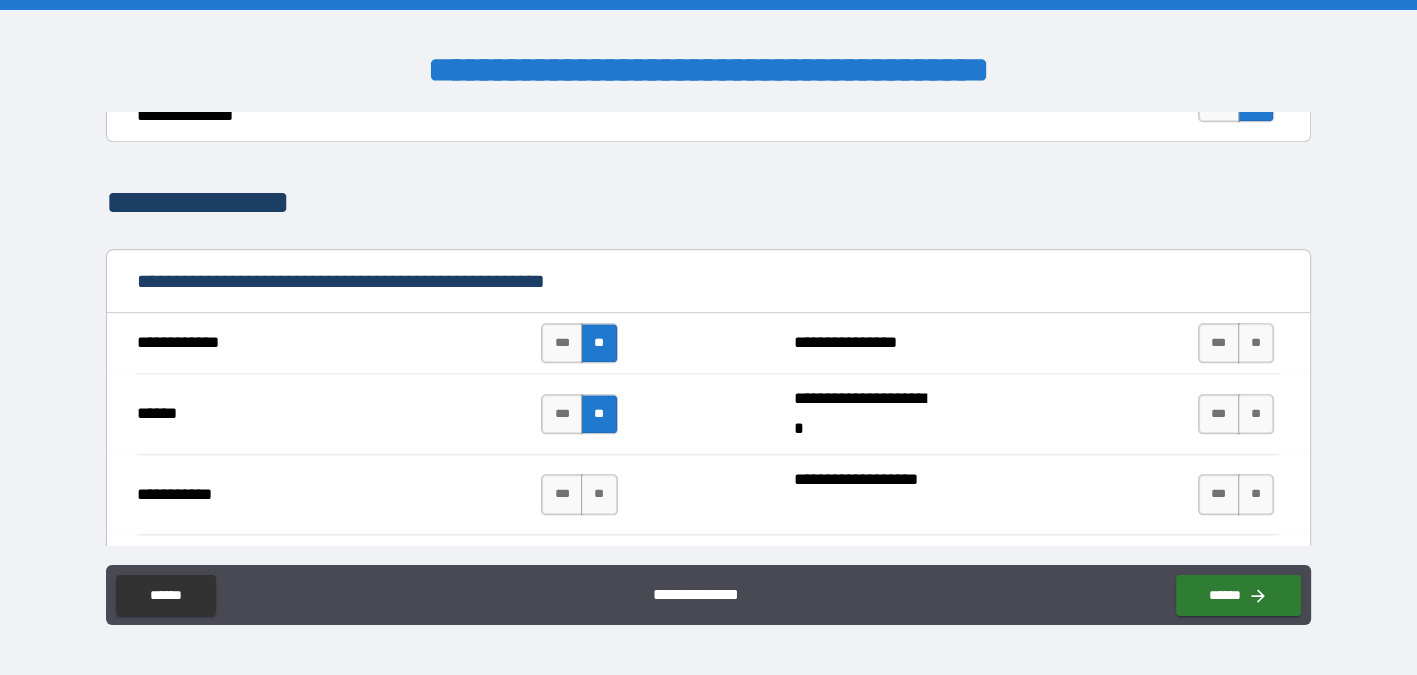 drag, startPoint x: 601, startPoint y: 484, endPoint x: 617, endPoint y: 480, distance: 16.492422 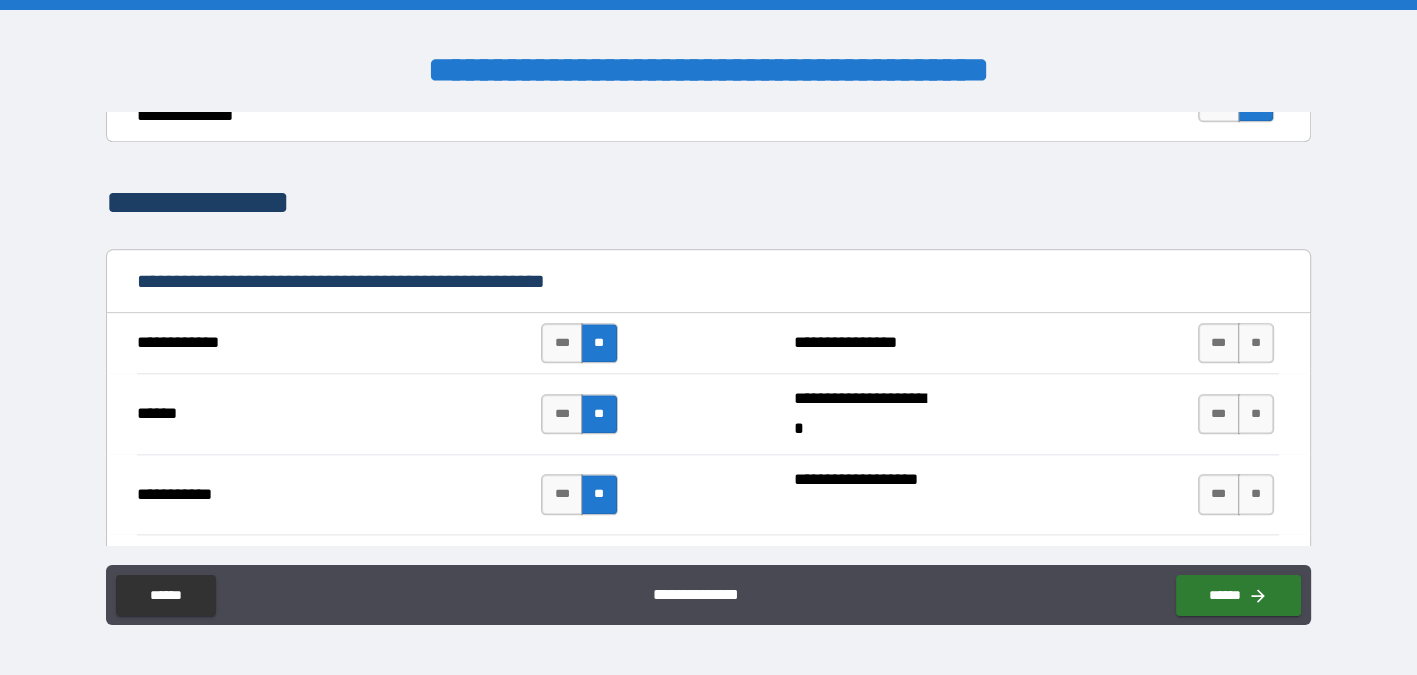 click on "**" at bounding box center (1256, 494) 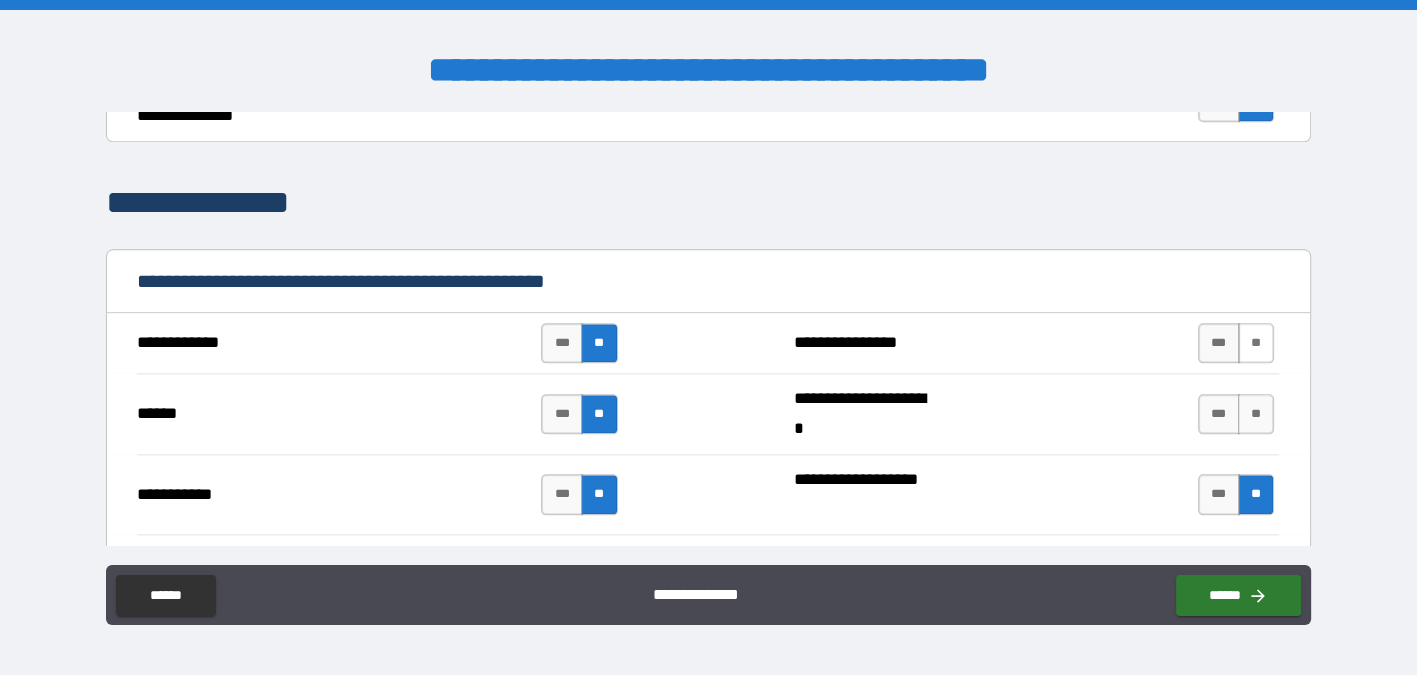 drag, startPoint x: 1245, startPoint y: 411, endPoint x: 1244, endPoint y: 350, distance: 61.008198 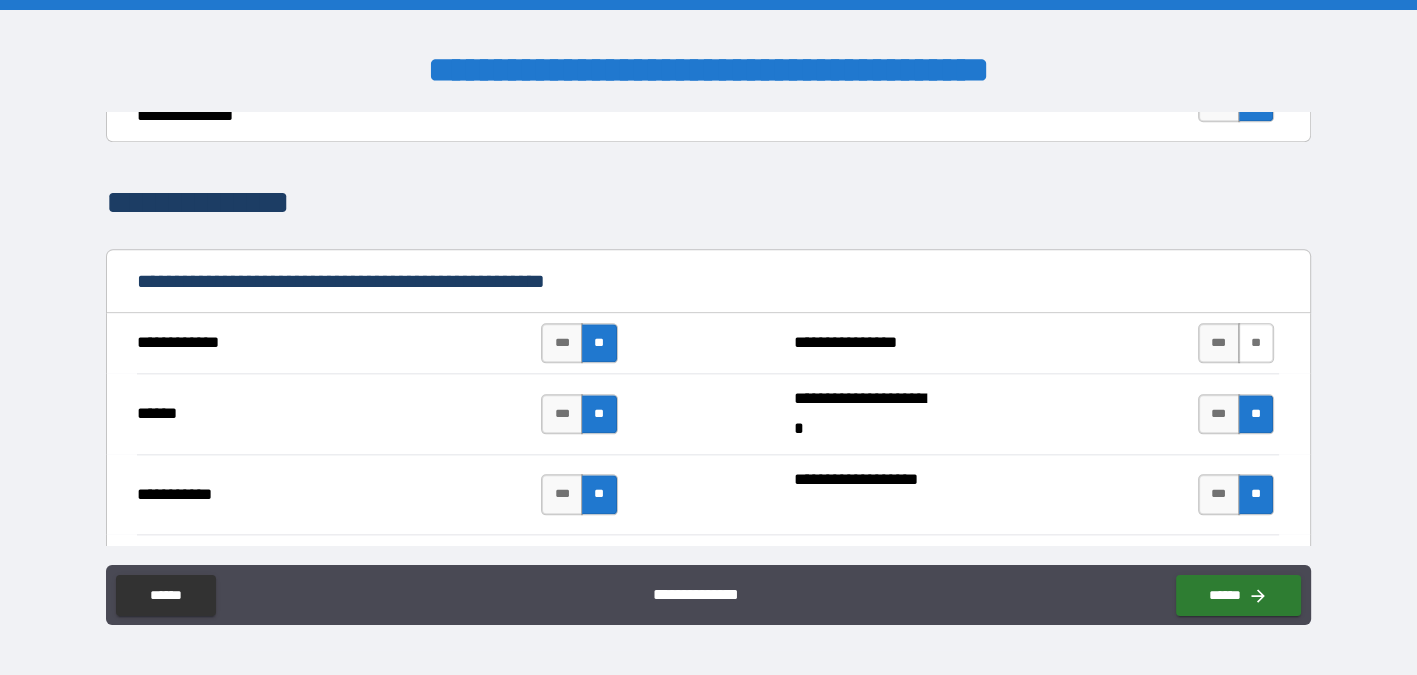 click on "**" at bounding box center (1256, 343) 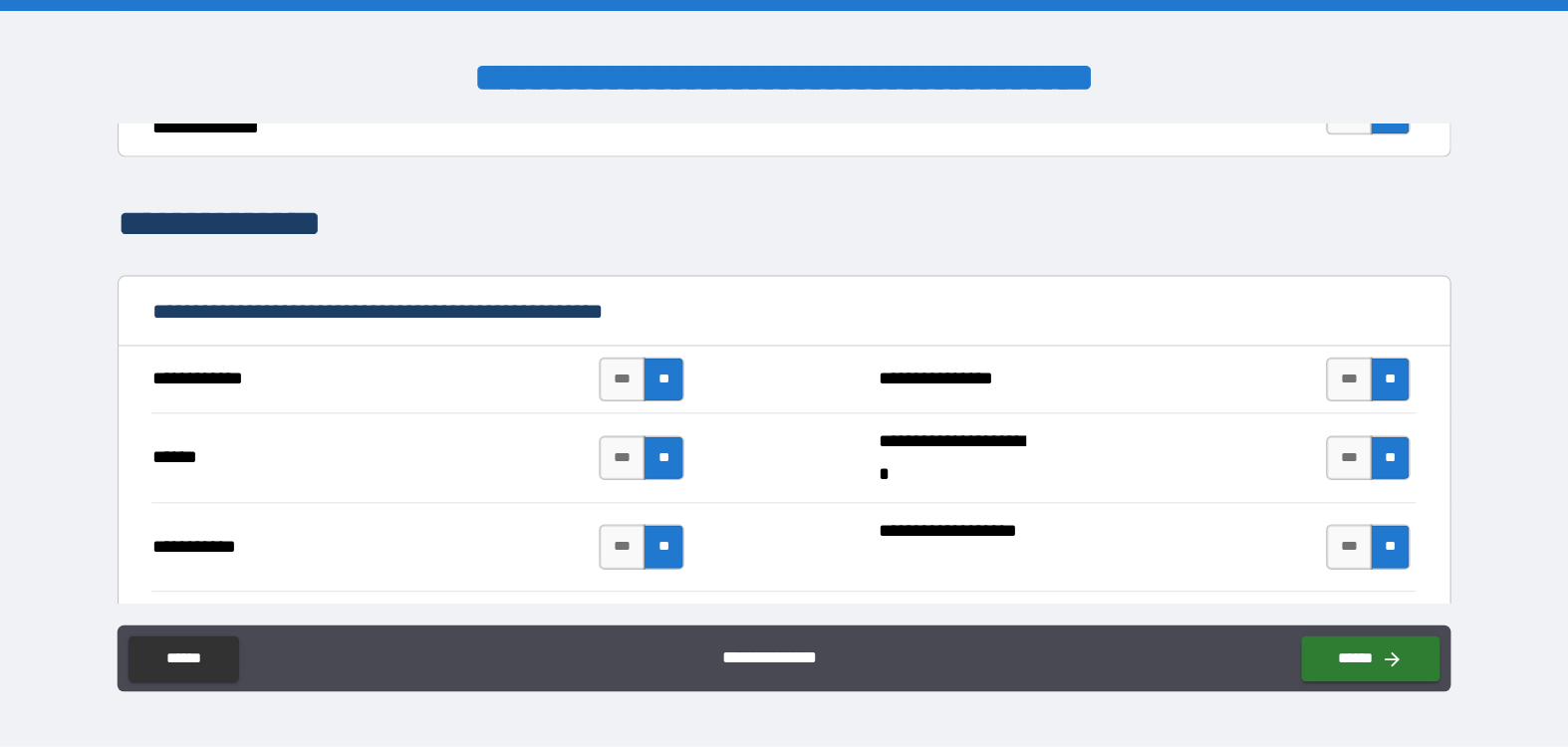 scroll, scrollTop: 2490, scrollLeft: 0, axis: vertical 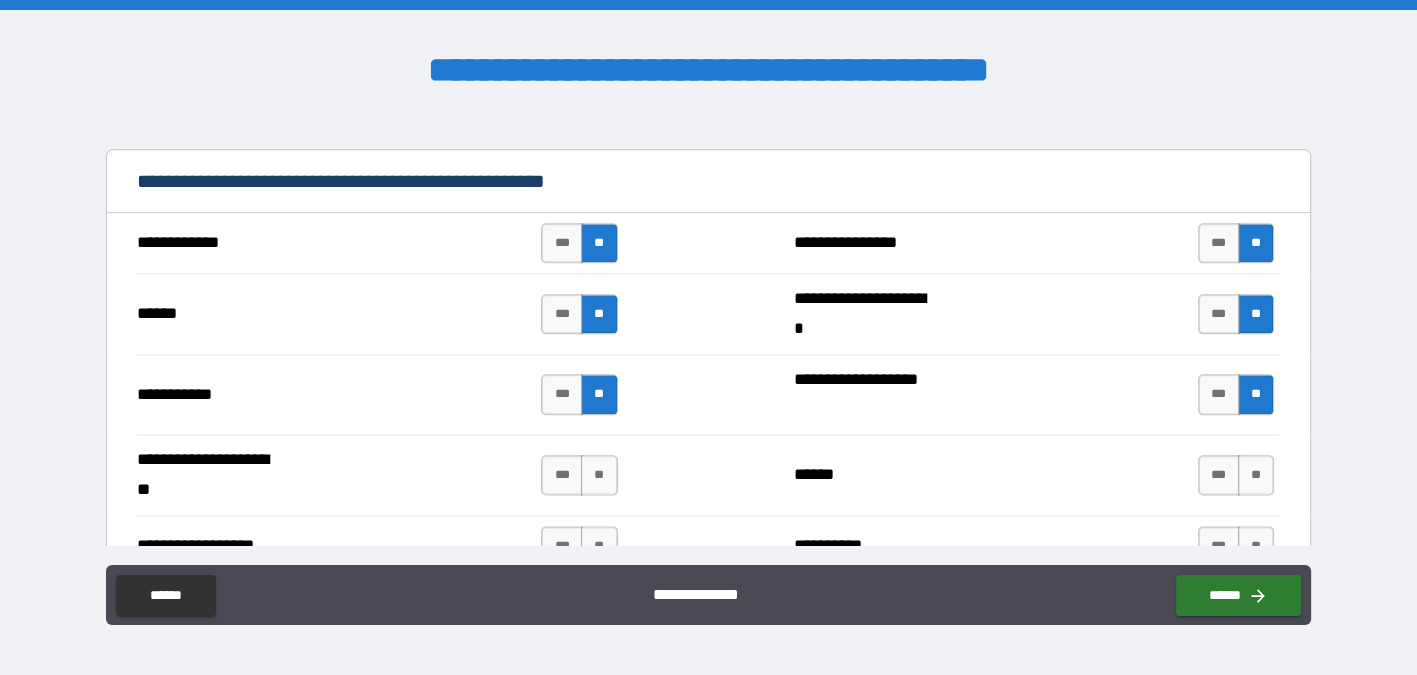 type on "*****" 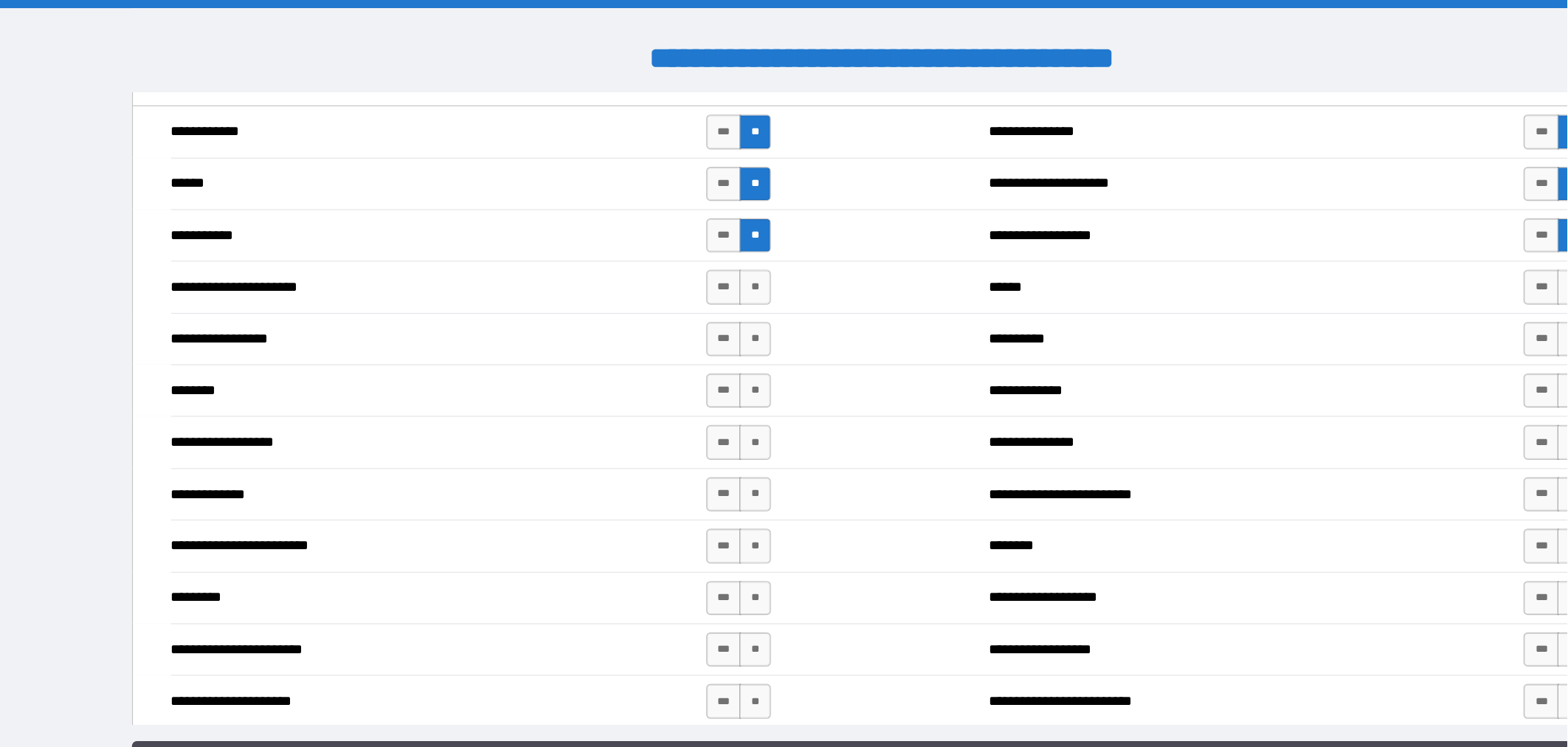 scroll, scrollTop: 1845, scrollLeft: 0, axis: vertical 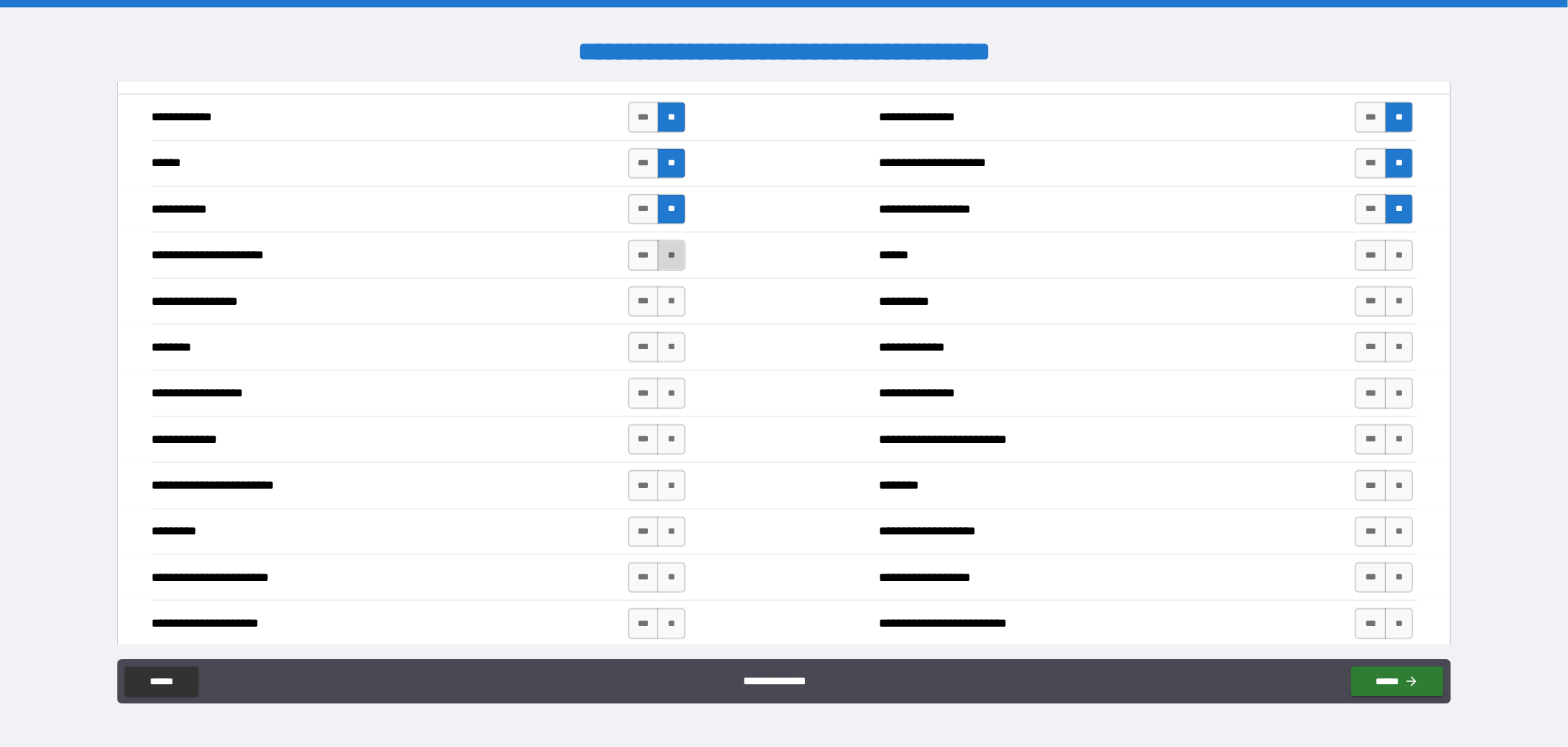 click on "**" at bounding box center (671, 255) 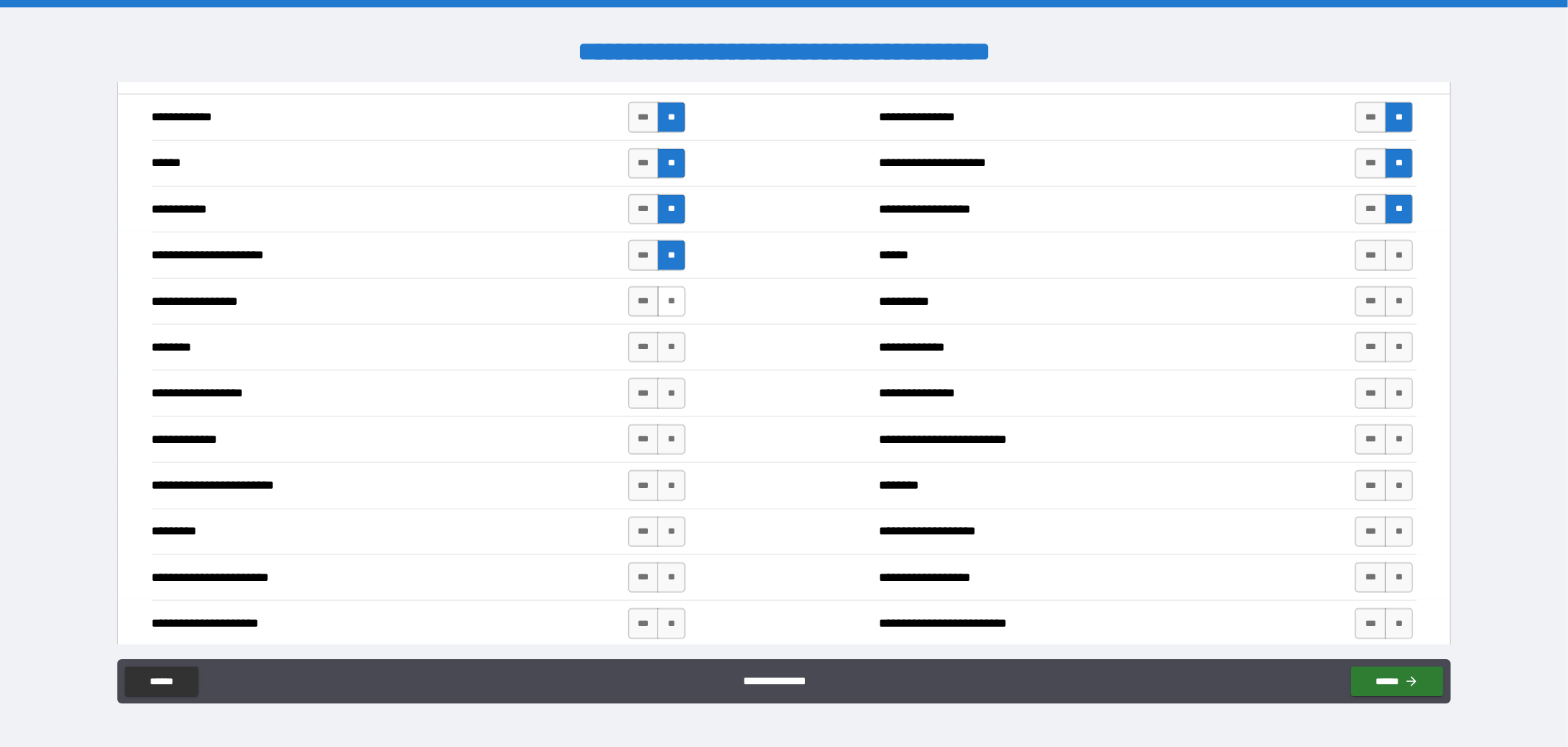 drag, startPoint x: 669, startPoint y: 320, endPoint x: 669, endPoint y: 337, distance: 17 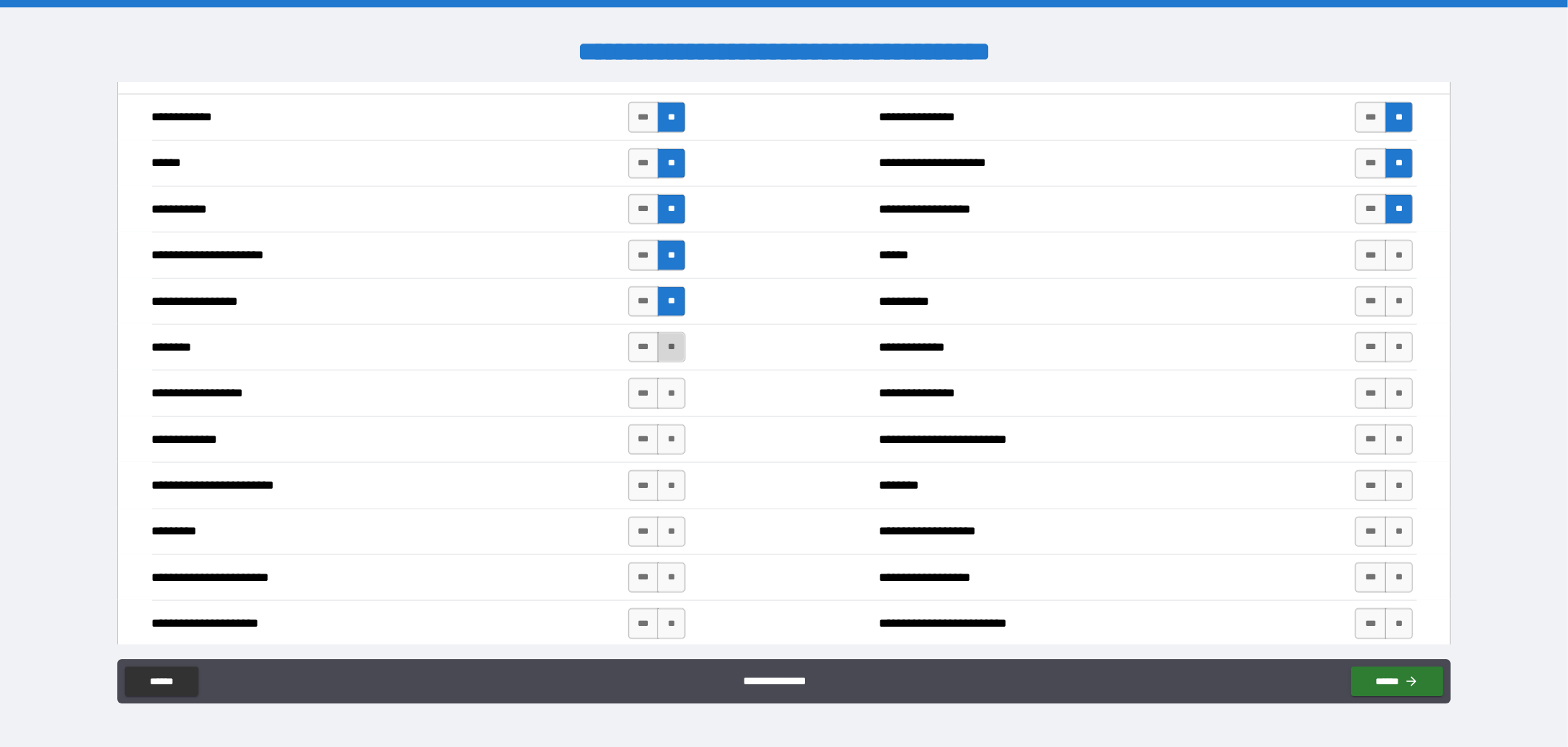 drag, startPoint x: 671, startPoint y: 357, endPoint x: 674, endPoint y: 368, distance: 11.40175 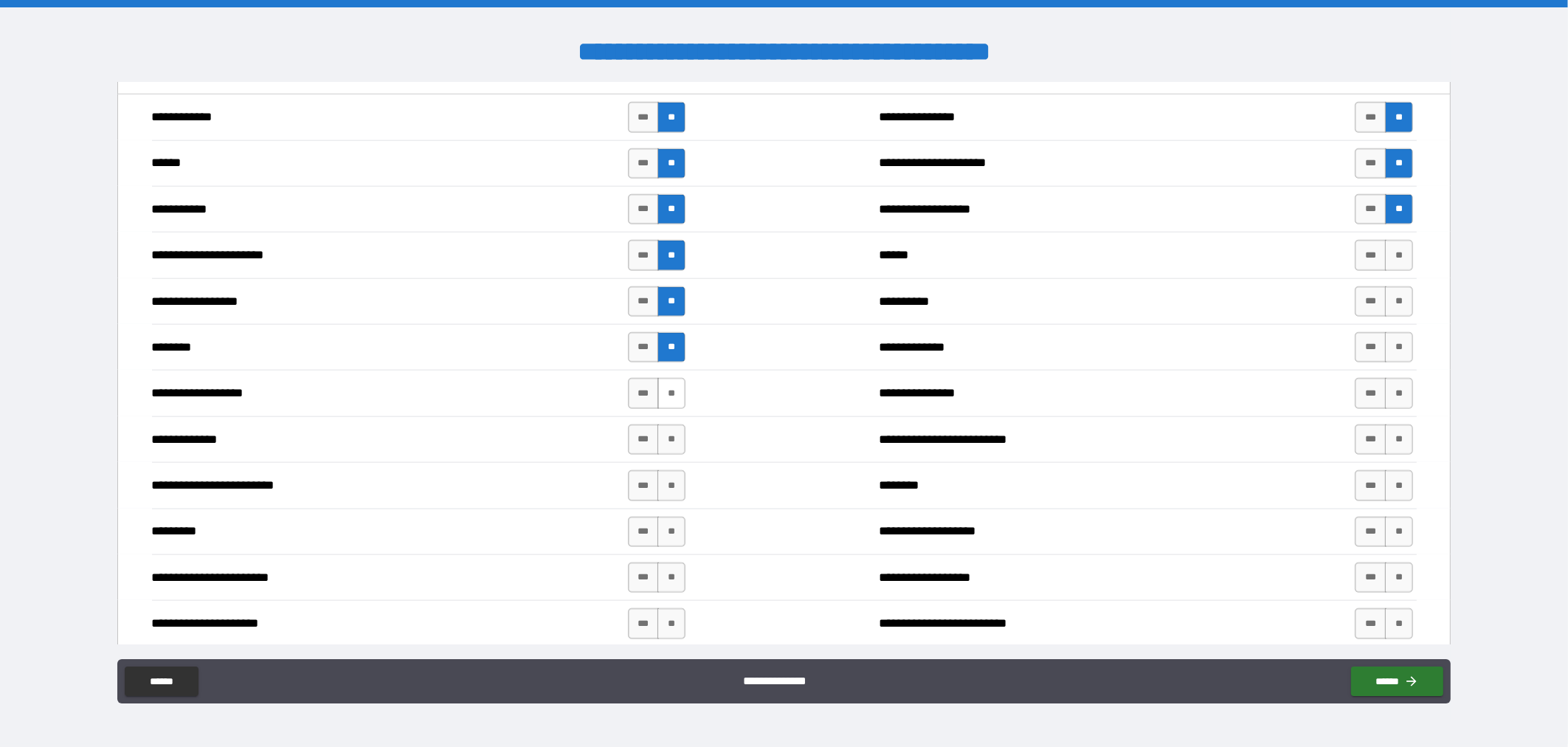 drag, startPoint x: 677, startPoint y: 400, endPoint x: 677, endPoint y: 408, distance: 8 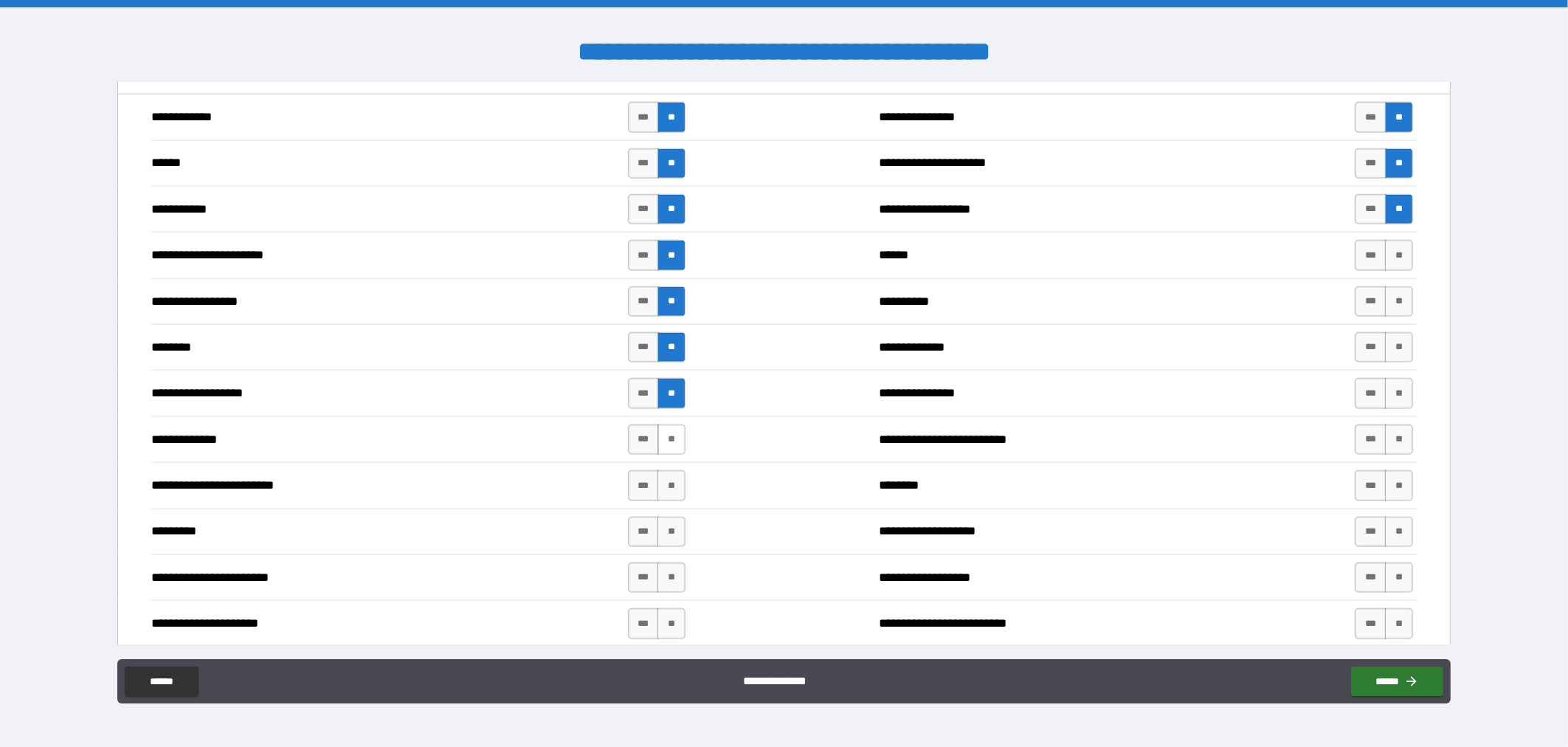 click on "**" at bounding box center (671, 439) 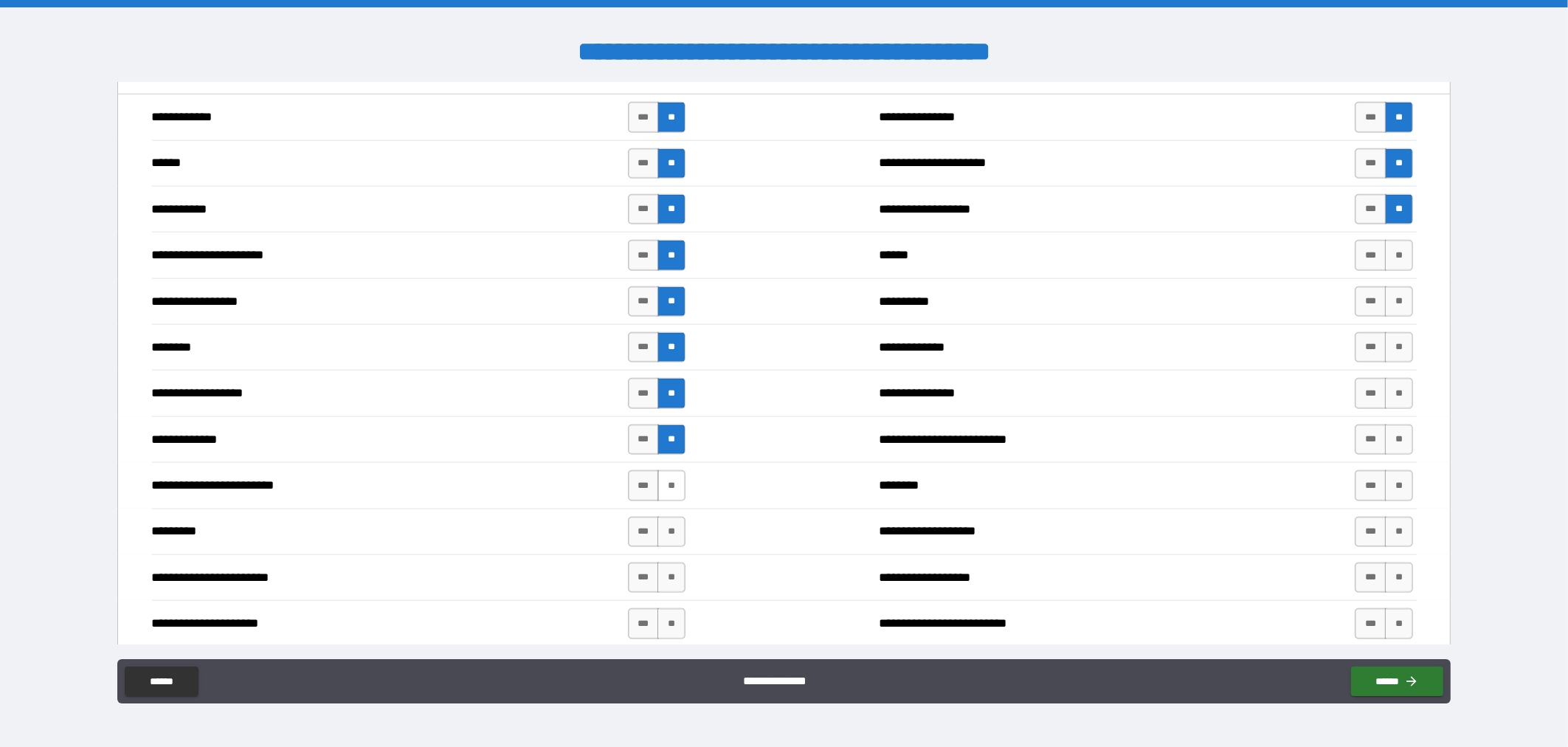 click on "**" at bounding box center [671, 485] 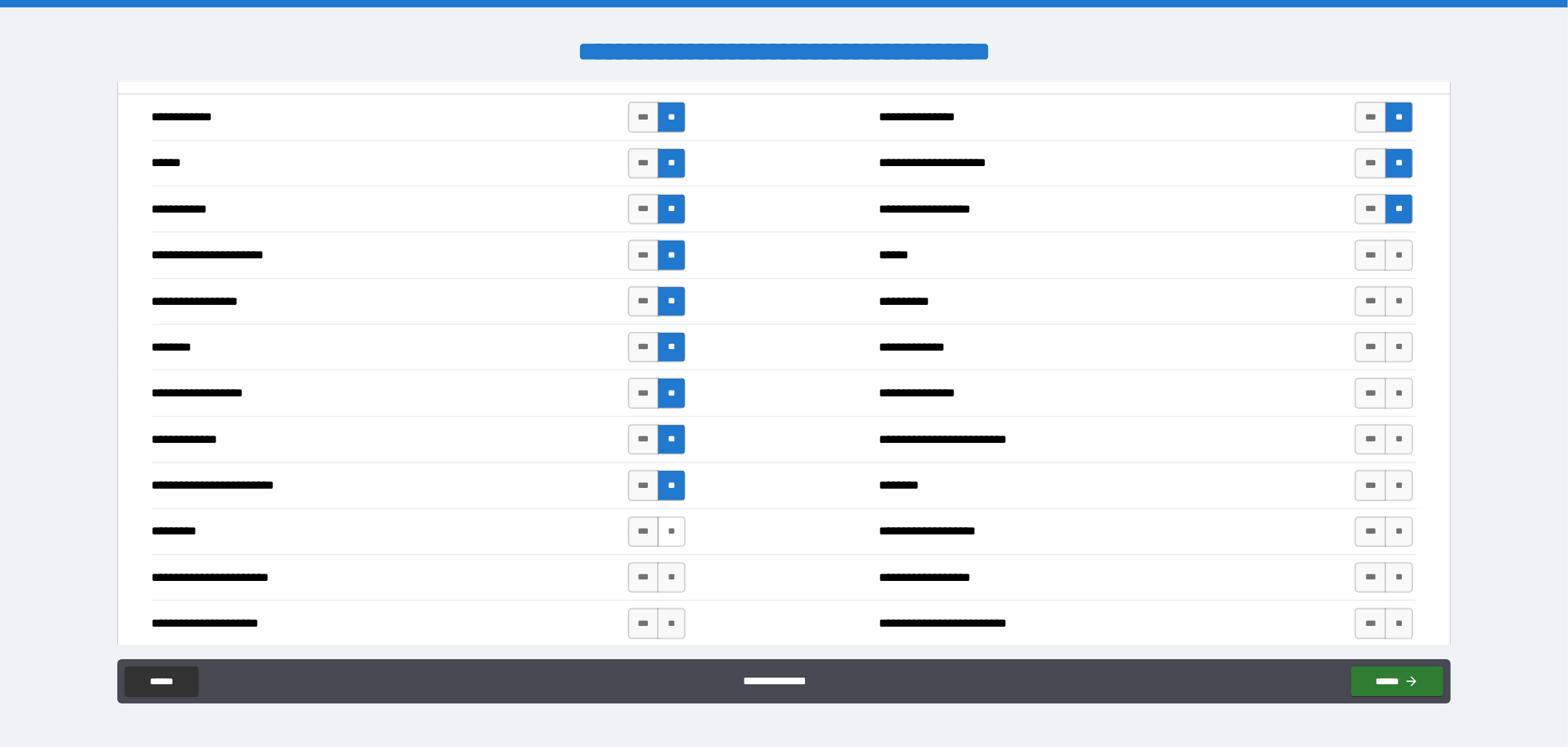 click on "**" at bounding box center (671, 531) 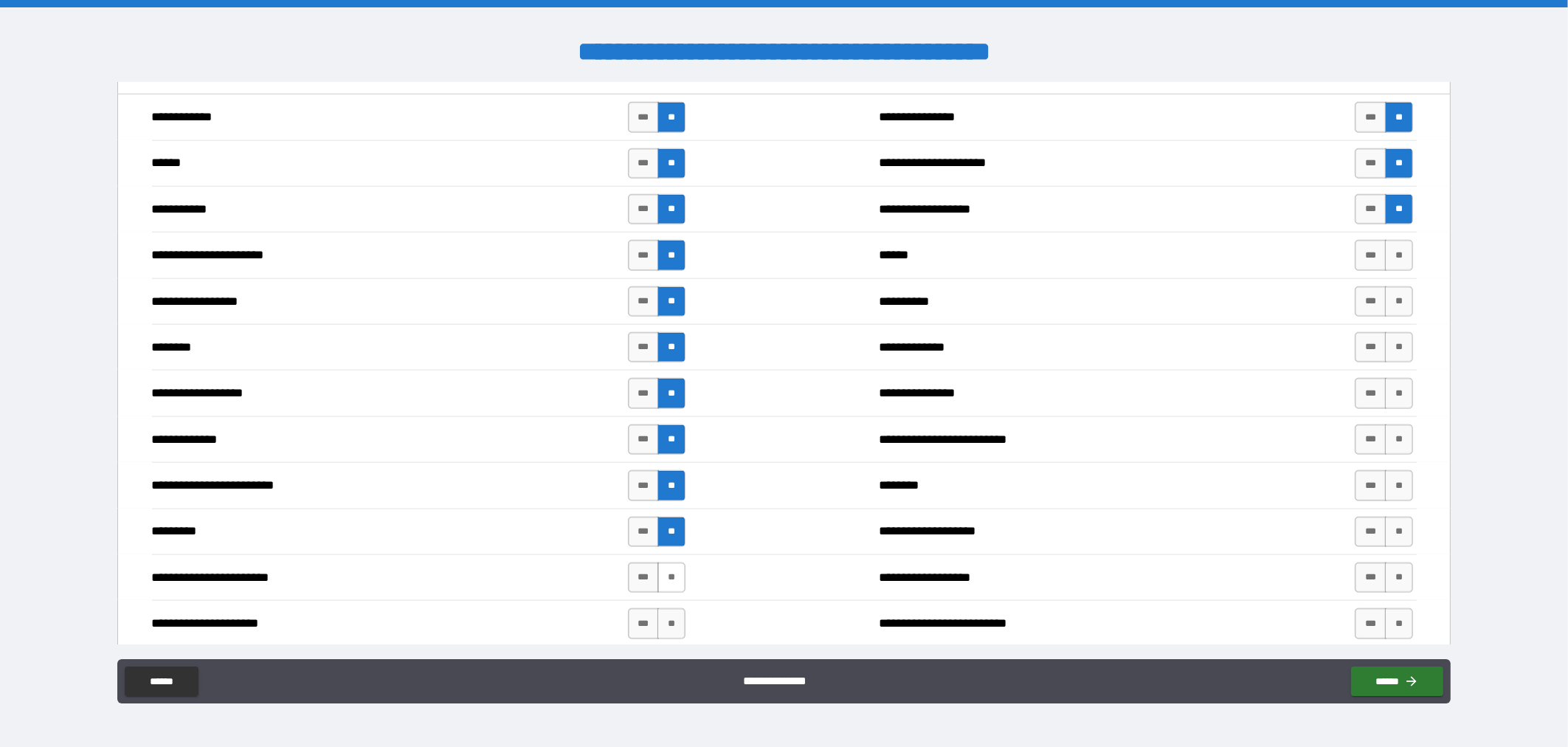 drag, startPoint x: 671, startPoint y: 586, endPoint x: 677, endPoint y: 609, distance: 23.76973 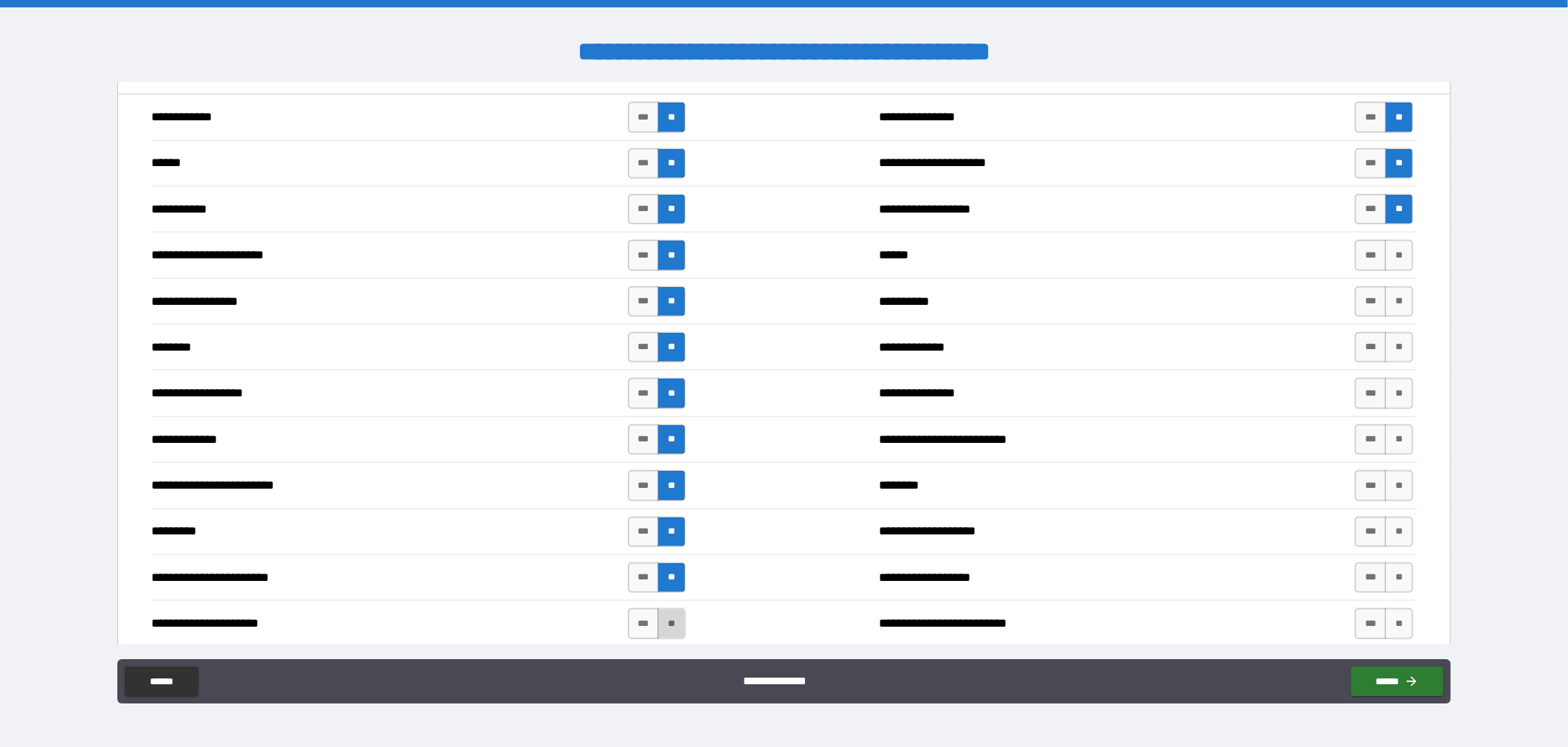 click on "**" at bounding box center (671, 623) 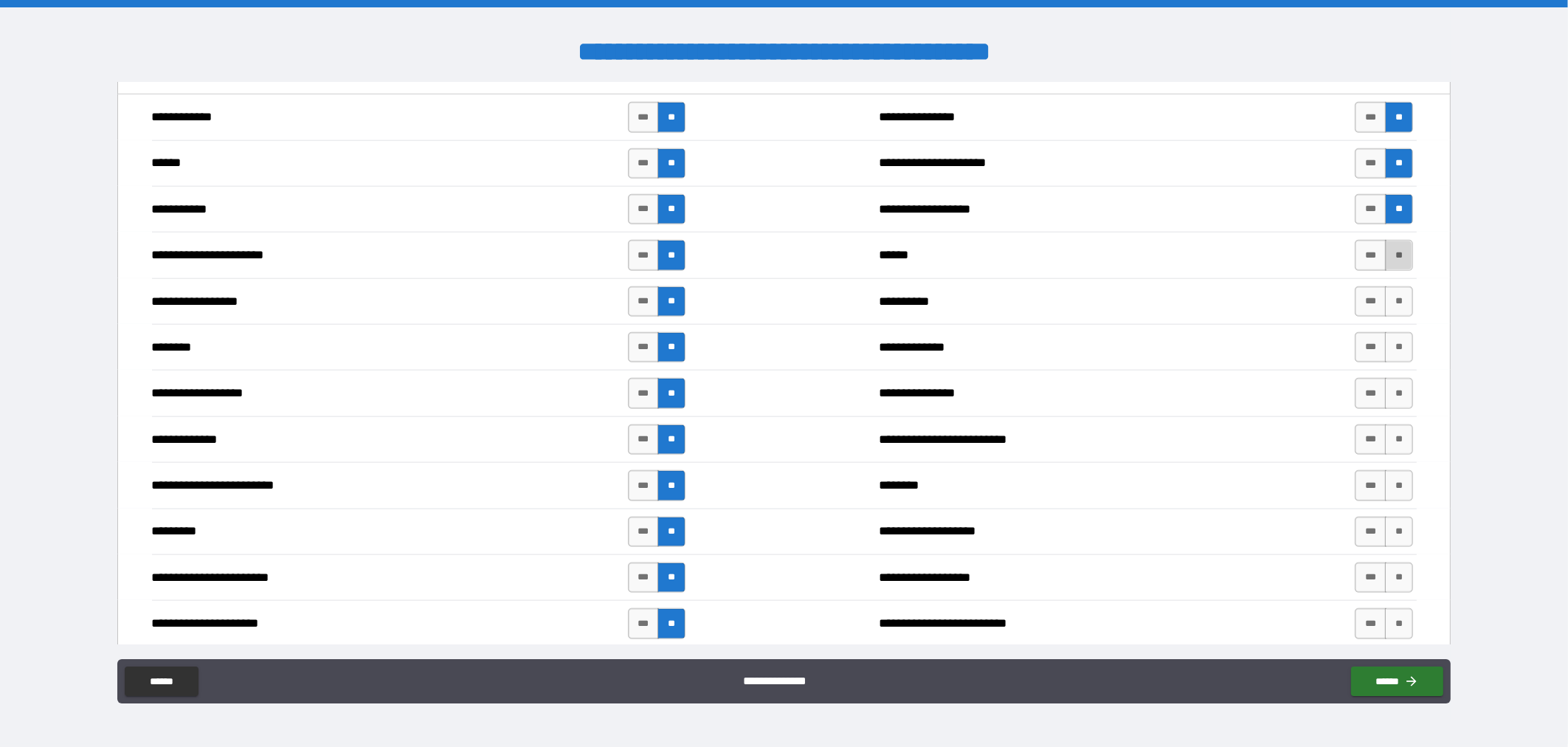 click on "**" at bounding box center (1399, 255) 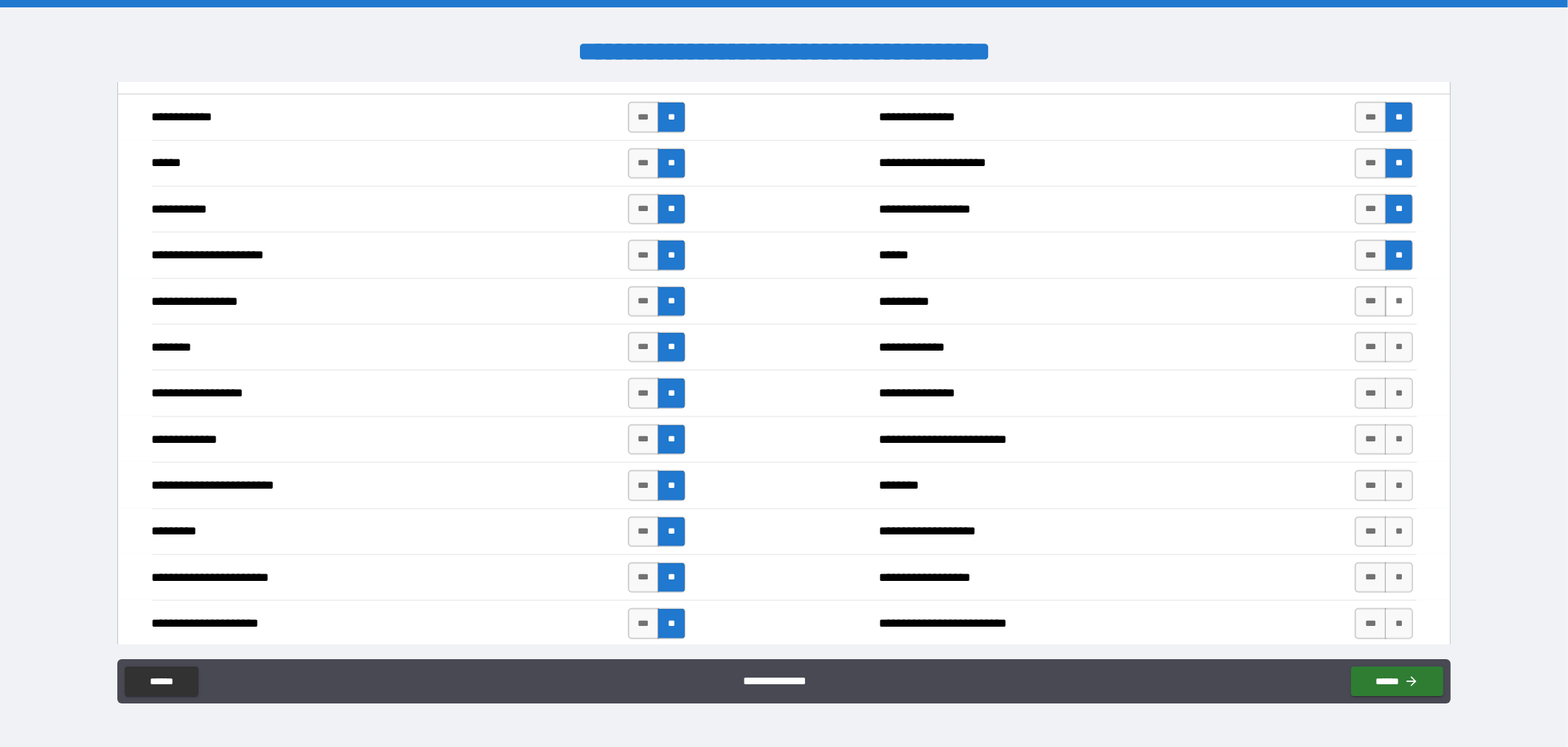 click on "**" at bounding box center (1399, 301) 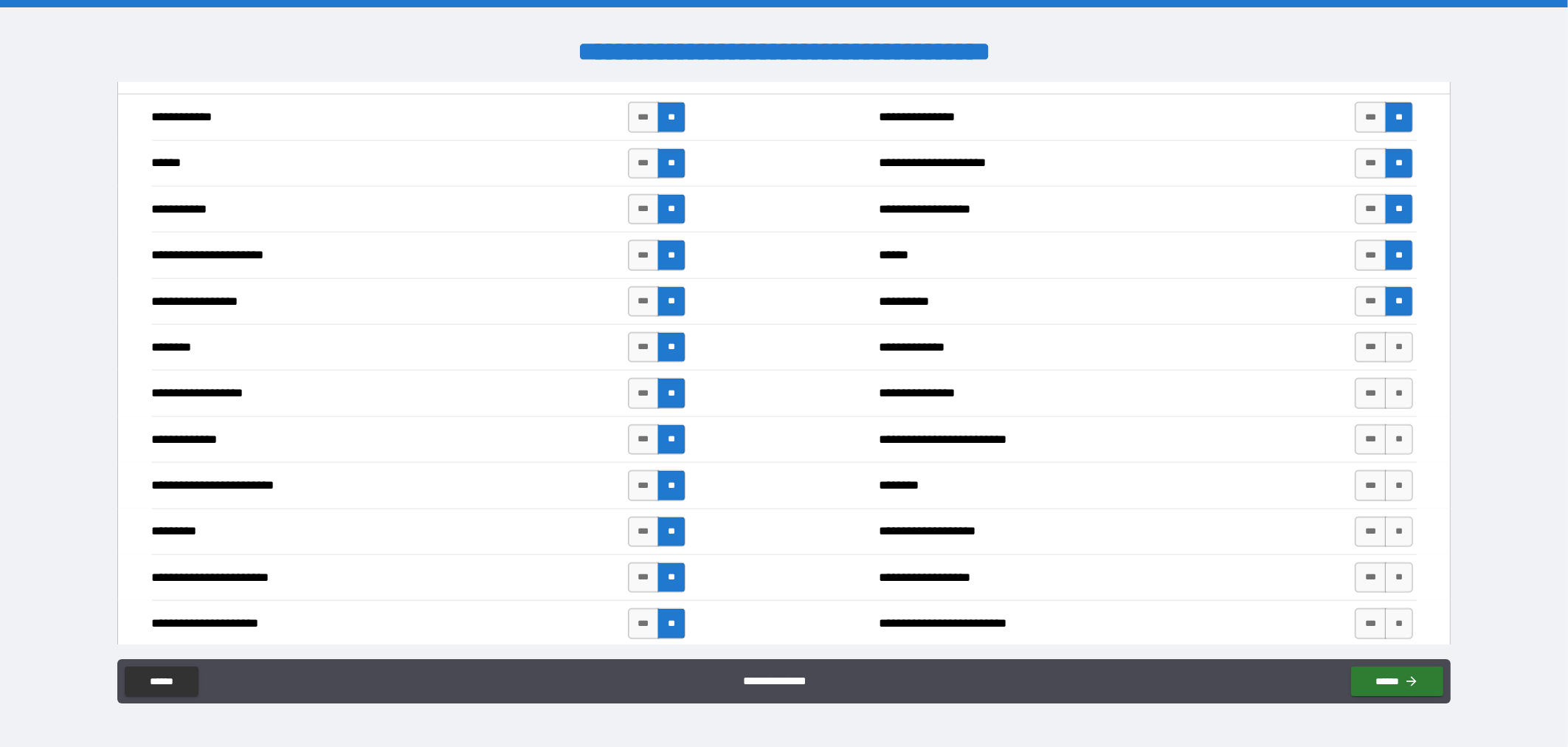 drag, startPoint x: 1392, startPoint y: 351, endPoint x: 1393, endPoint y: 376, distance: 25.01999 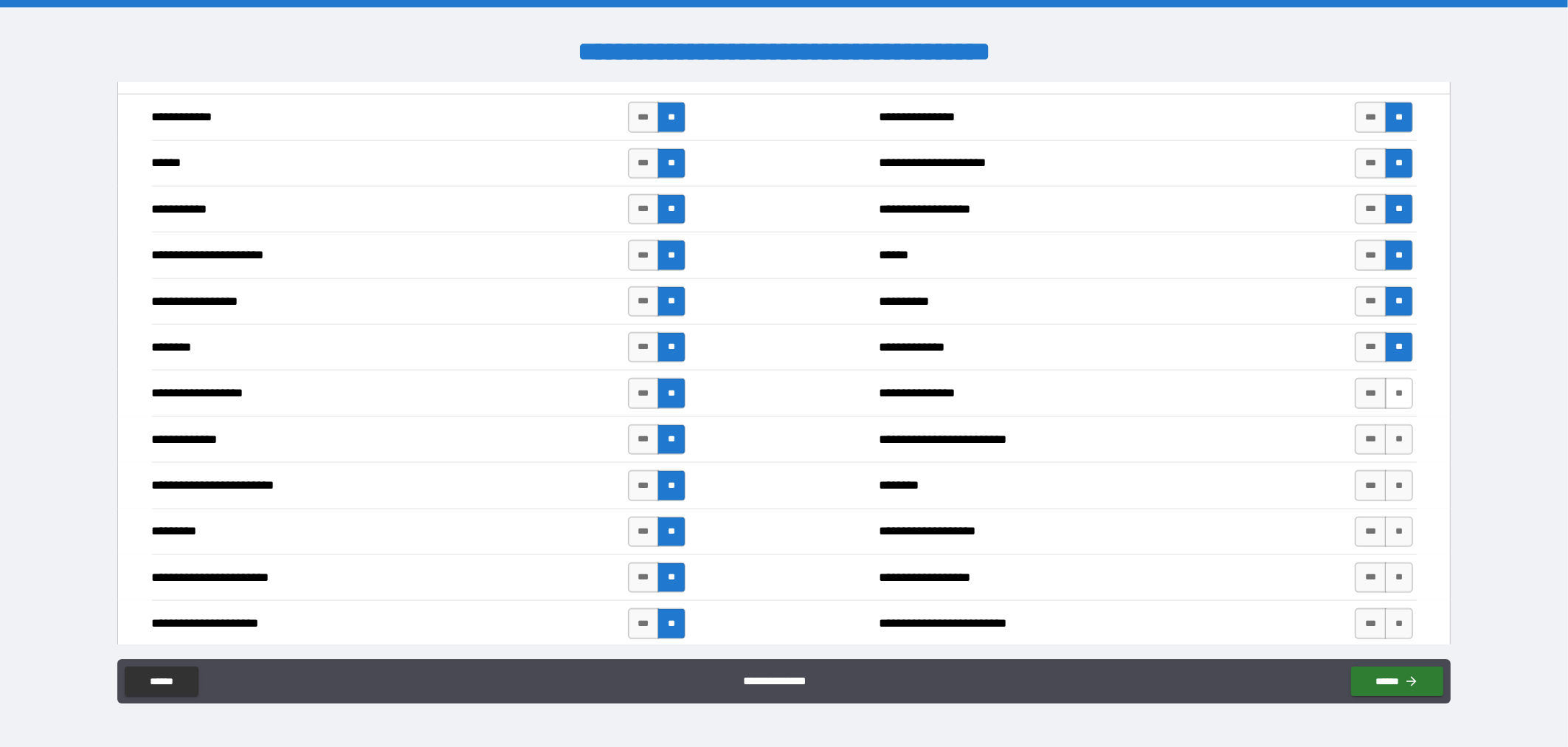 drag, startPoint x: 1395, startPoint y: 407, endPoint x: 1398, endPoint y: 416, distance: 9.486833 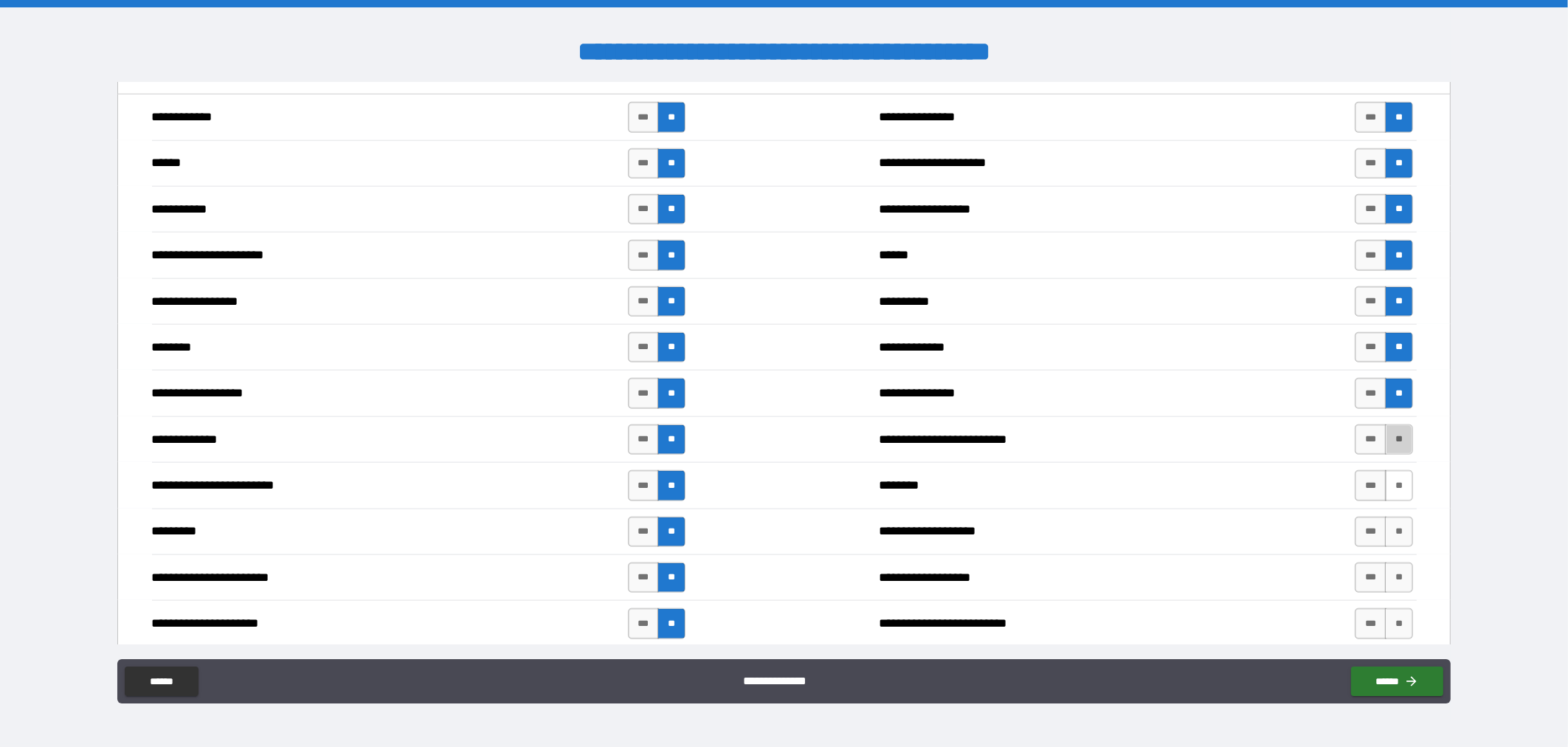 drag, startPoint x: 1395, startPoint y: 448, endPoint x: 1389, endPoint y: 489, distance: 41.436699 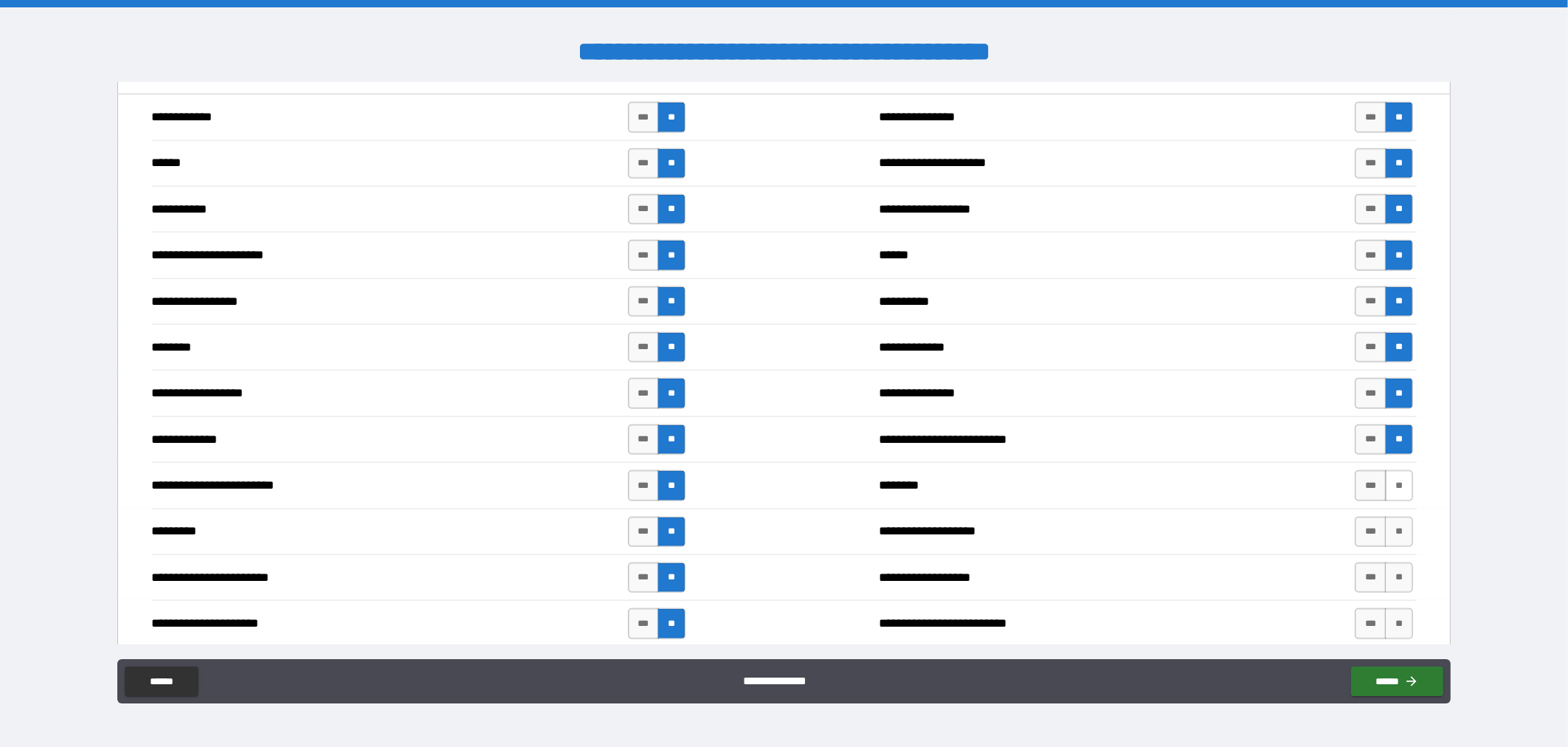 click on "**" at bounding box center [1399, 485] 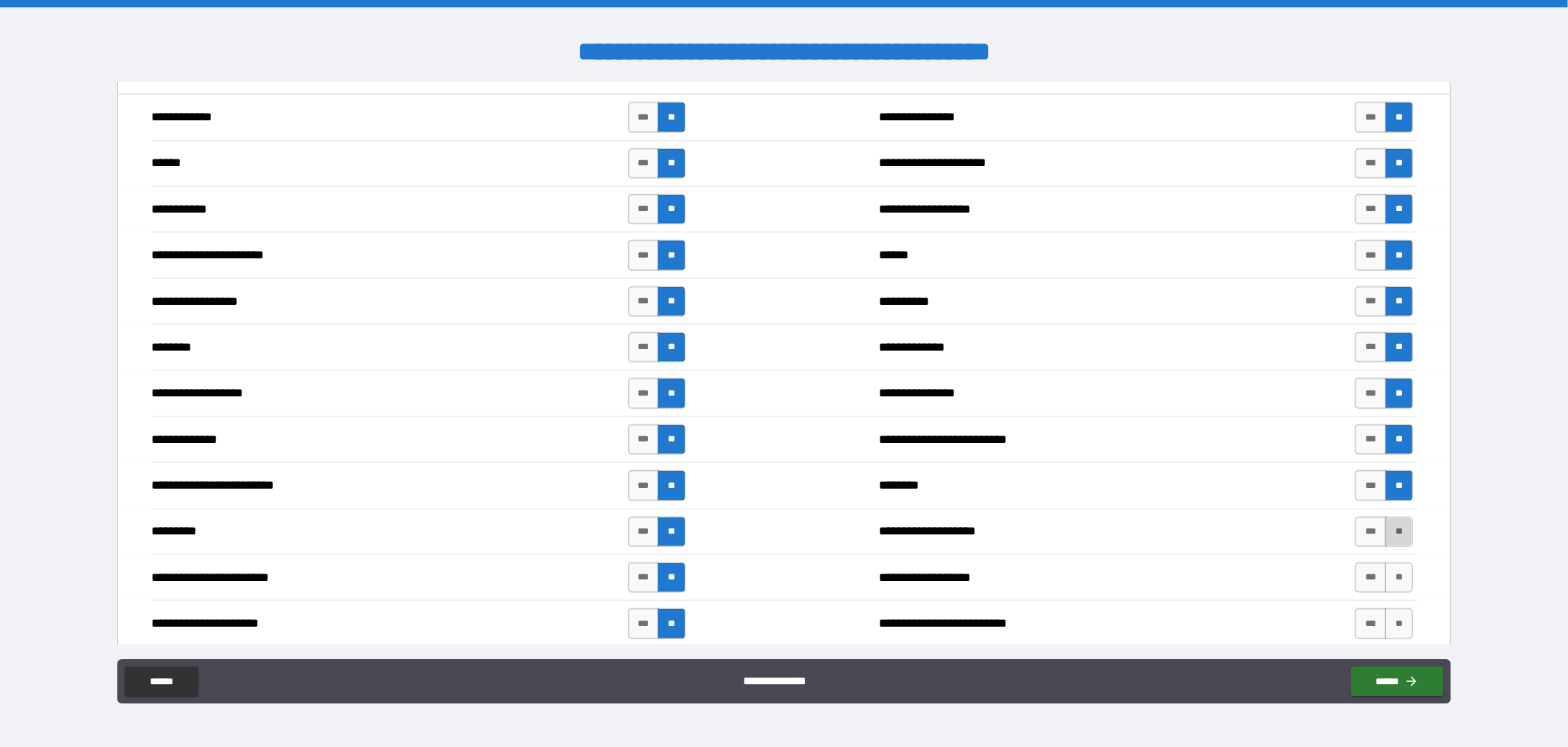drag, startPoint x: 1390, startPoint y: 535, endPoint x: 1392, endPoint y: 544, distance: 9.219544 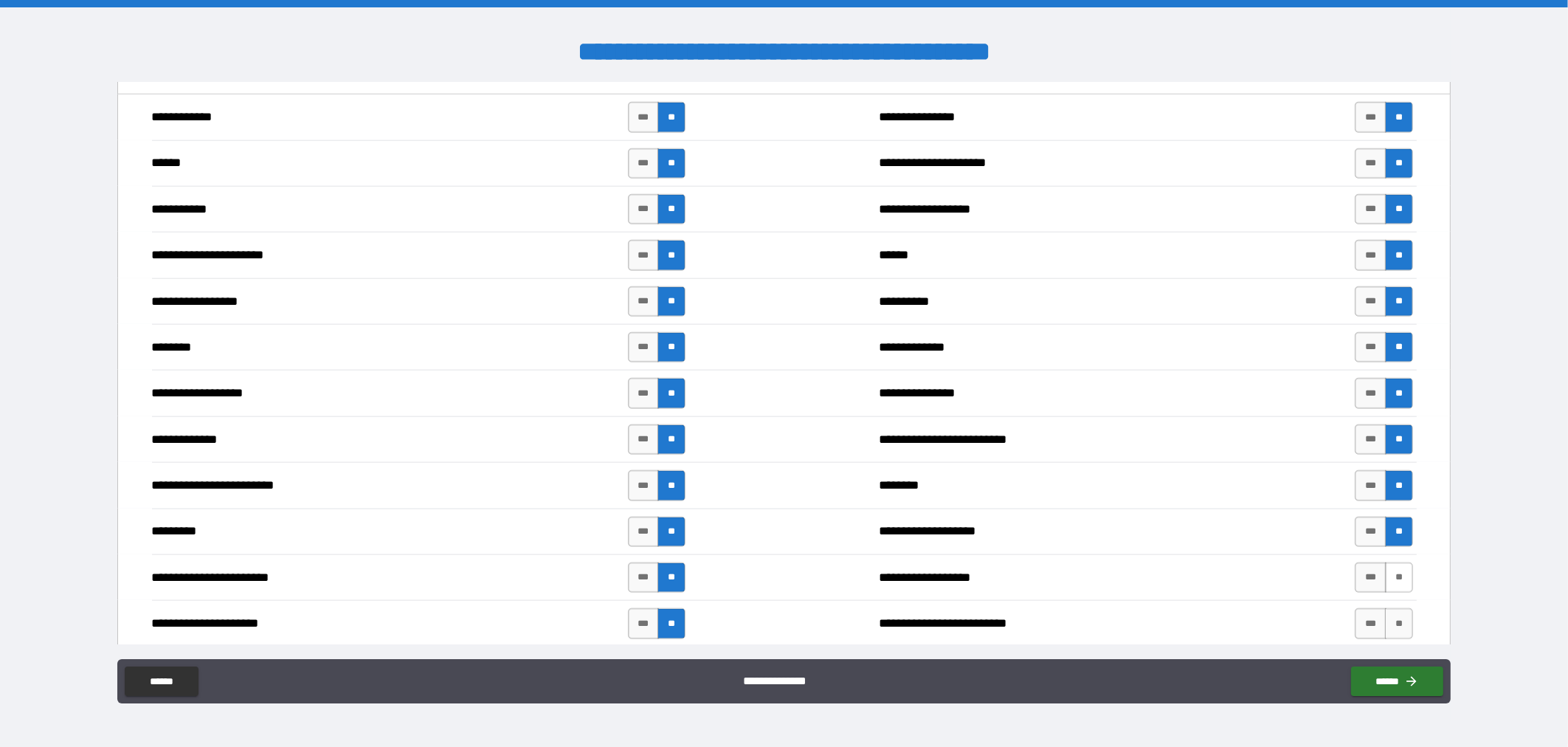 click on "**" at bounding box center [1399, 577] 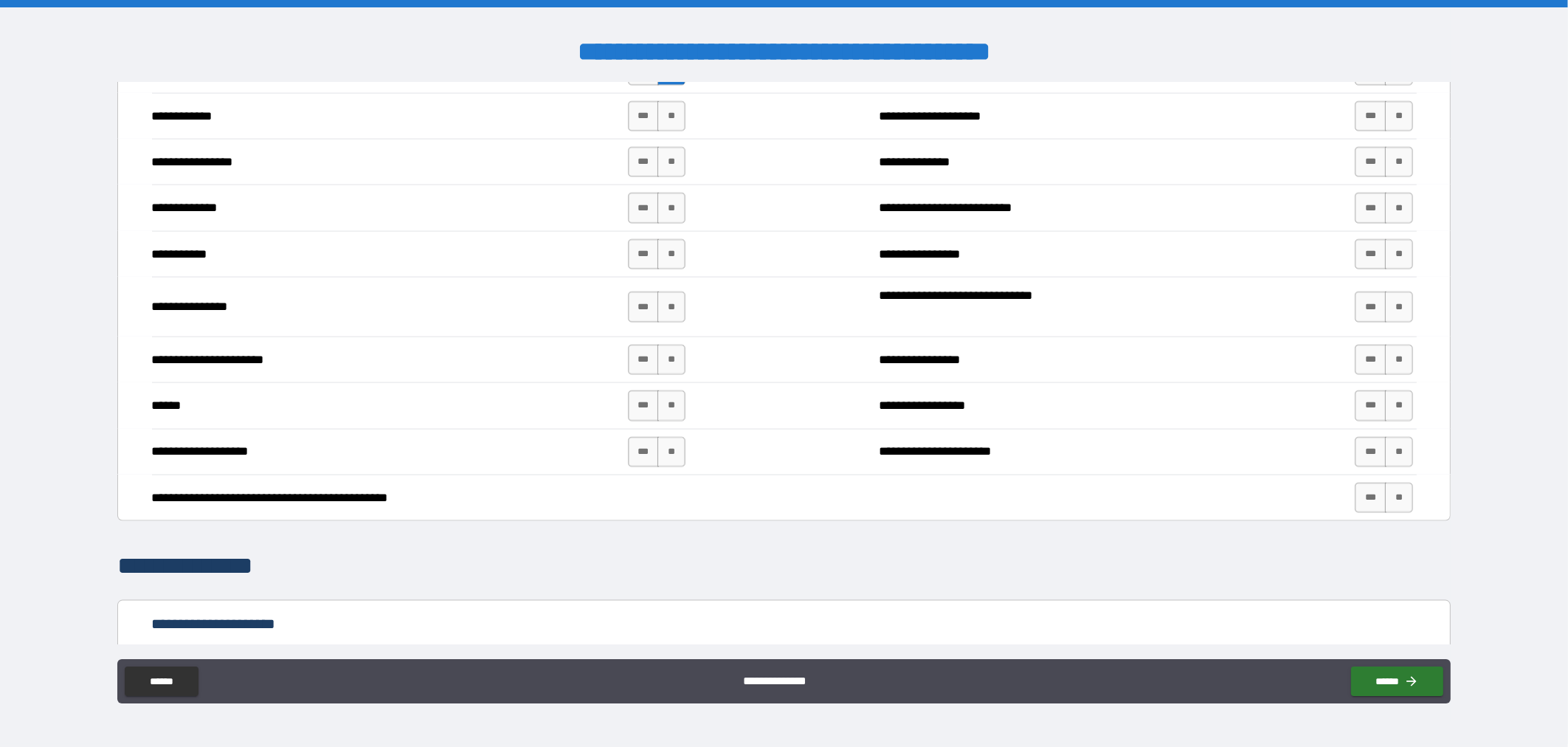 scroll, scrollTop: 2288, scrollLeft: 0, axis: vertical 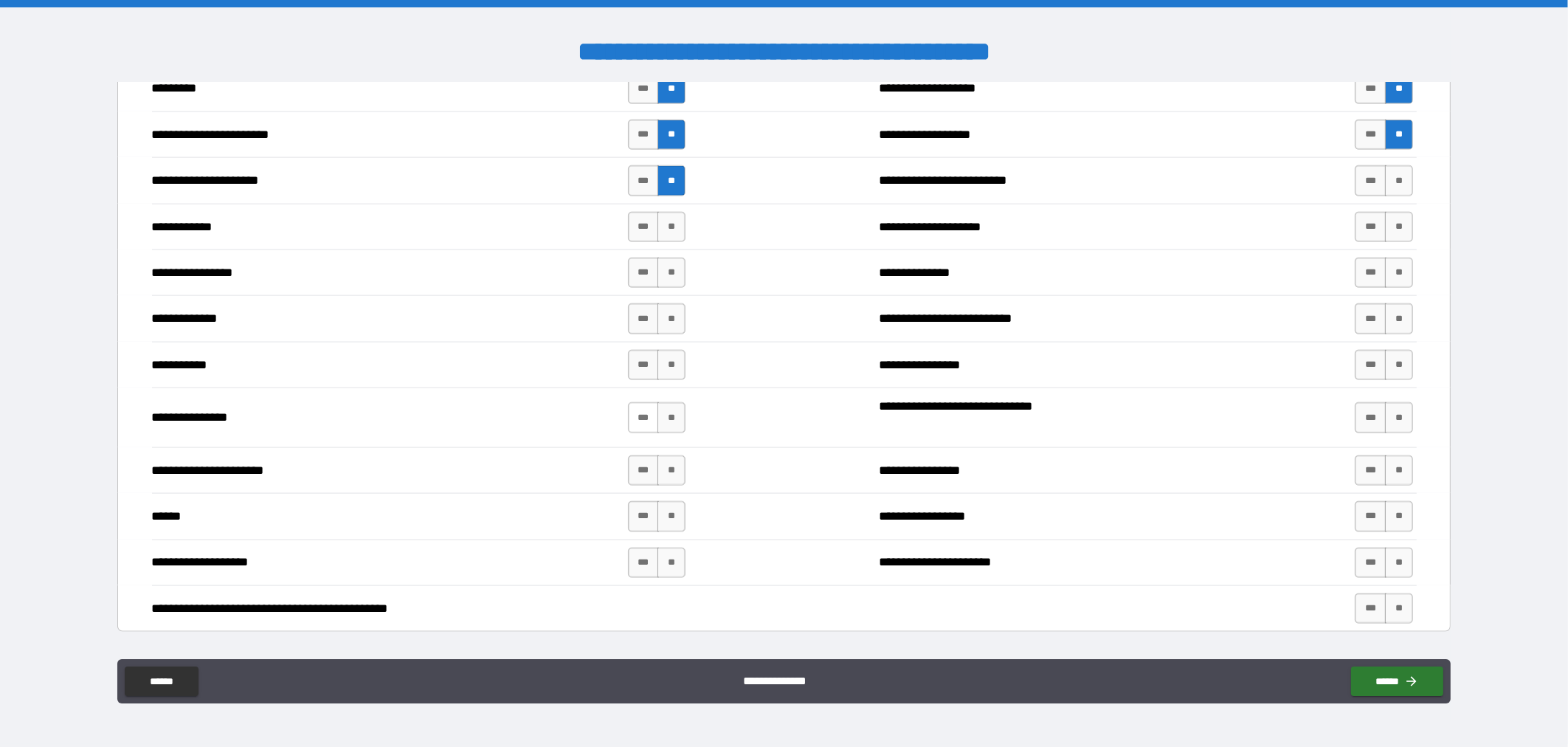 click on "***" at bounding box center [643, 417] 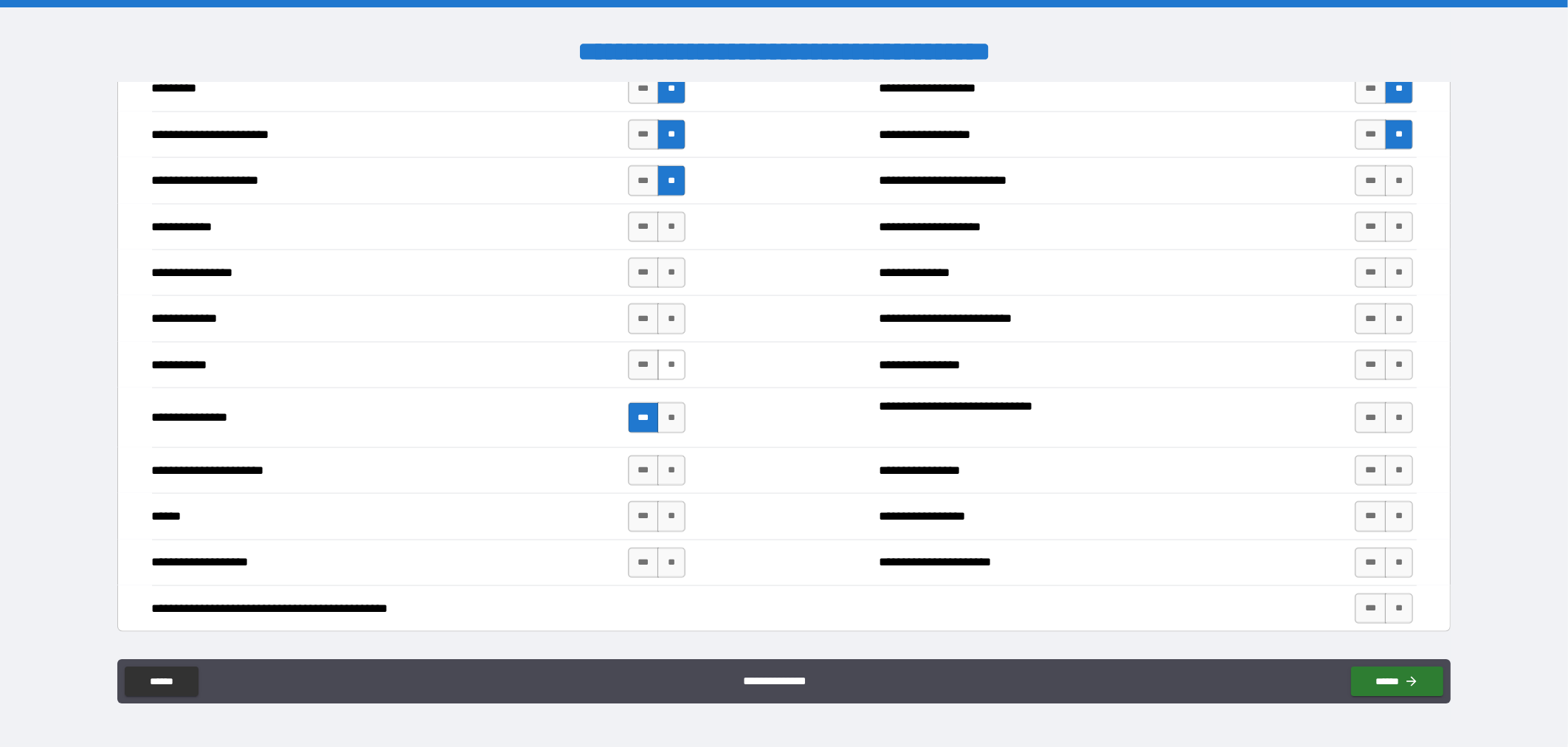 click on "**" at bounding box center (671, 365) 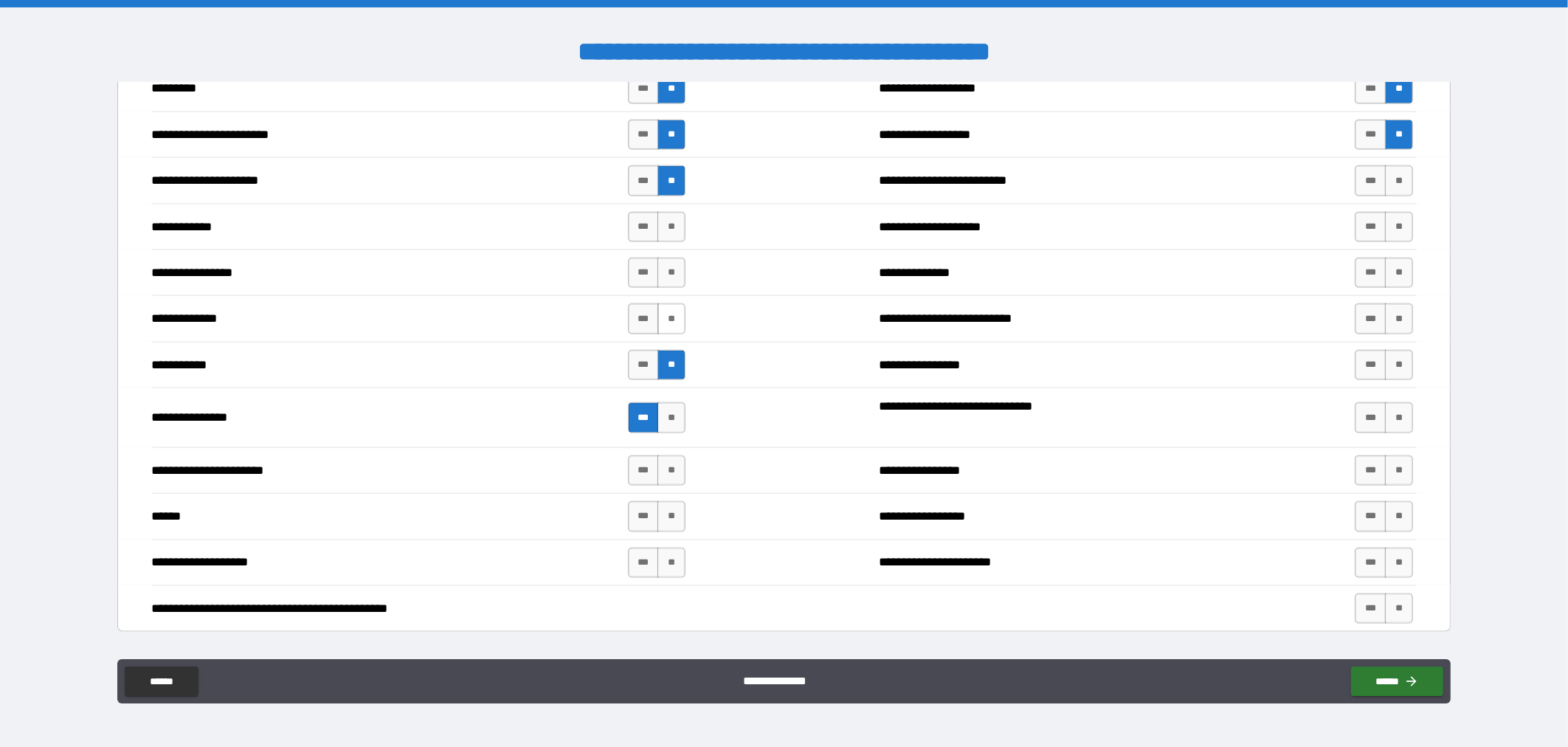 click on "**" at bounding box center [671, 318] 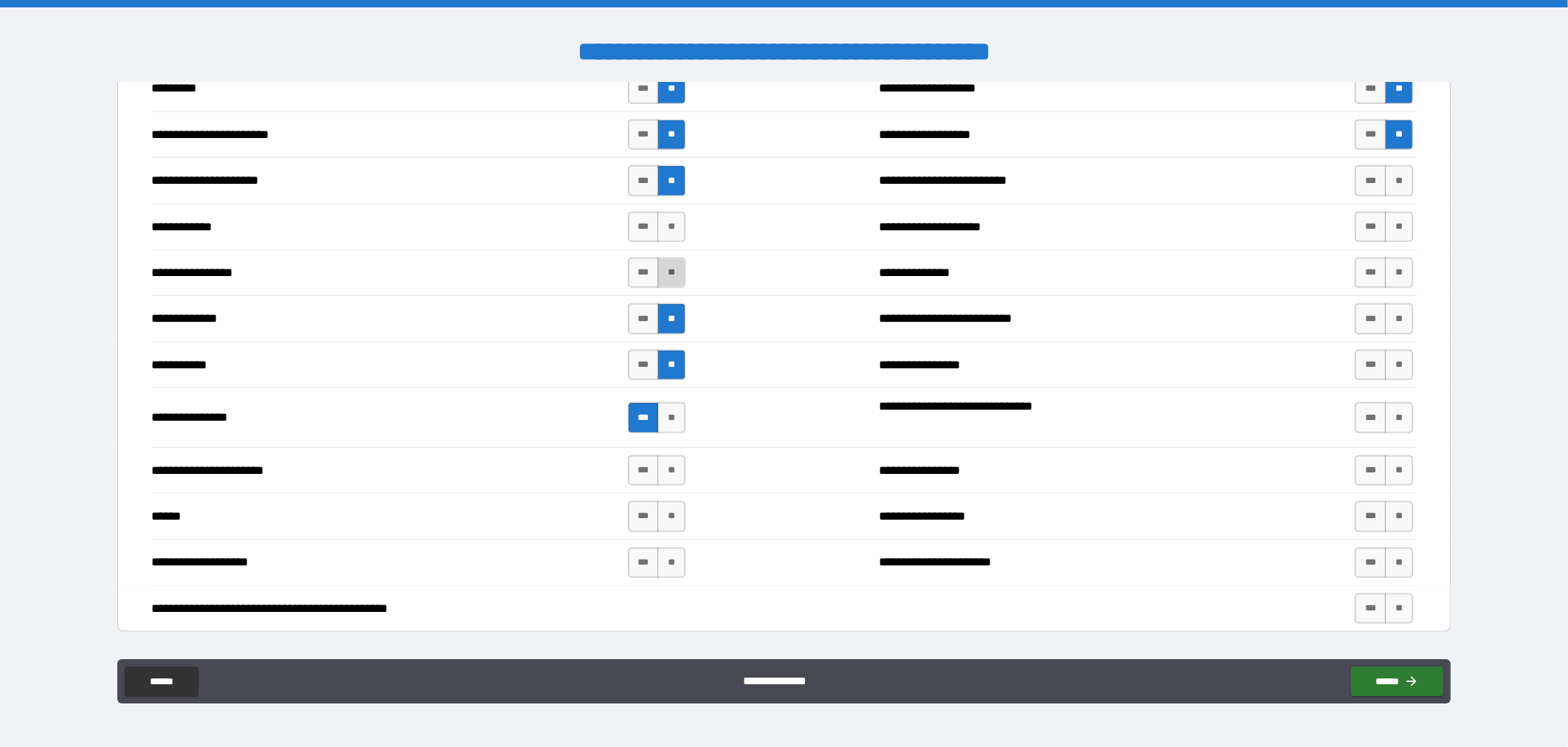 click on "**" at bounding box center [671, 272] 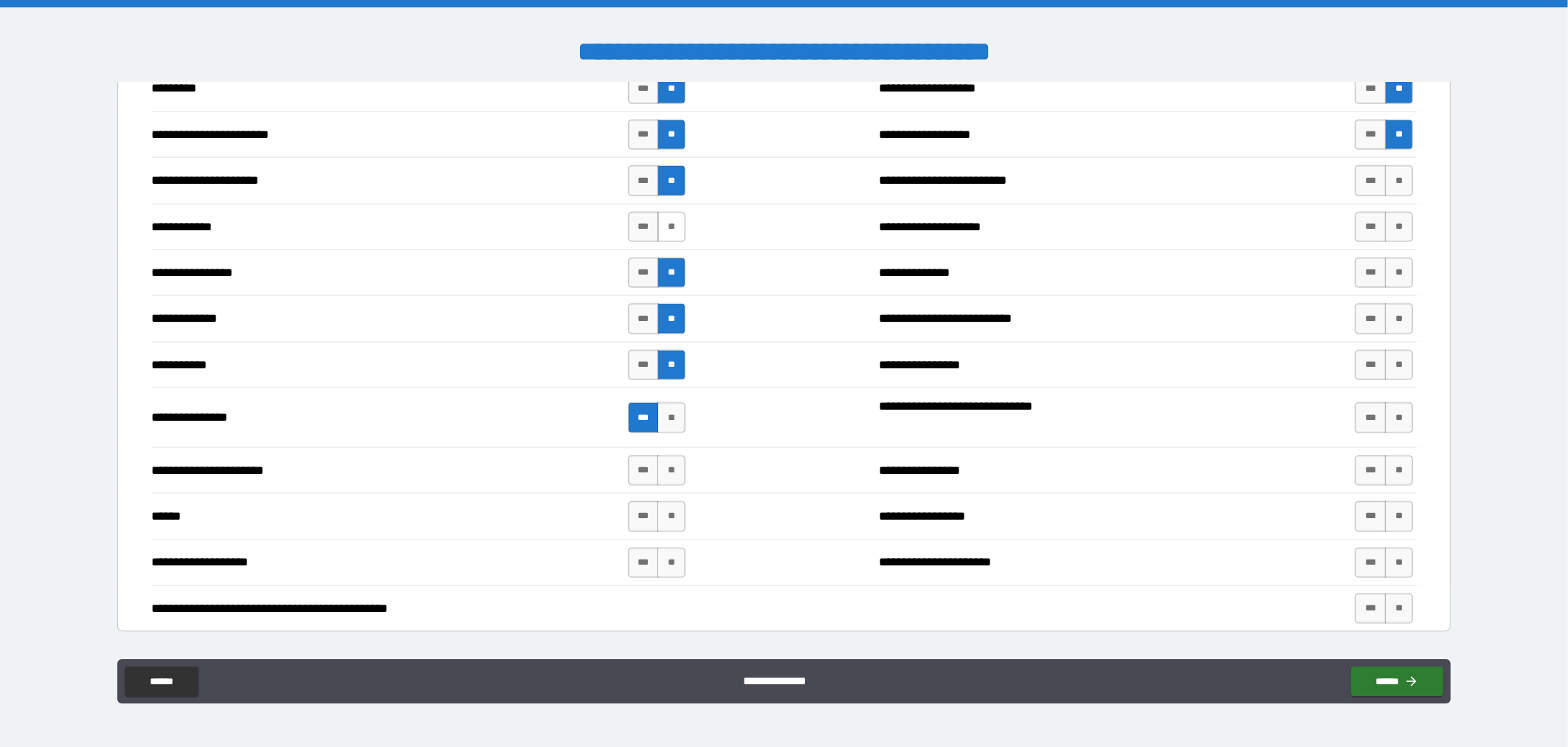 click on "**" at bounding box center [671, 227] 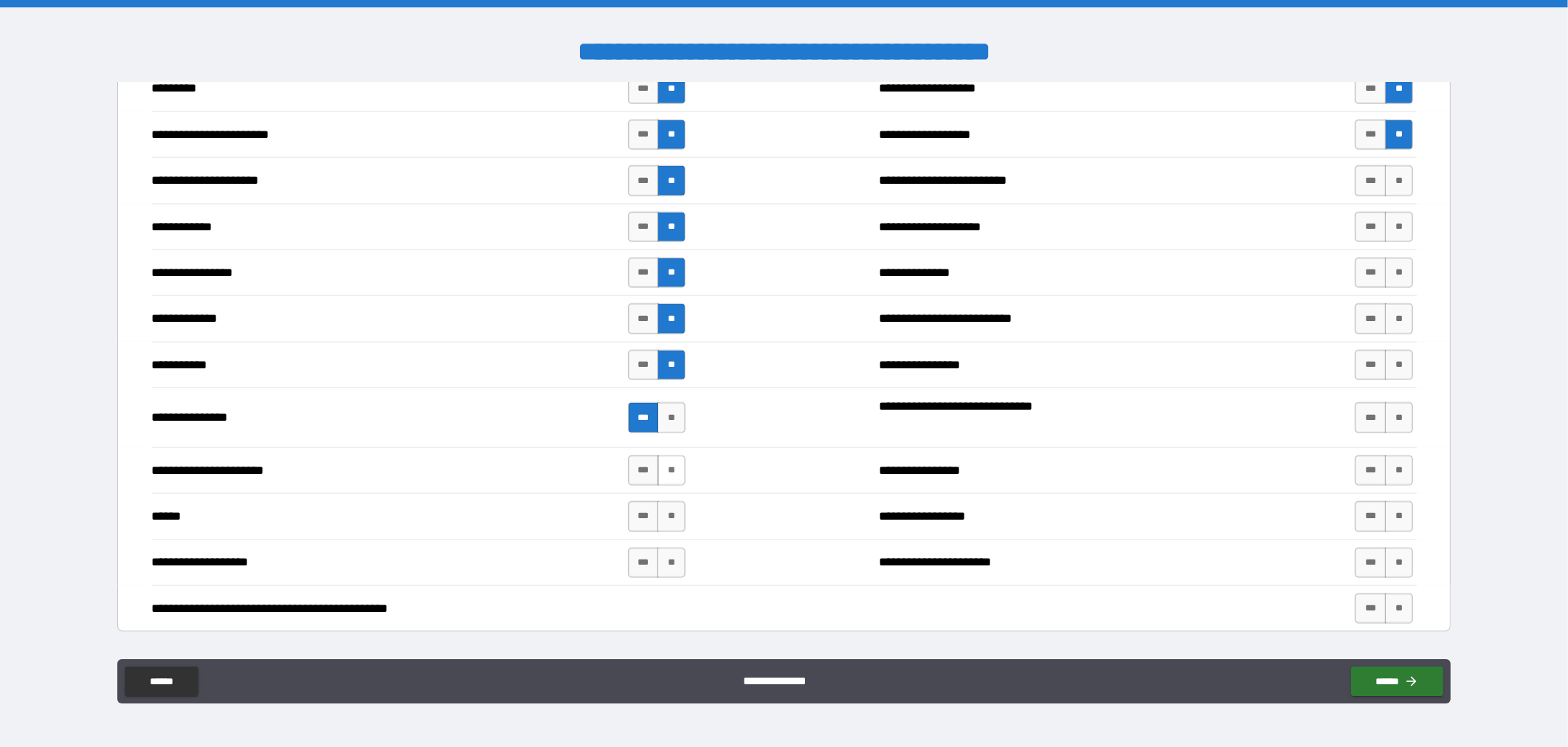 click on "**" at bounding box center (671, 470) 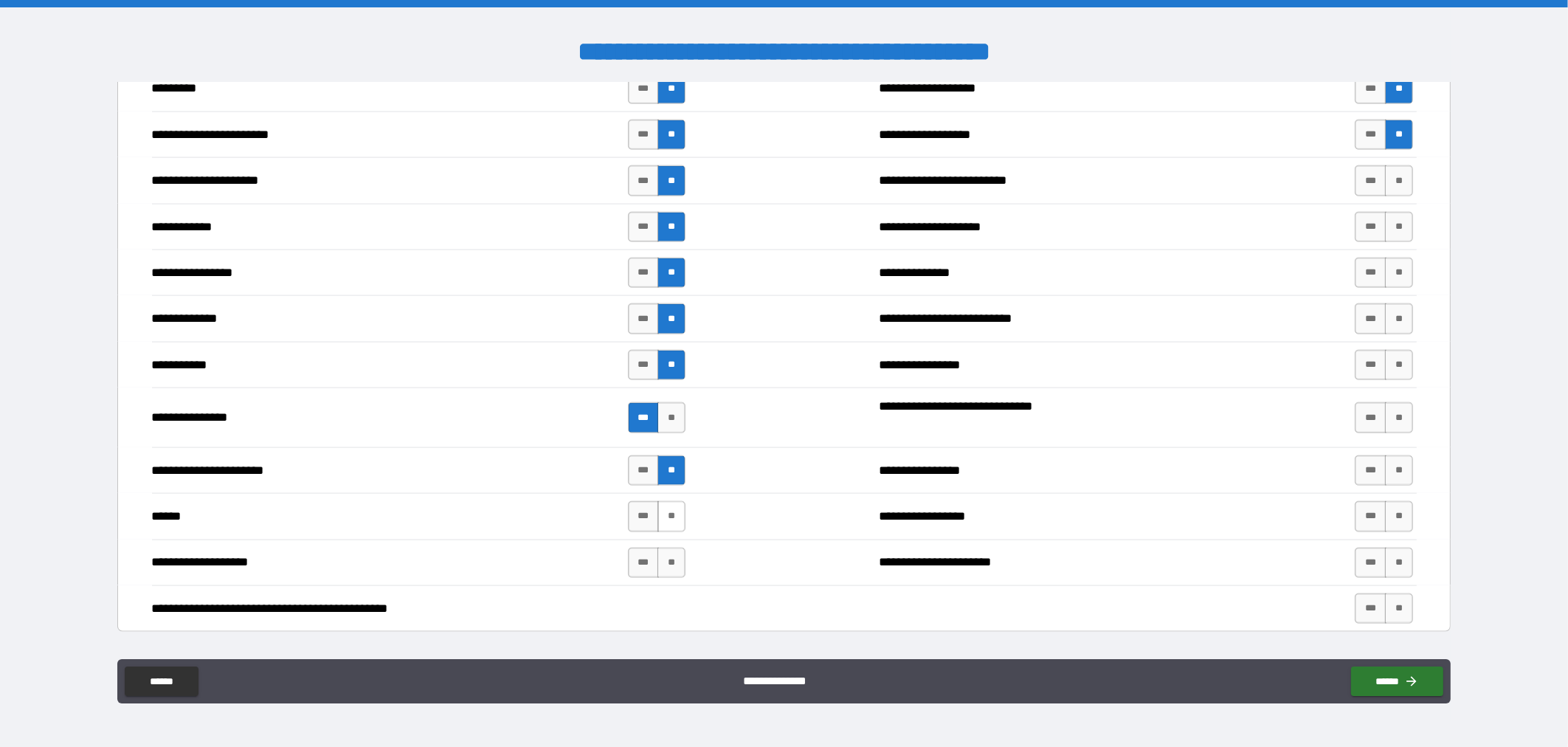 drag, startPoint x: 665, startPoint y: 516, endPoint x: 664, endPoint y: 540, distance: 24.02082 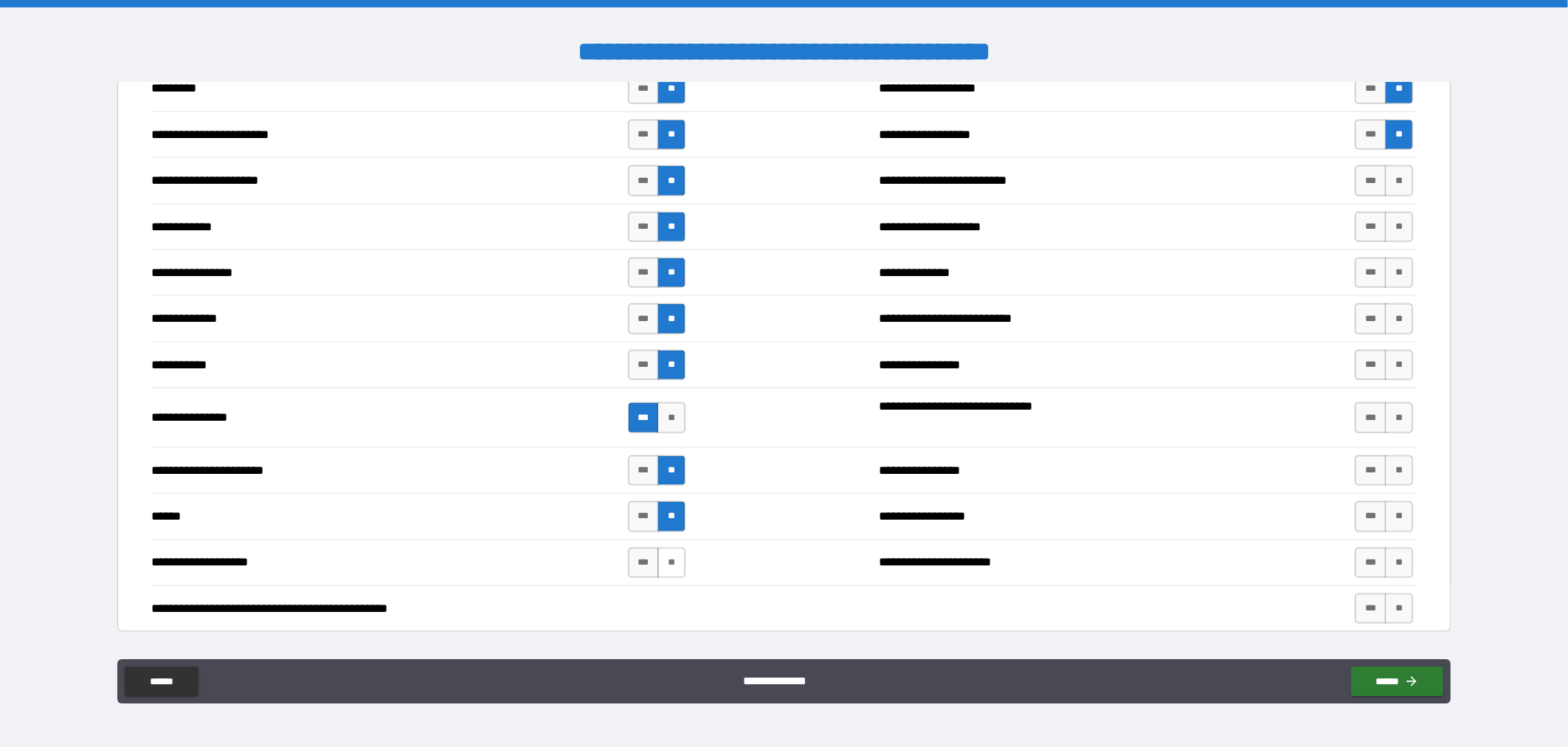 click on "**" at bounding box center (671, 562) 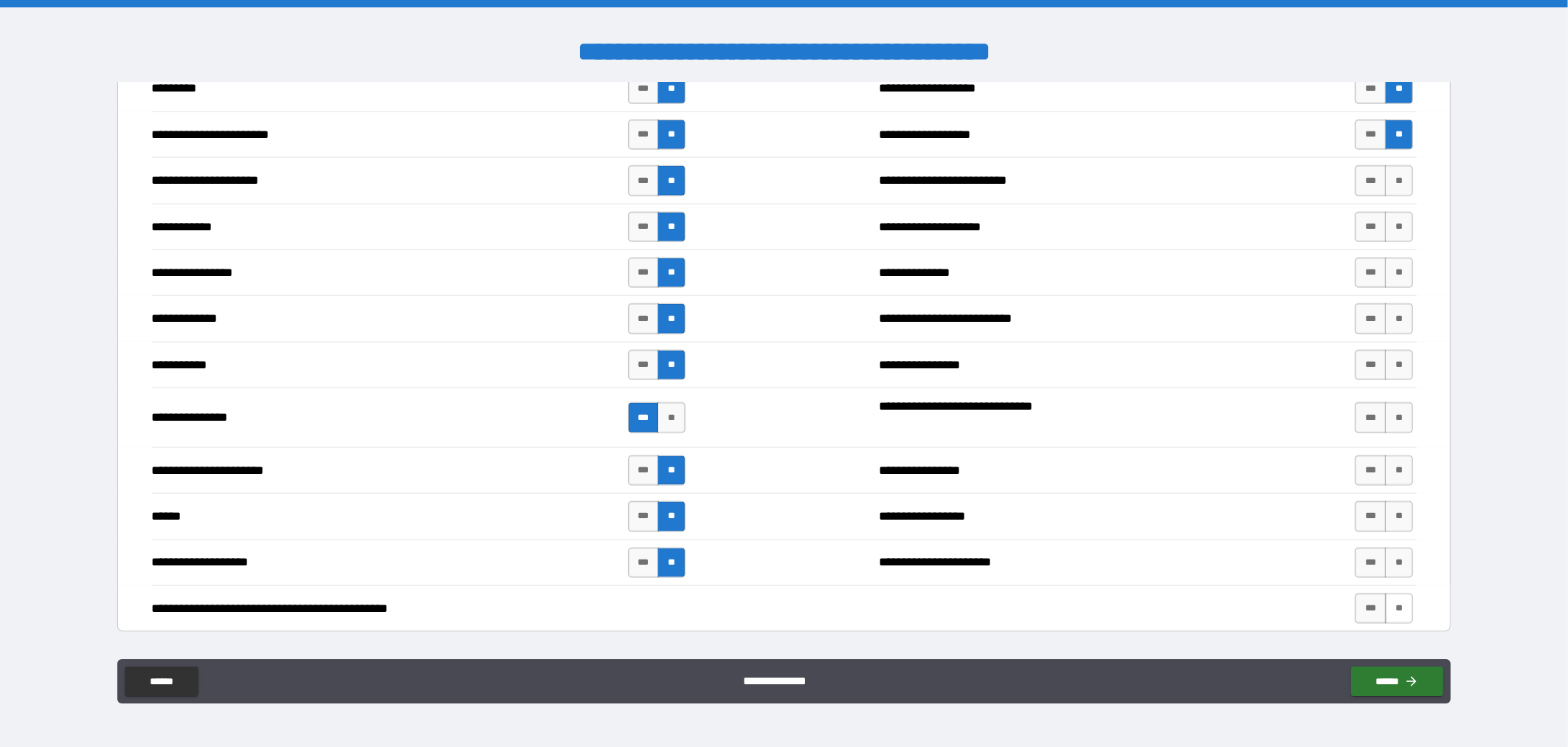 click on "**" at bounding box center (1399, 608) 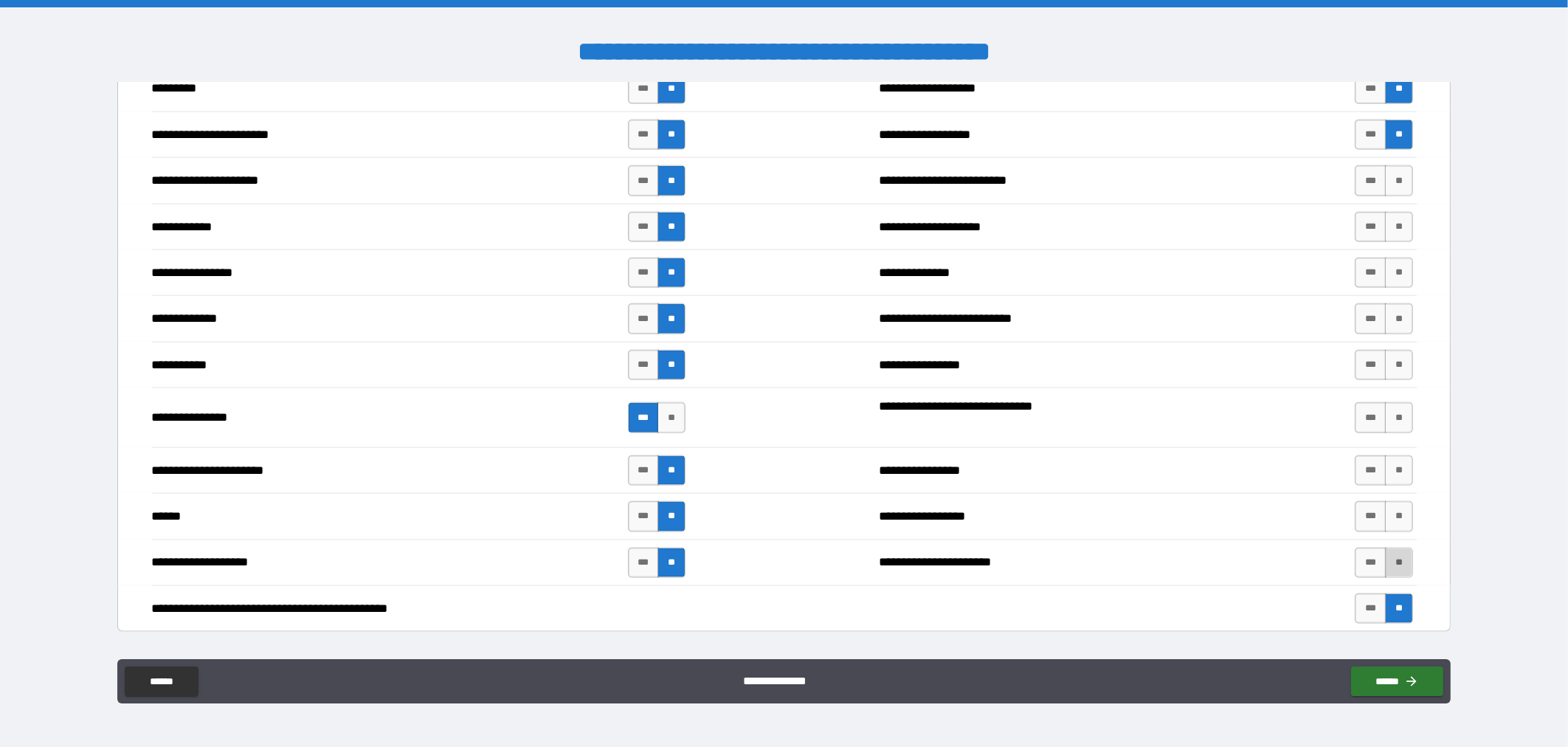 click on "**" at bounding box center [1399, 562] 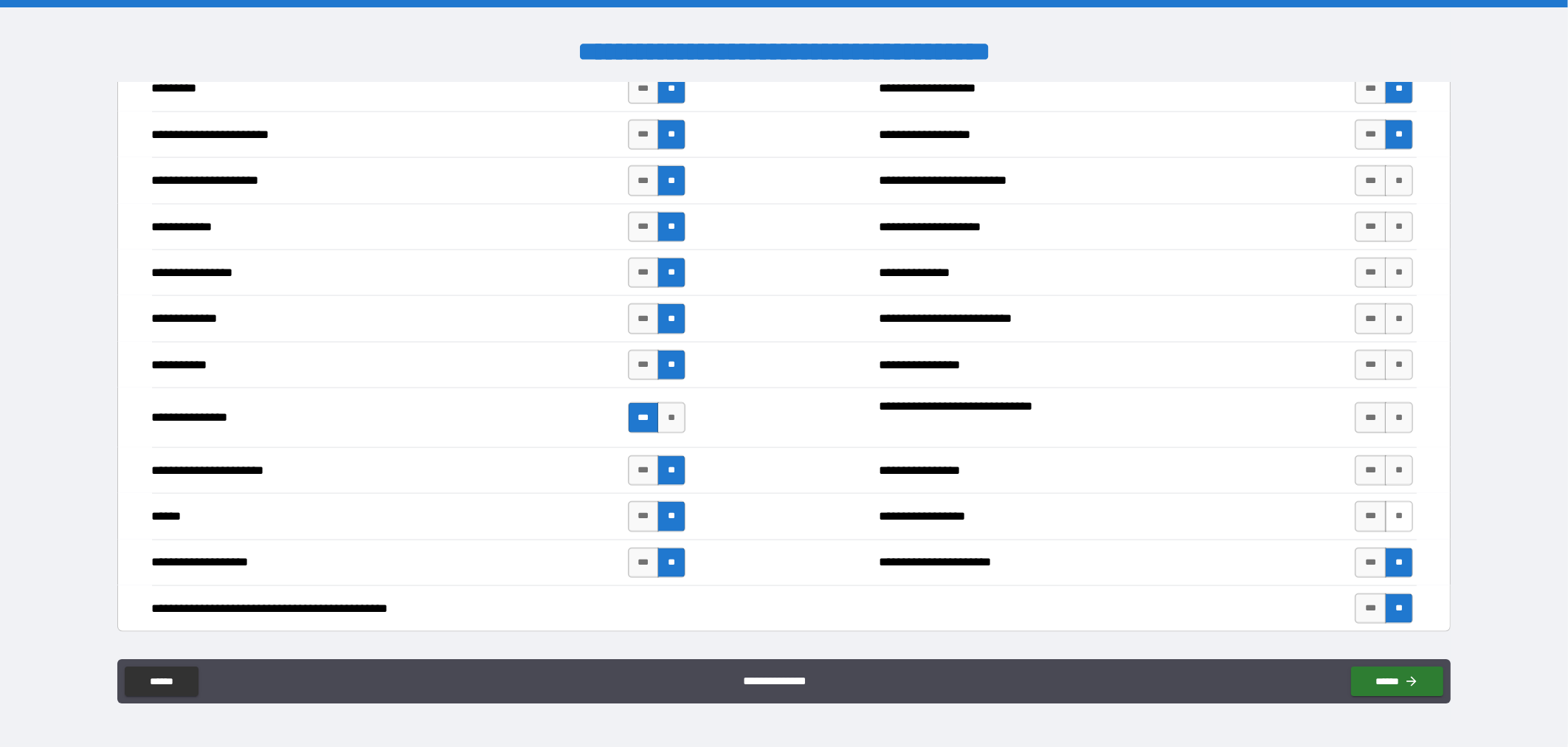 click on "**" at bounding box center [1399, 516] 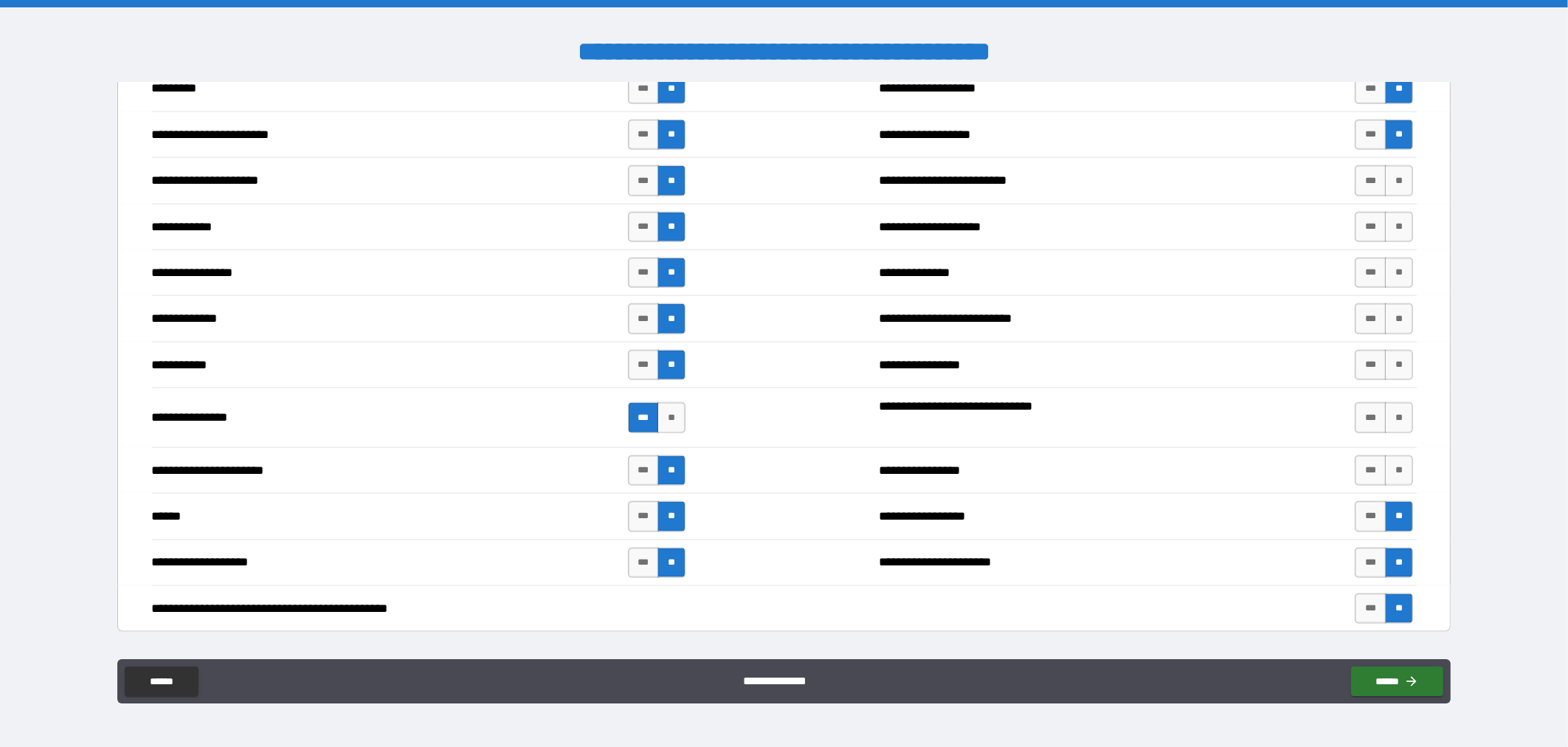 drag, startPoint x: 1390, startPoint y: 478, endPoint x: 1390, endPoint y: 466, distance: 12 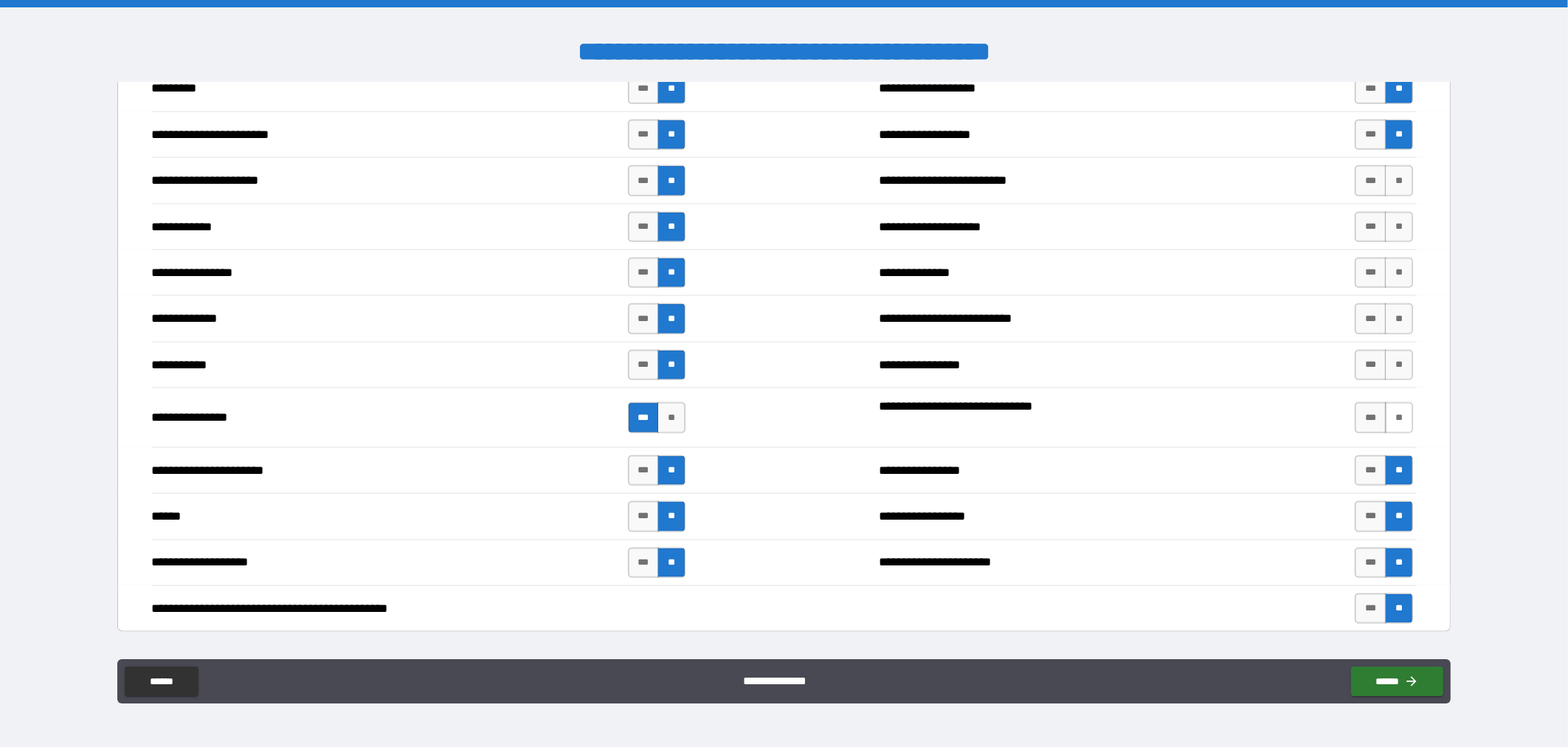 drag, startPoint x: 1390, startPoint y: 431, endPoint x: 1392, endPoint y: 401, distance: 30.06659 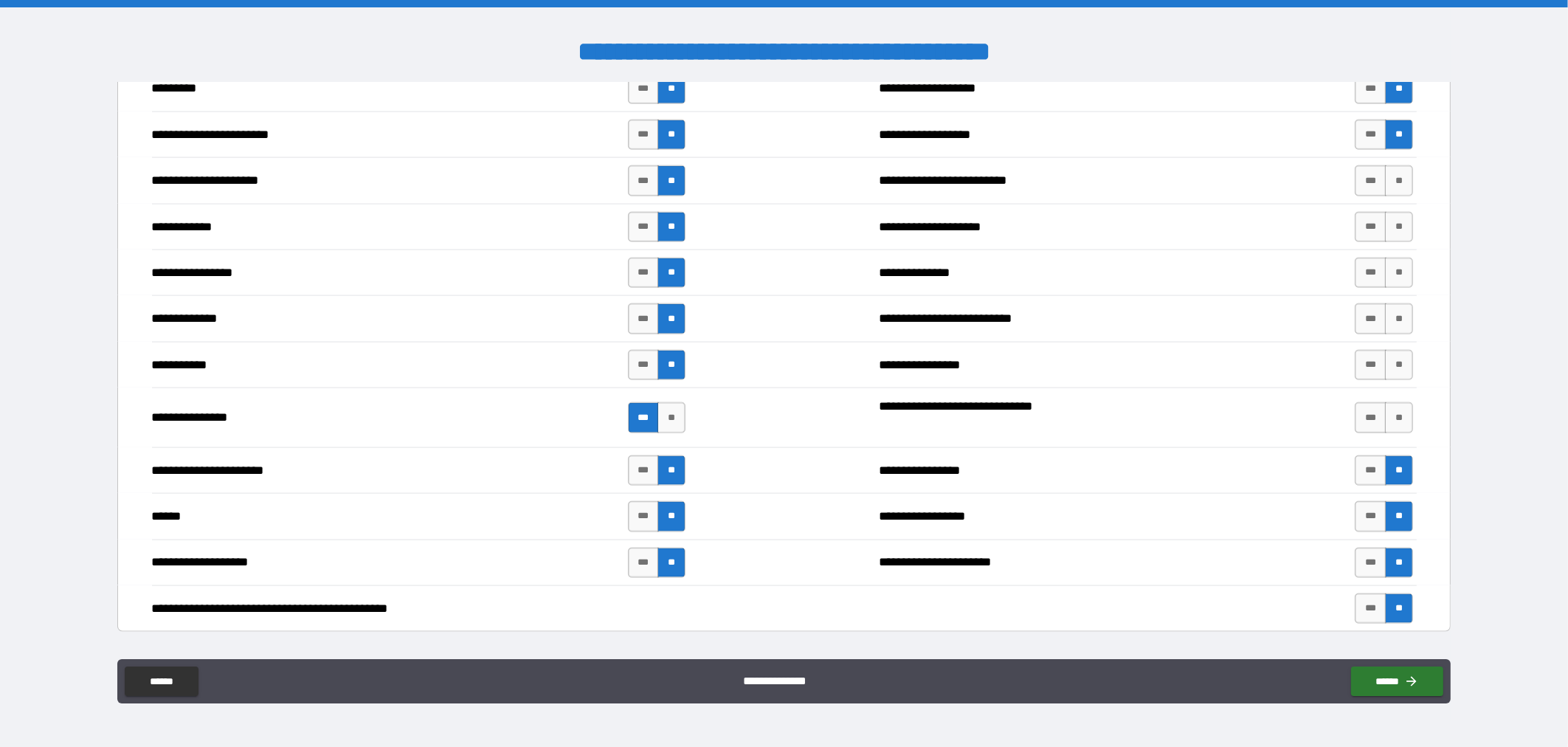 click on "**" at bounding box center (1399, 417) 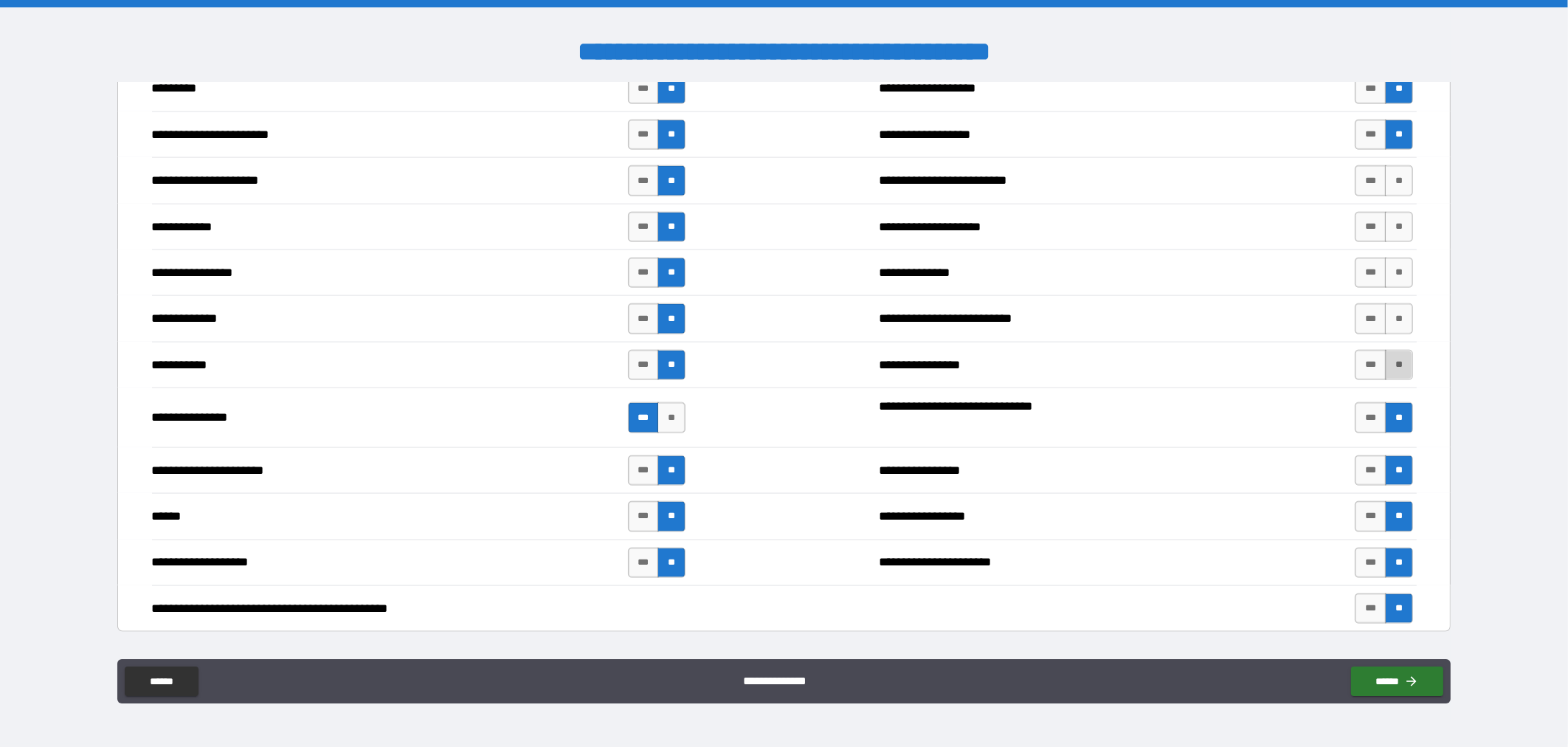 click on "**" at bounding box center (1399, 365) 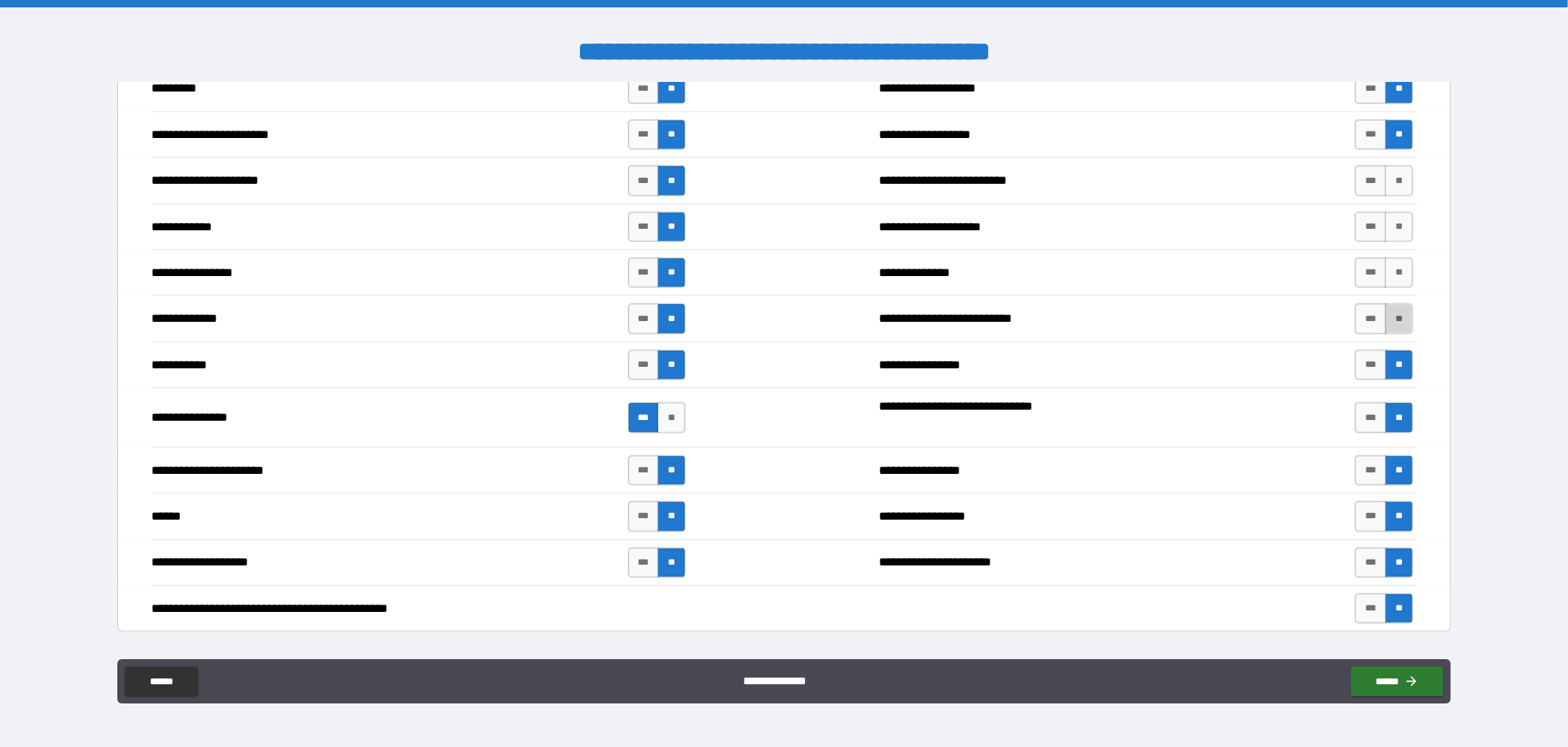 click on "**" at bounding box center (1399, 318) 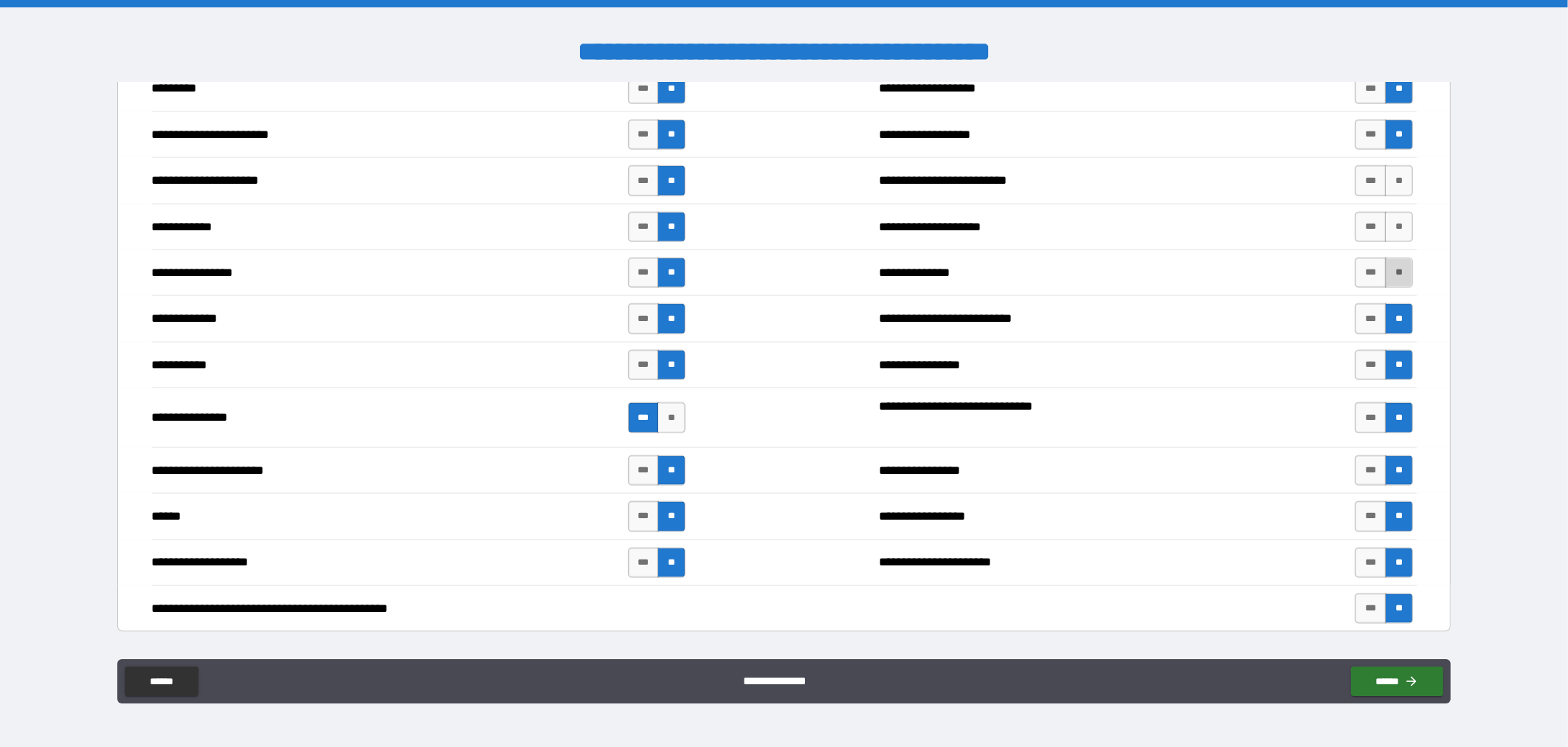 click on "**" at bounding box center (1399, 272) 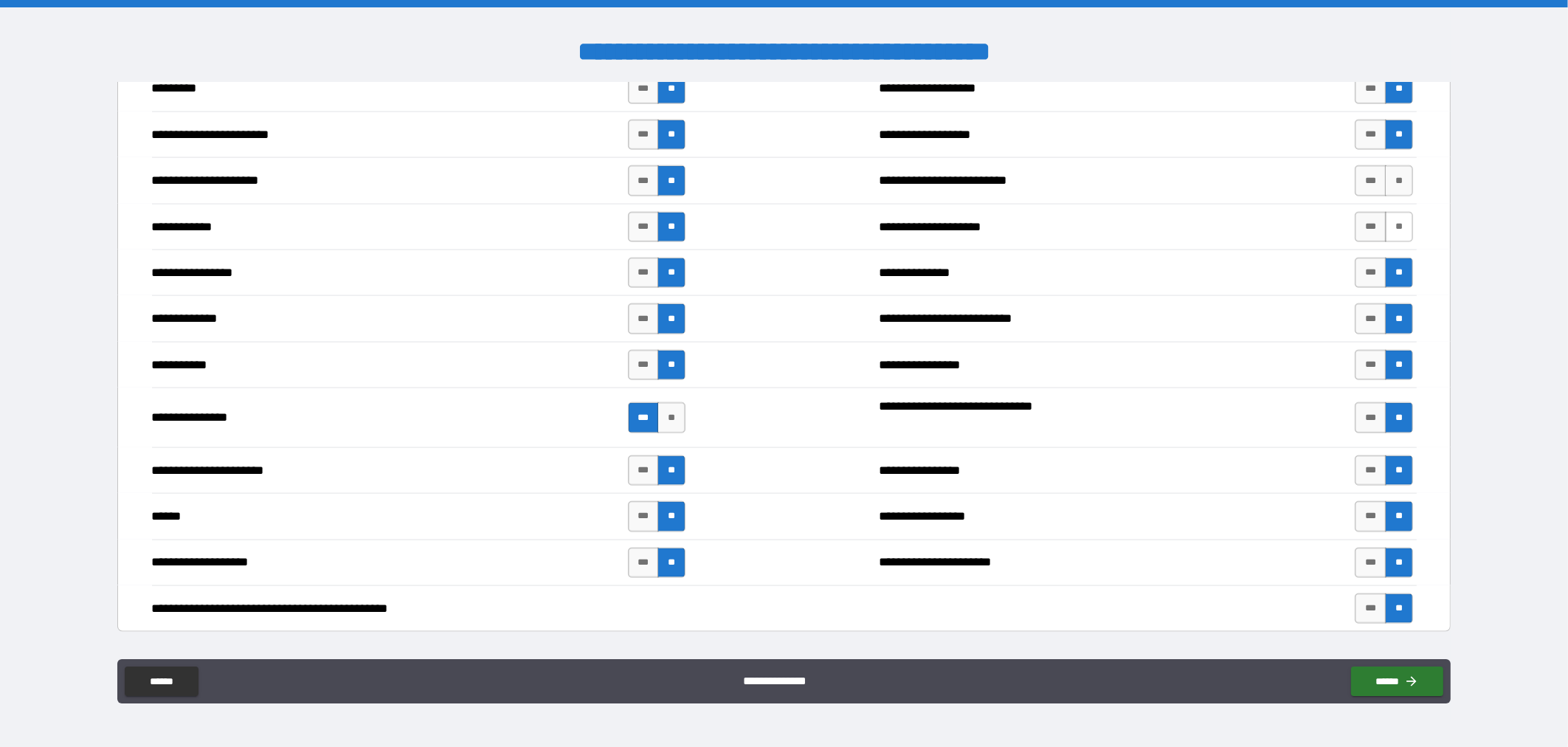drag, startPoint x: 1399, startPoint y: 242, endPoint x: 1398, endPoint y: 227, distance: 15.0333 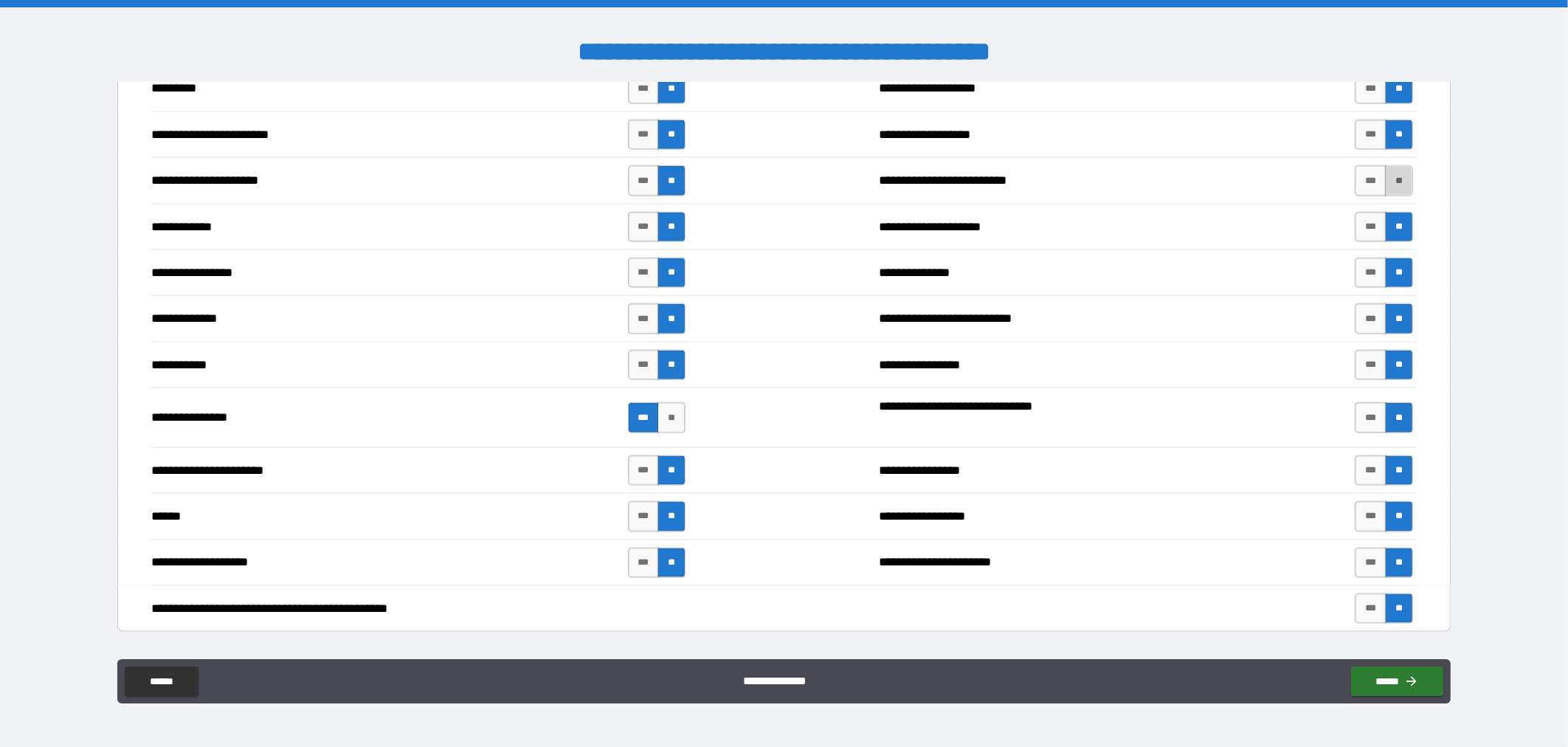 drag, startPoint x: 1396, startPoint y: 193, endPoint x: 1296, endPoint y: 200, distance: 100.2447 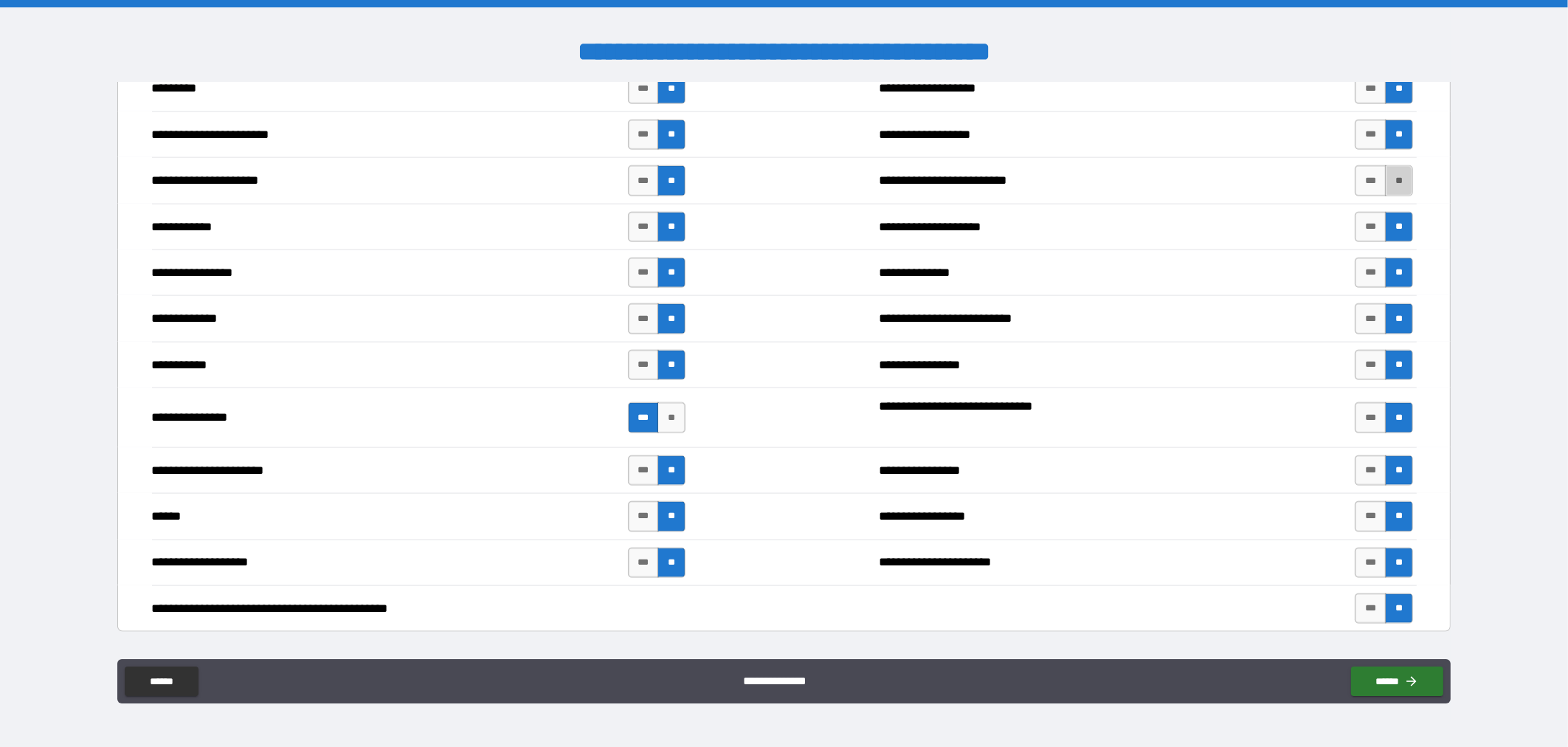 click on "**" at bounding box center (1399, 180) 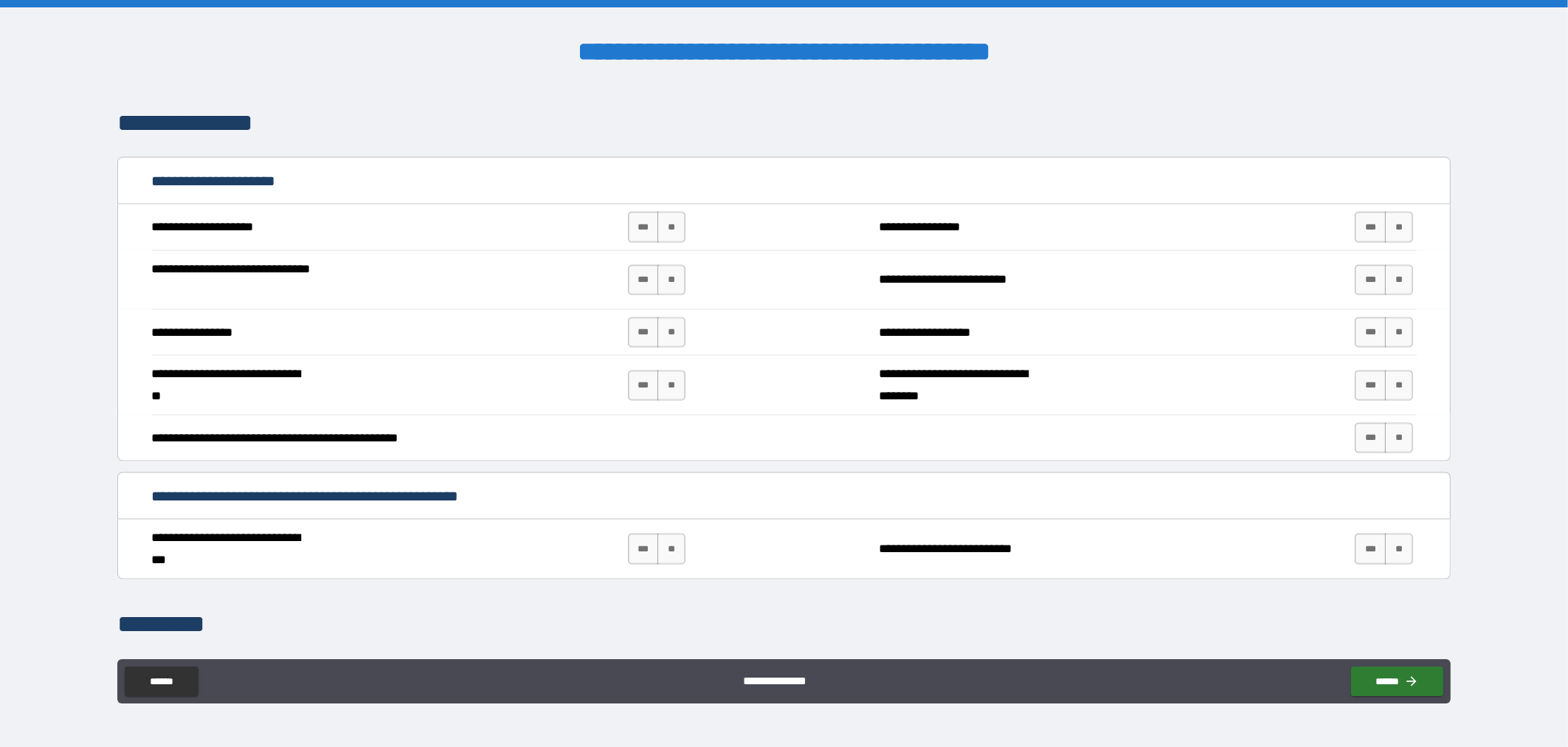 scroll, scrollTop: 2731, scrollLeft: 0, axis: vertical 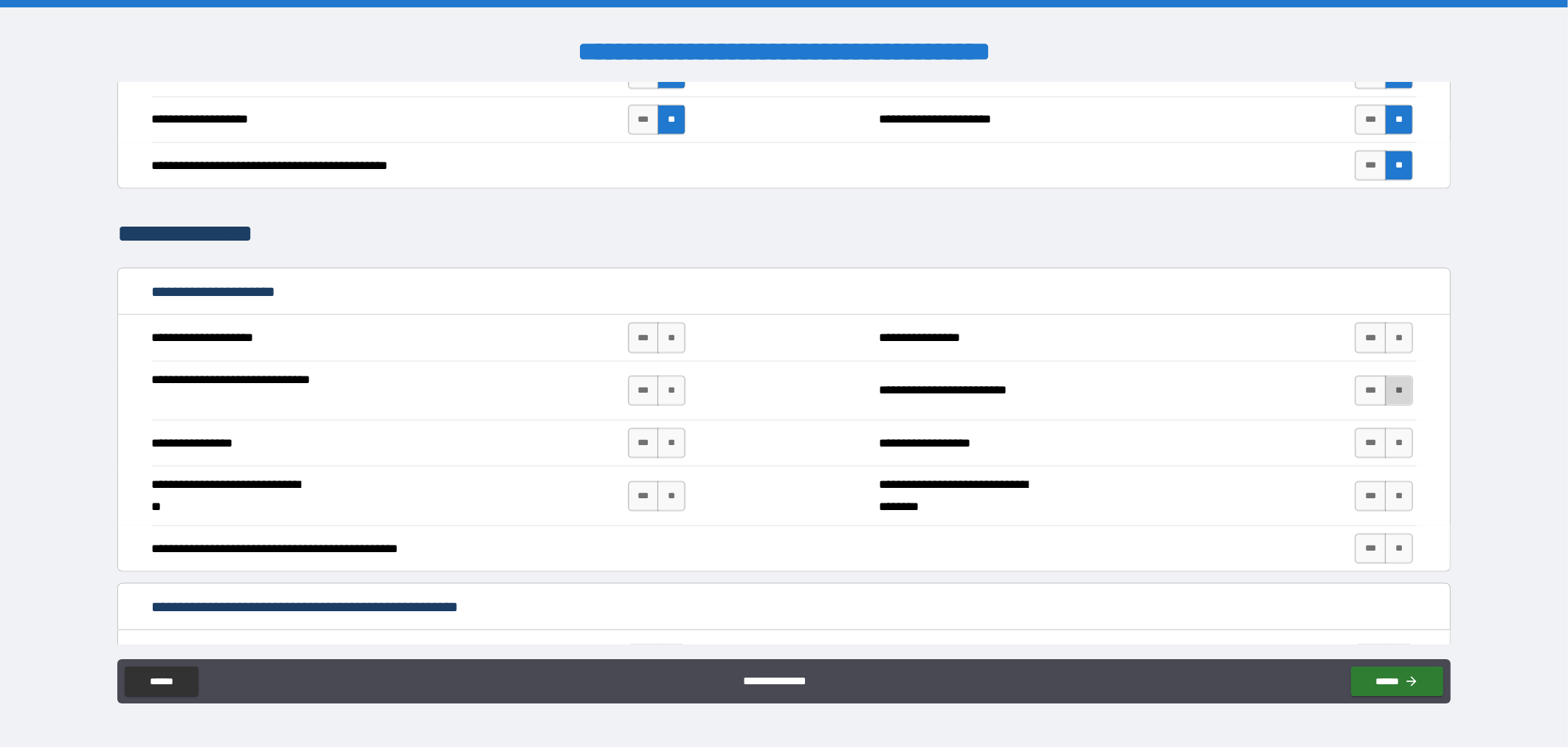 click on "**" at bounding box center [1399, 390] 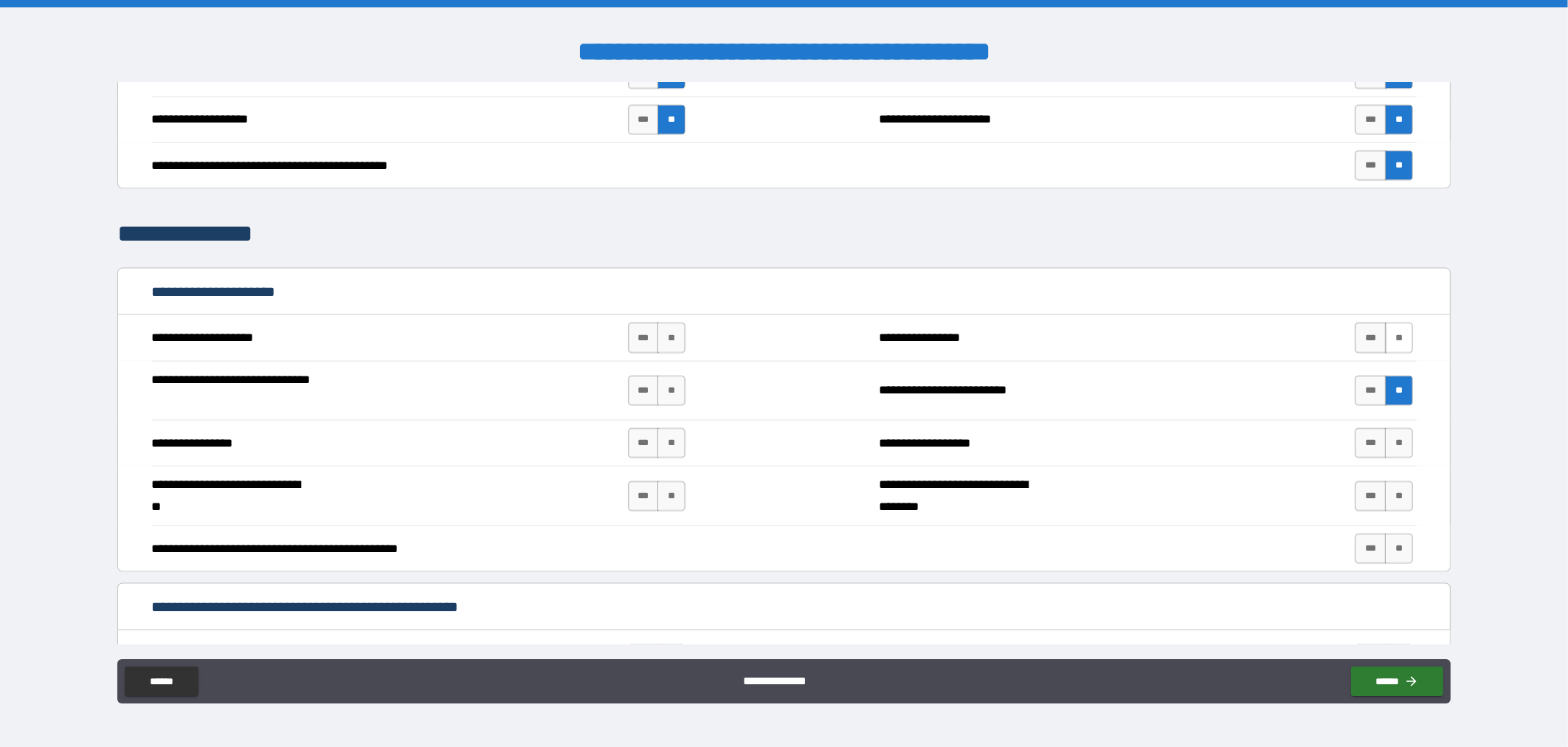 click on "**" at bounding box center [1399, 337] 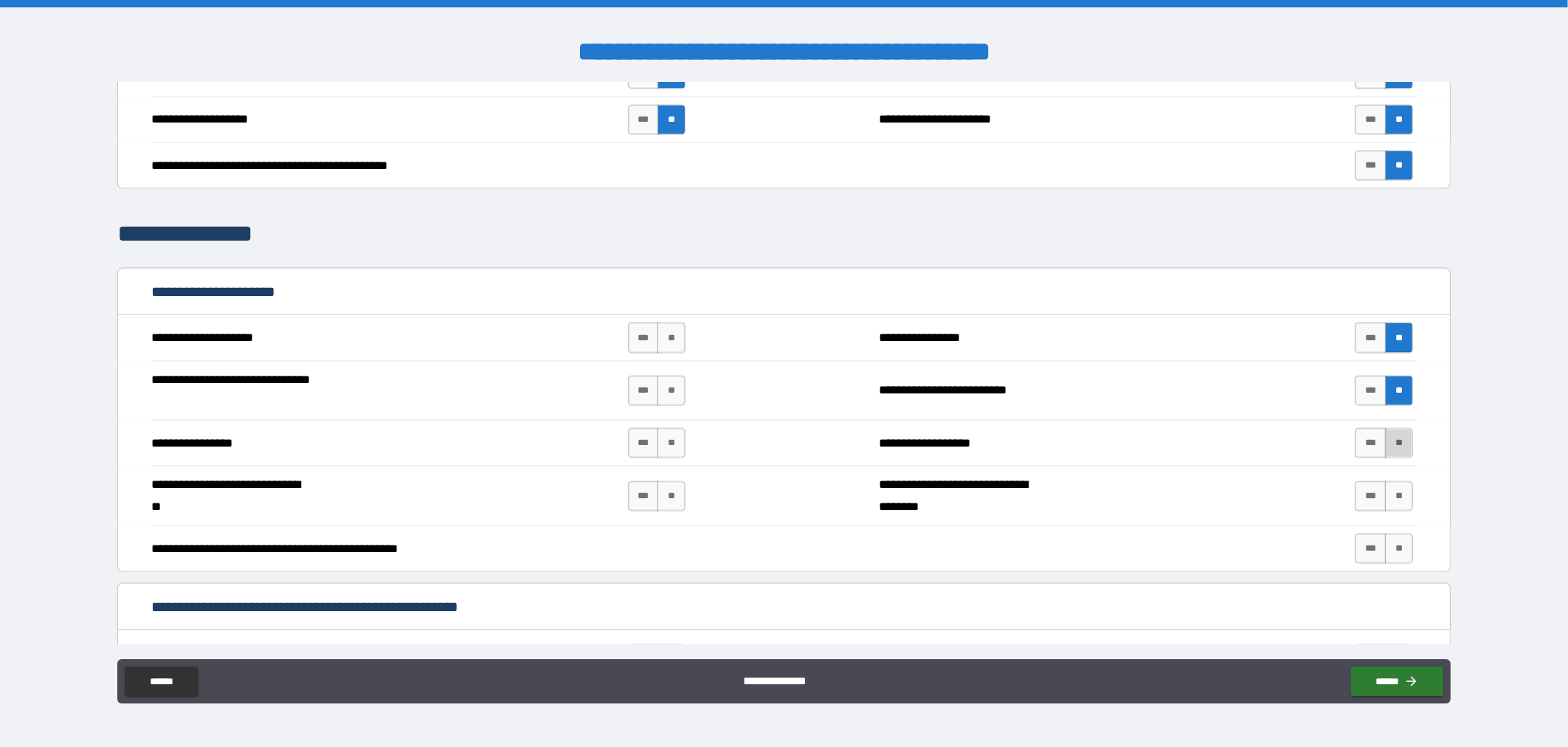 click on "**" at bounding box center (1399, 443) 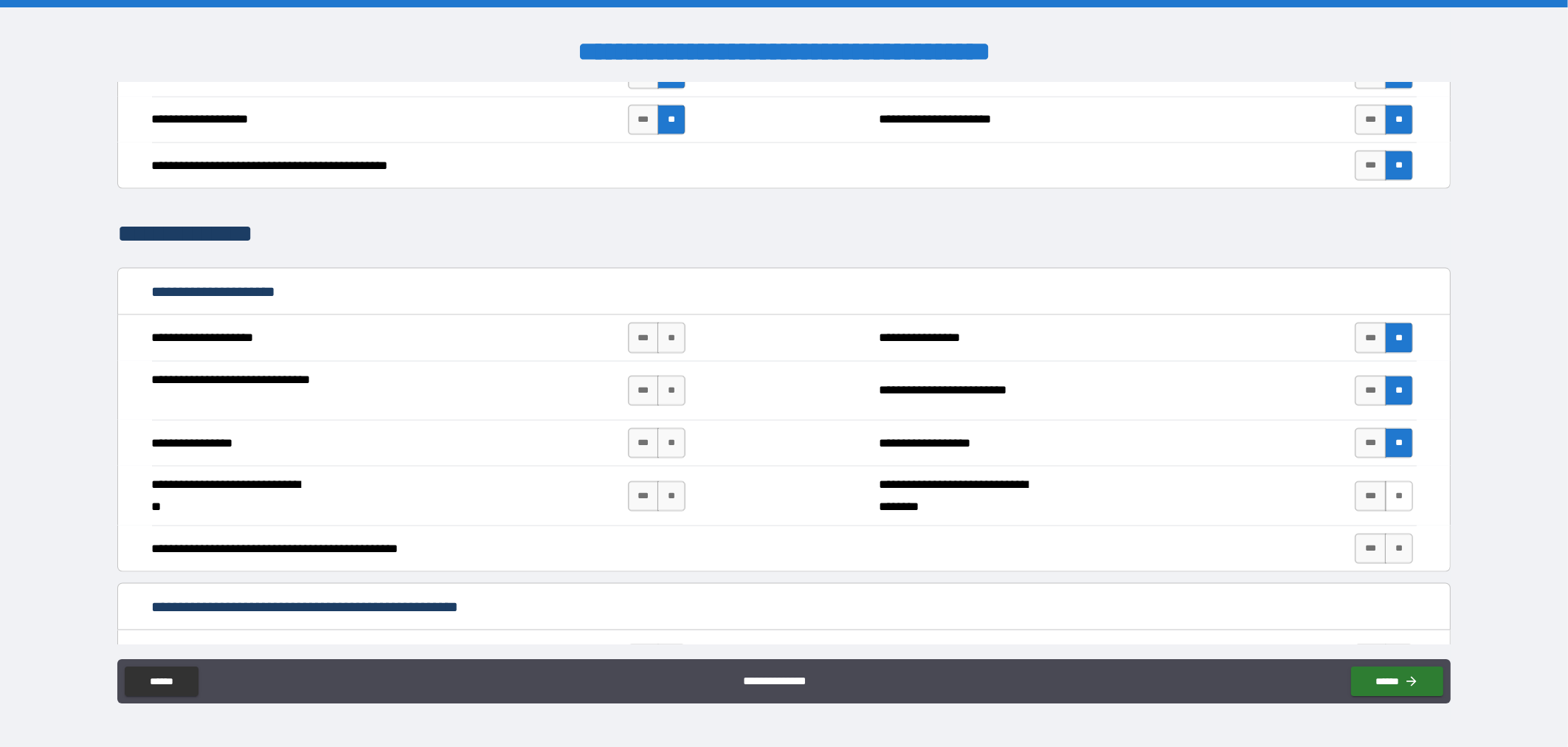 drag, startPoint x: 1389, startPoint y: 513, endPoint x: 1389, endPoint y: 523, distance: 10 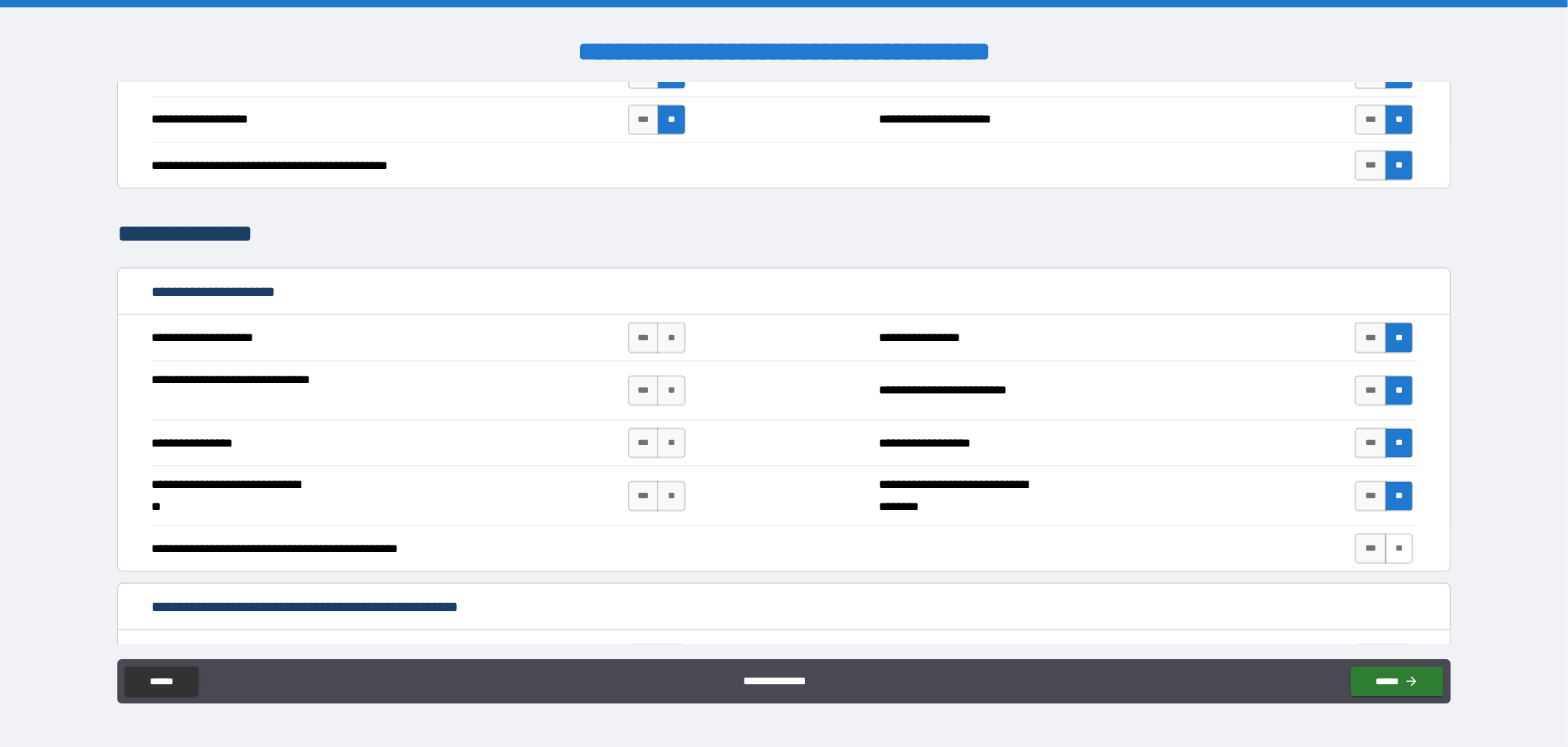 drag, startPoint x: 1389, startPoint y: 567, endPoint x: 1377, endPoint y: 565, distance: 12.16553 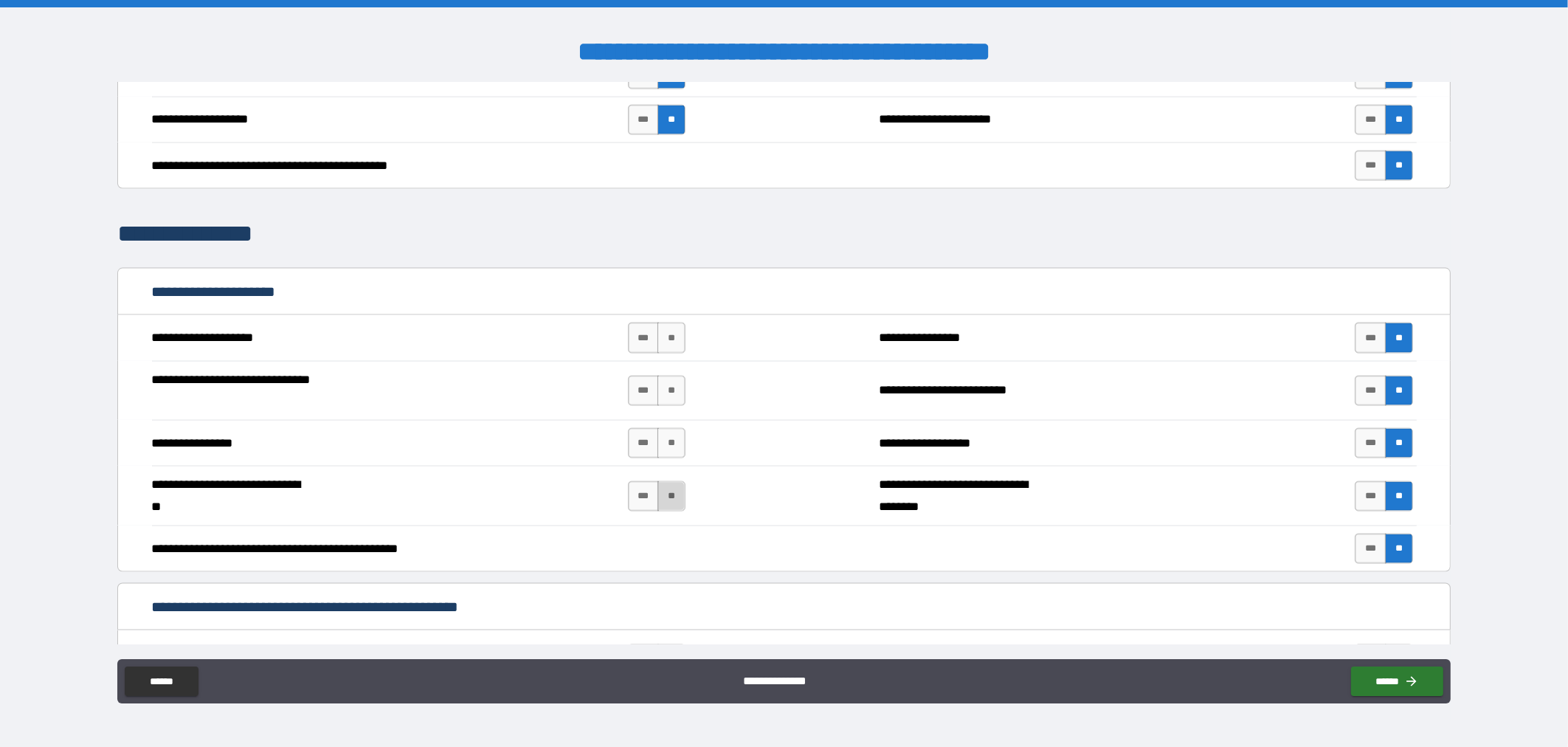 drag, startPoint x: 674, startPoint y: 517, endPoint x: 662, endPoint y: 464, distance: 54.341513 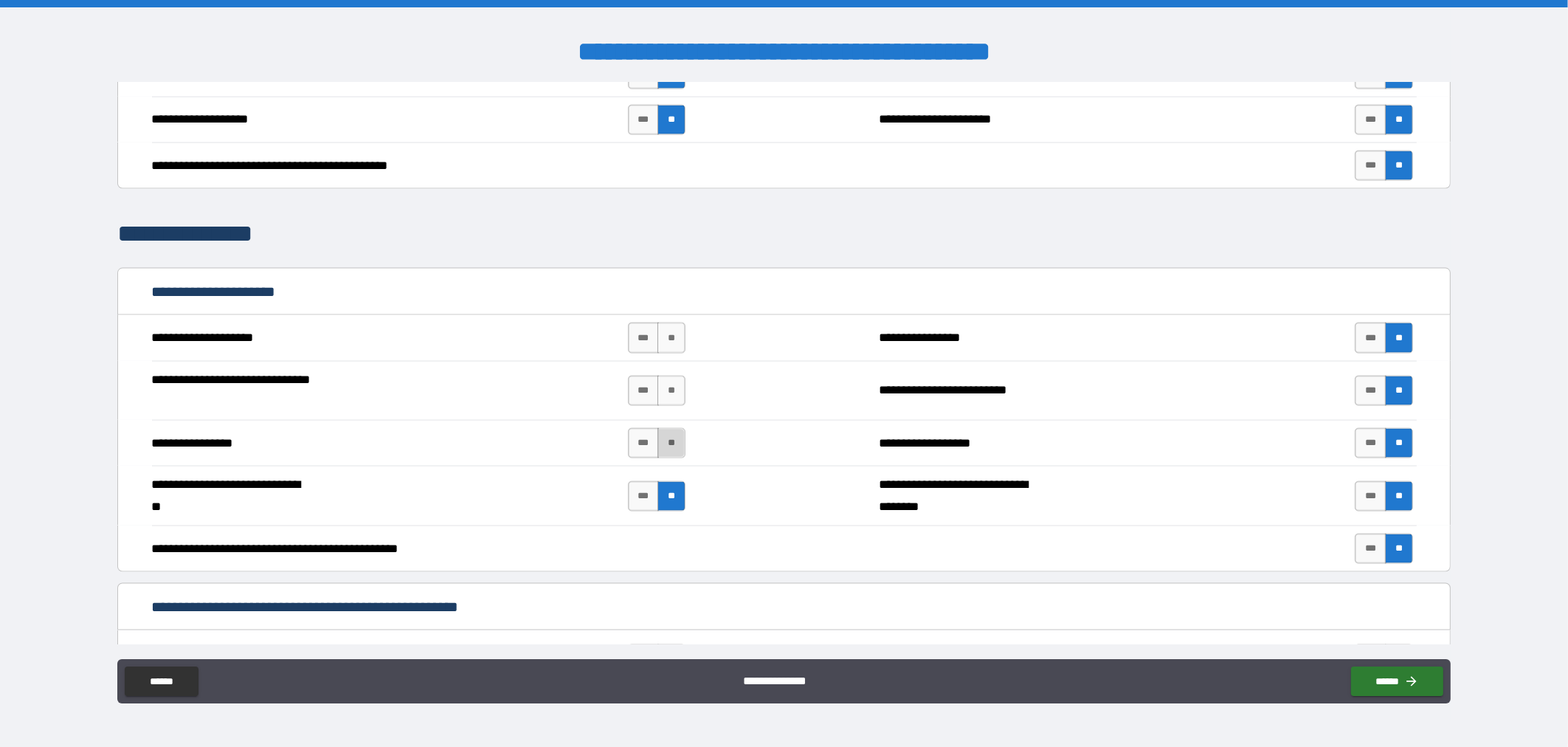click on "**" at bounding box center (671, 443) 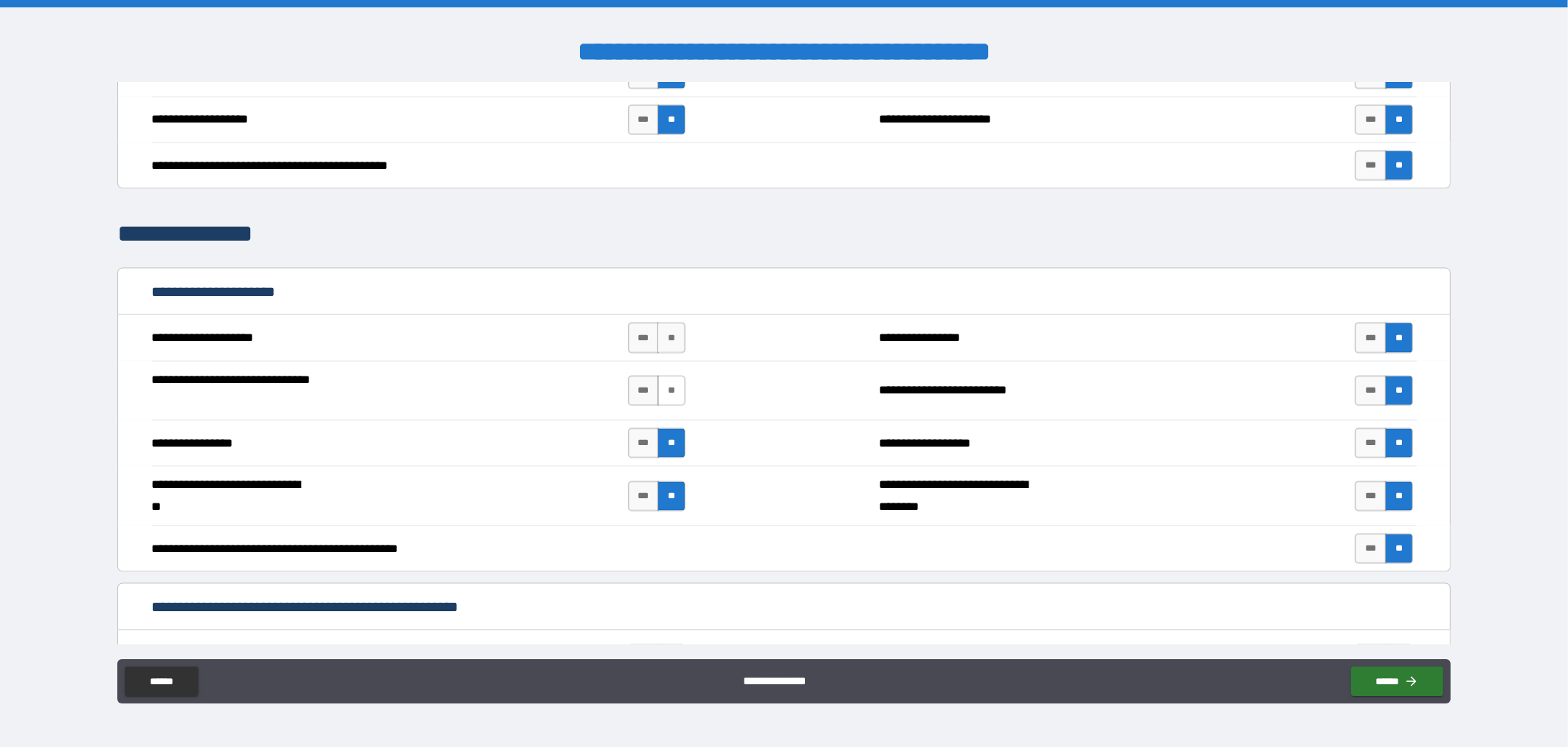click on "**" at bounding box center (671, 390) 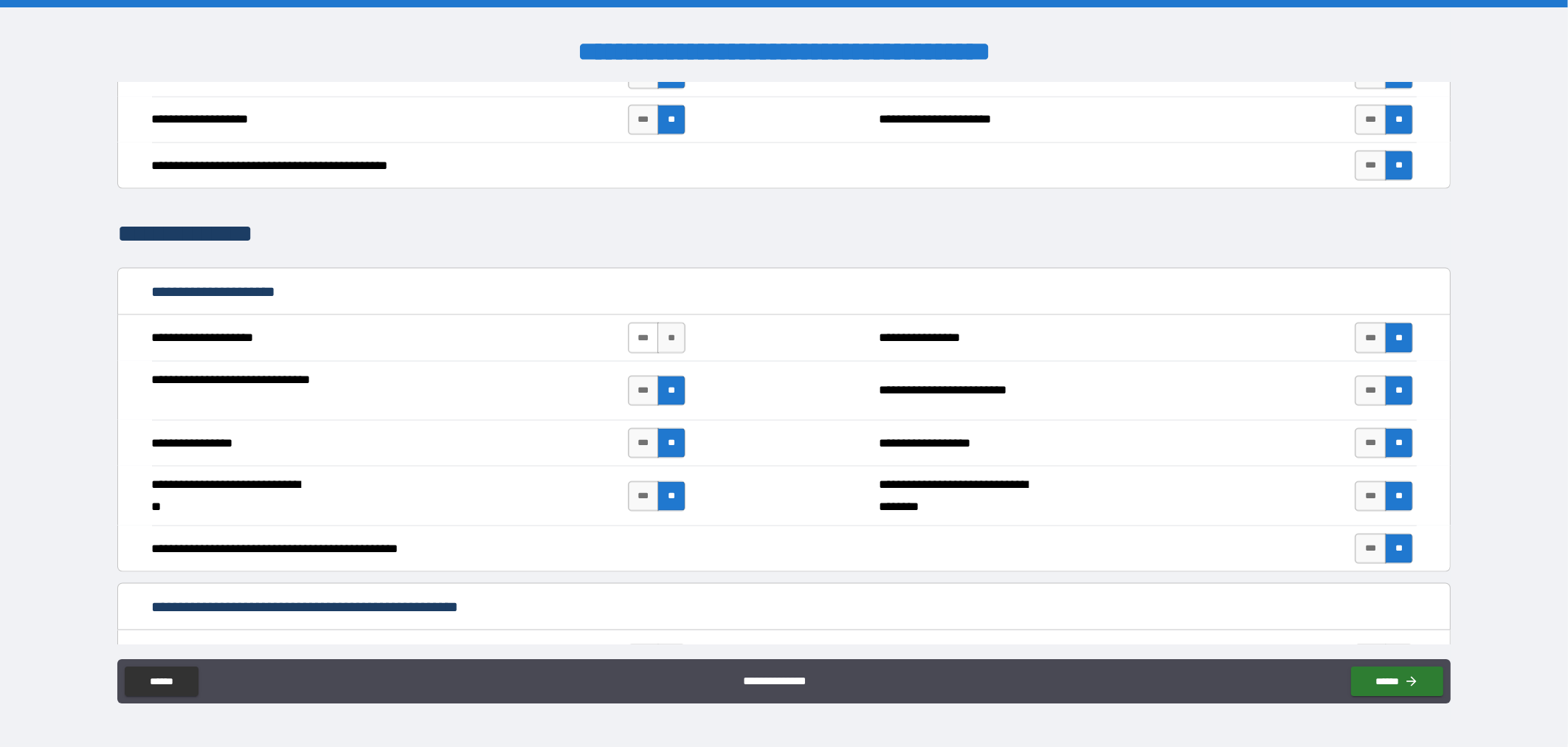 click on "***" at bounding box center (643, 337) 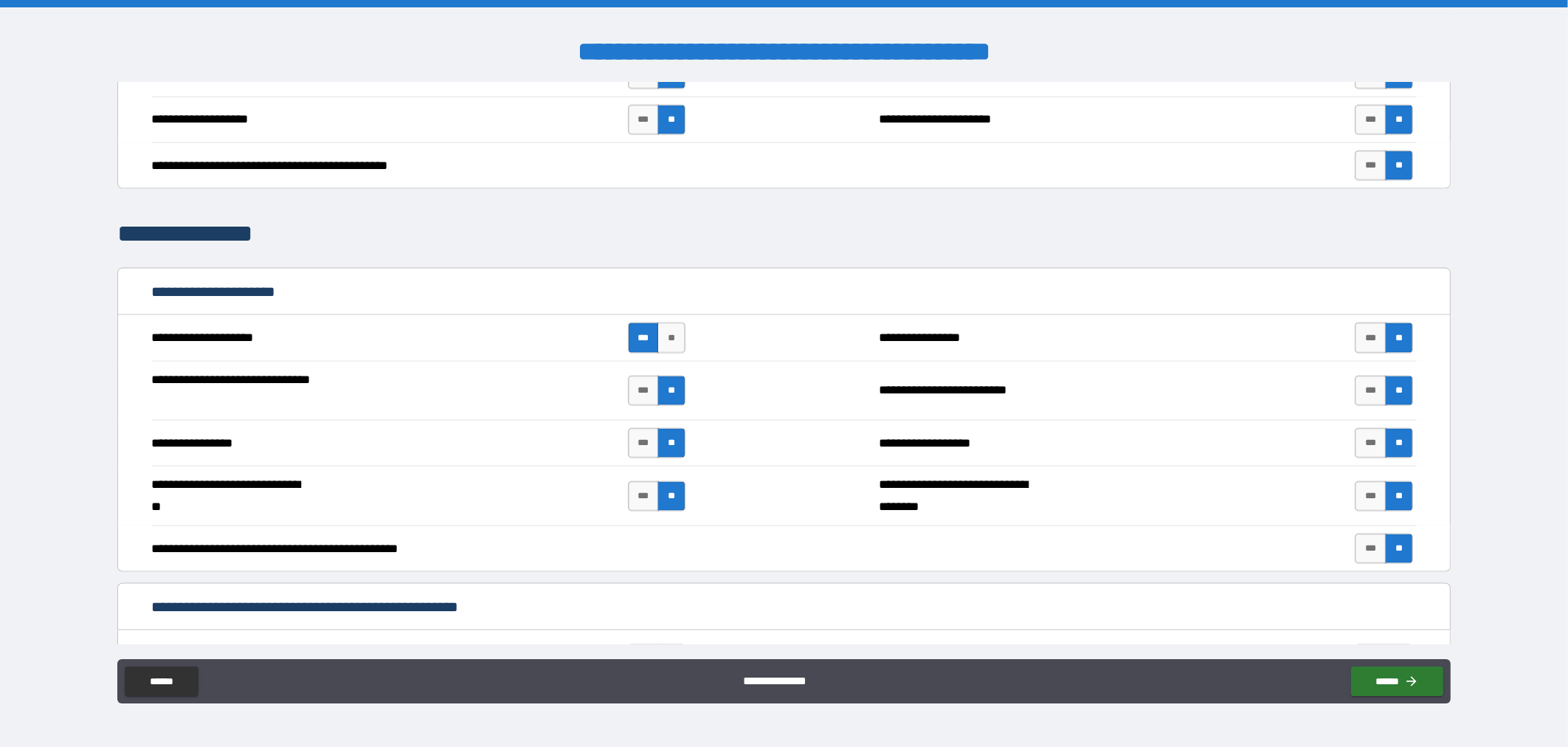 scroll, scrollTop: 2978, scrollLeft: 0, axis: vertical 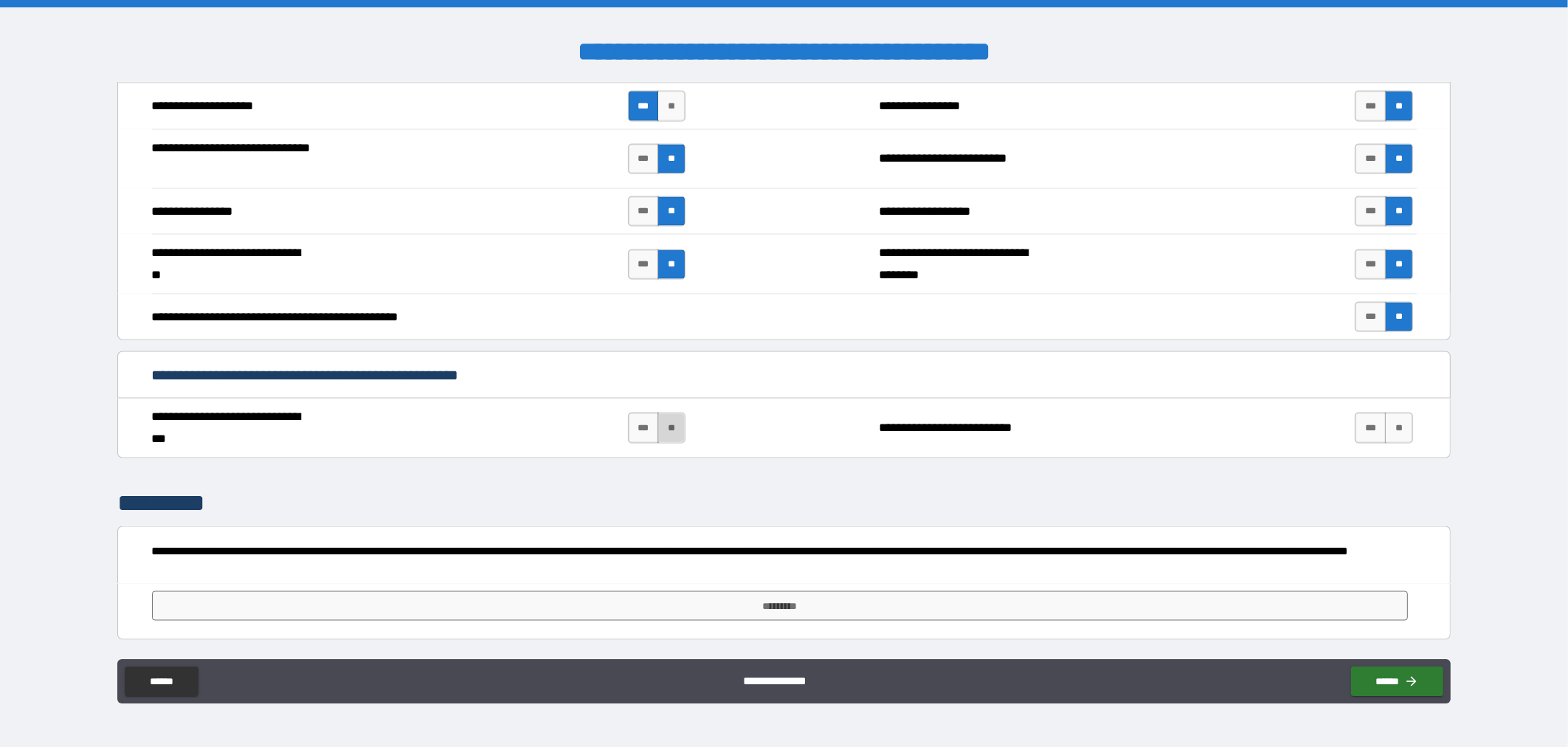 click on "**" at bounding box center [671, 427] 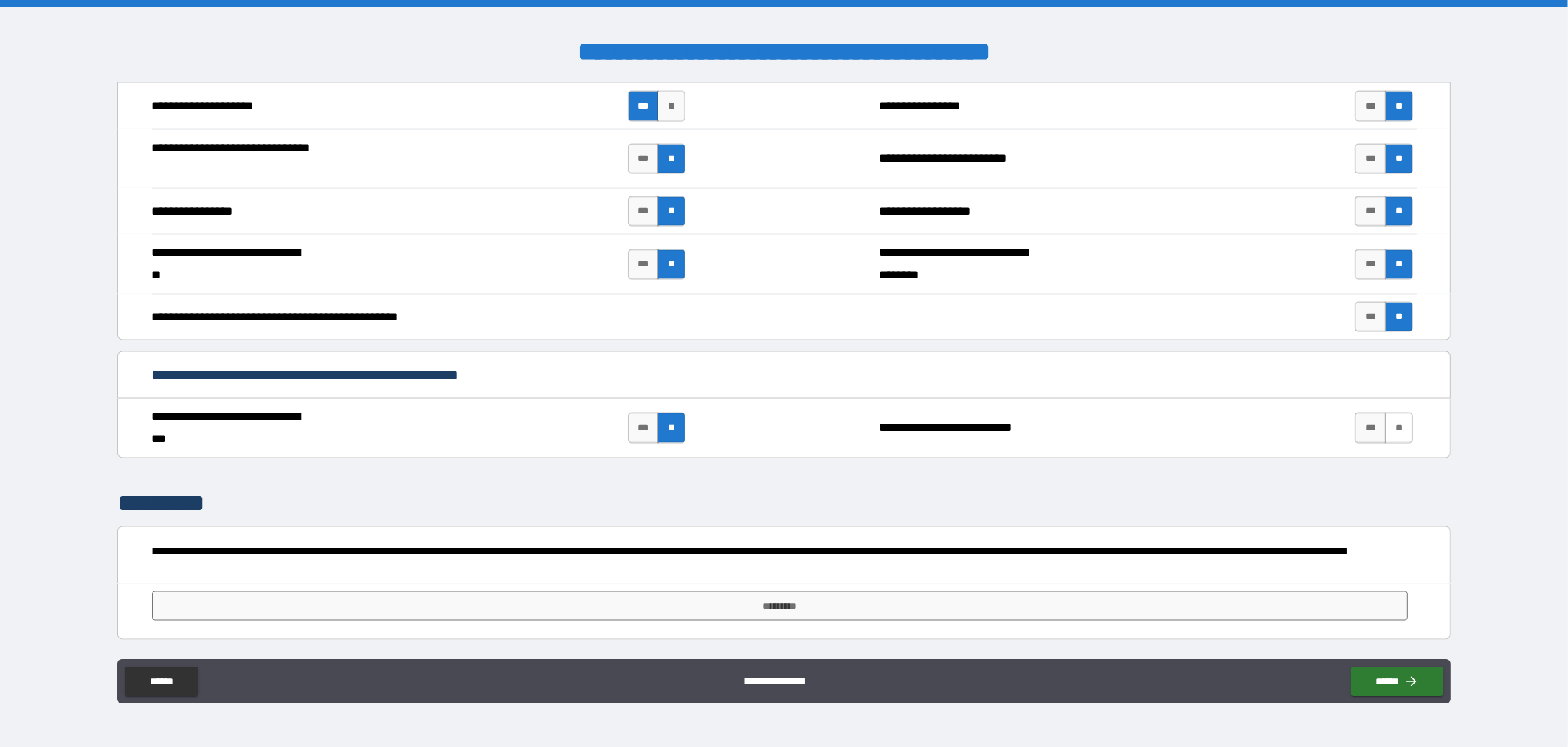 click on "**" at bounding box center [1399, 427] 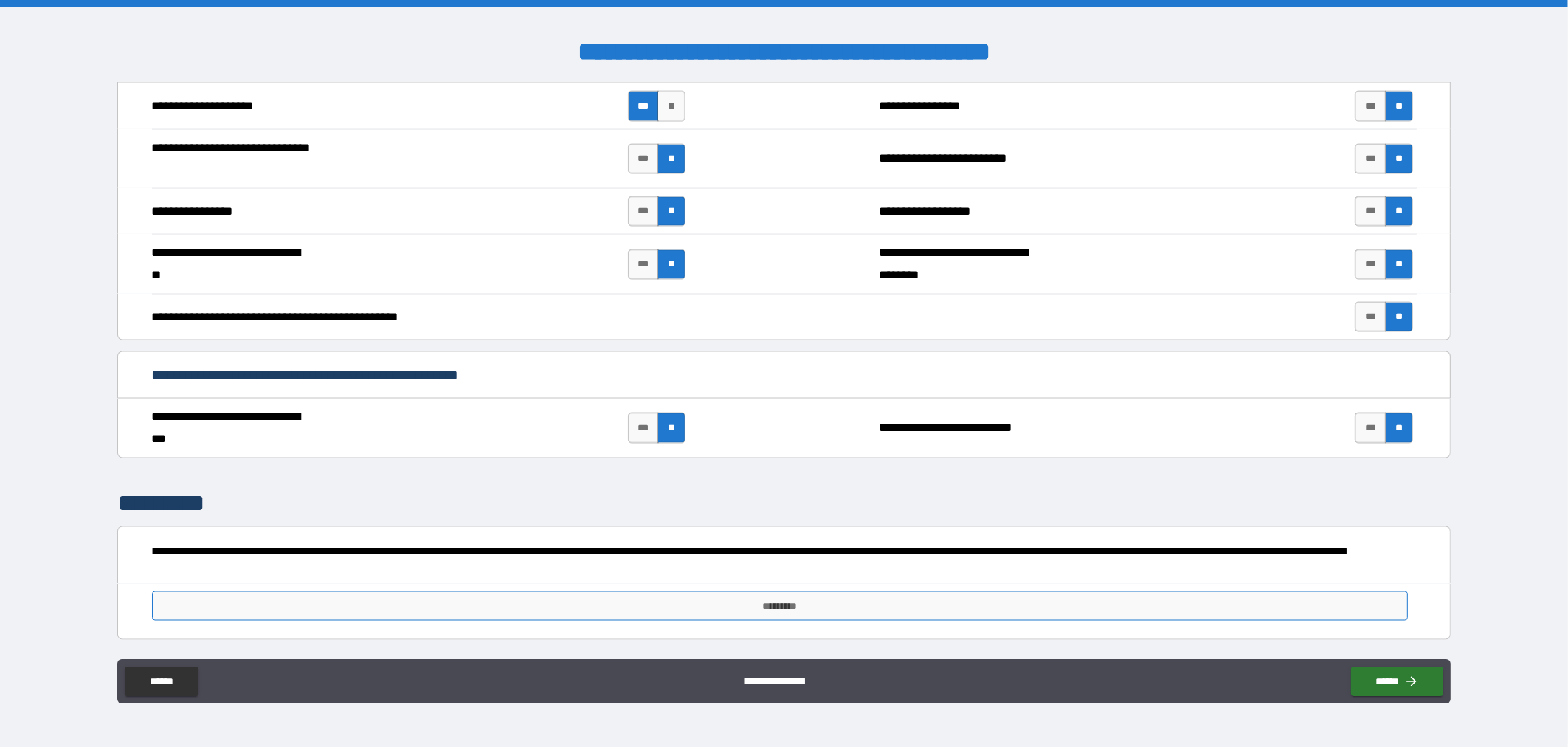 click on "*********" at bounding box center [780, 606] 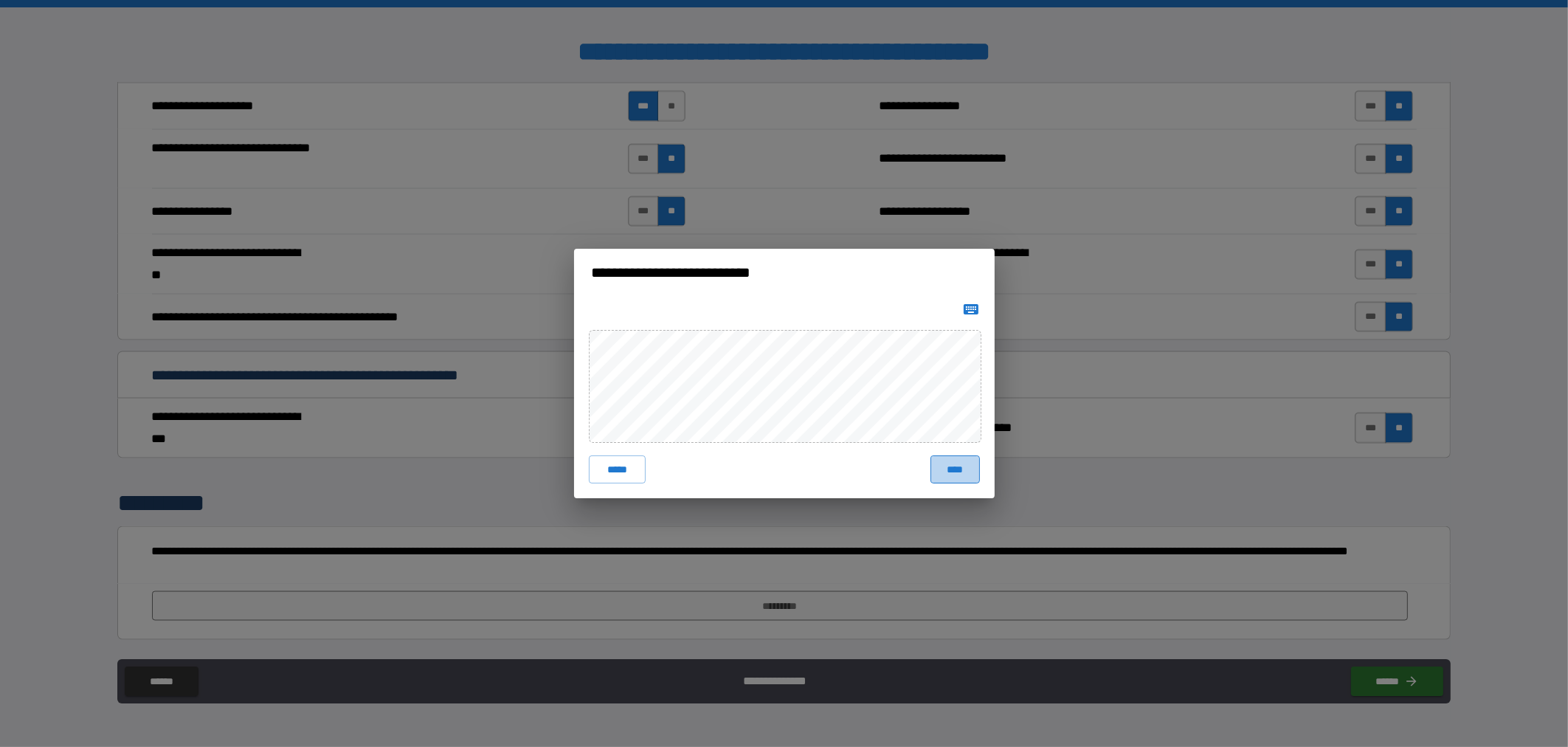 drag, startPoint x: 947, startPoint y: 466, endPoint x: 992, endPoint y: 471, distance: 45.27693 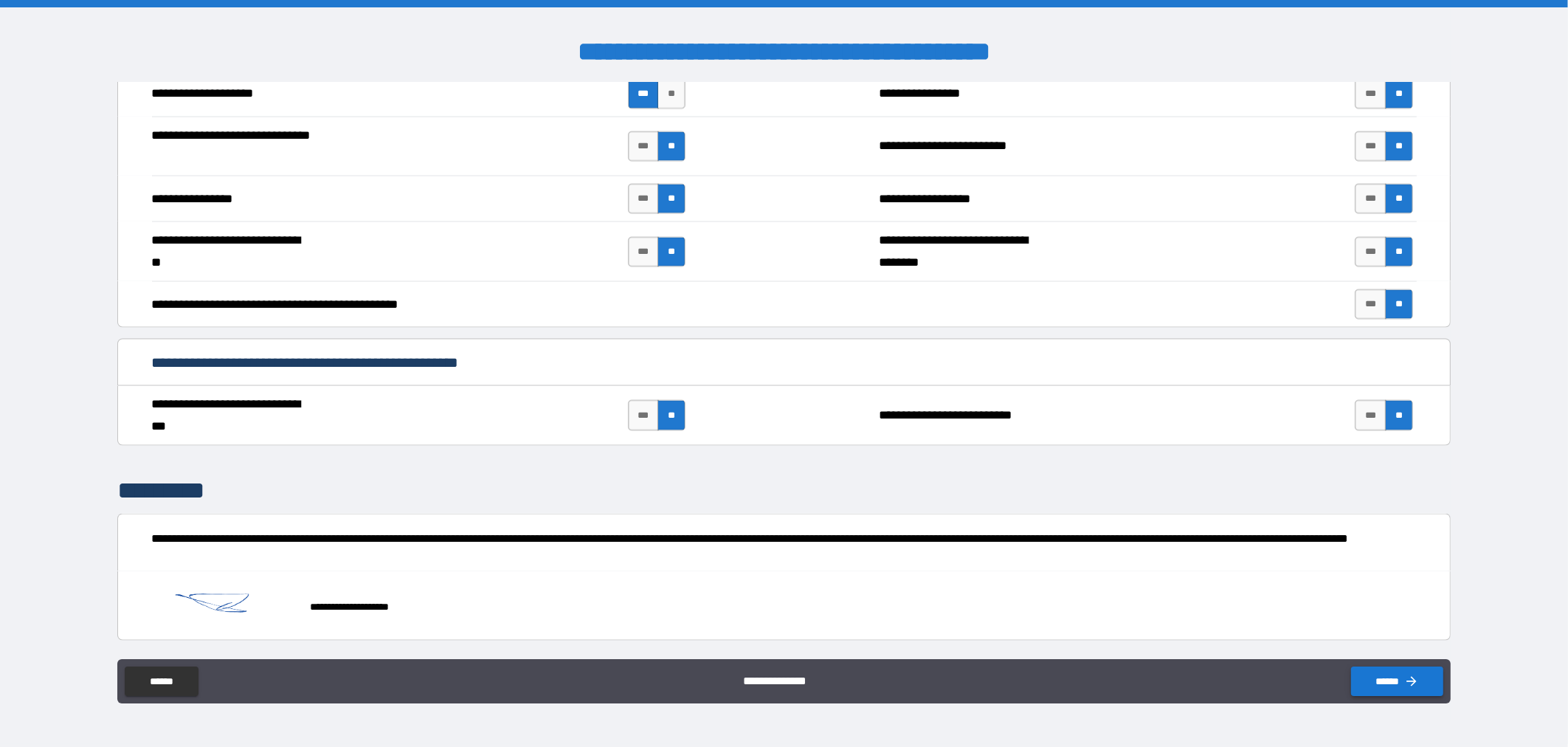 click on "******" at bounding box center [1397, 681] 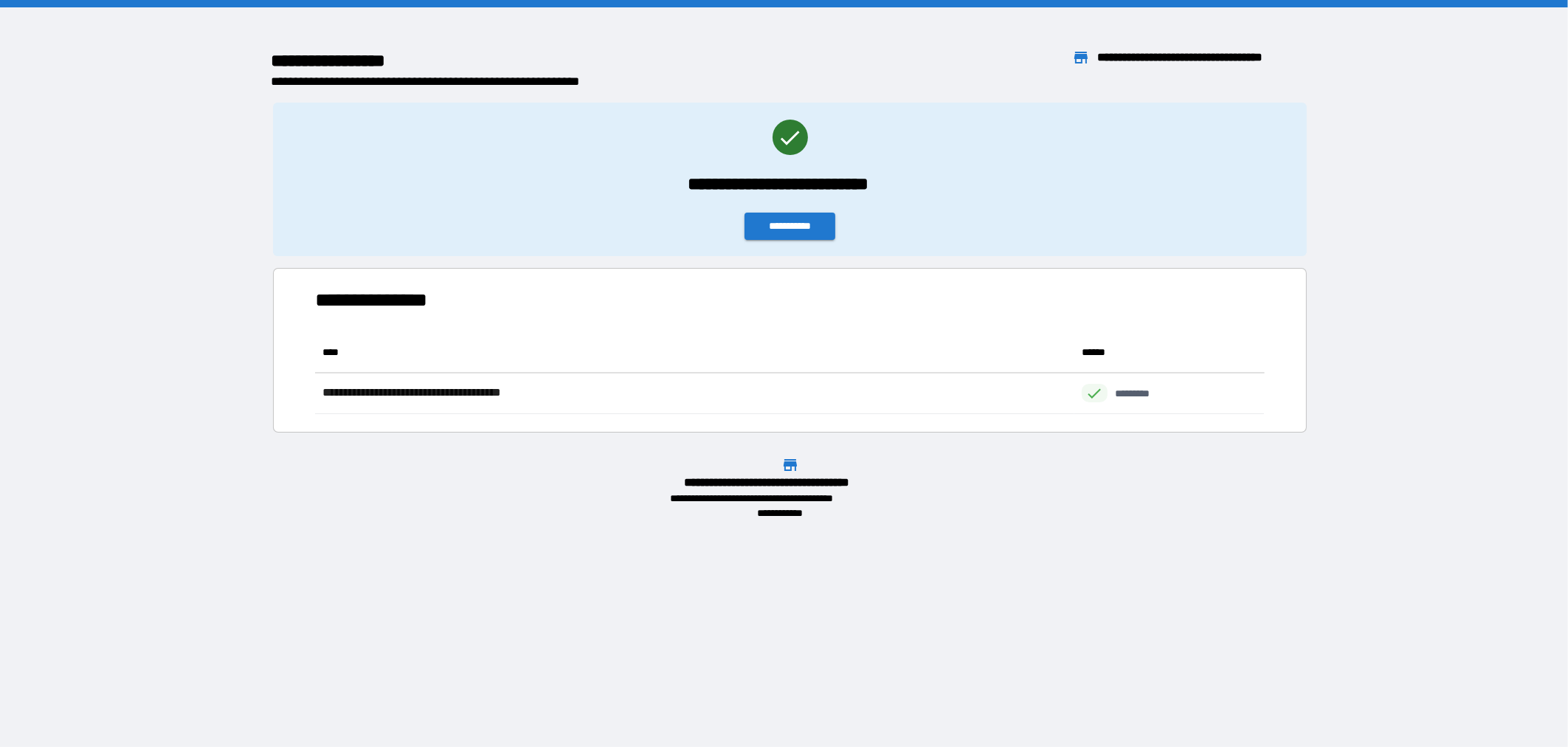 scroll, scrollTop: 16, scrollLeft: 17, axis: both 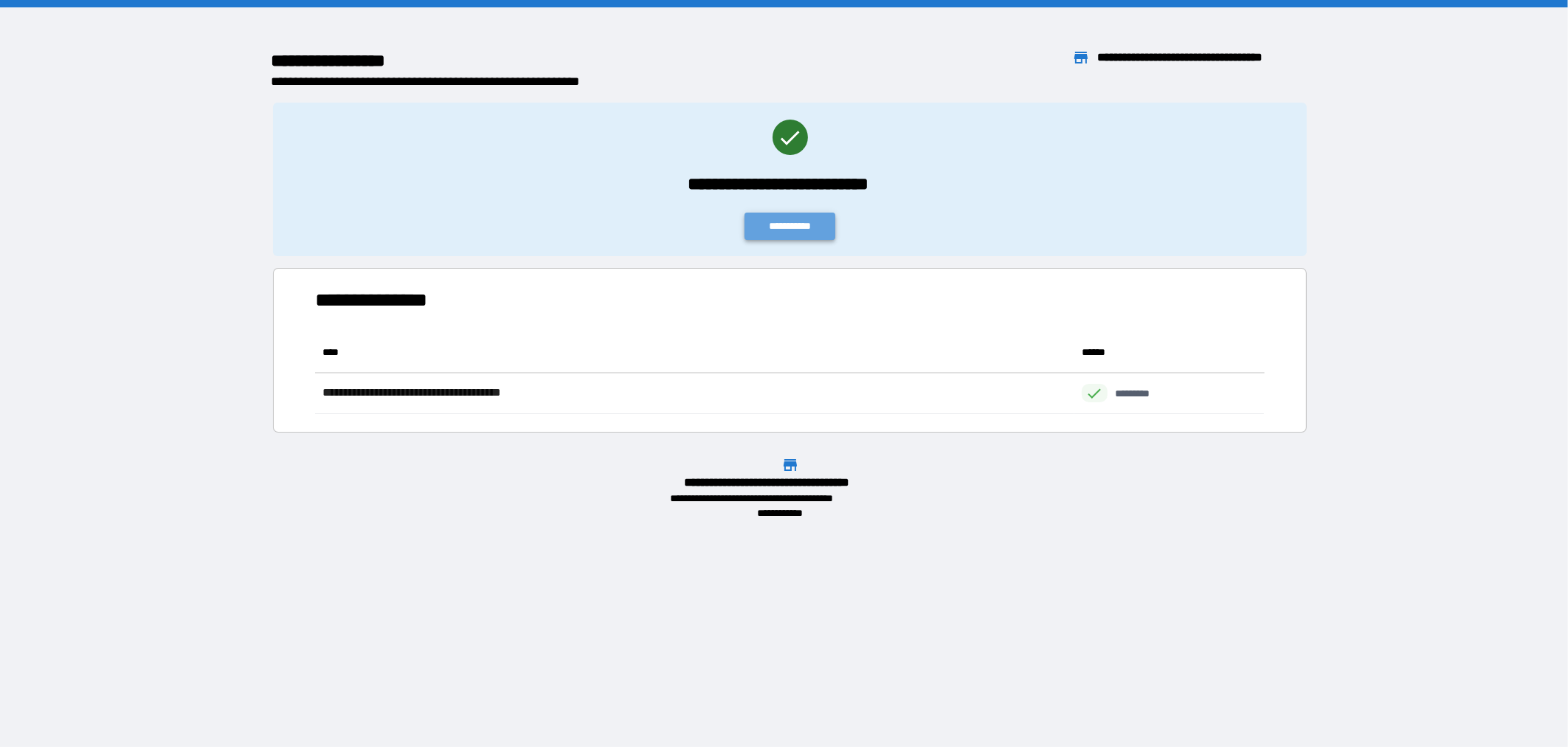 click on "**********" at bounding box center [790, 226] 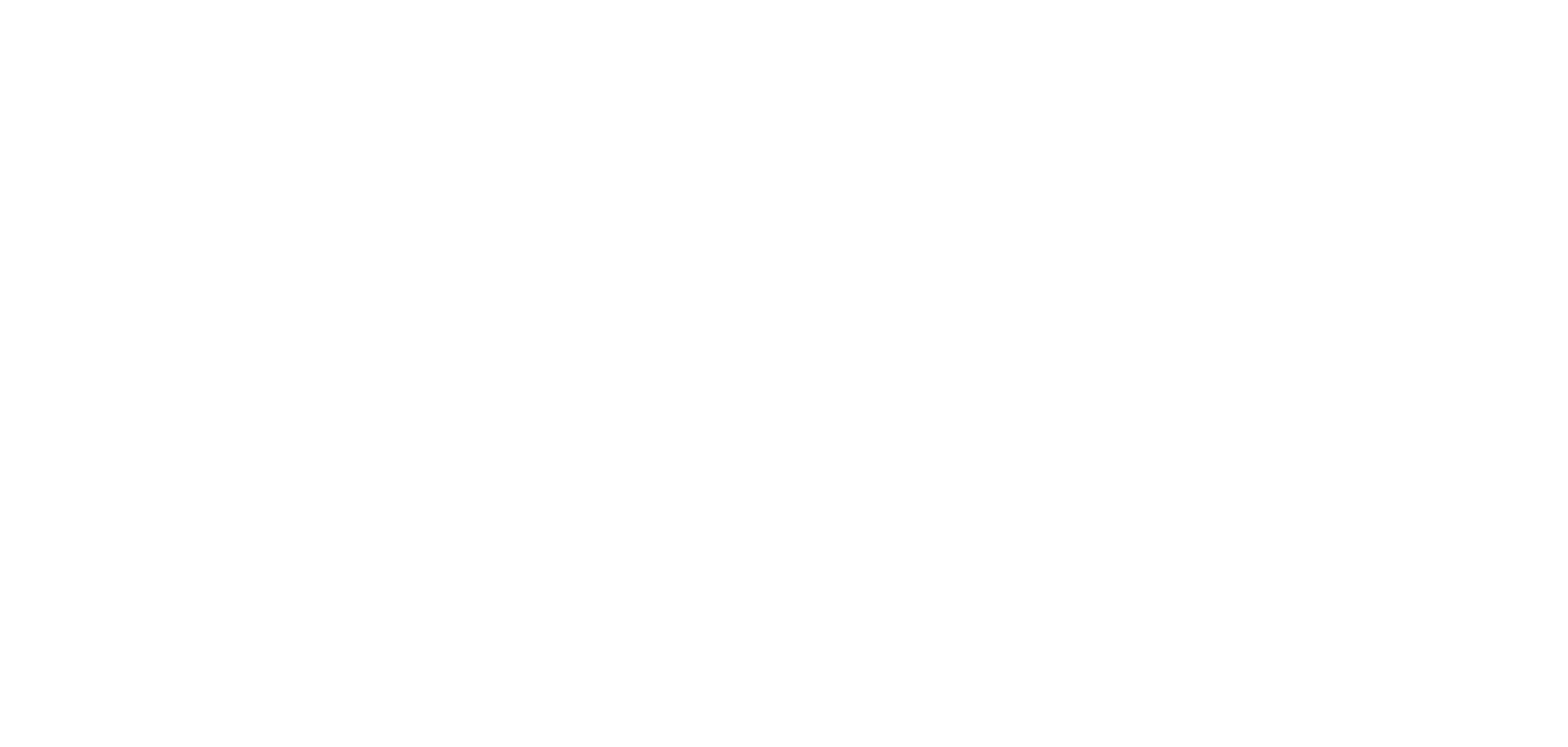 scroll, scrollTop: 0, scrollLeft: 0, axis: both 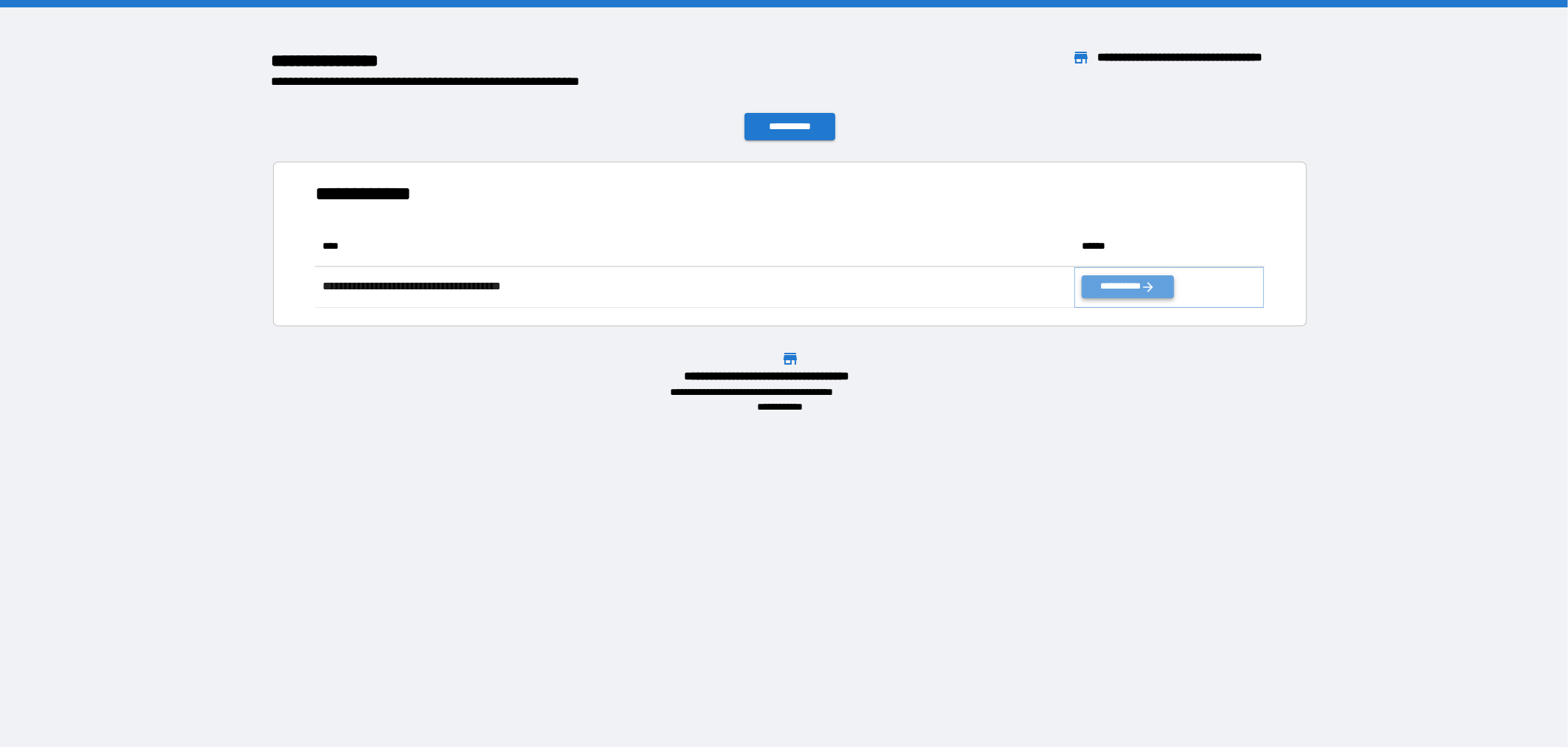click on "**********" at bounding box center [1127, 286] 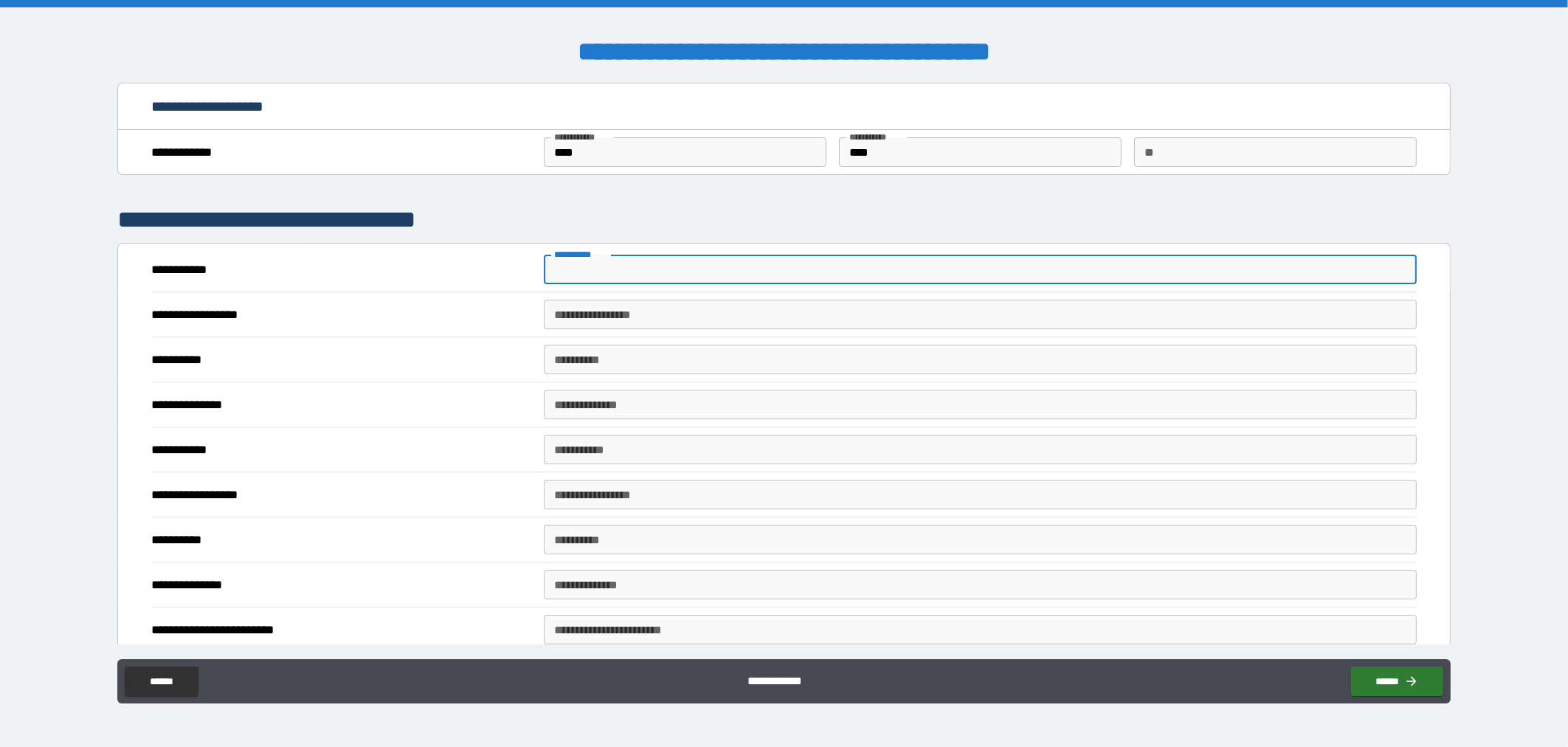 click on "**********" at bounding box center (980, 269) 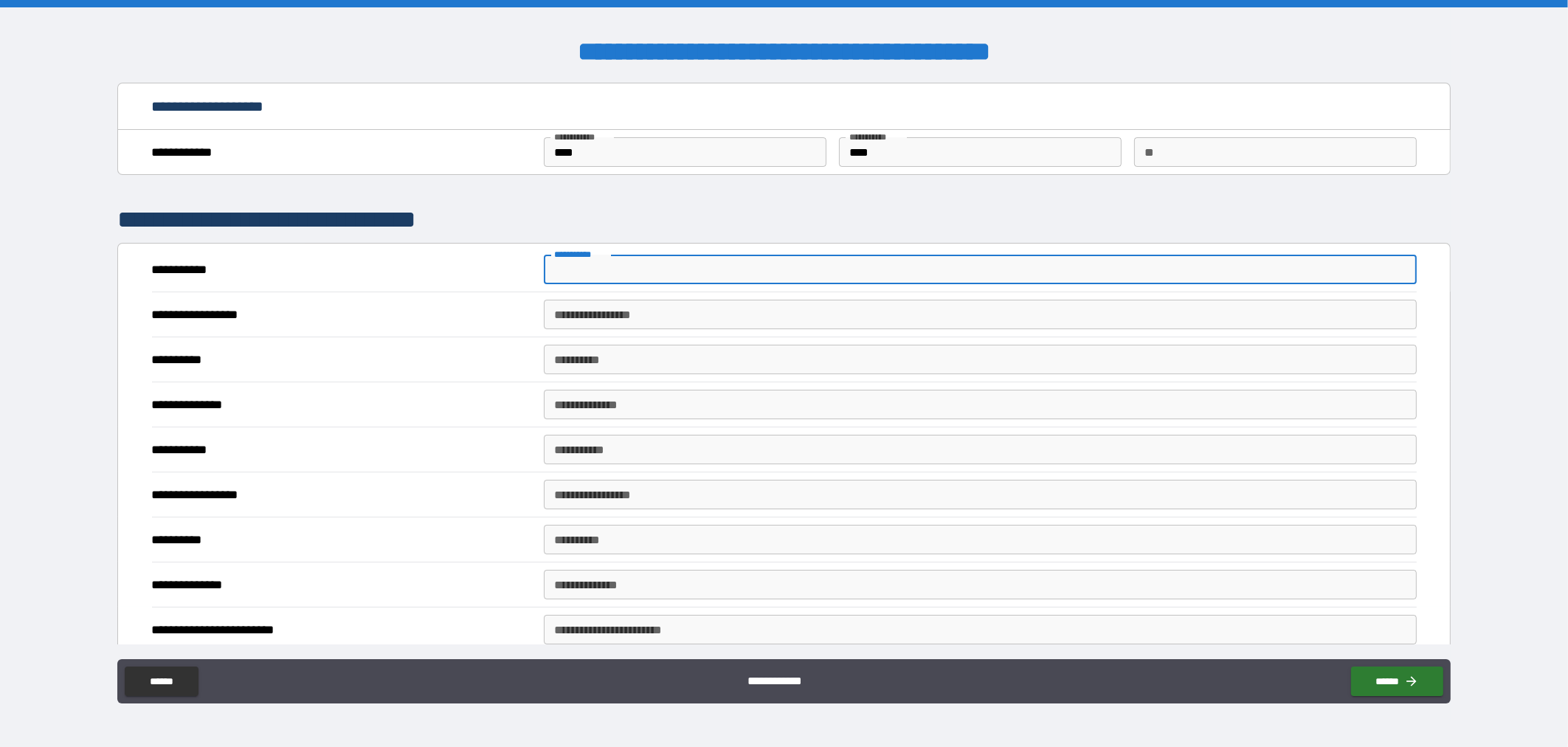 click on "**********" at bounding box center [980, 269] 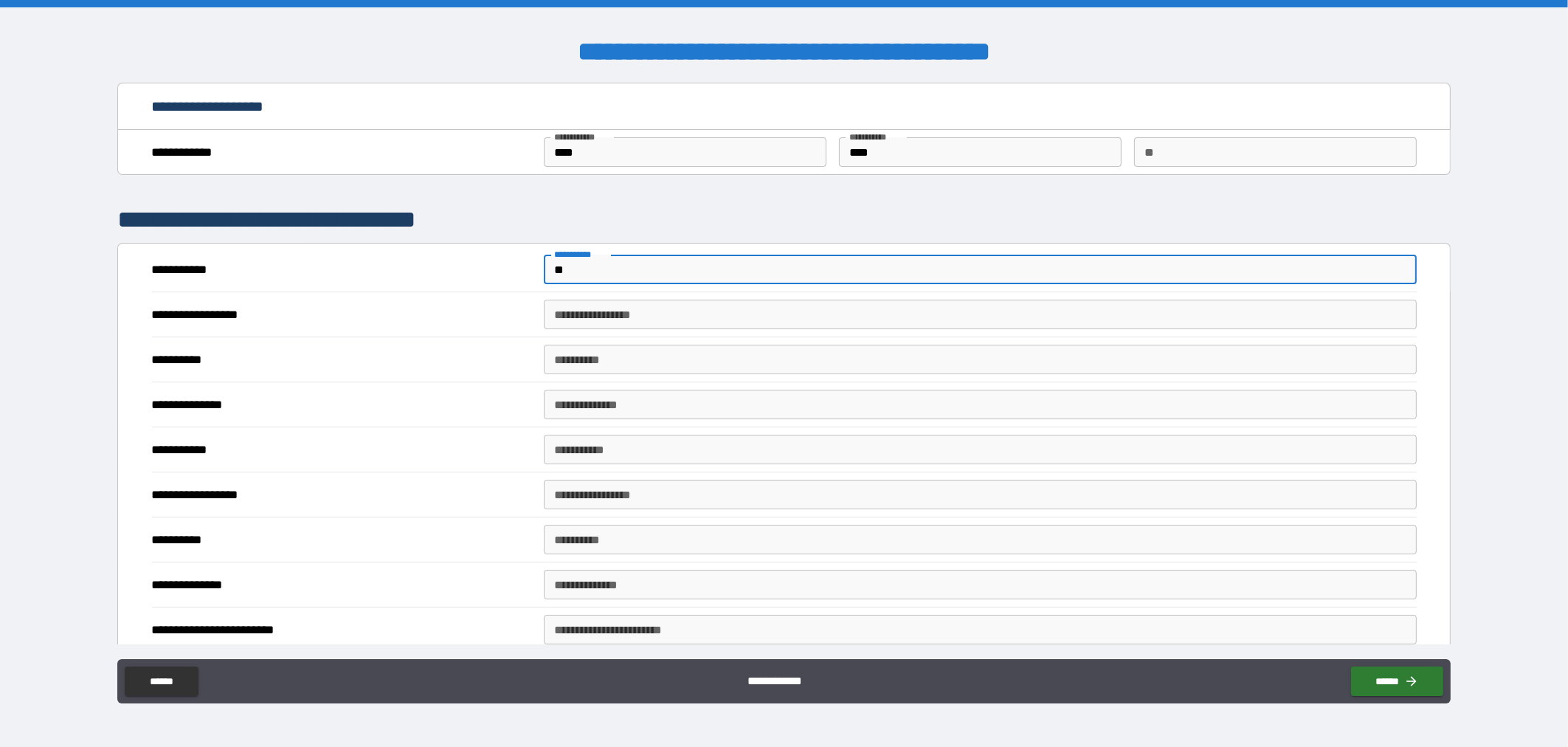 type on "**********" 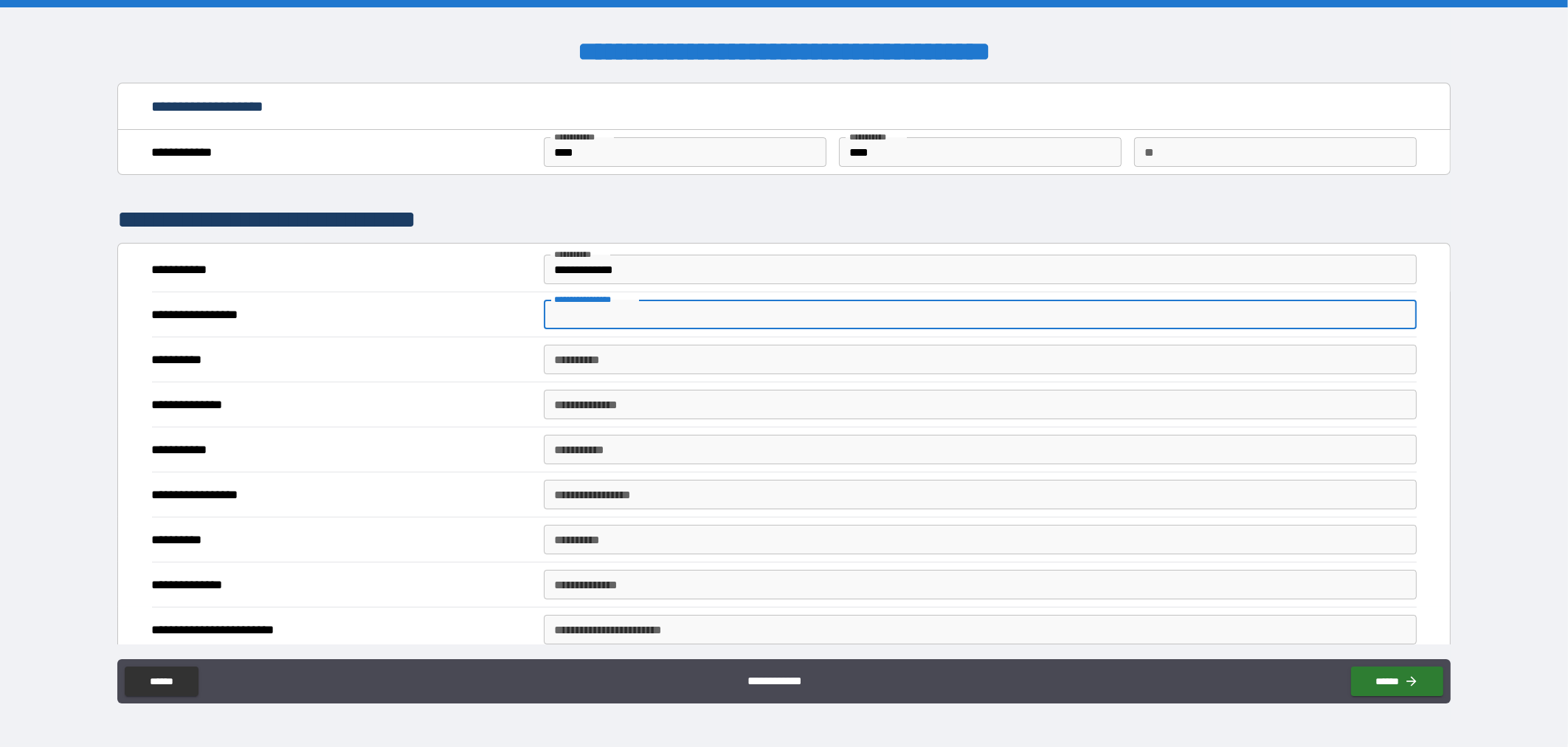 click on "**********" at bounding box center [980, 314] 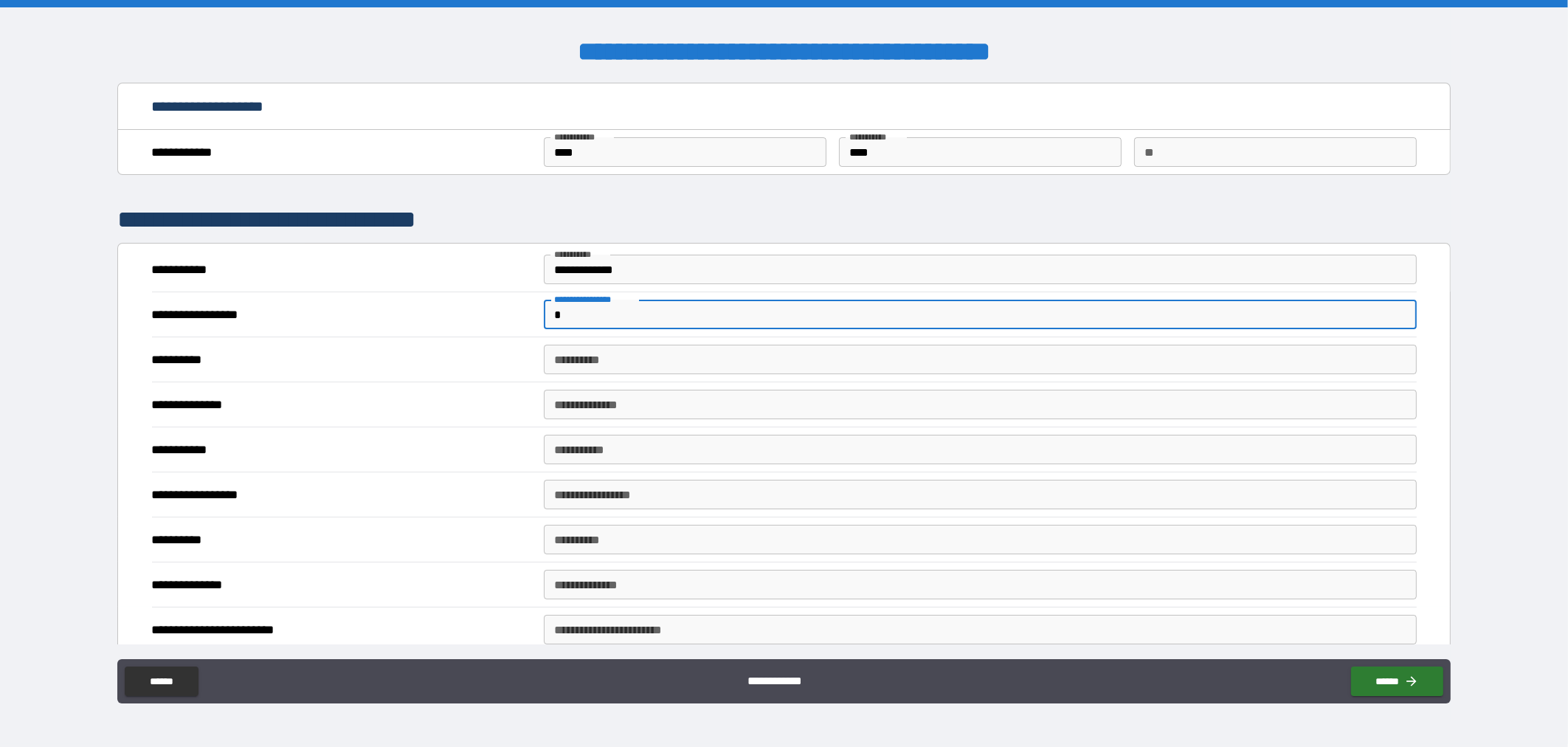 type on "******" 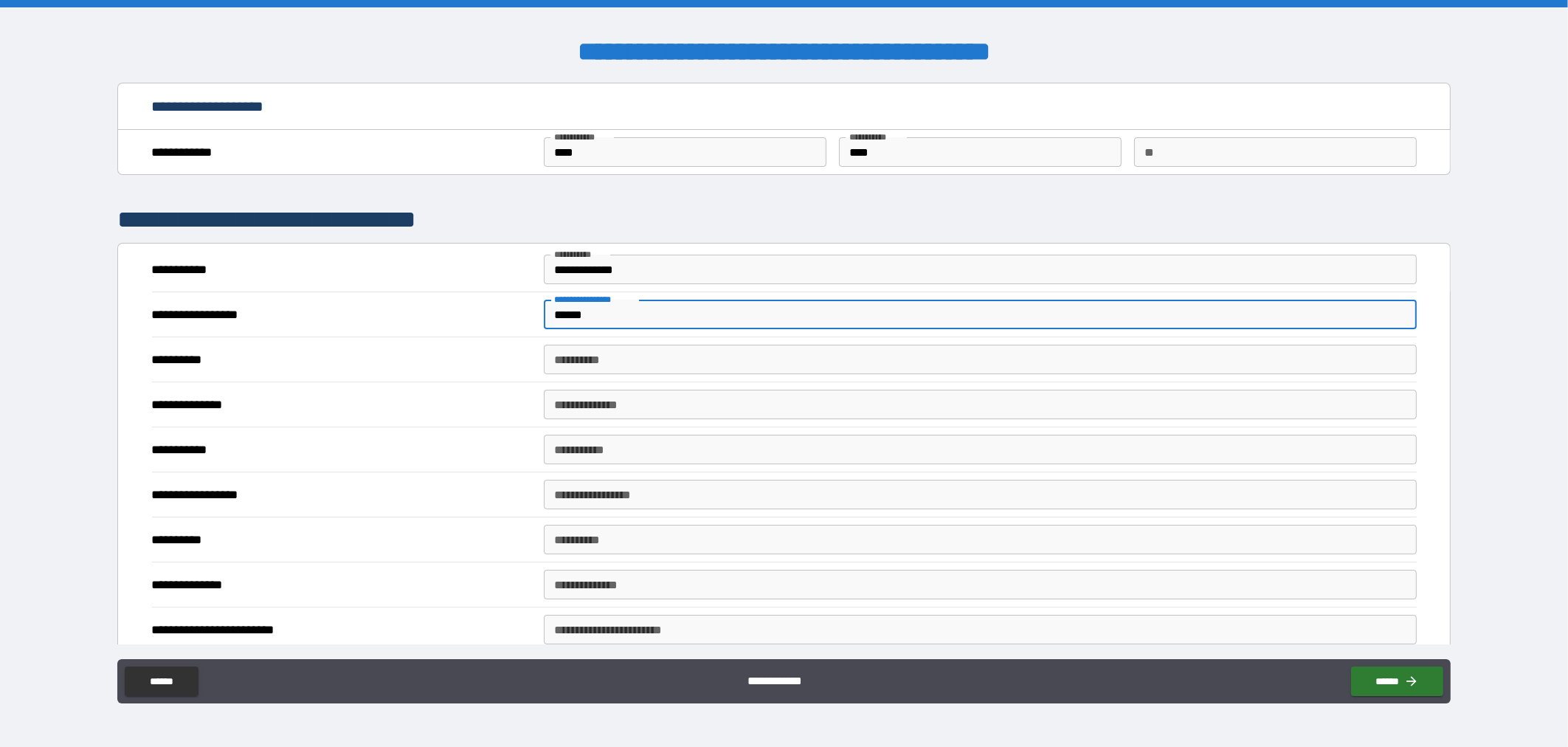 click on "**********" at bounding box center [980, 359] 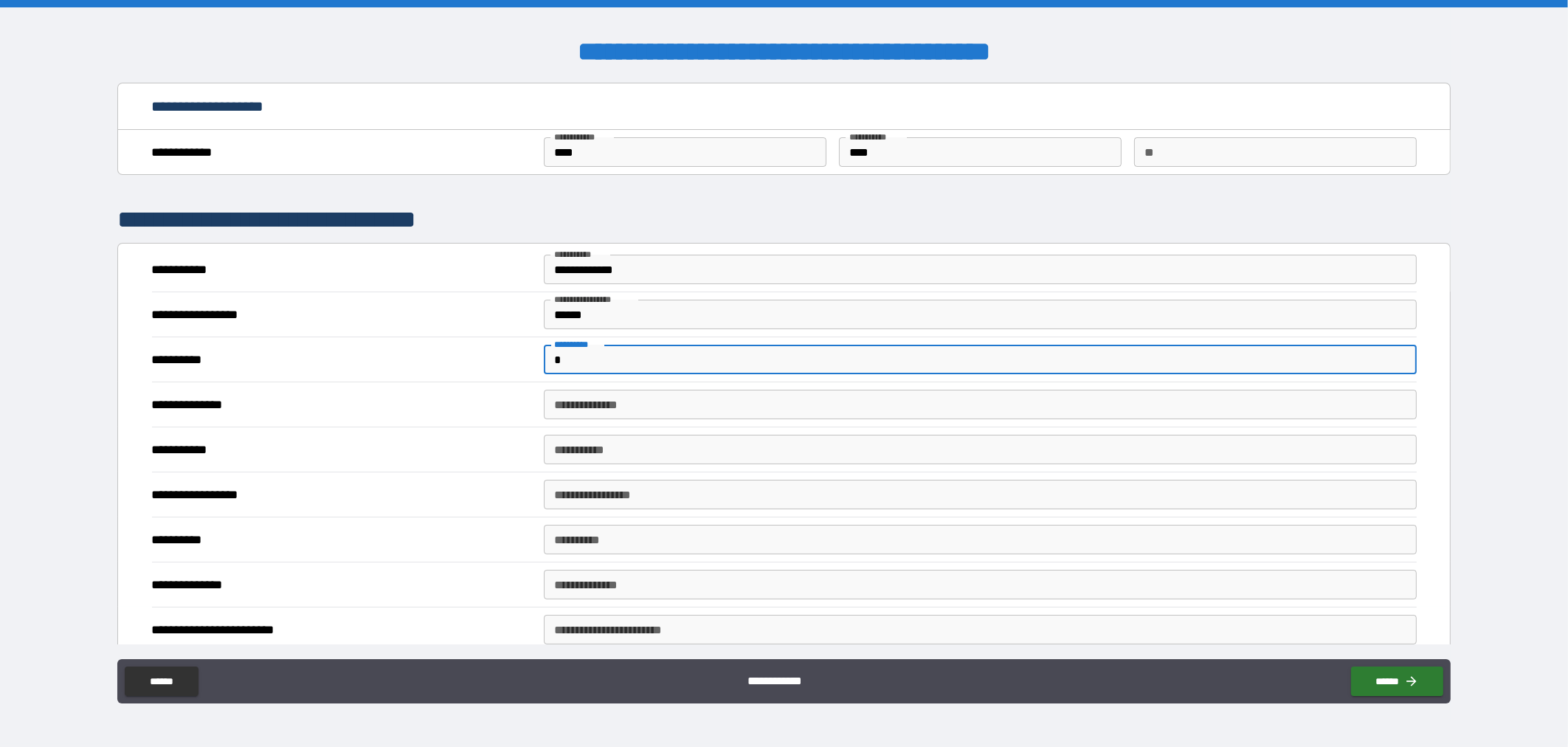 type on "***" 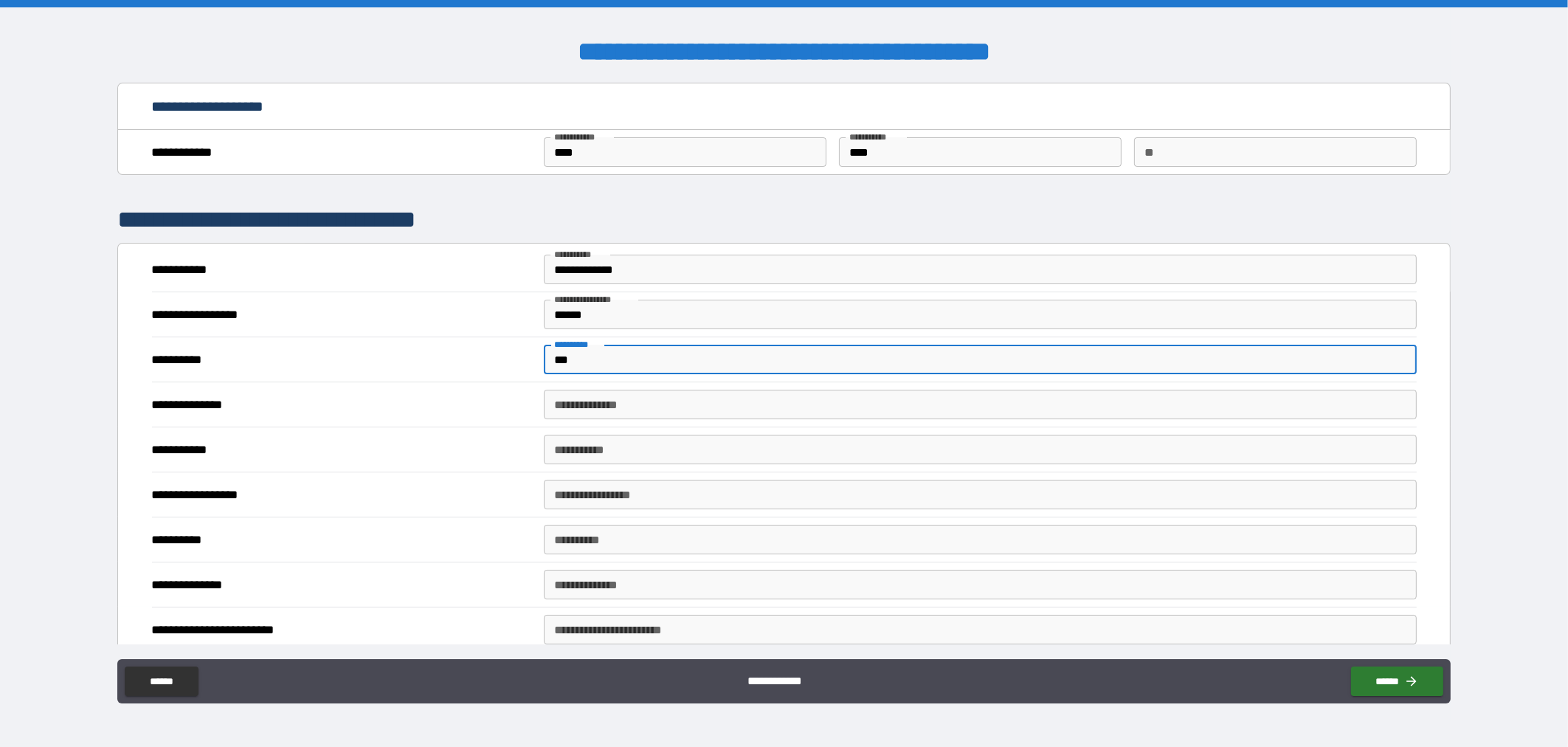 click on "**********" at bounding box center [980, 405] 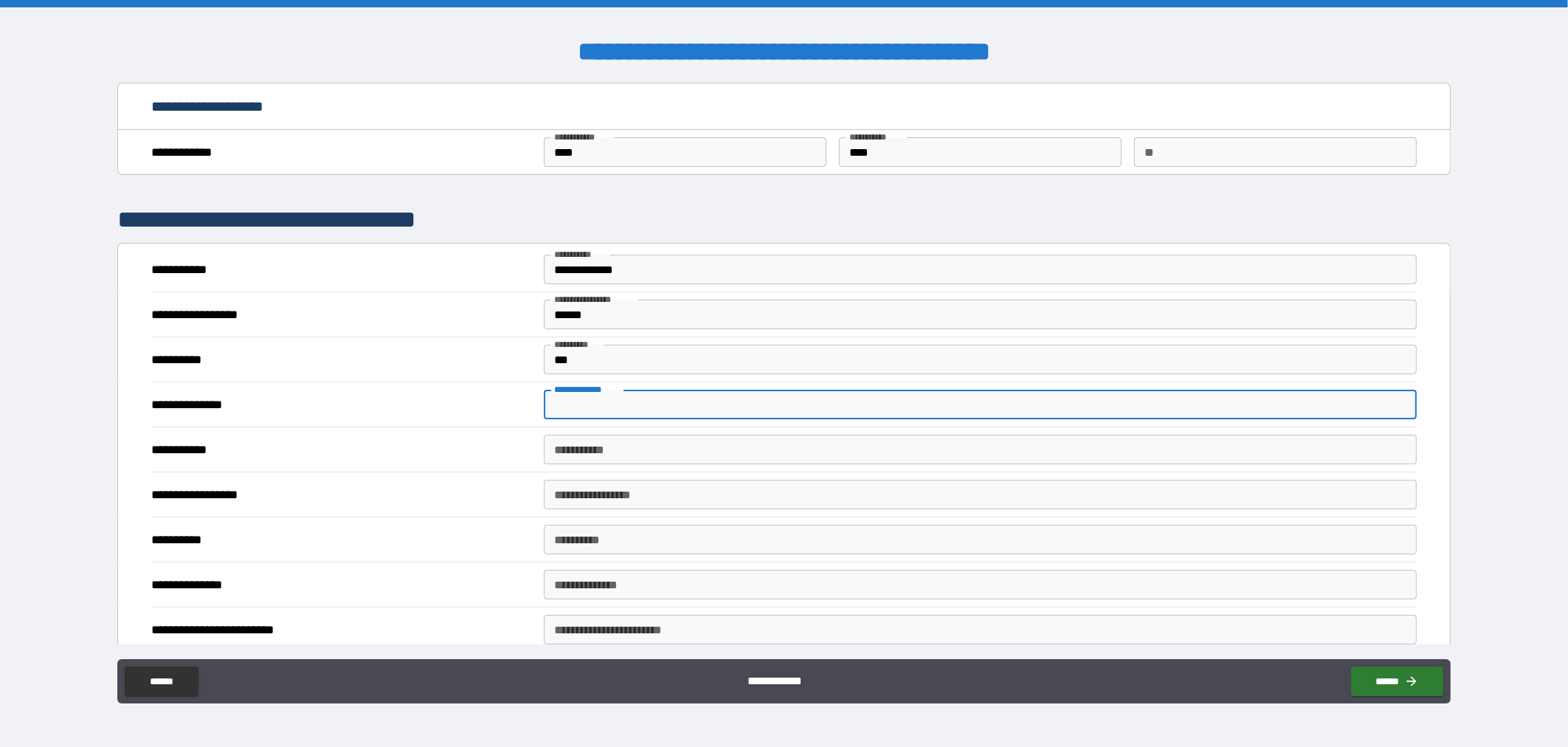 paste on "**********" 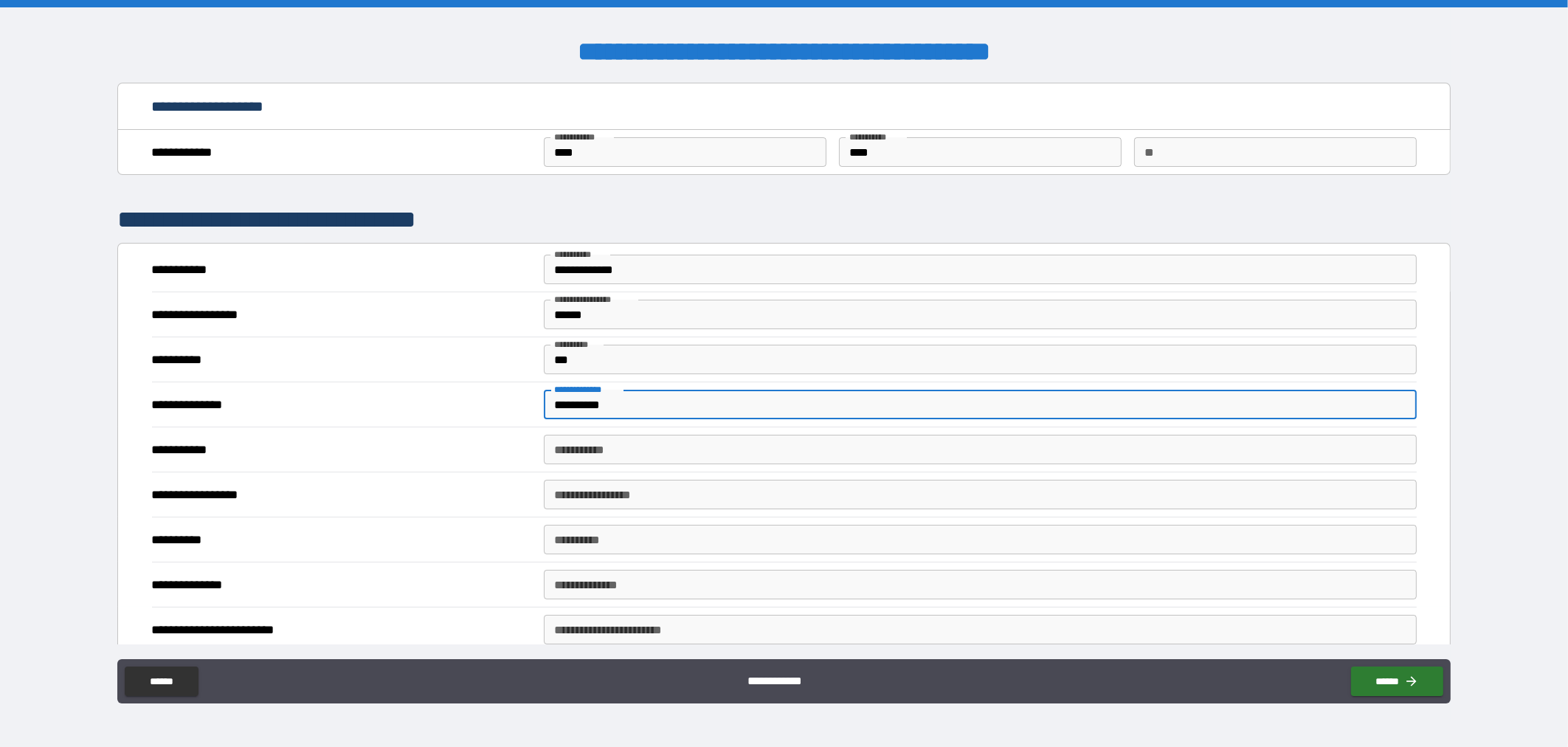 type on "**********" 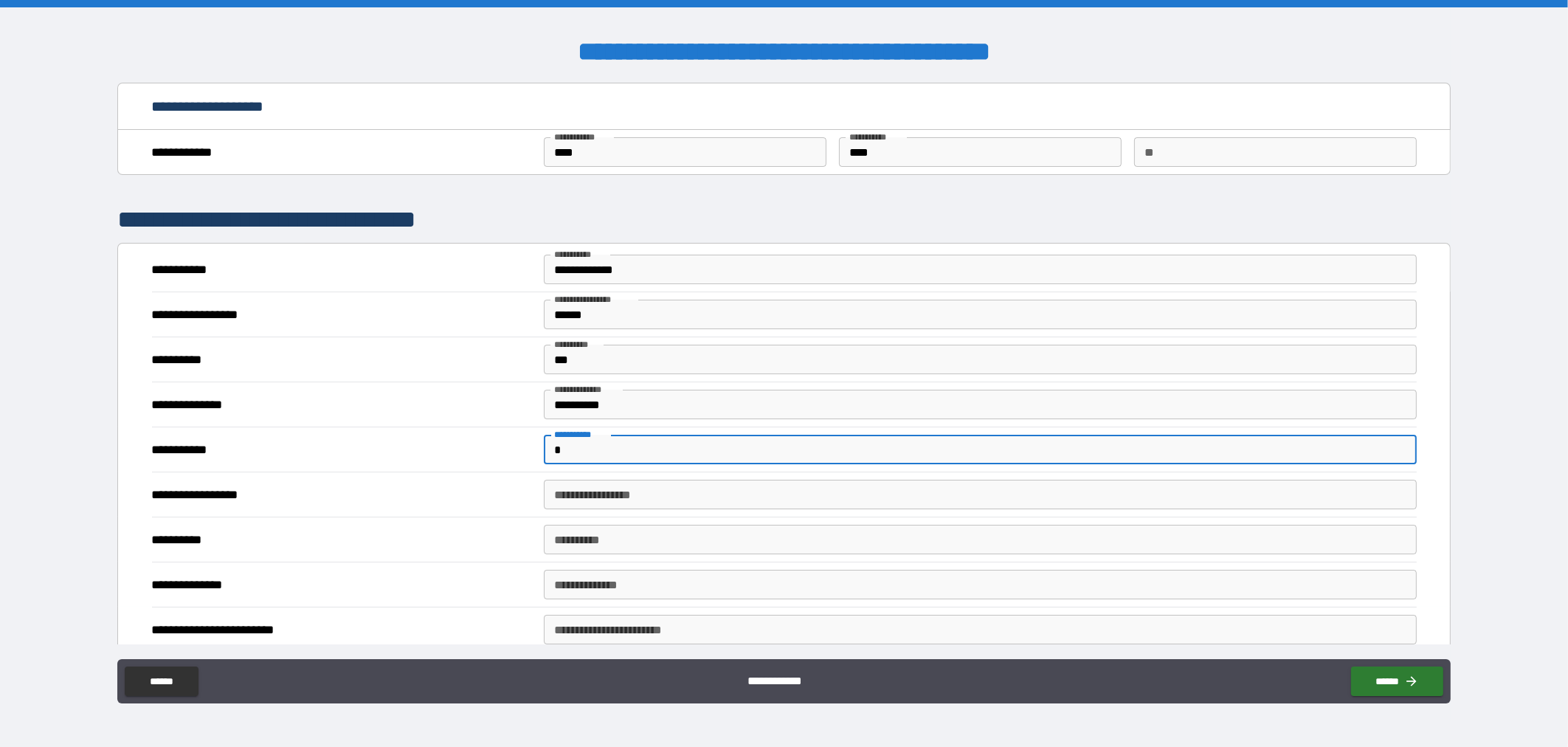 type on "**********" 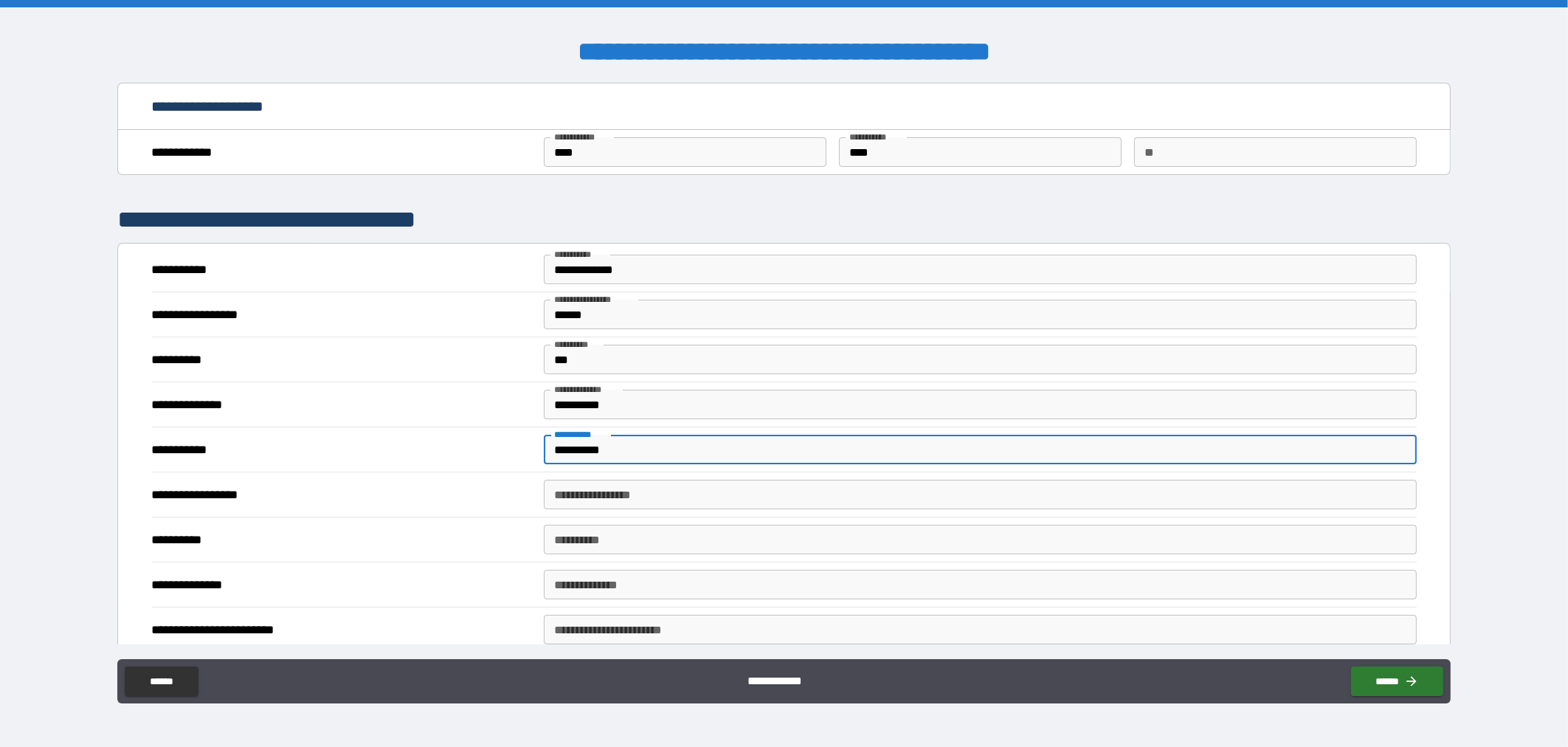 click on "**********" at bounding box center (980, 495) 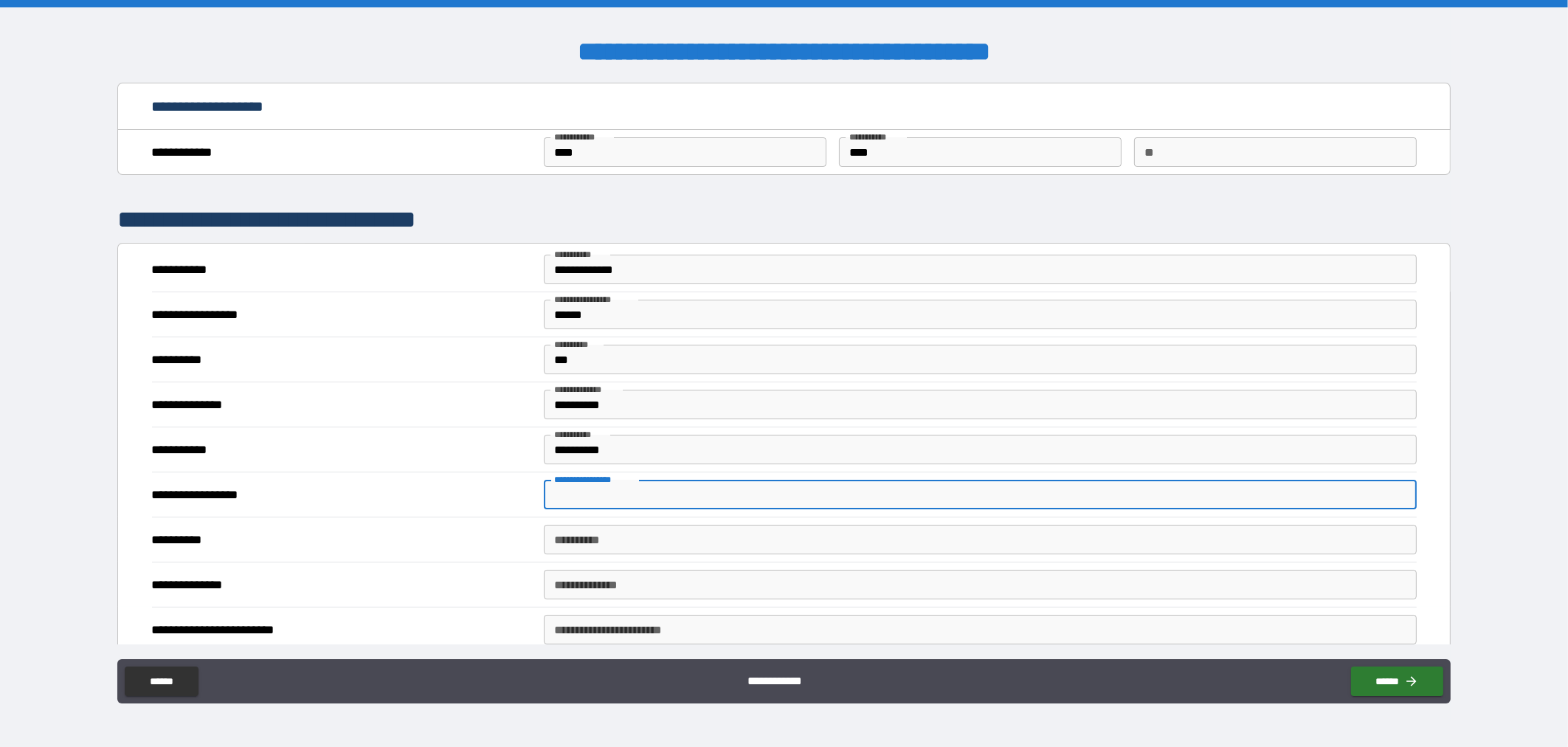 click on "**********" at bounding box center [980, 495] 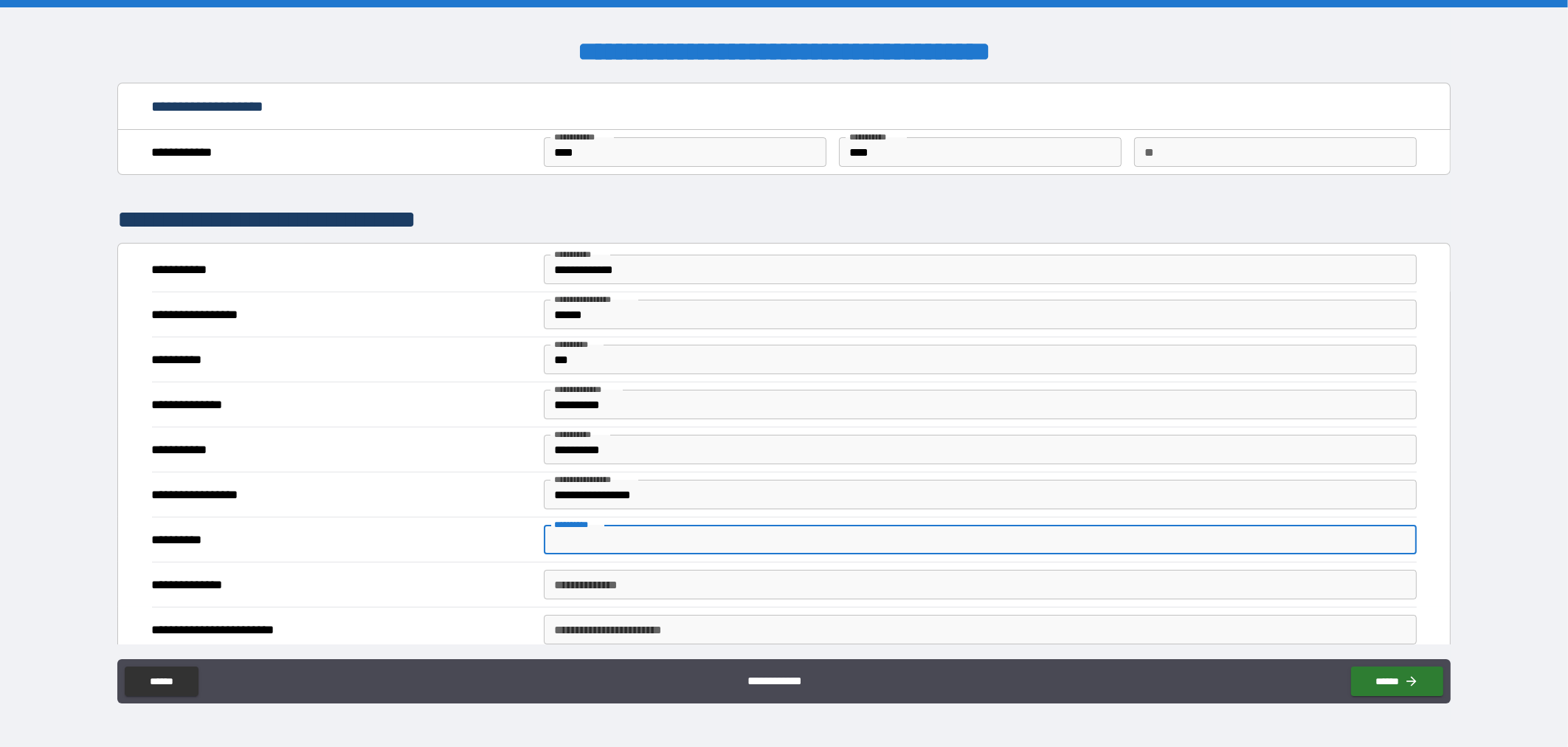 click on "**********" at bounding box center (980, 540) 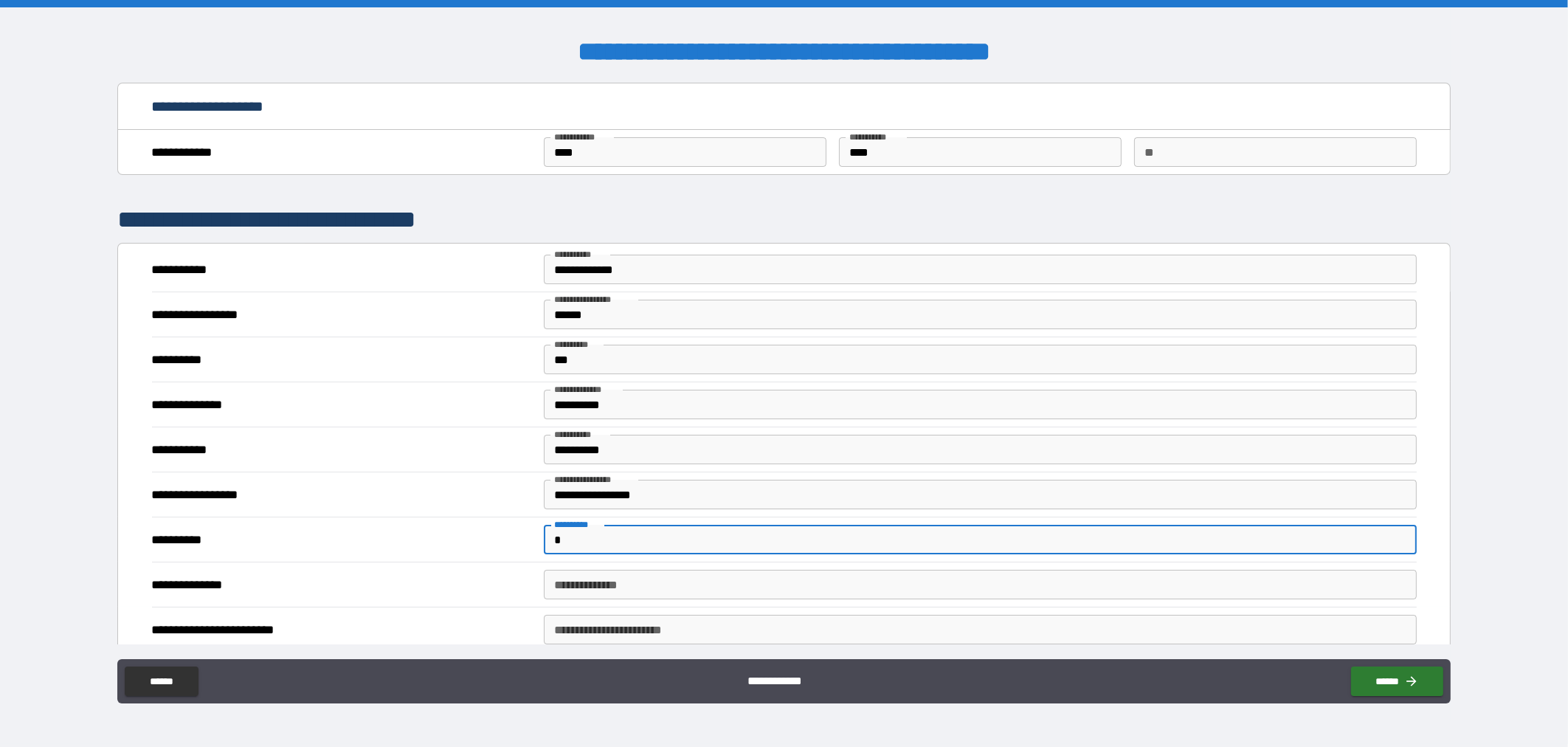 type on "*********" 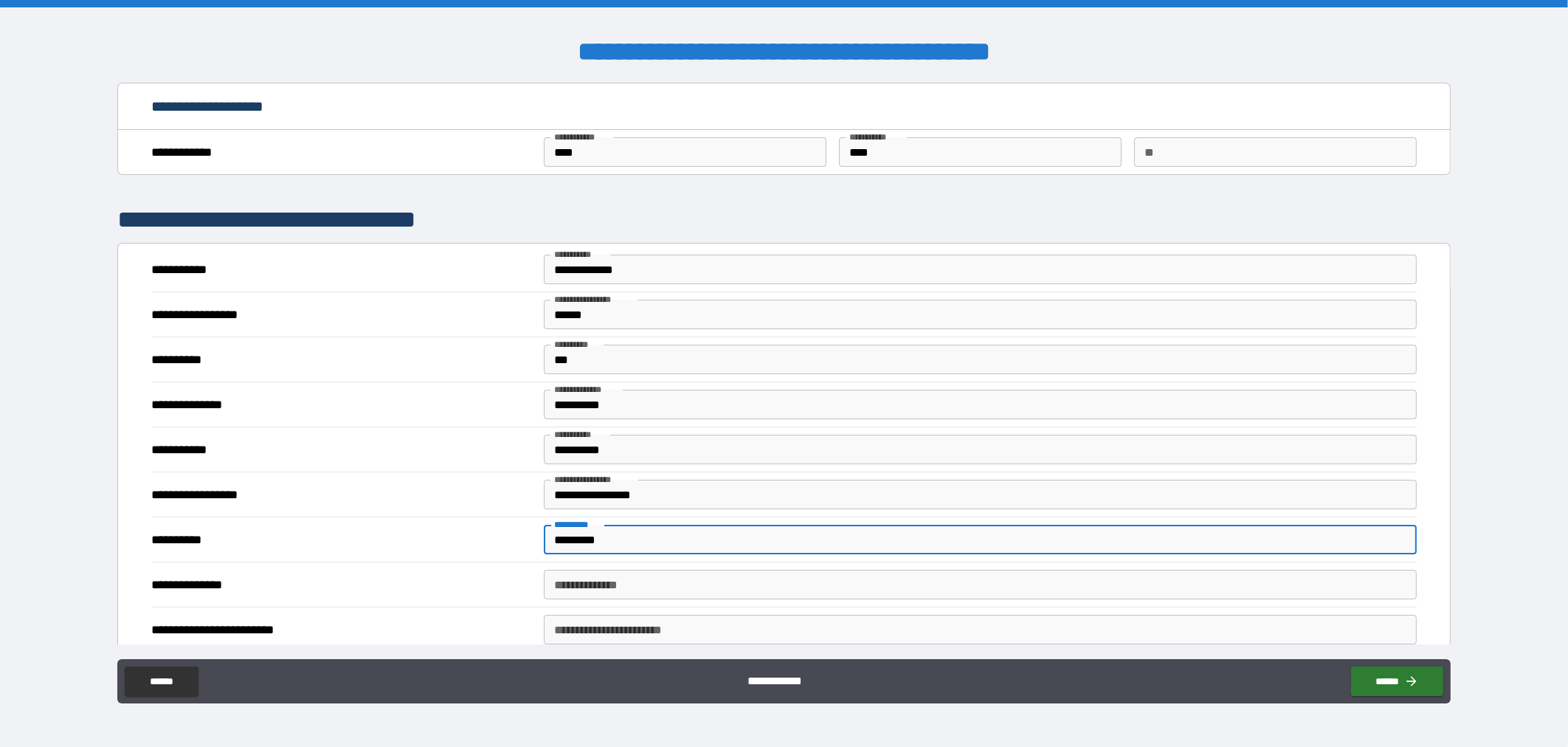scroll, scrollTop: 443, scrollLeft: 0, axis: vertical 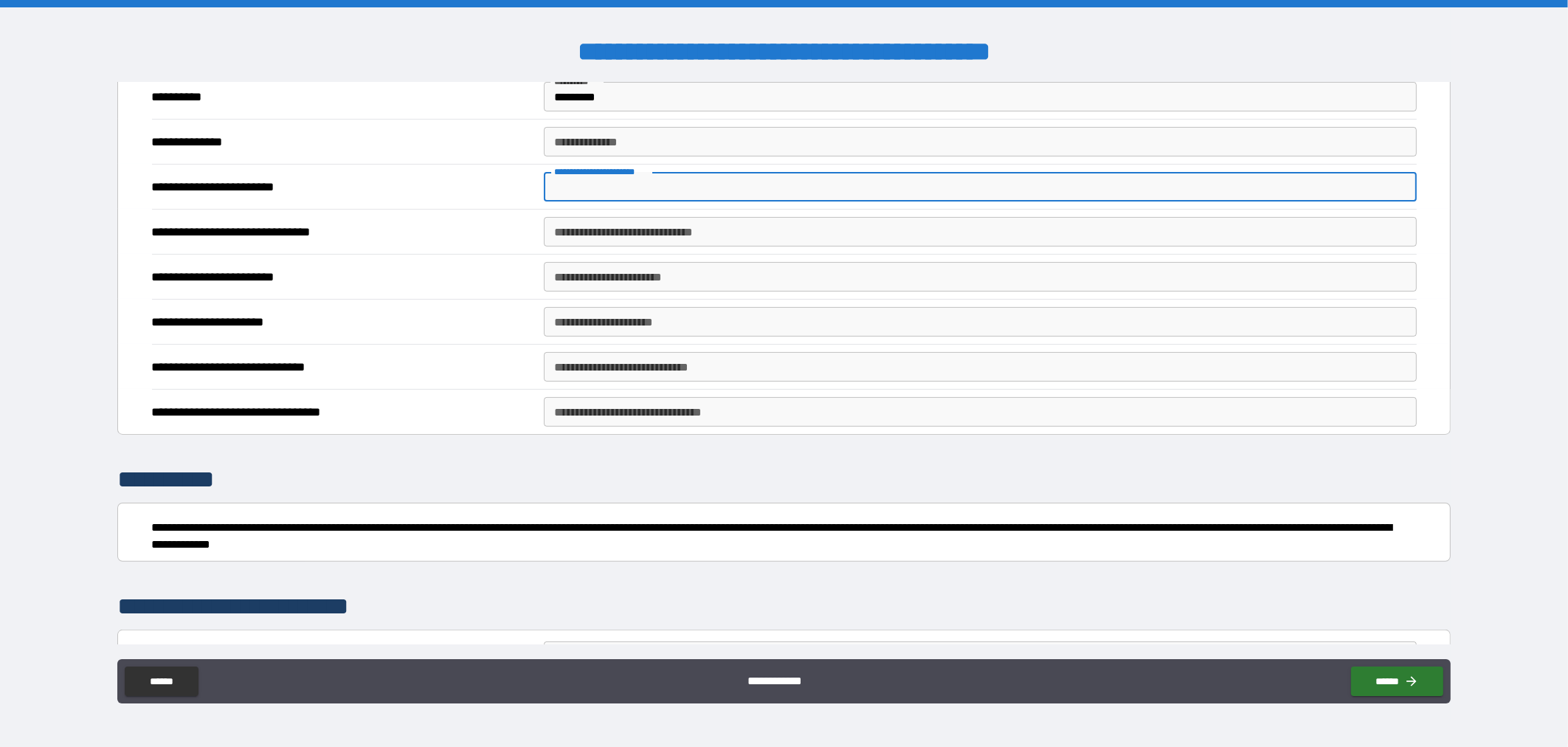 click on "**********" at bounding box center (980, 187) 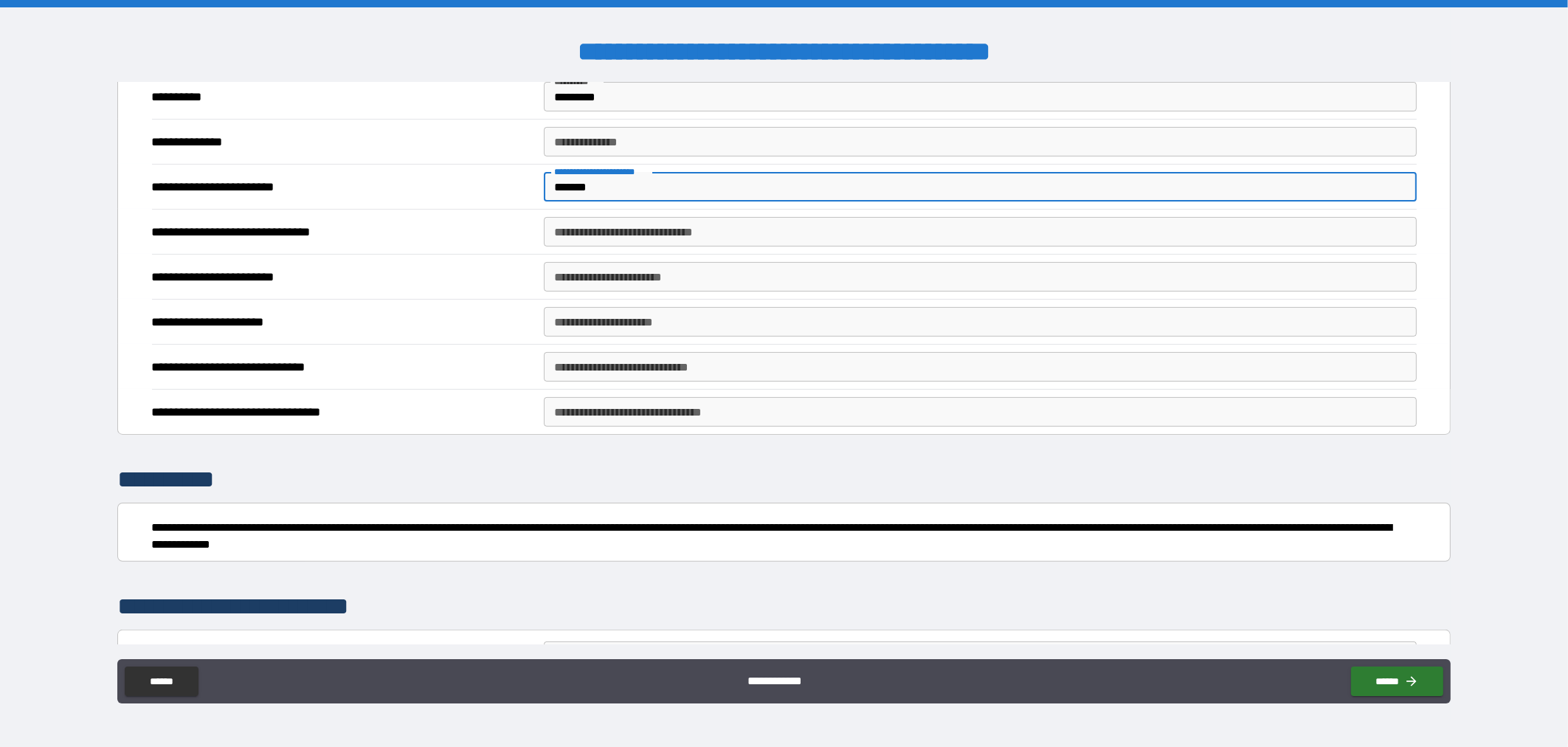 drag, startPoint x: 712, startPoint y: 410, endPoint x: 705, endPoint y: 401, distance: 11.4018 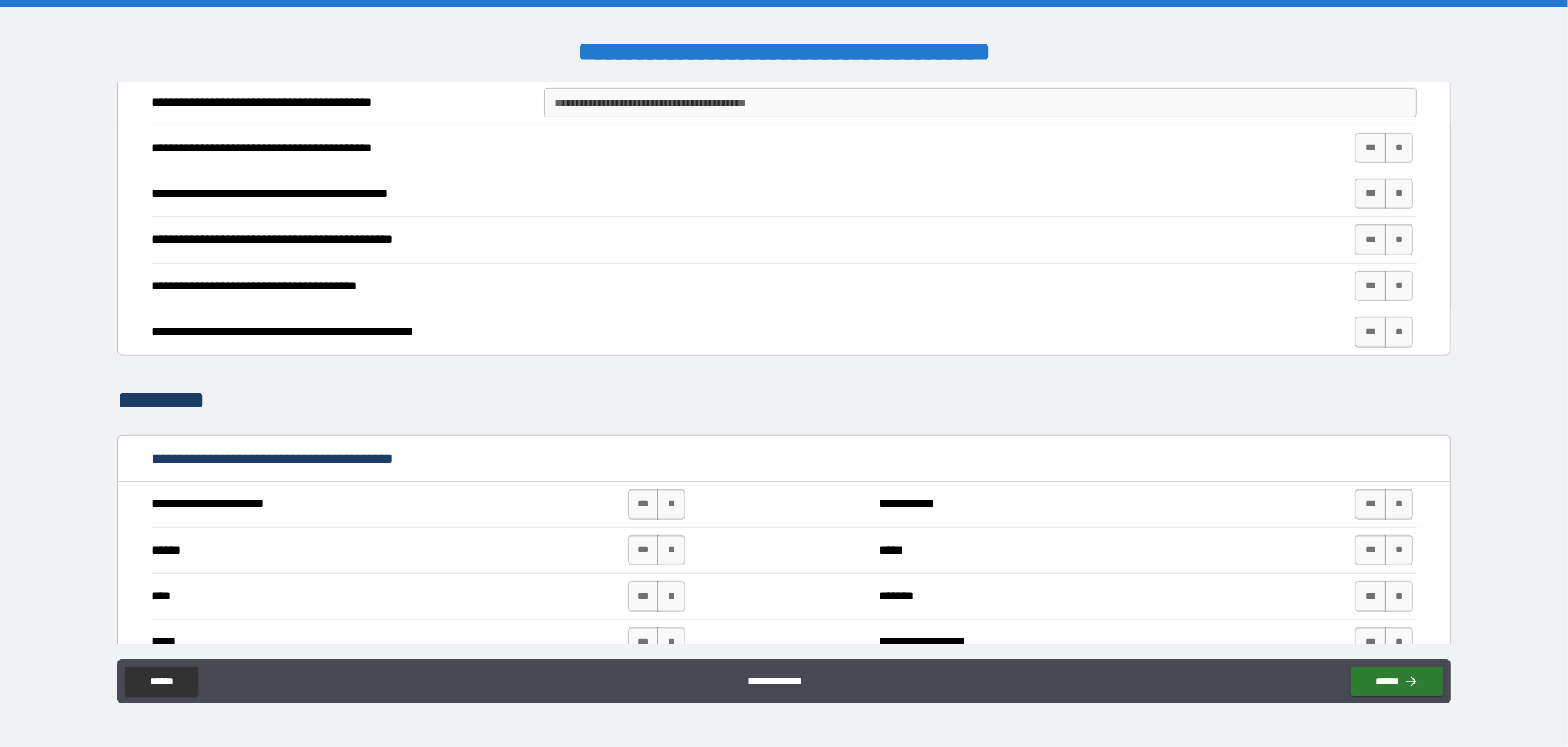 scroll, scrollTop: 886, scrollLeft: 0, axis: vertical 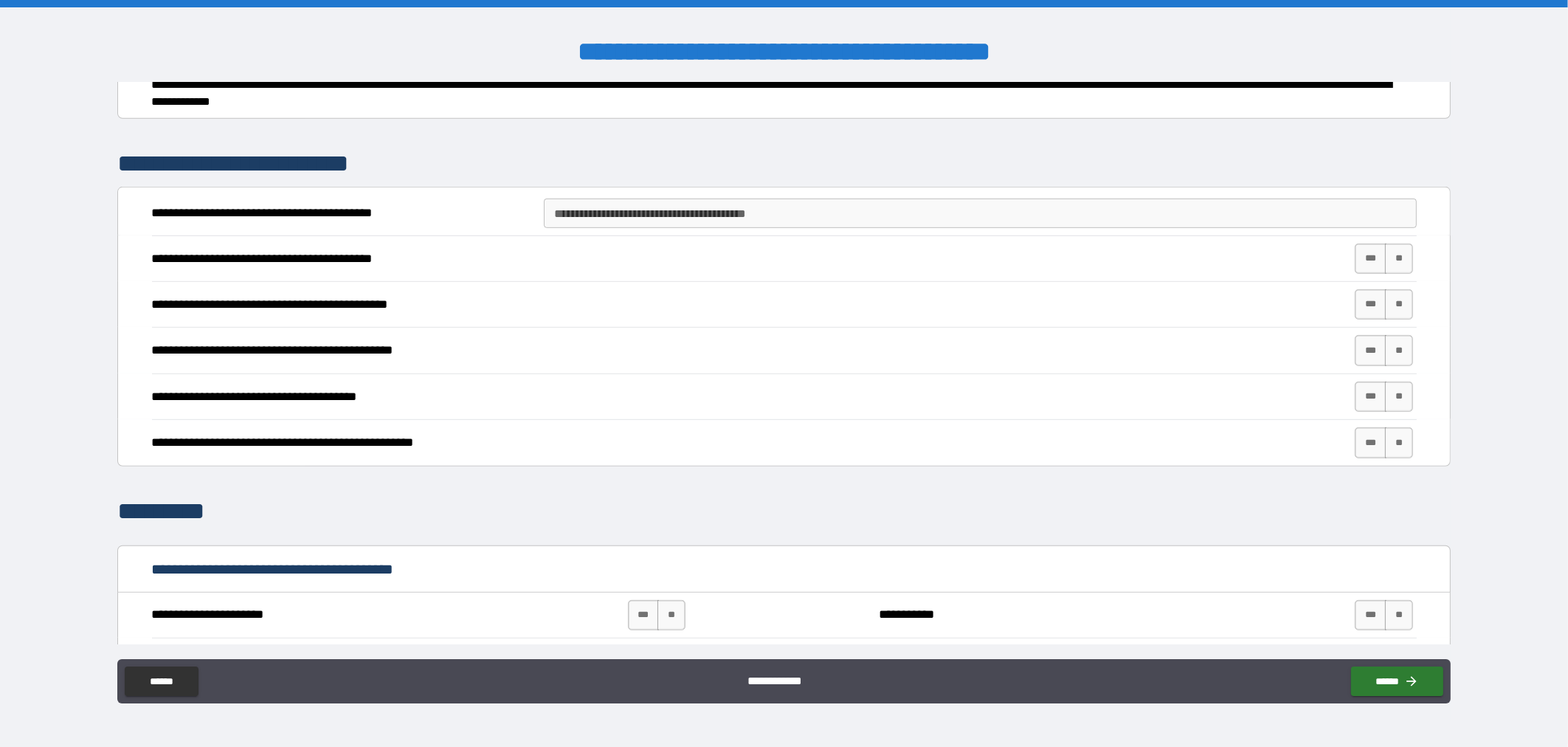 type on "*****" 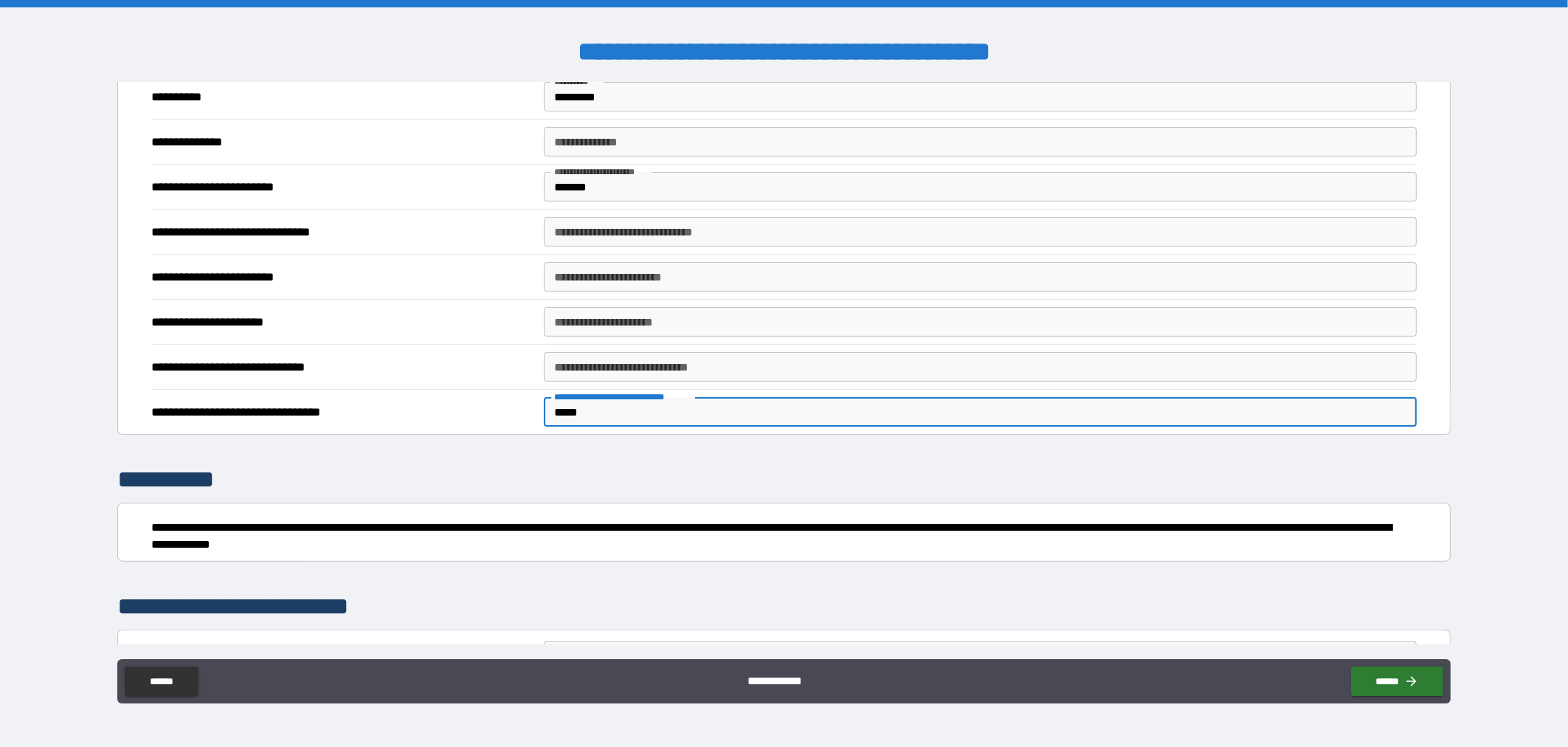 scroll, scrollTop: 775, scrollLeft: 0, axis: vertical 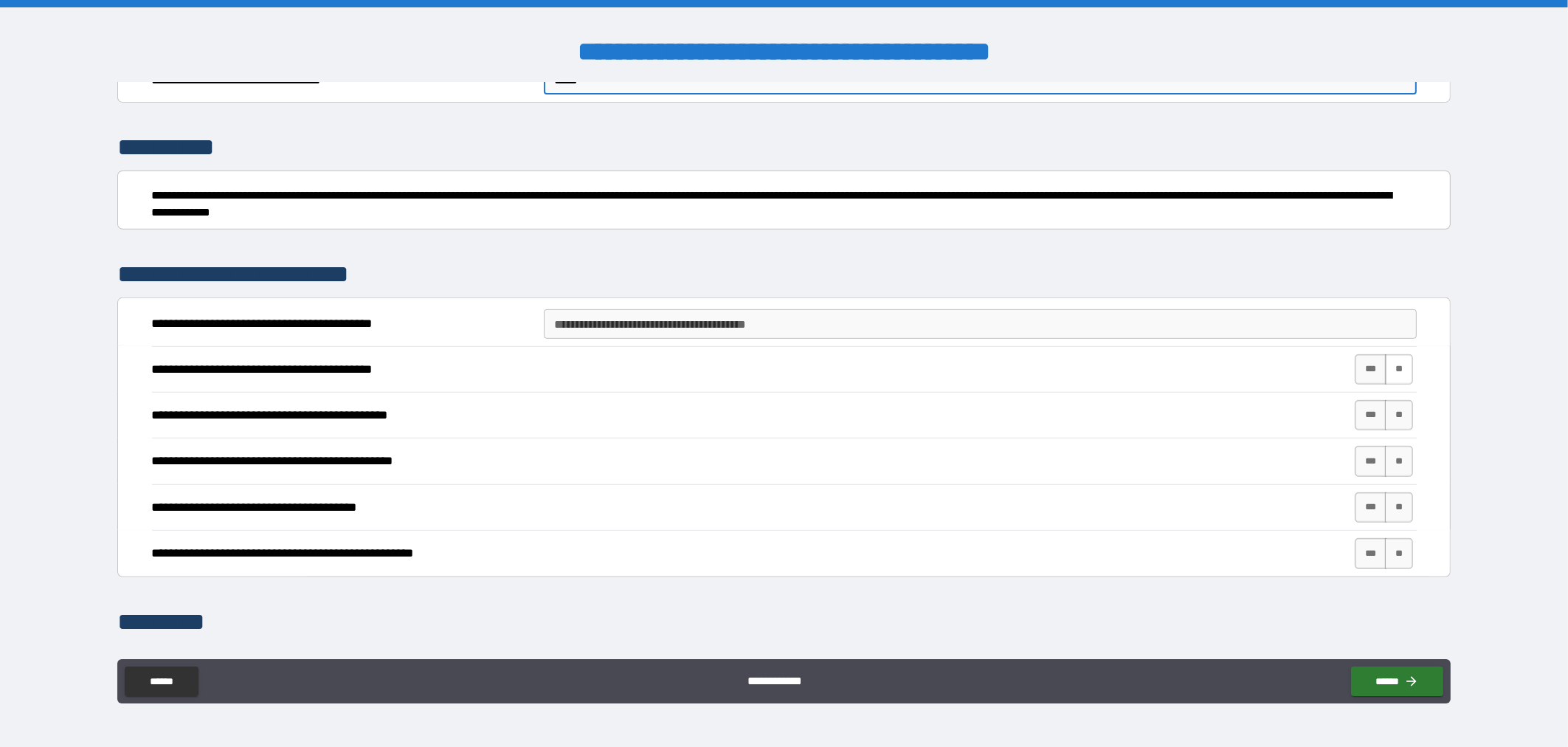 click on "**" at bounding box center (1399, 369) 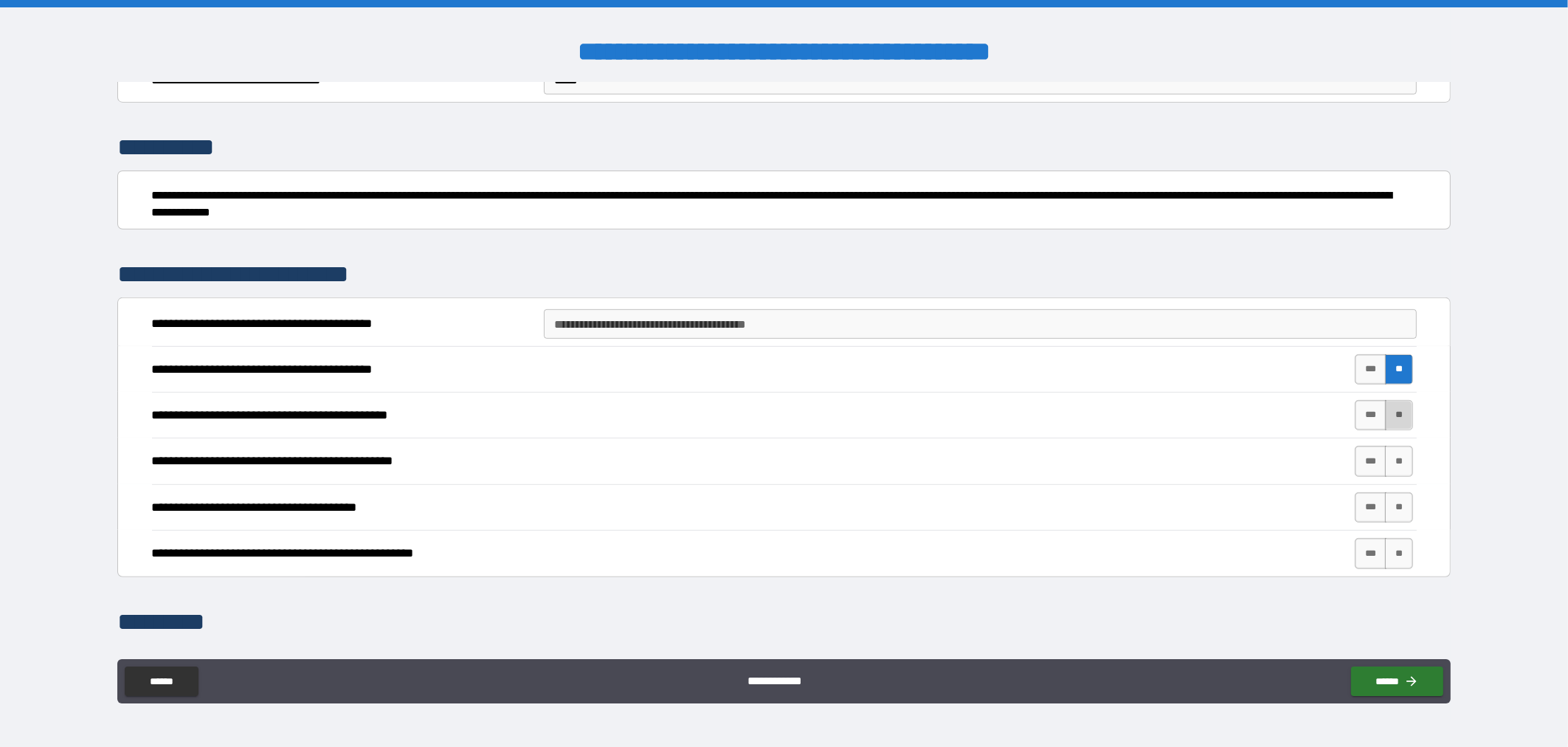 click on "**" at bounding box center (1399, 415) 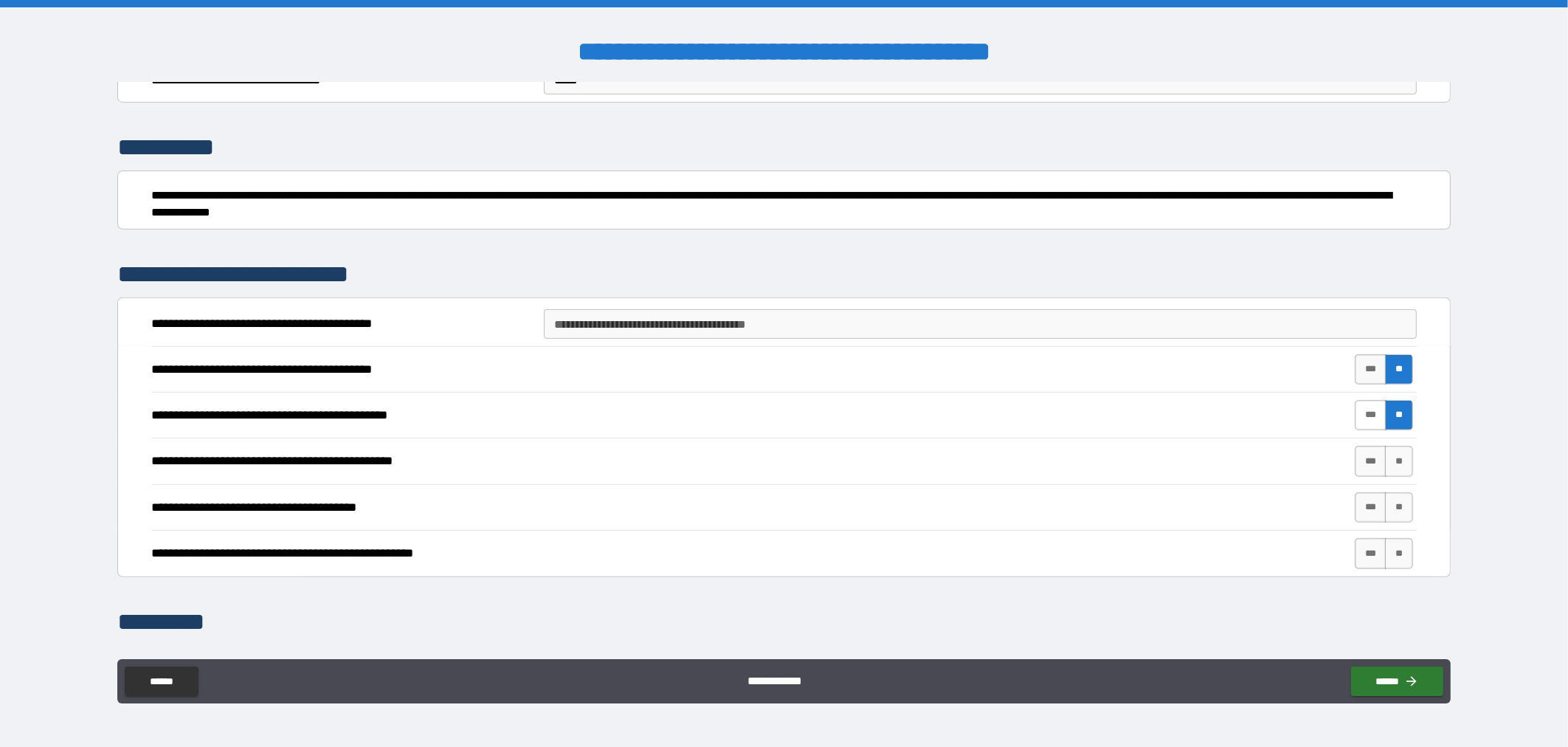 click on "***" at bounding box center (1370, 415) 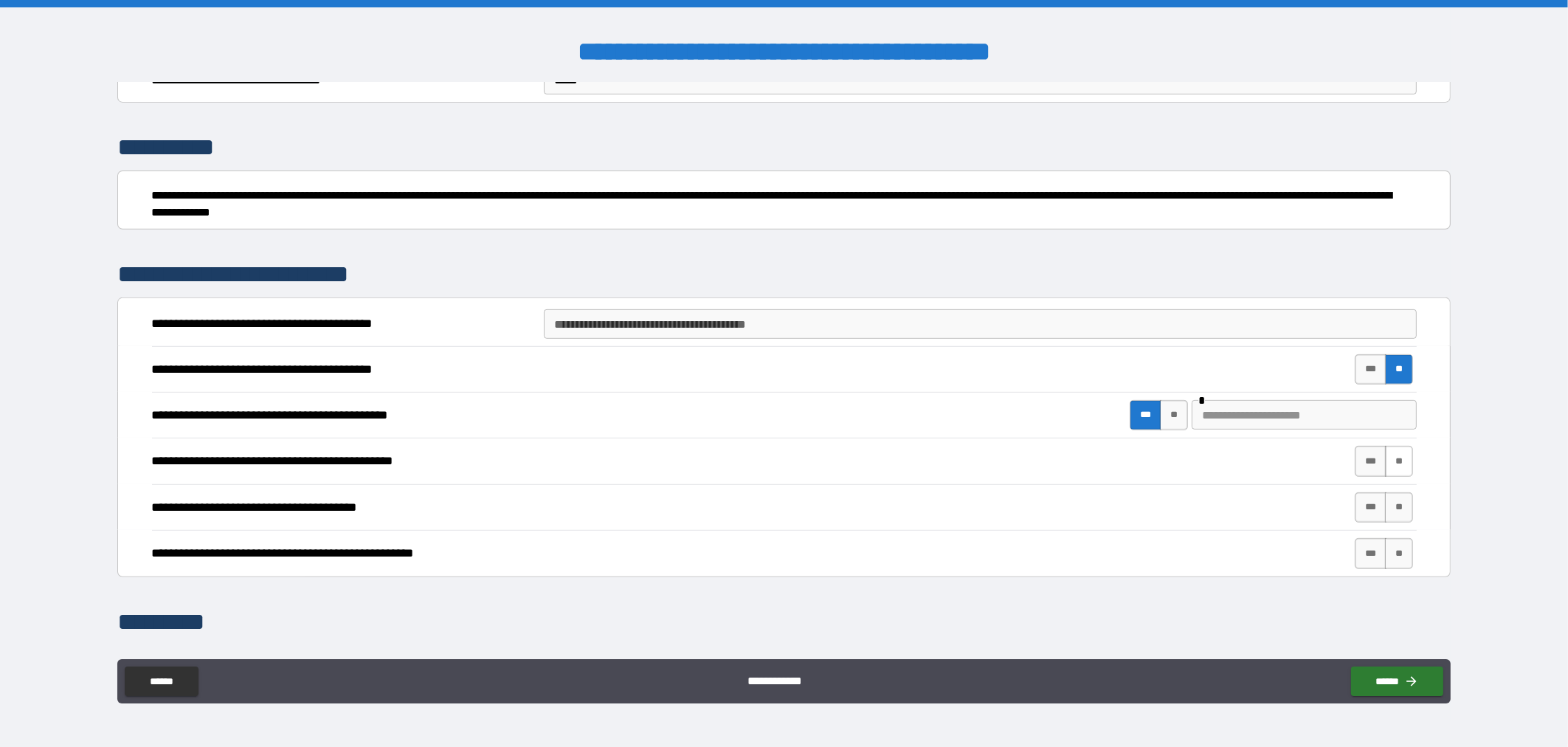click on "**" at bounding box center (1399, 461) 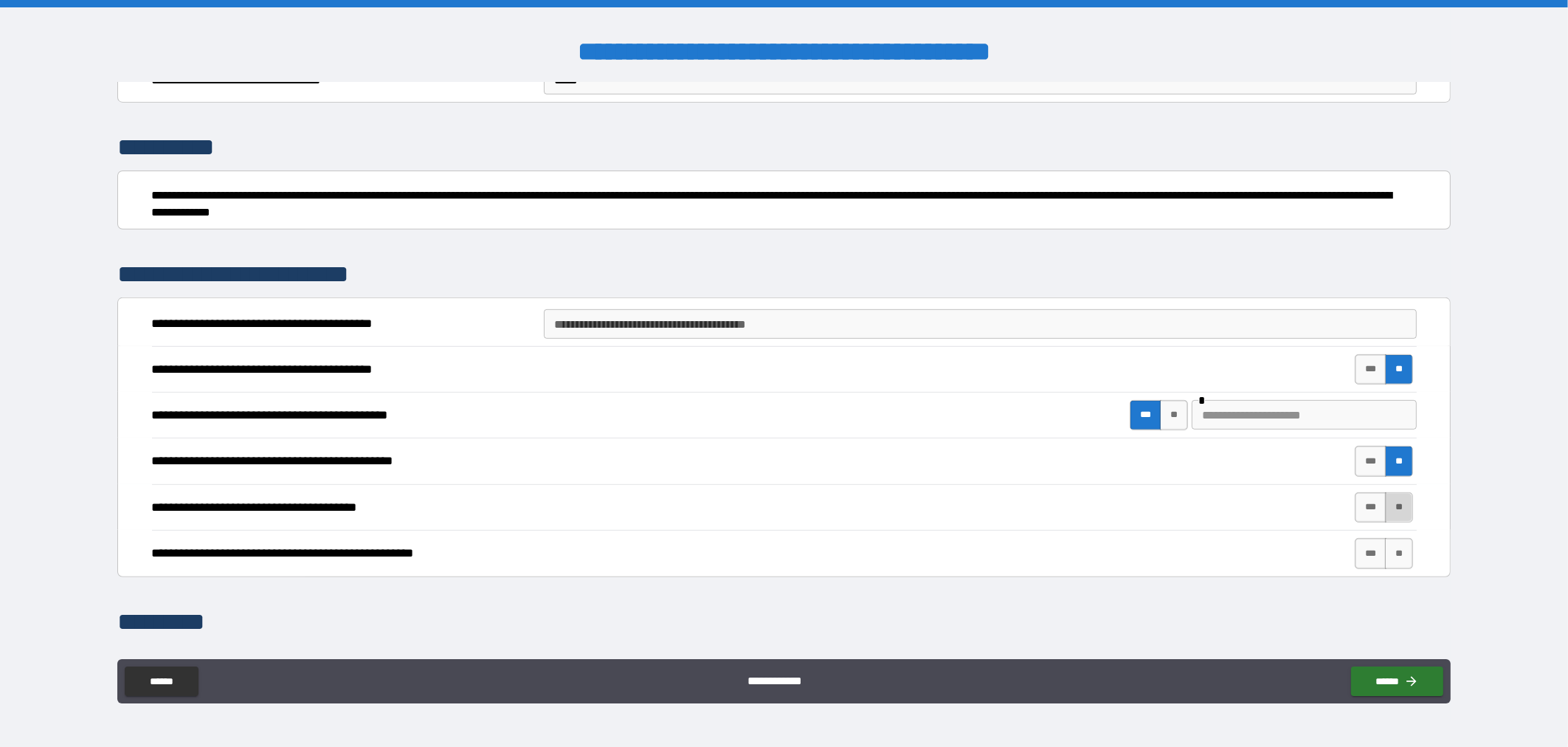 click on "**" at bounding box center (1399, 507) 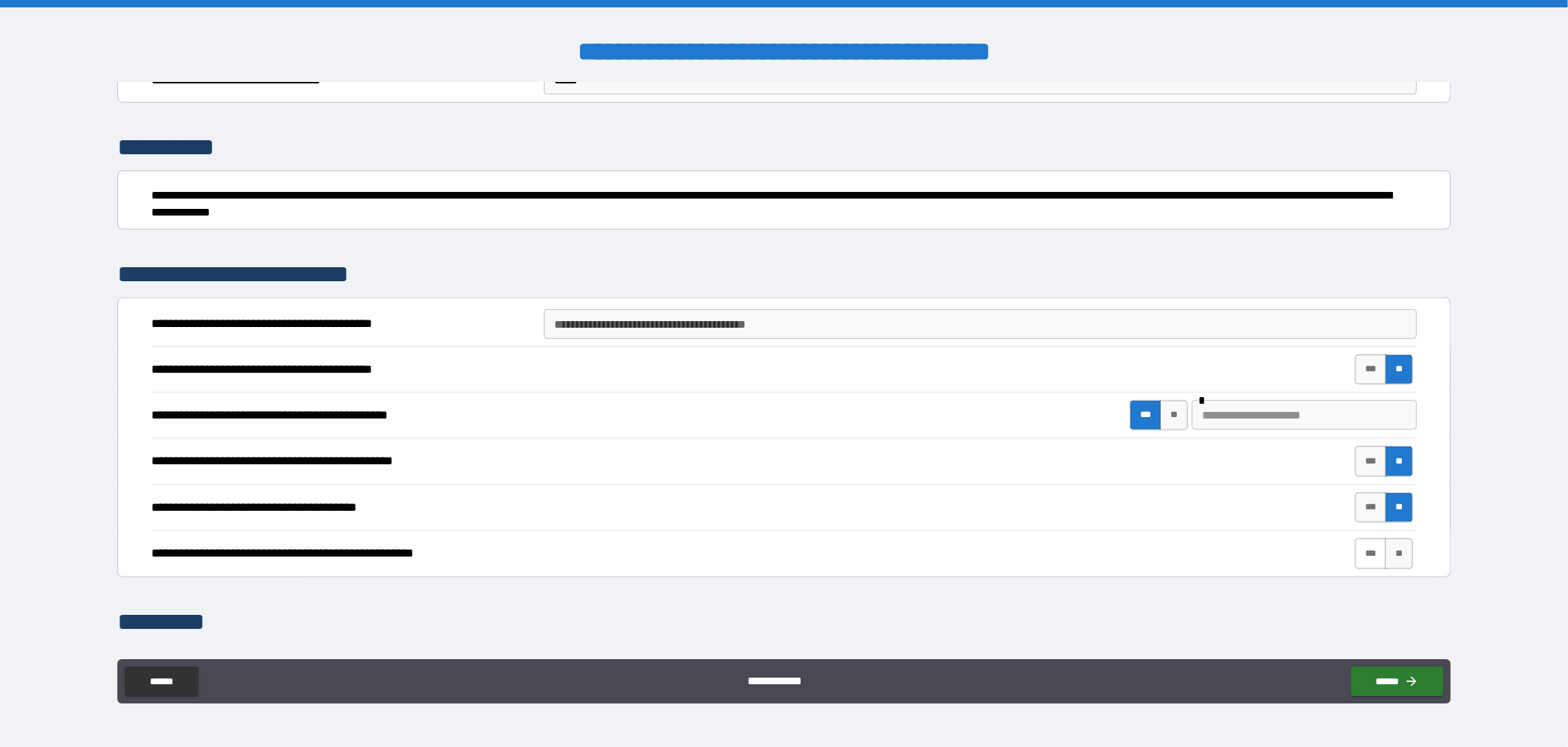 click on "***" at bounding box center [1370, 553] 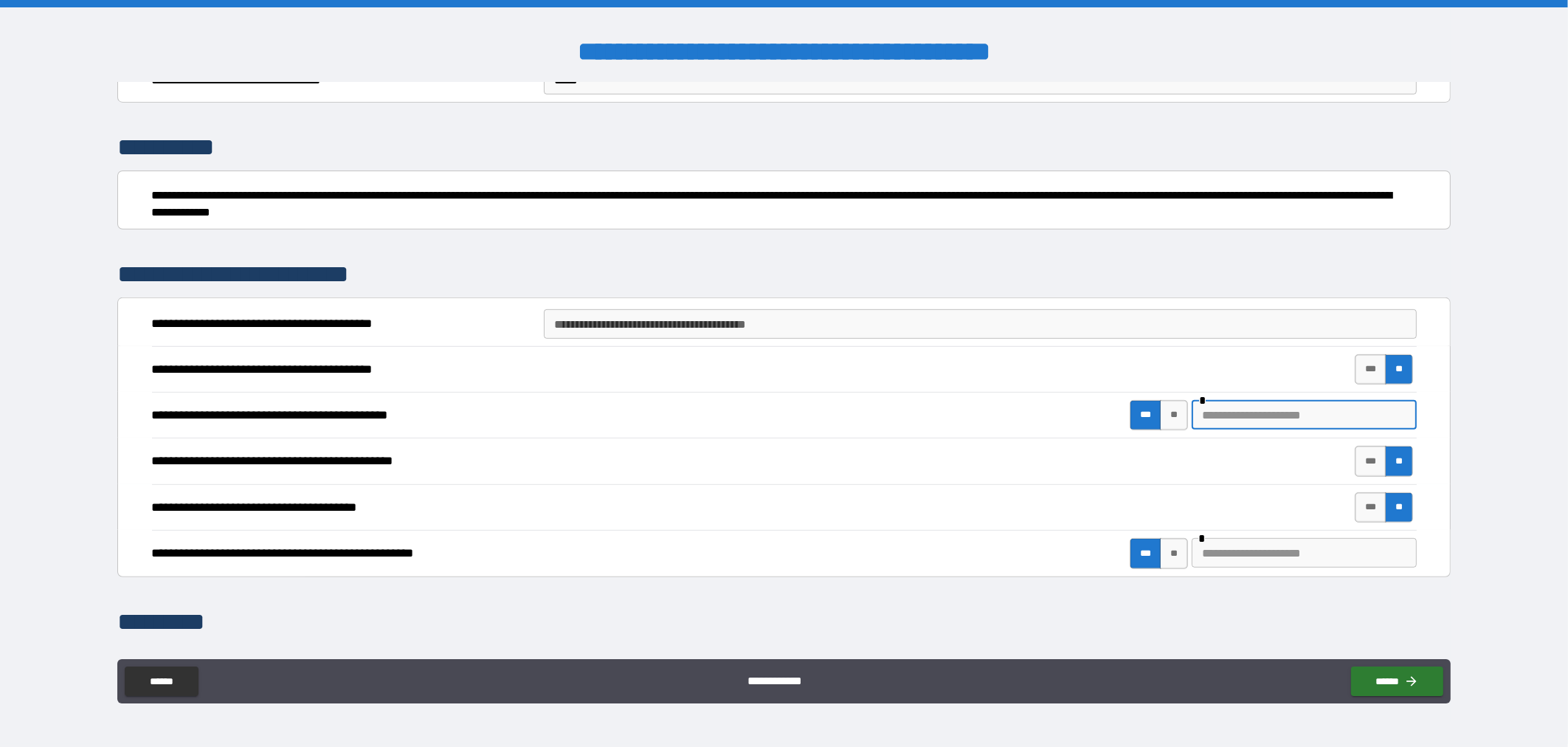 click at bounding box center [1304, 415] 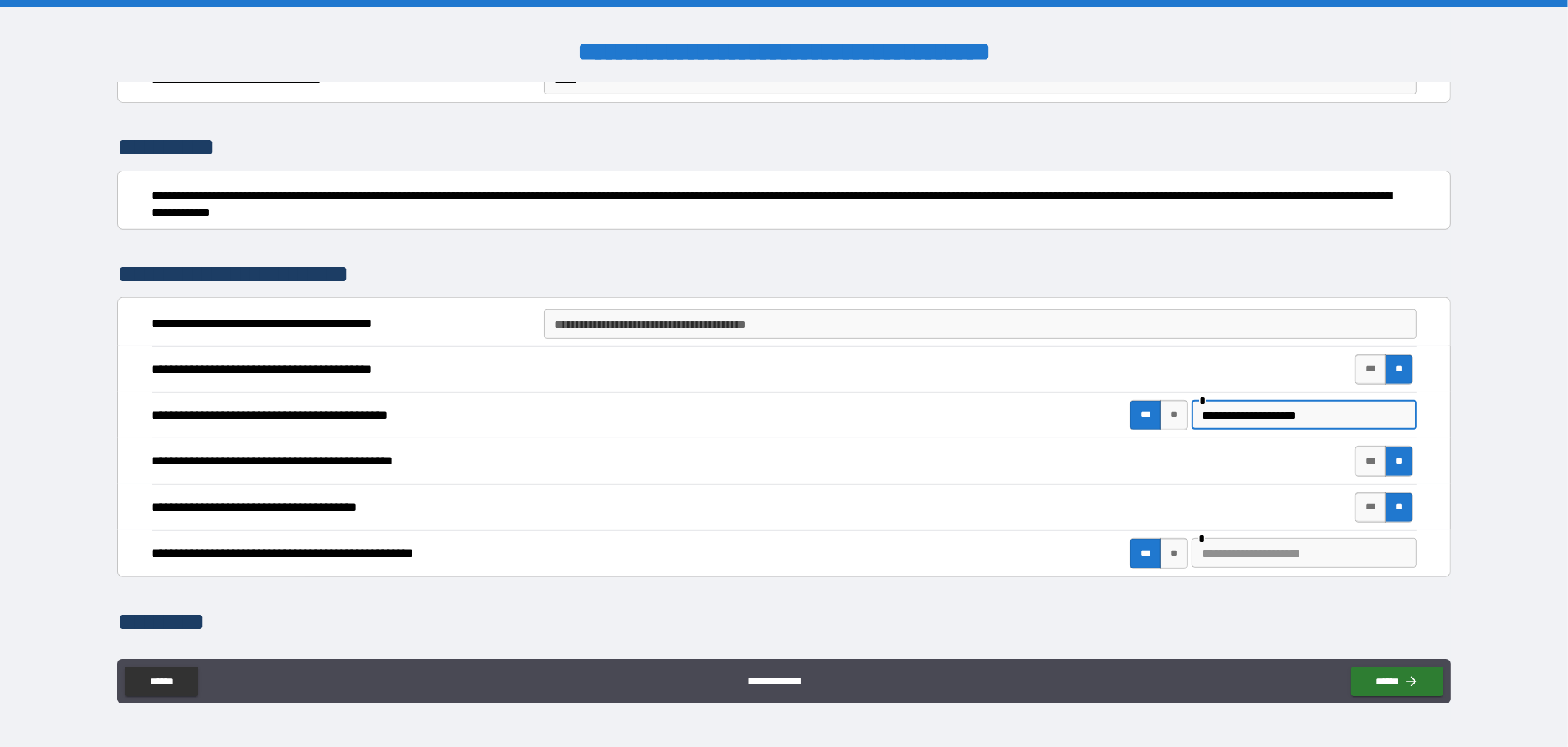 type on "**********" 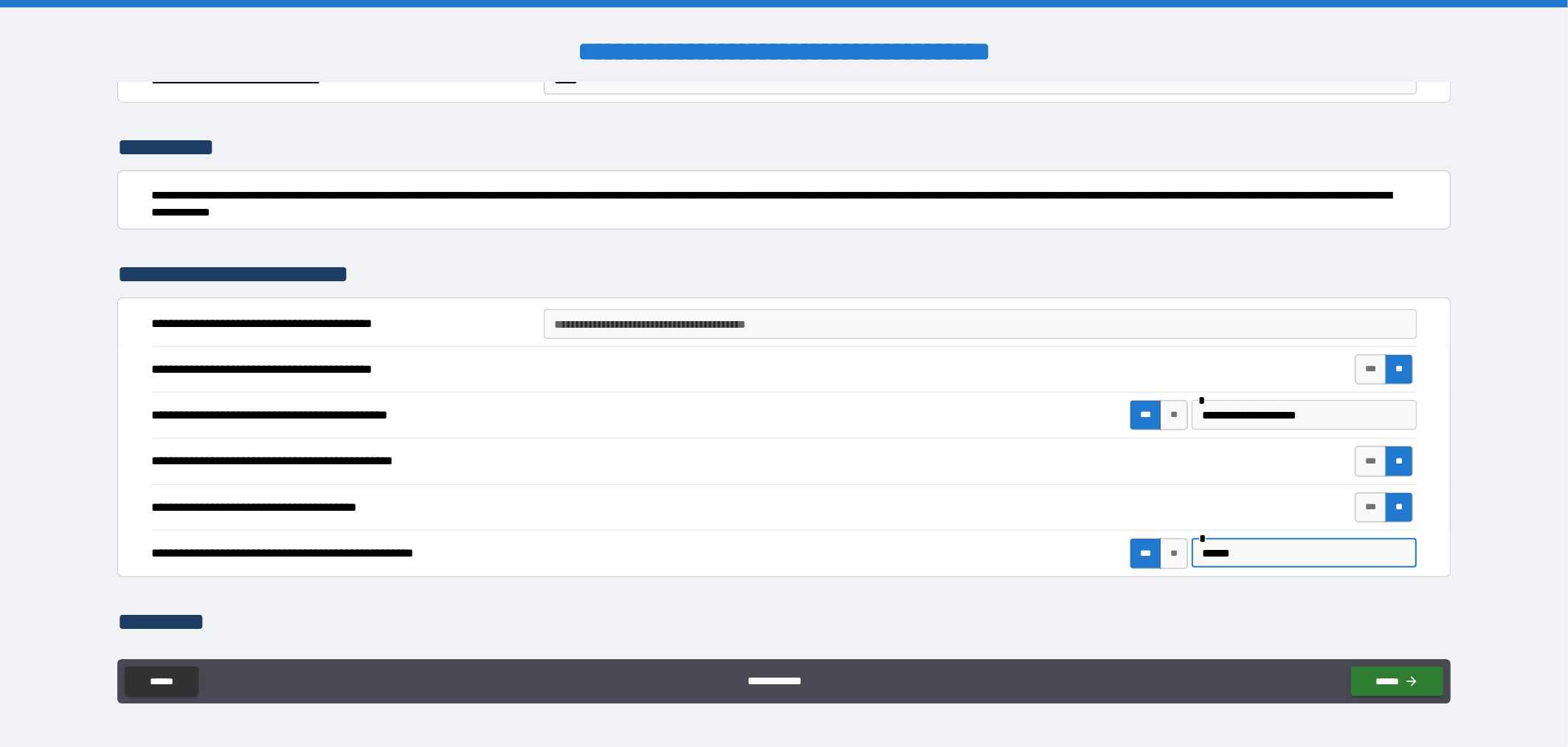 type on "*********" 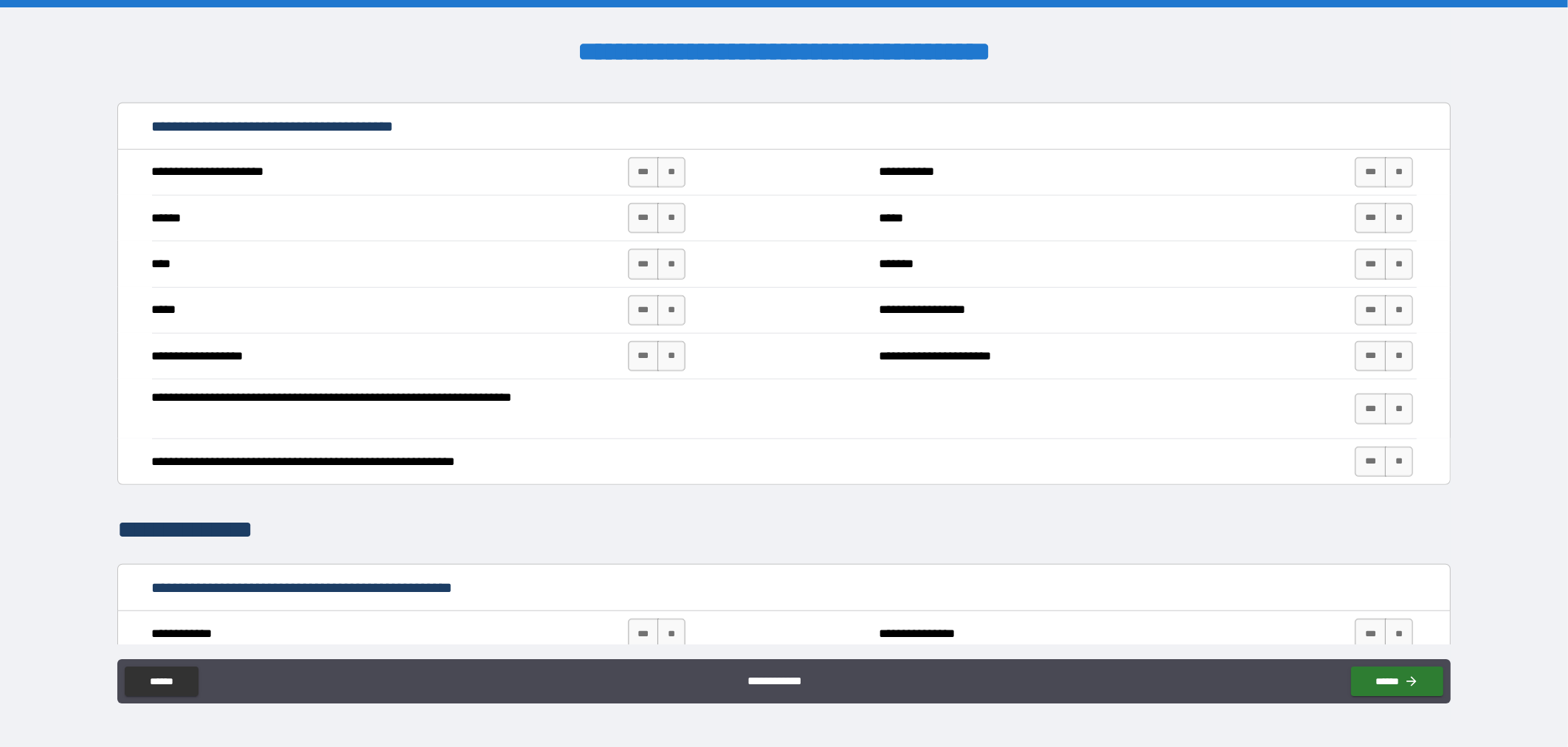 scroll, scrollTop: 1107, scrollLeft: 0, axis: vertical 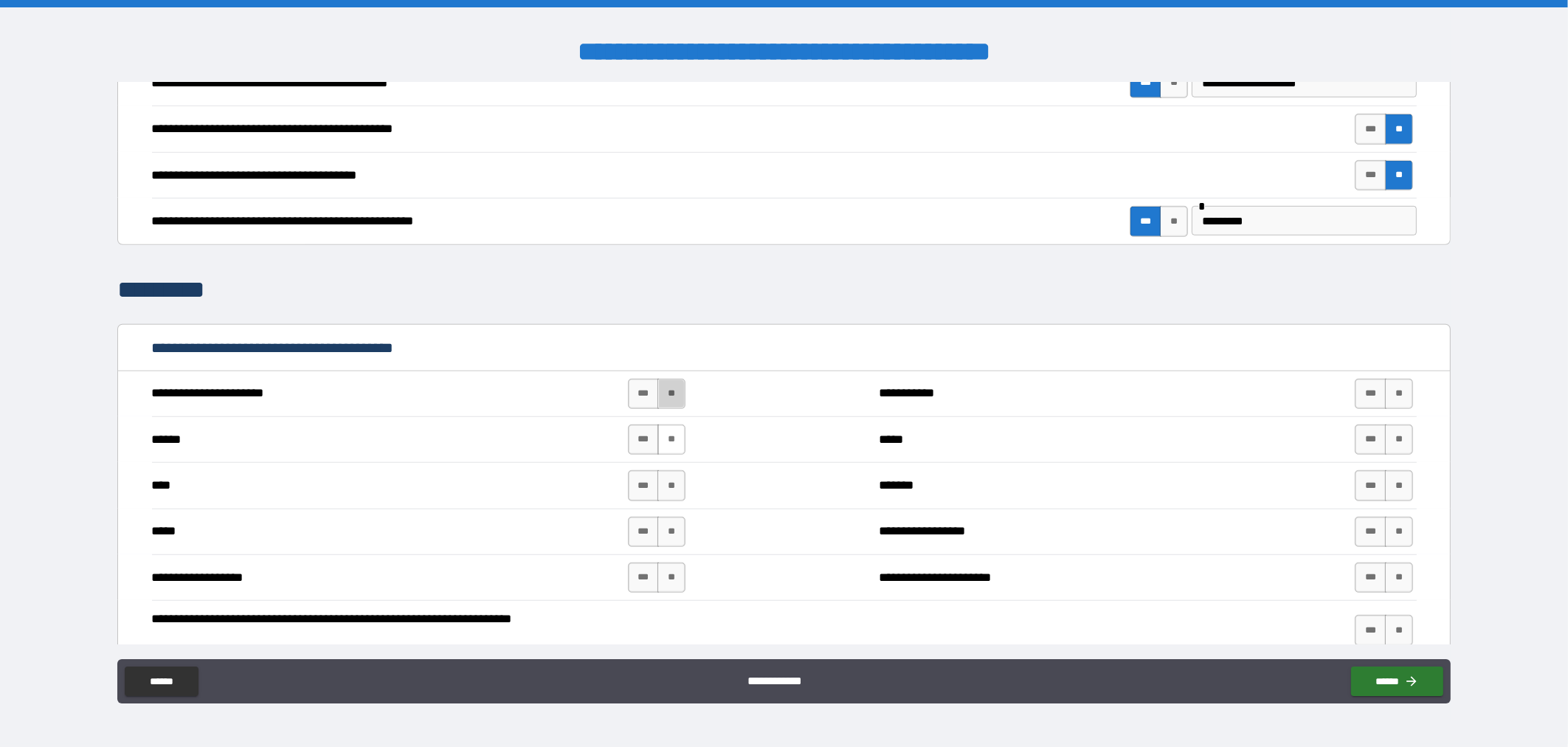 drag, startPoint x: 674, startPoint y: 400, endPoint x: 674, endPoint y: 439, distance: 39 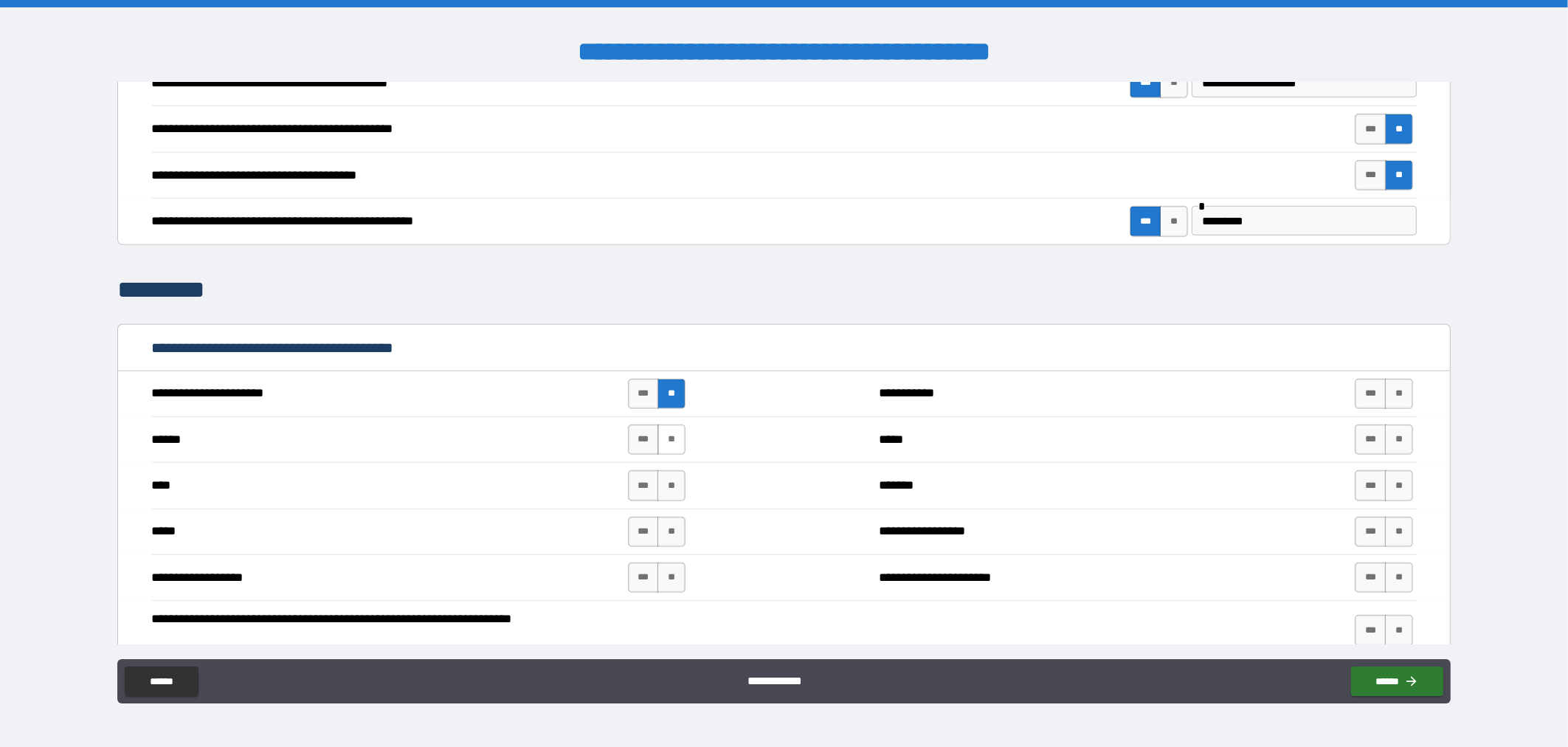 click on "**" at bounding box center [671, 439] 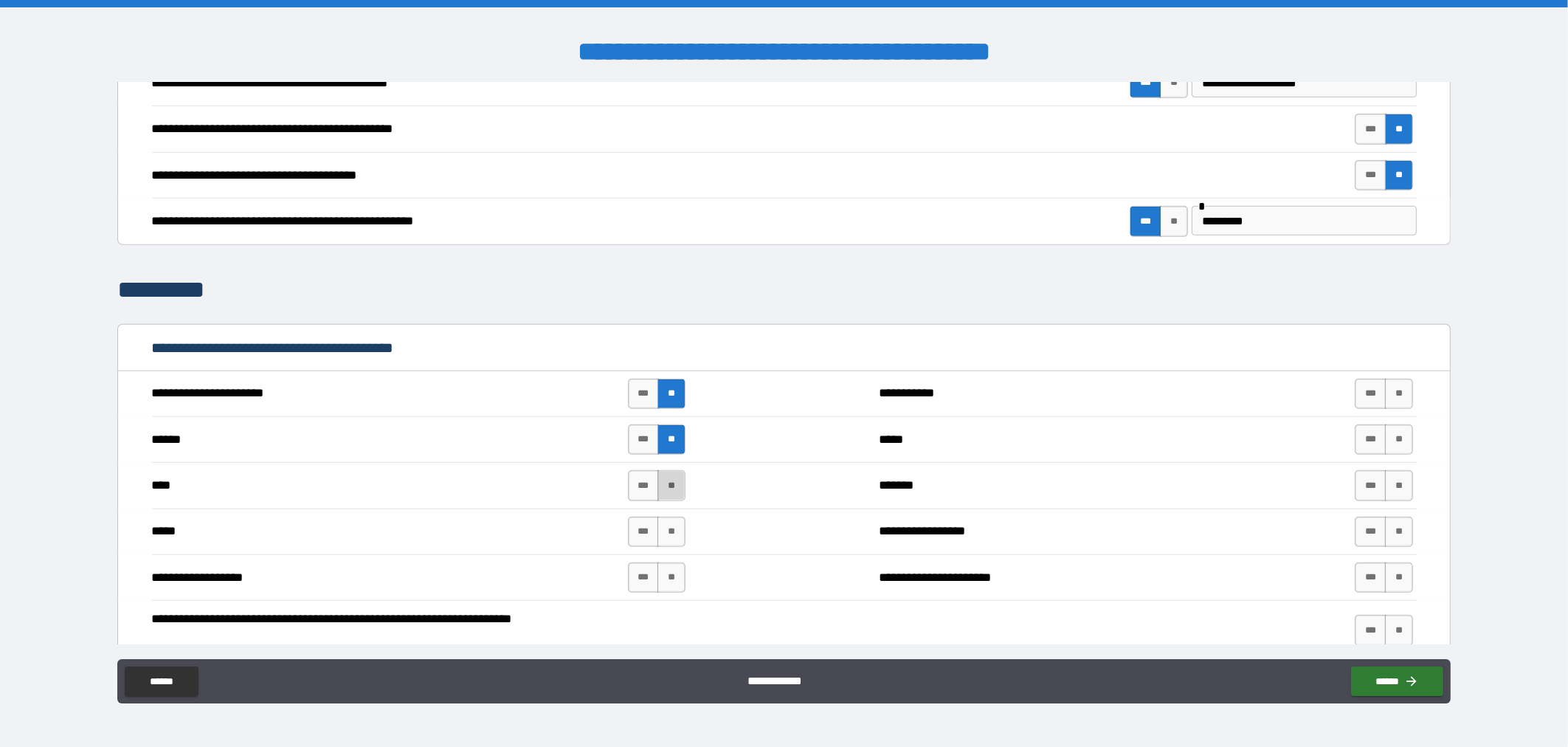 click on "**" at bounding box center [671, 485] 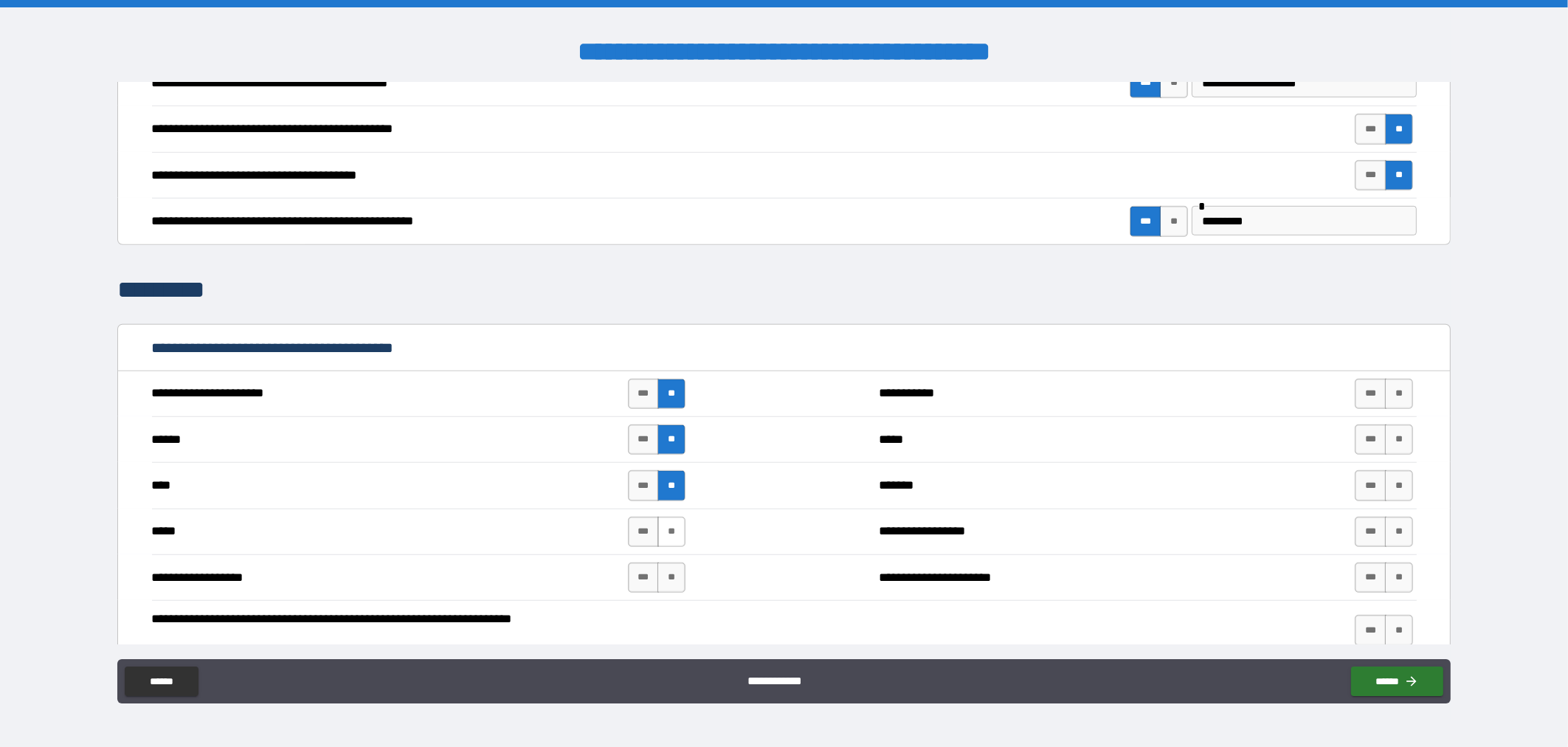 click on "**" at bounding box center [671, 531] 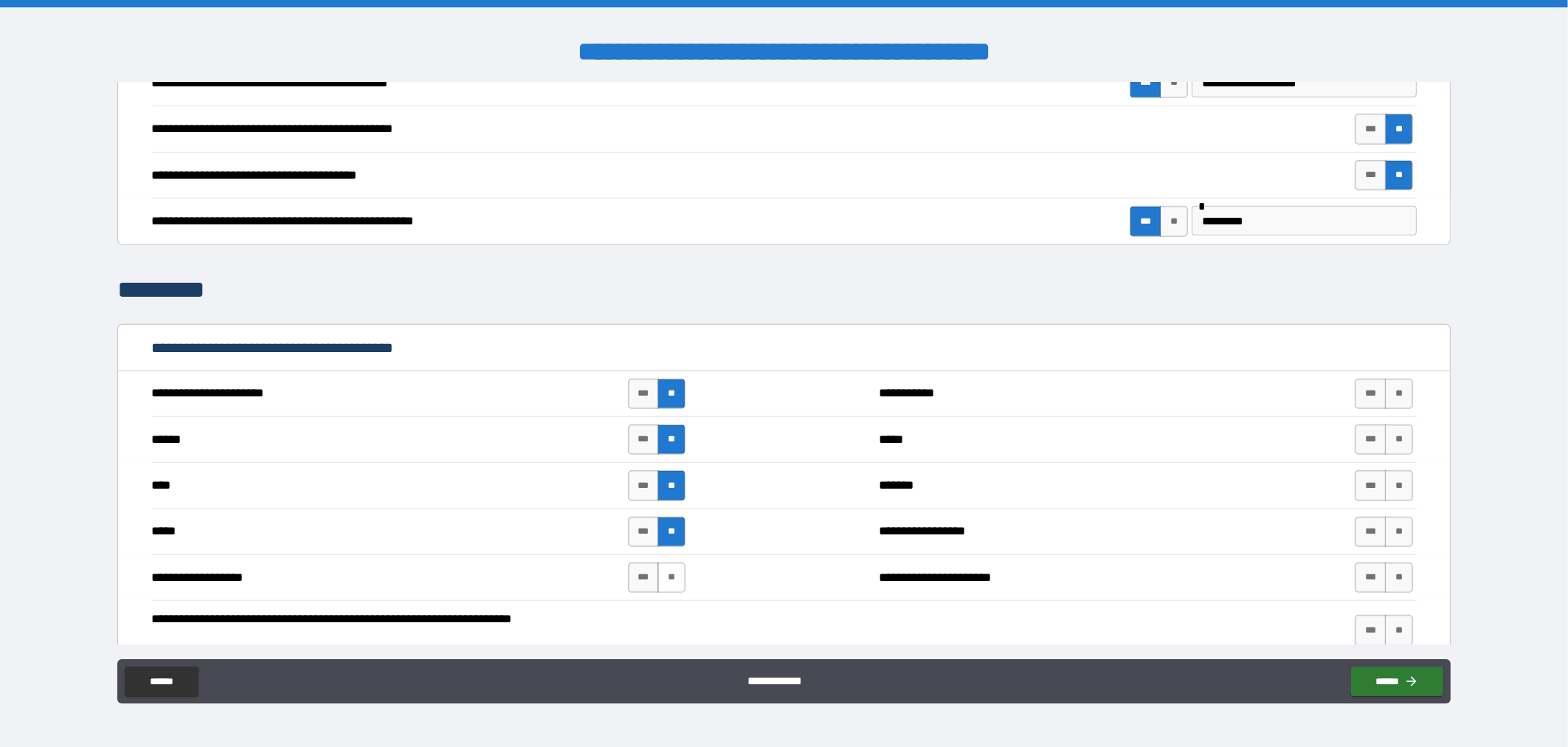 click on "**" at bounding box center [671, 577] 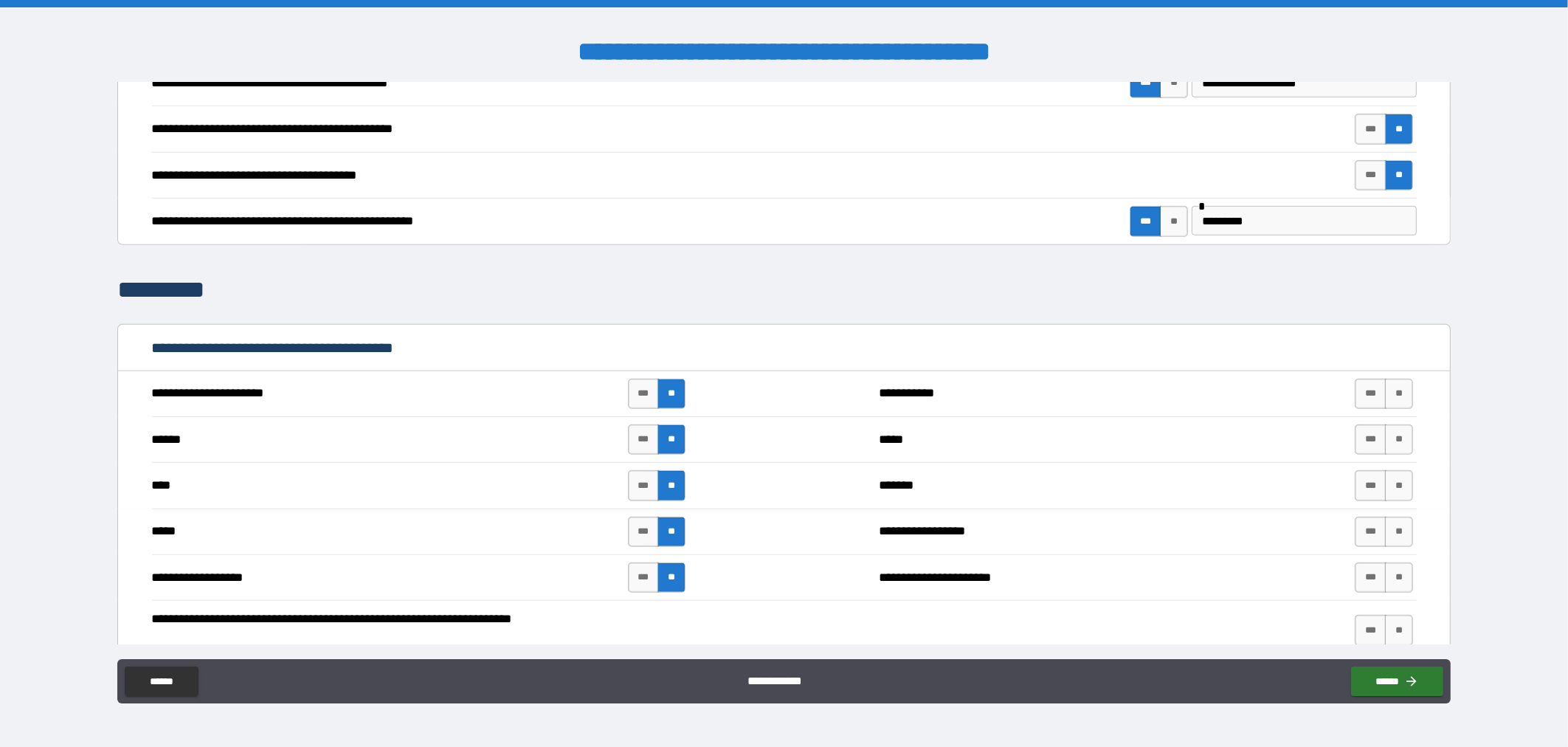 scroll, scrollTop: 1329, scrollLeft: 0, axis: vertical 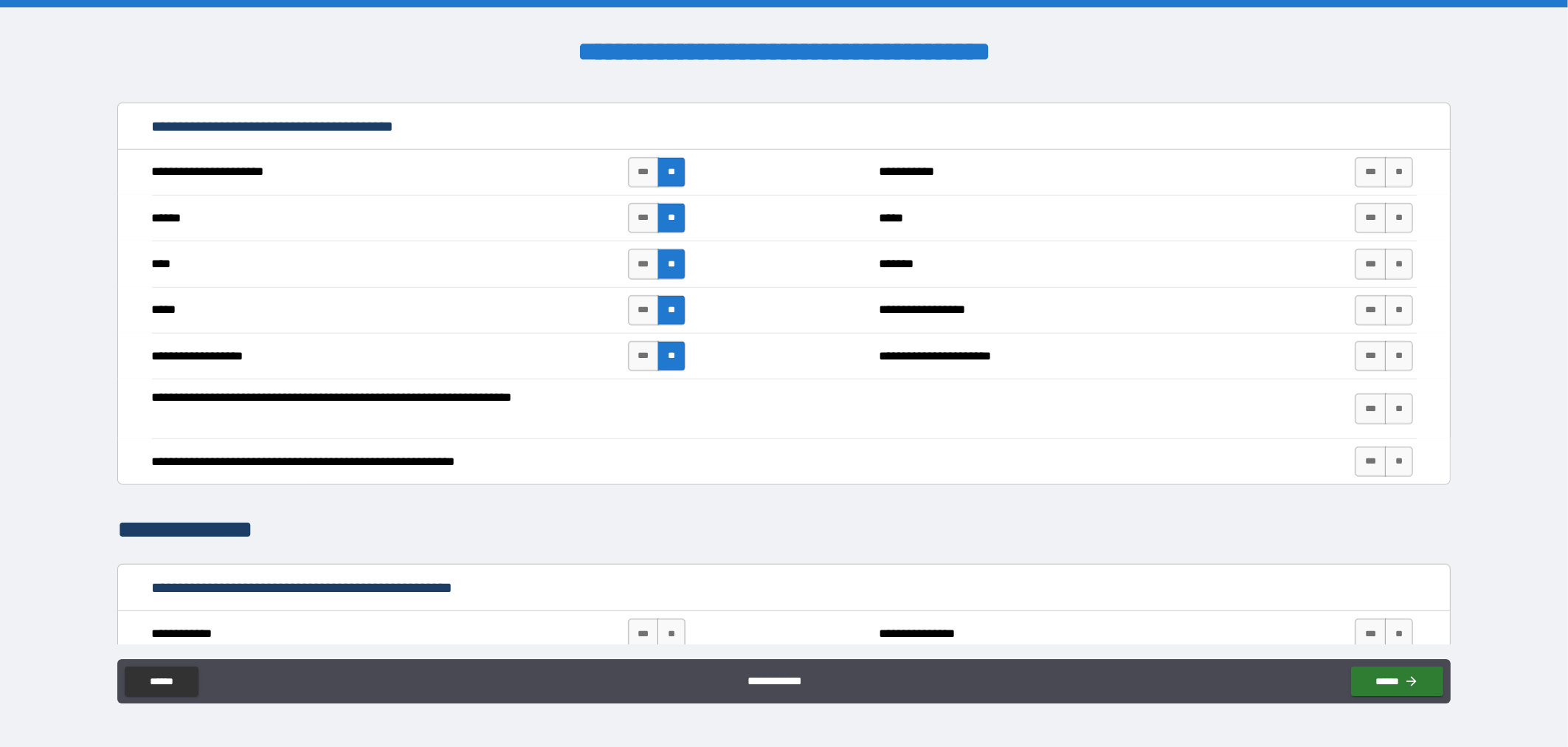 drag, startPoint x: 1398, startPoint y: 469, endPoint x: 1396, endPoint y: 446, distance: 23.08679 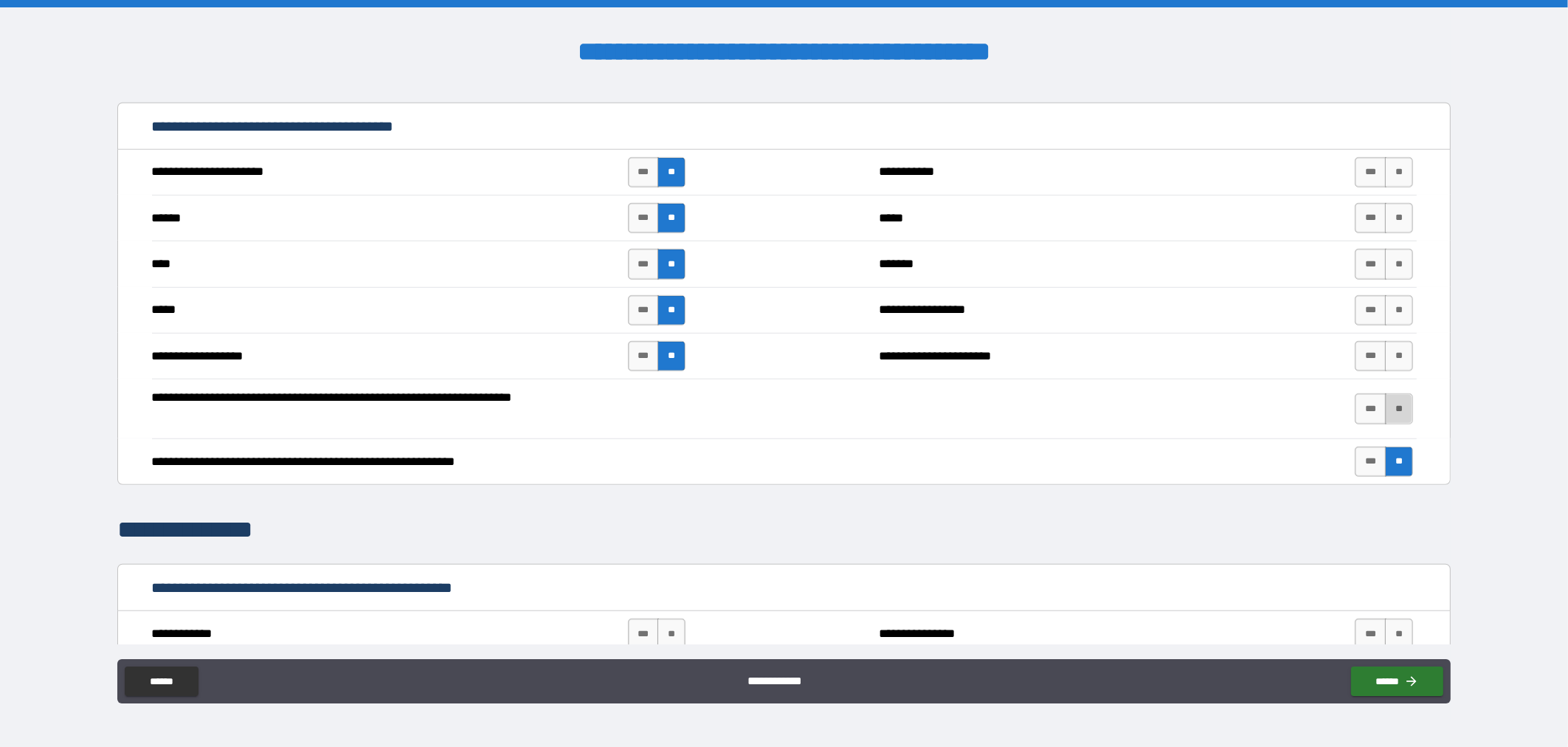 click on "**" at bounding box center [1399, 408] 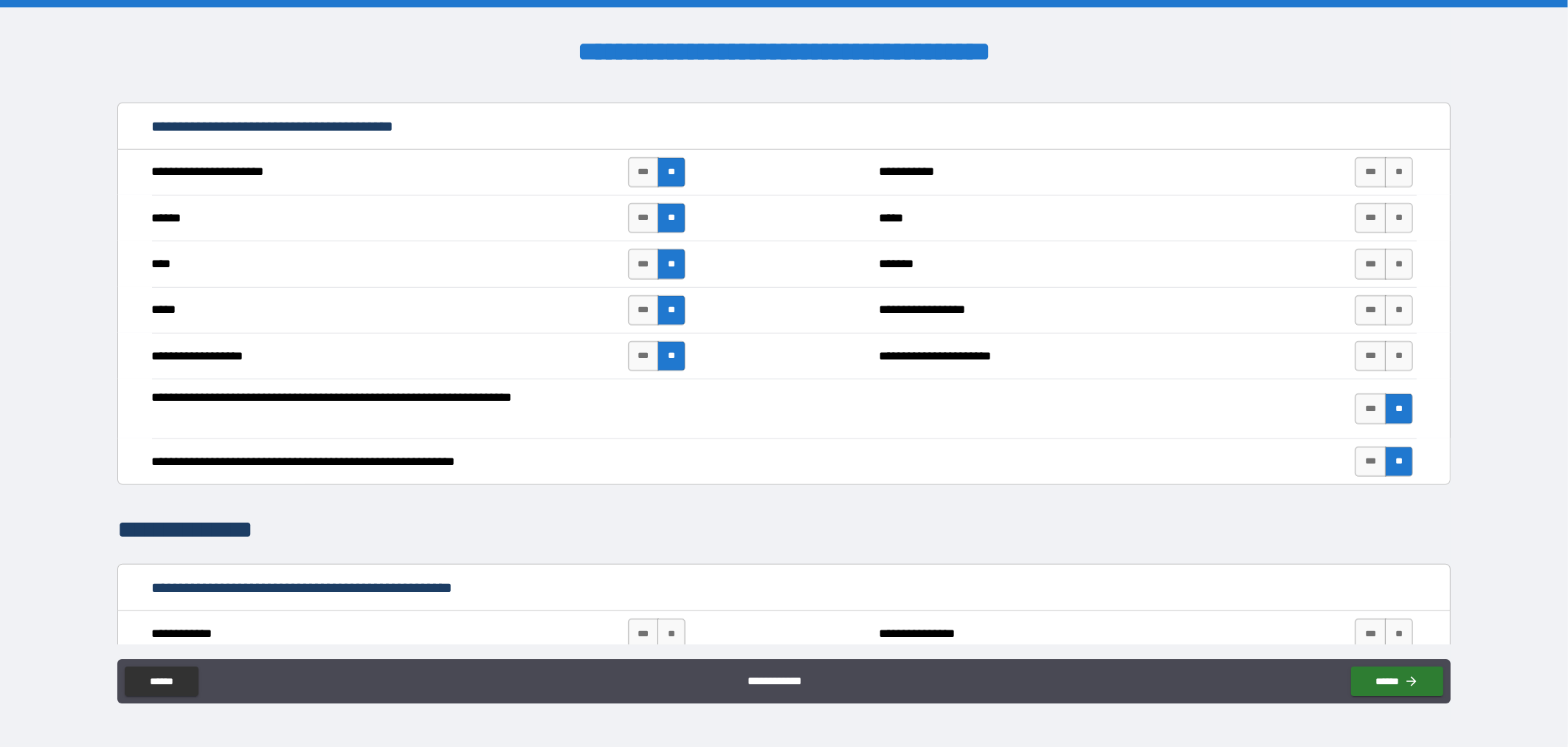 drag, startPoint x: 1382, startPoint y: 356, endPoint x: 1386, endPoint y: 334, distance: 22.36068 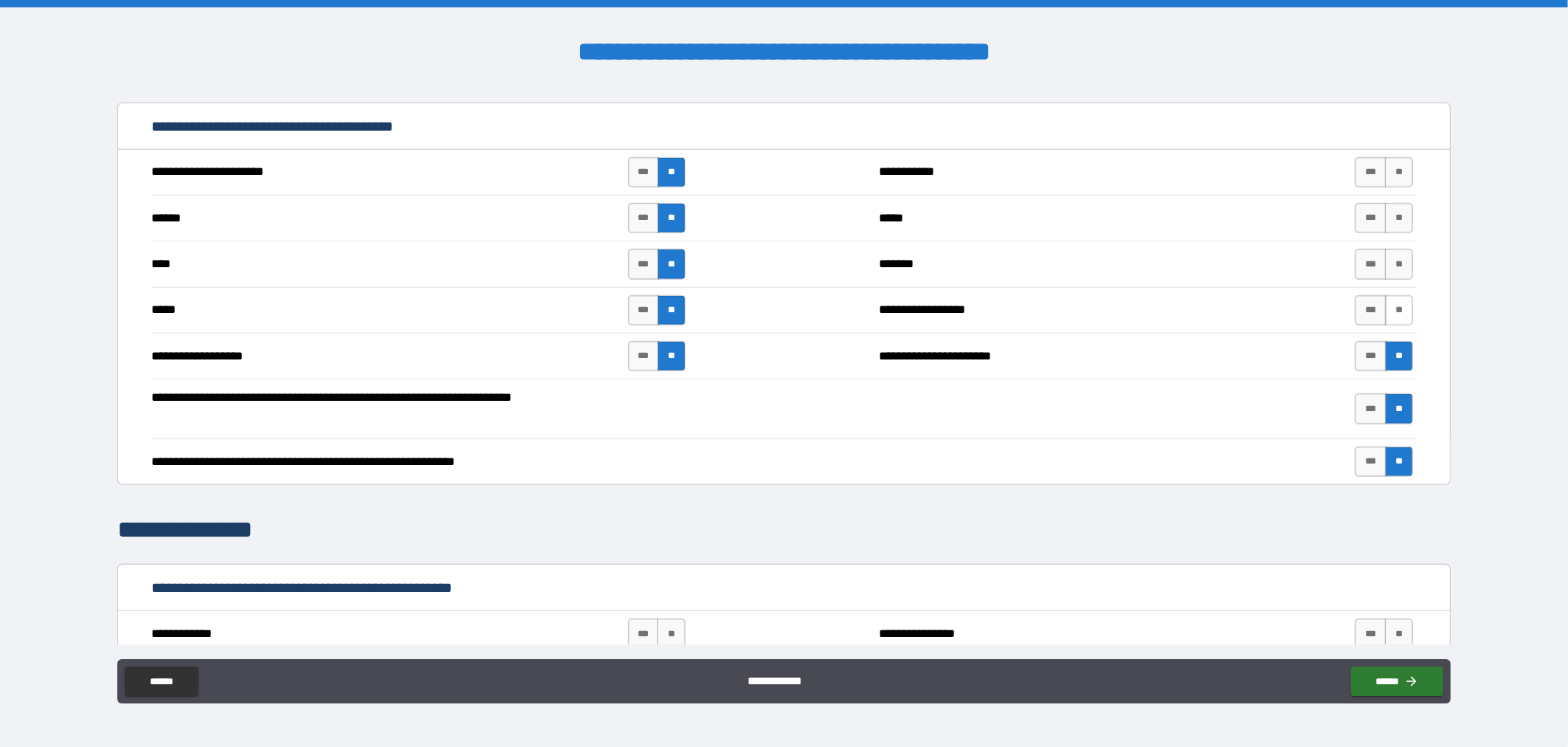 drag, startPoint x: 1392, startPoint y: 318, endPoint x: 1392, endPoint y: 310, distance: 8 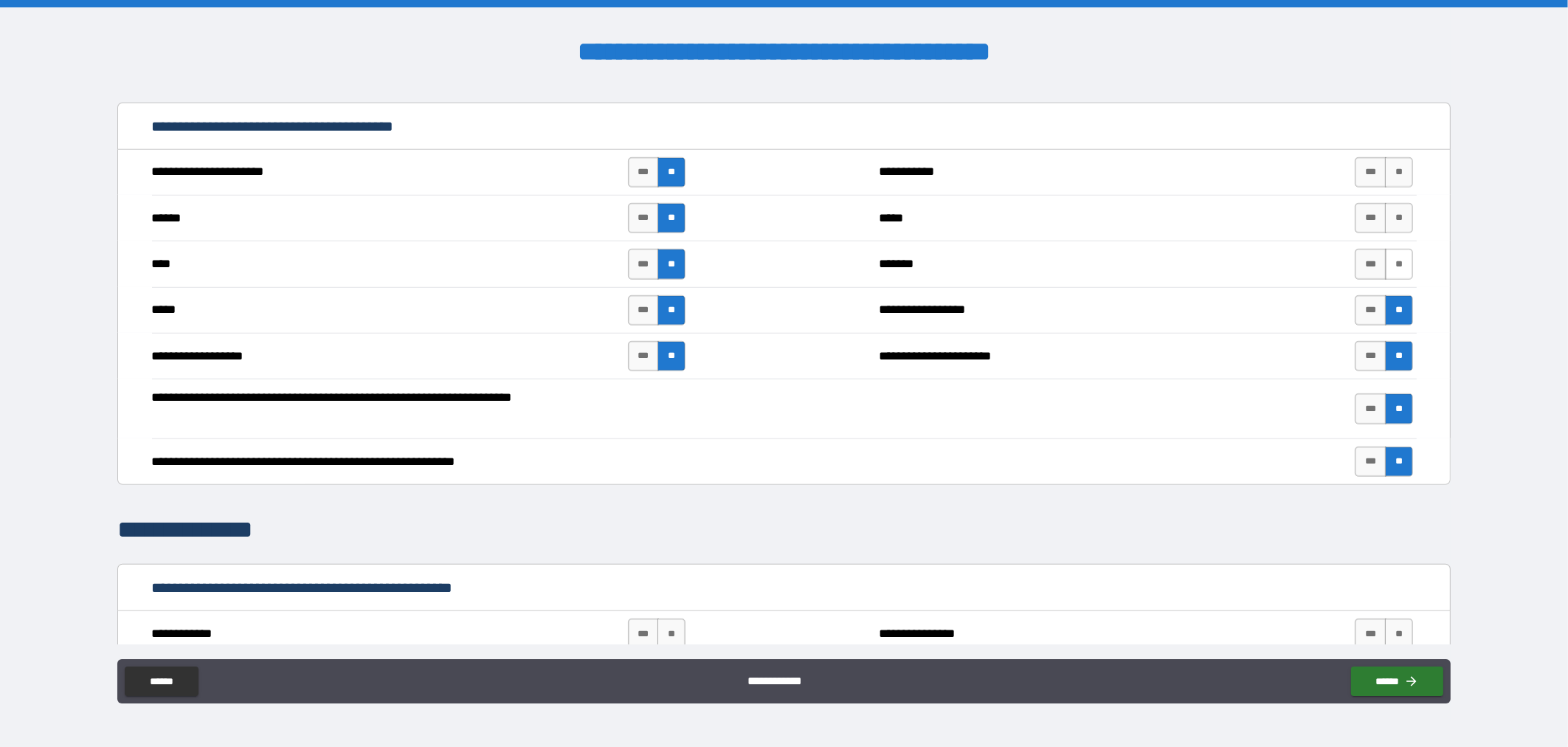 click on "**" at bounding box center (1399, 264) 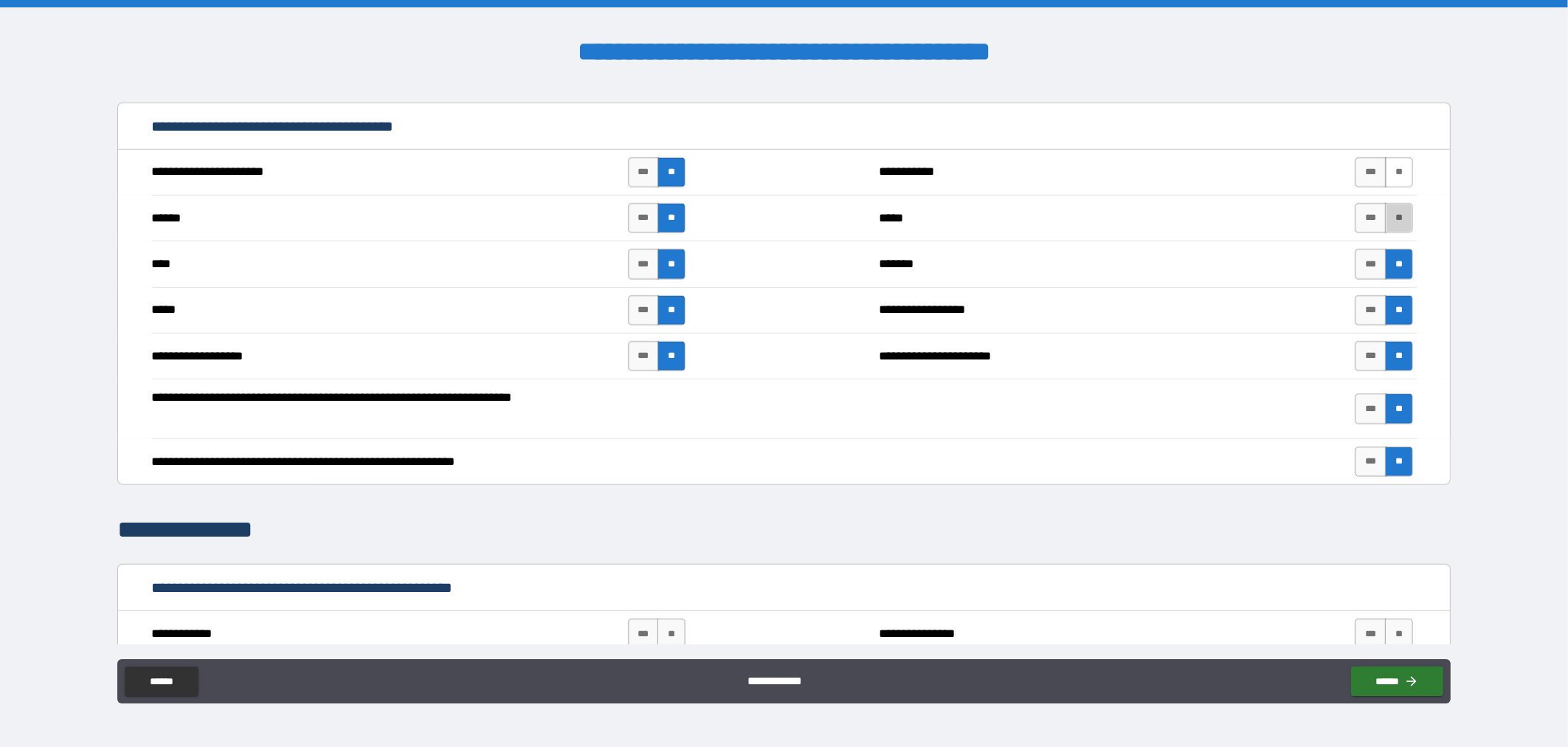 drag, startPoint x: 1383, startPoint y: 233, endPoint x: 1392, endPoint y: 187, distance: 46.87217 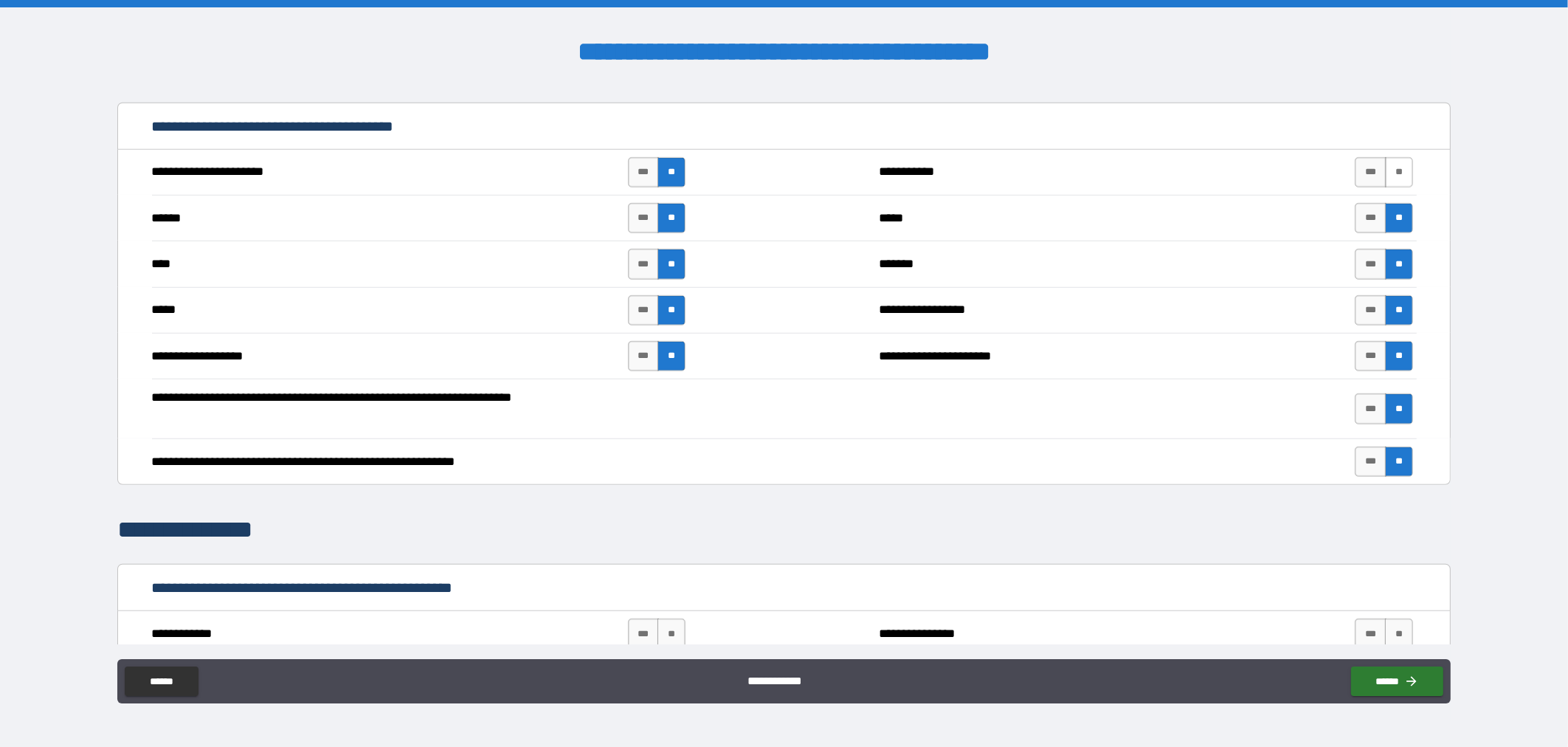 click on "**" at bounding box center [1399, 172] 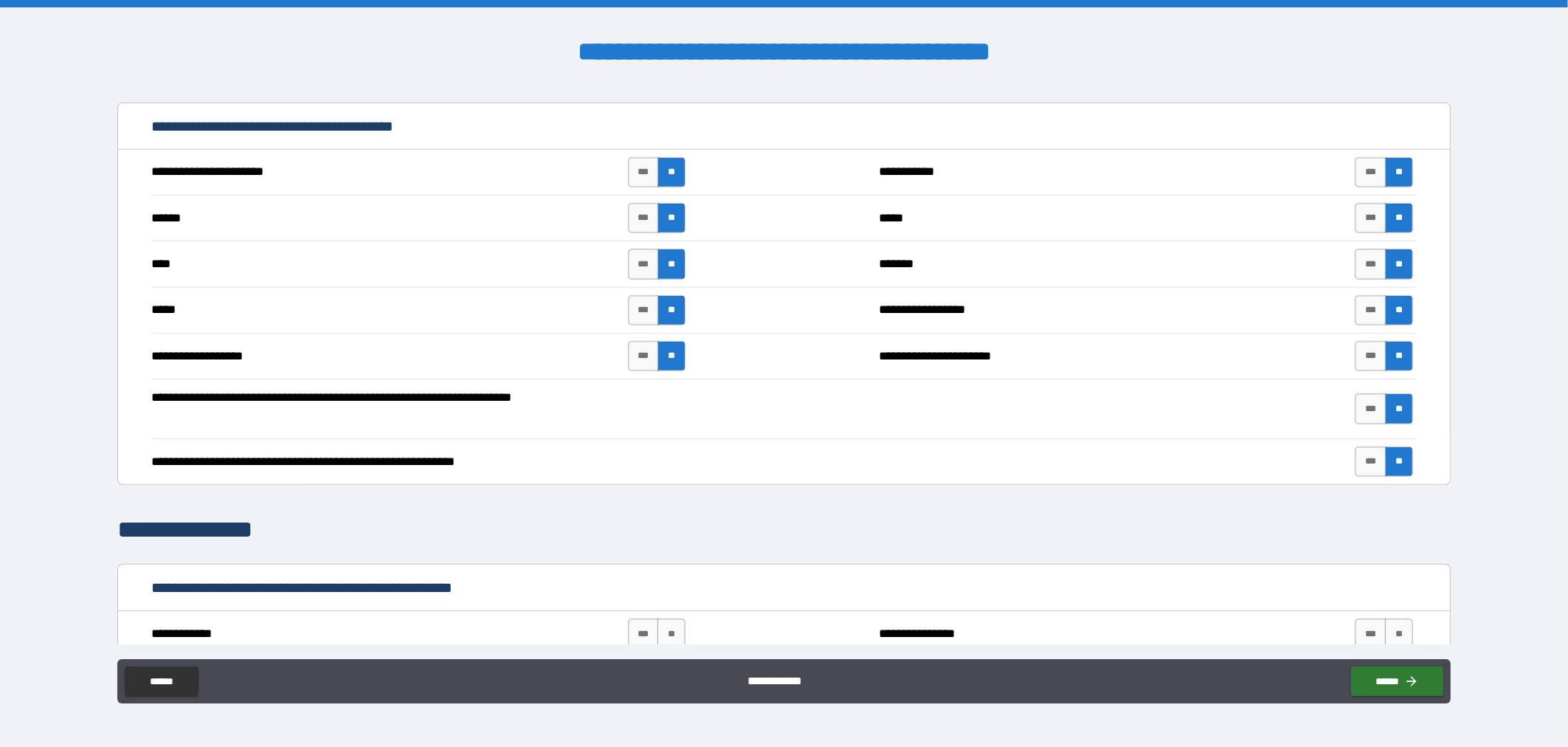 scroll, scrollTop: 1772, scrollLeft: 0, axis: vertical 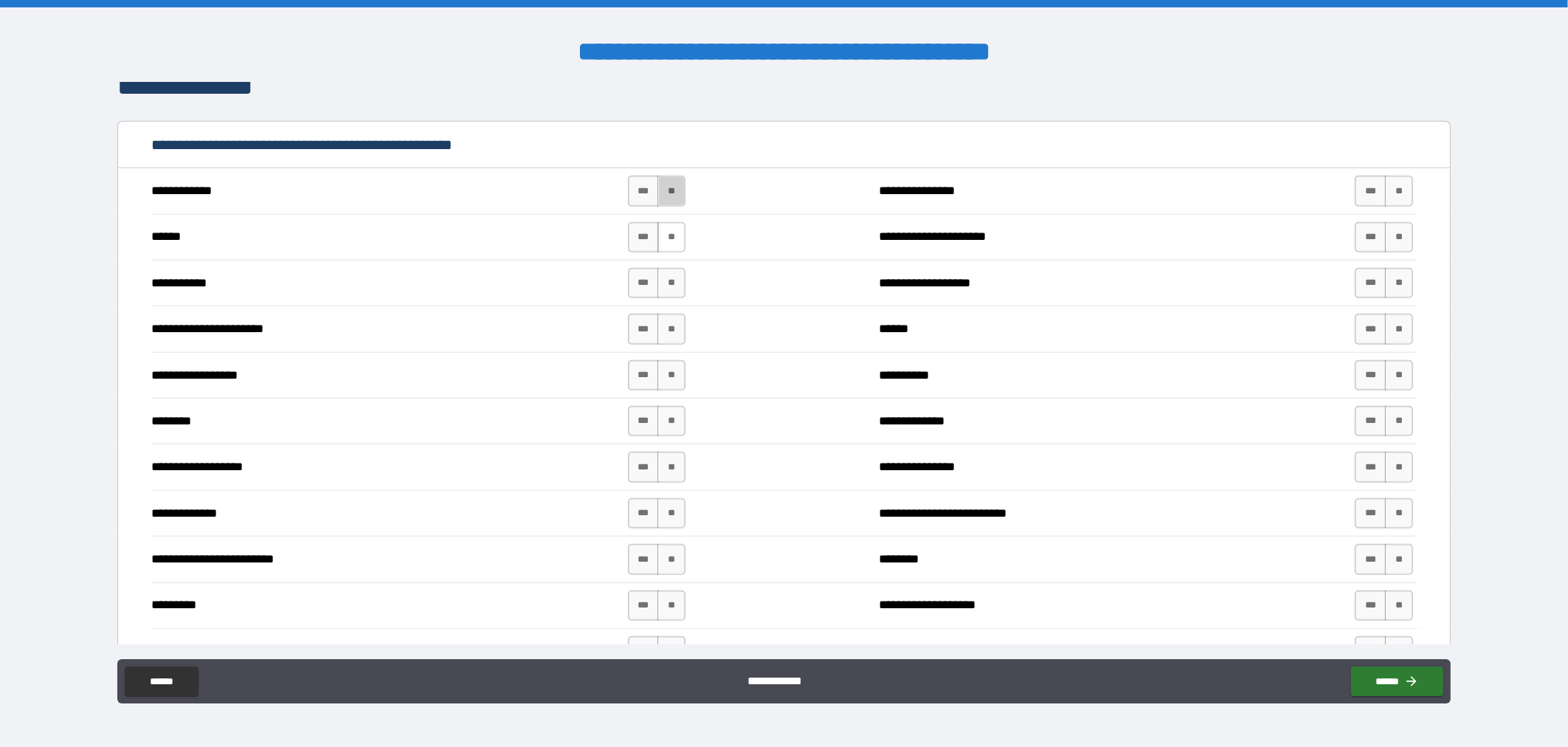 drag, startPoint x: 680, startPoint y: 199, endPoint x: 671, endPoint y: 245, distance: 46.87217 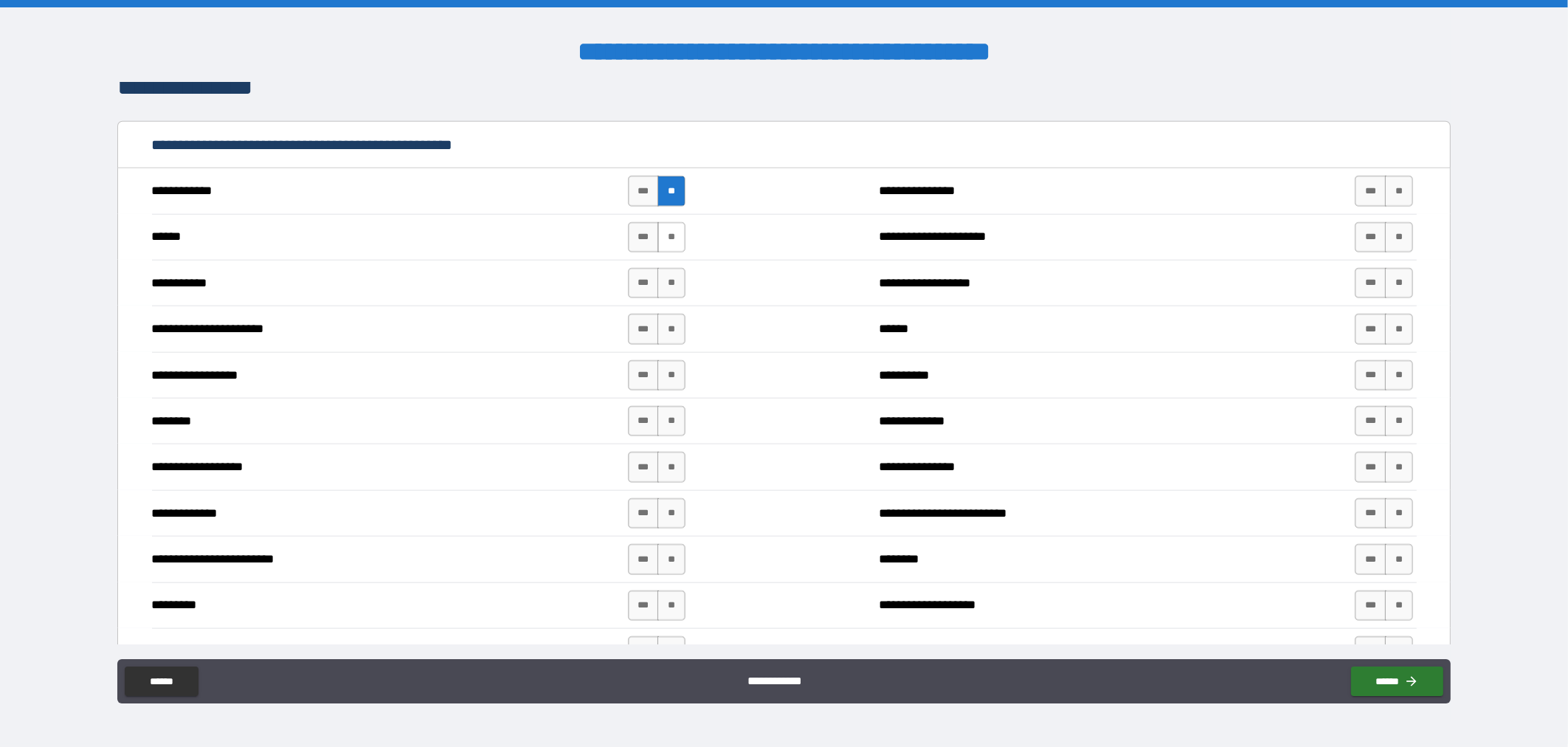 click on "**" at bounding box center [671, 237] 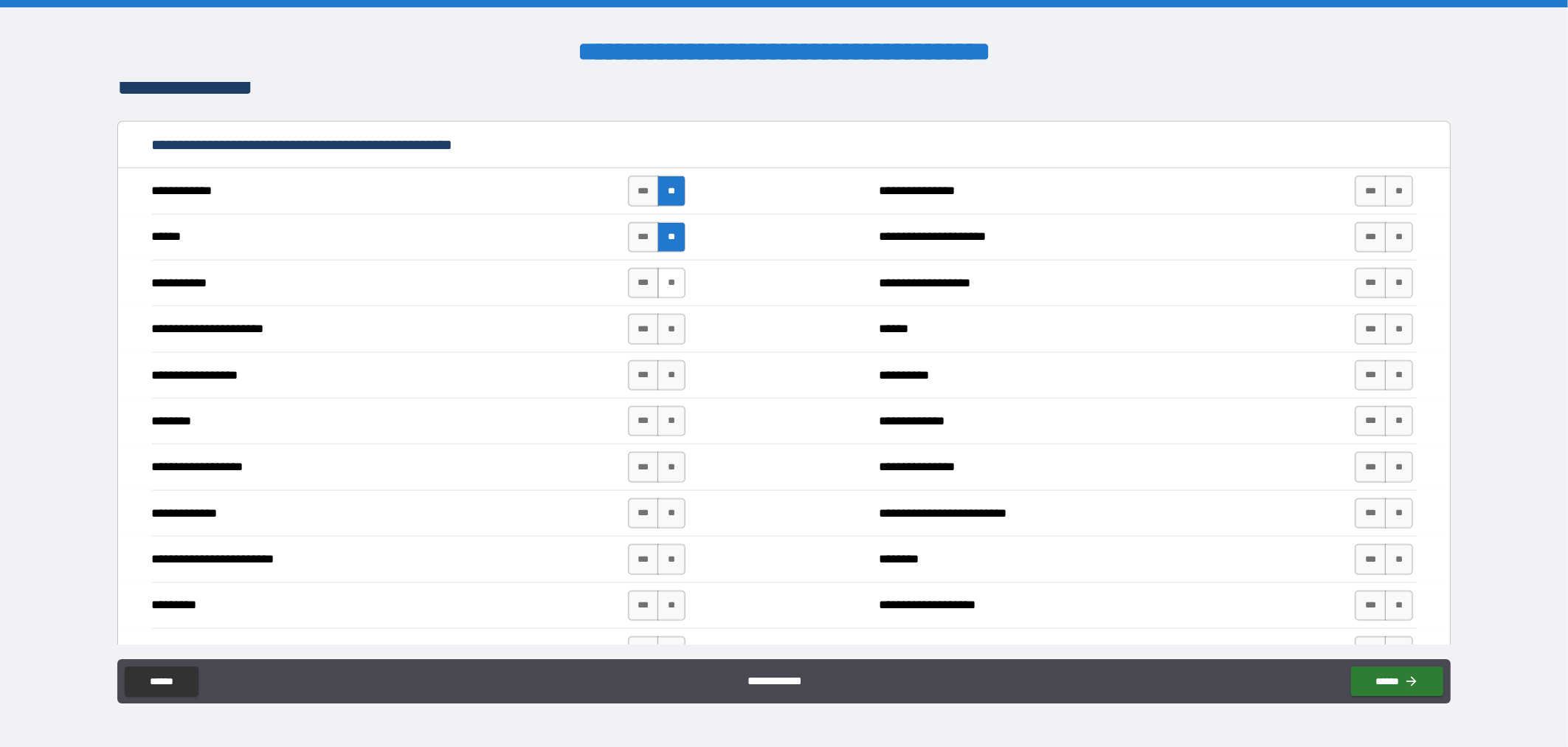 drag, startPoint x: 669, startPoint y: 292, endPoint x: 669, endPoint y: 299, distance: 7 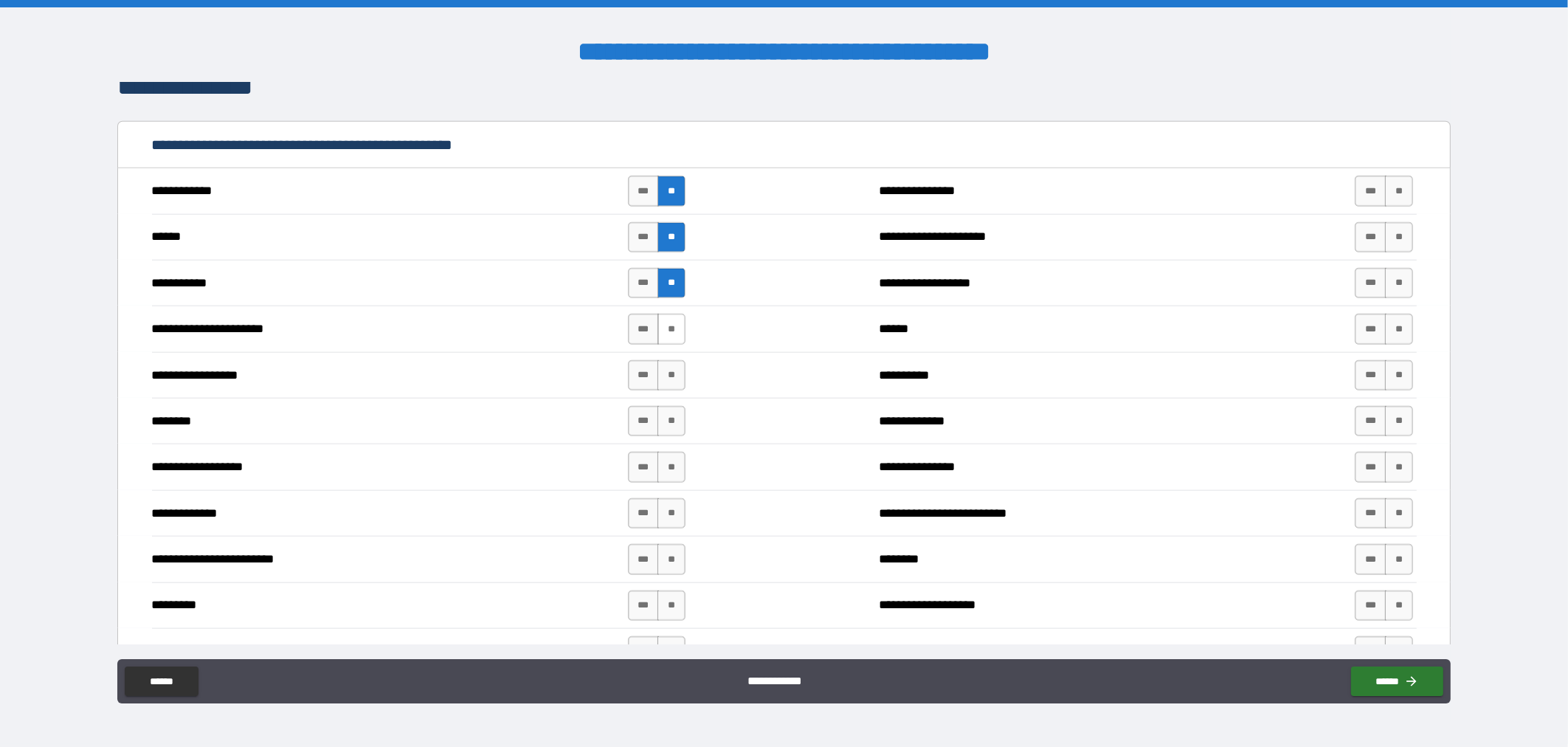 click on "**" at bounding box center [671, 328] 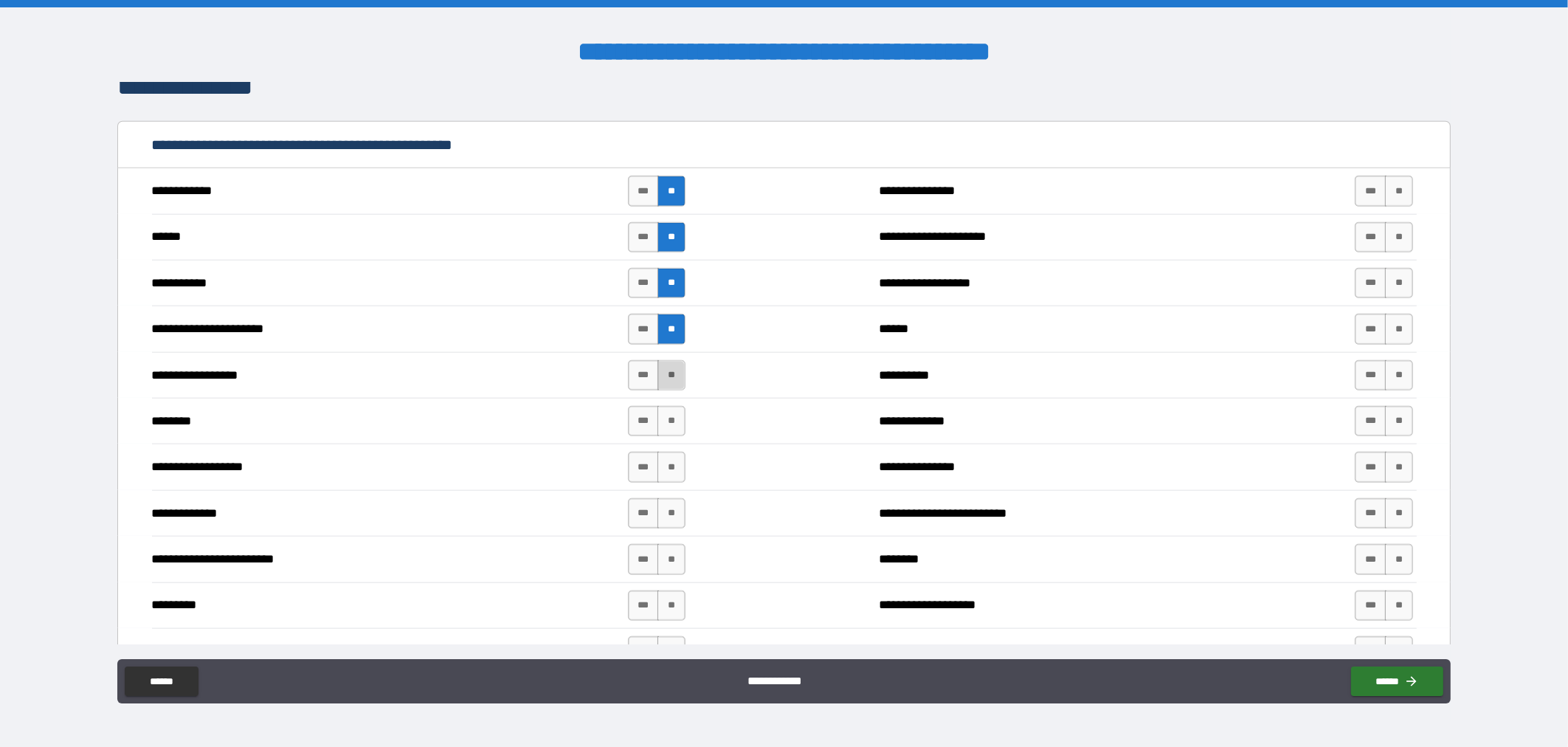 click on "**" at bounding box center (671, 375) 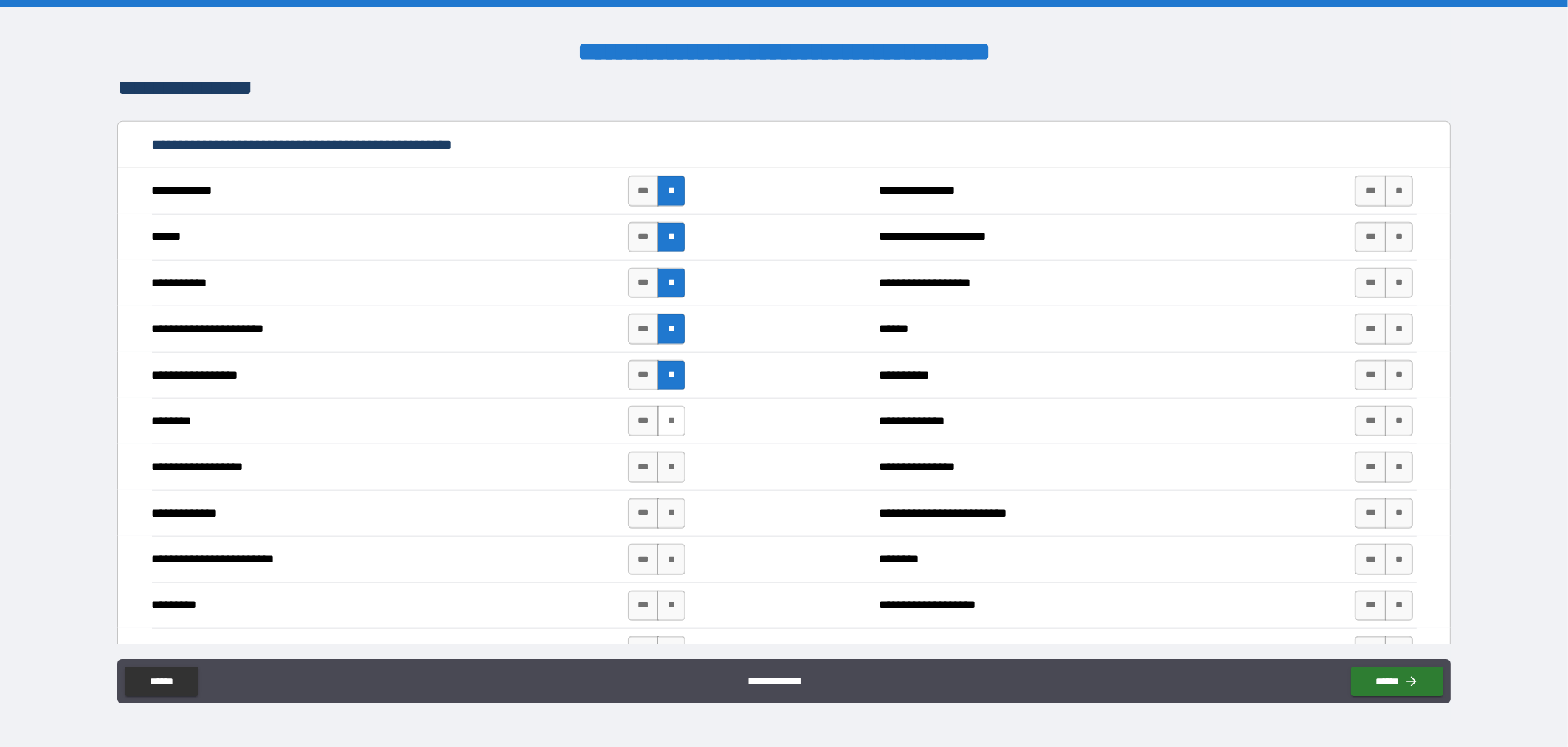 click on "**" at bounding box center [671, 421] 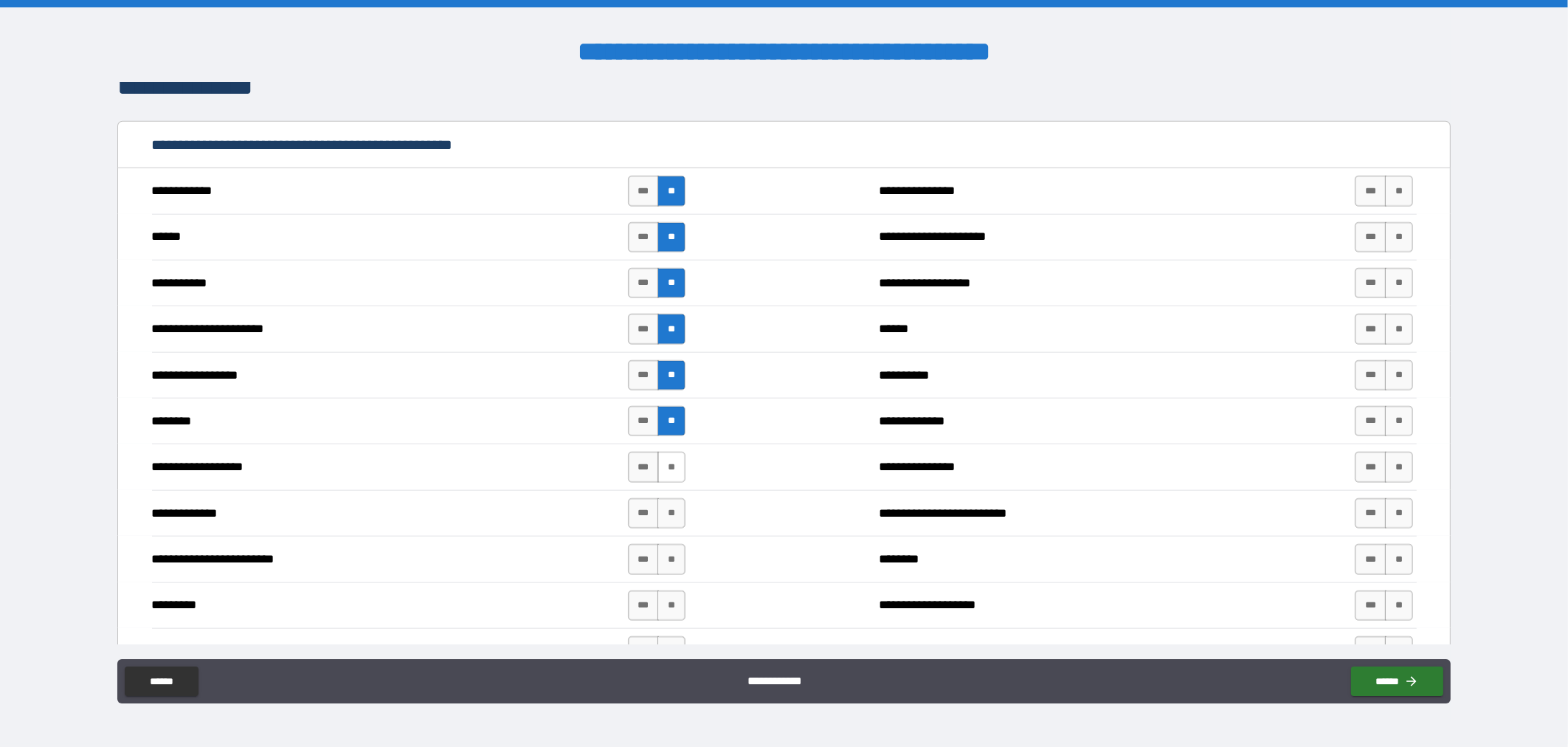 click on "**" at bounding box center [671, 467] 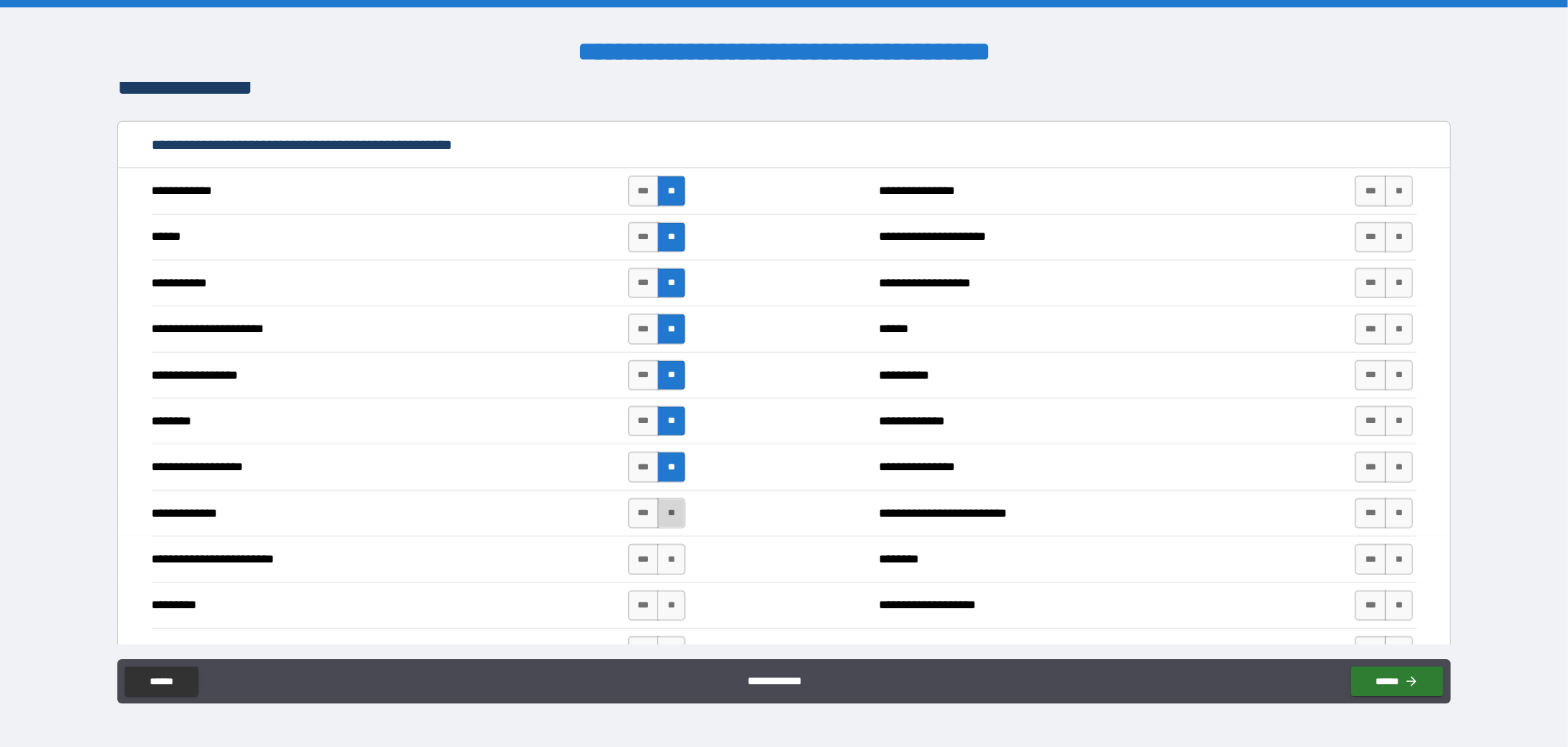 click on "**" at bounding box center (671, 513) 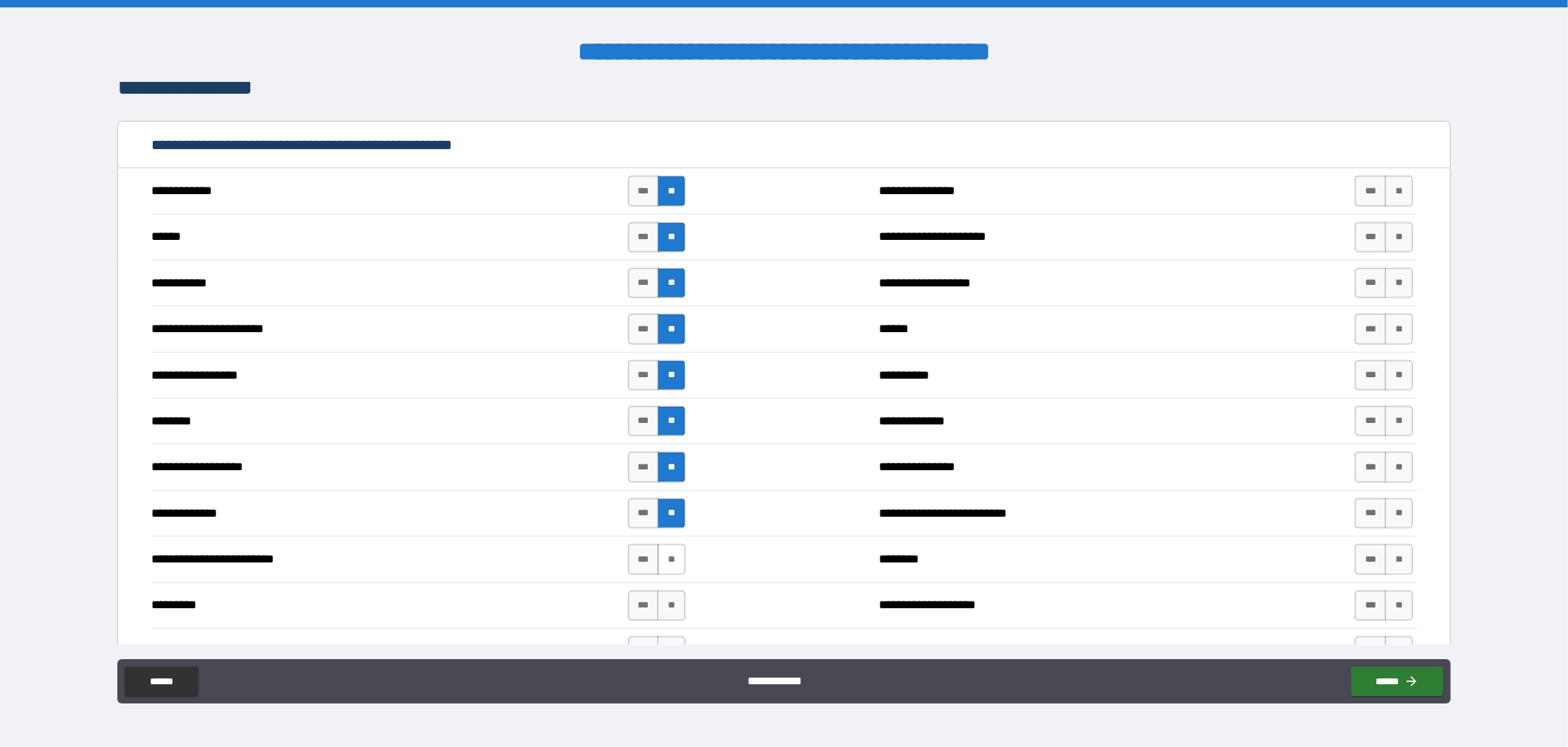 drag, startPoint x: 665, startPoint y: 568, endPoint x: 669, endPoint y: 576, distance: 8.944272 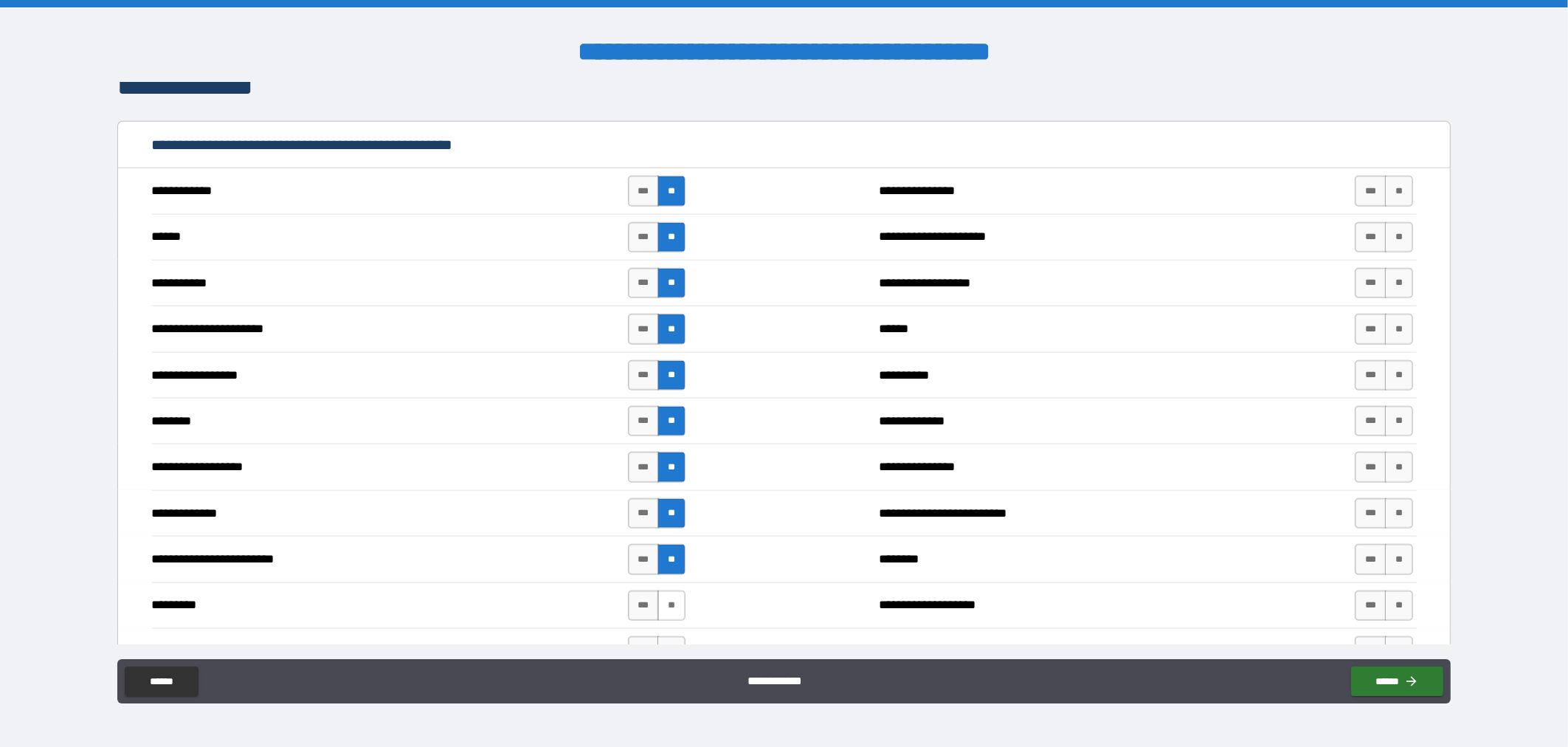 drag, startPoint x: 666, startPoint y: 610, endPoint x: 678, endPoint y: 613, distance: 12.369317 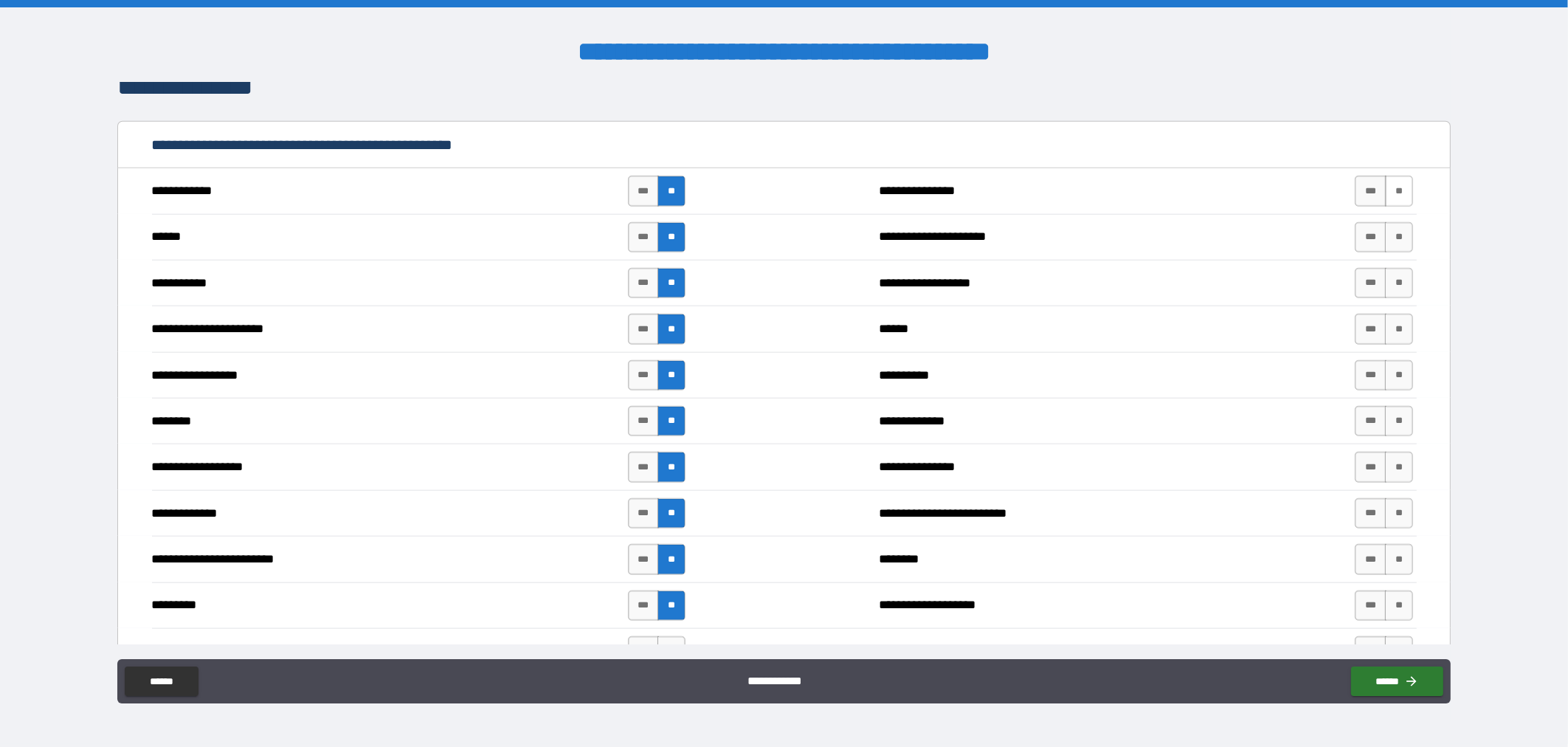 click on "**" at bounding box center (1399, 190) 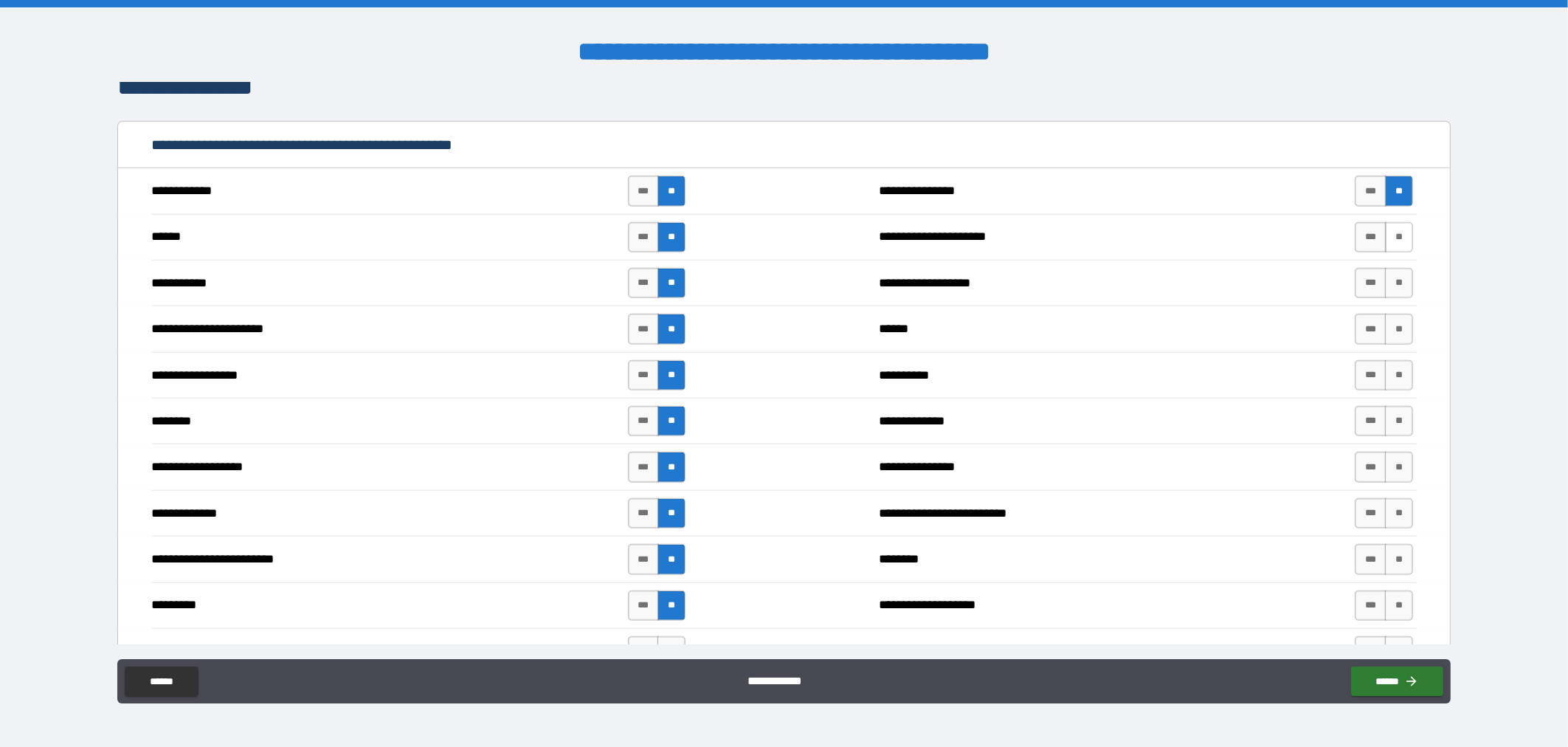 click on "**" at bounding box center (1399, 237) 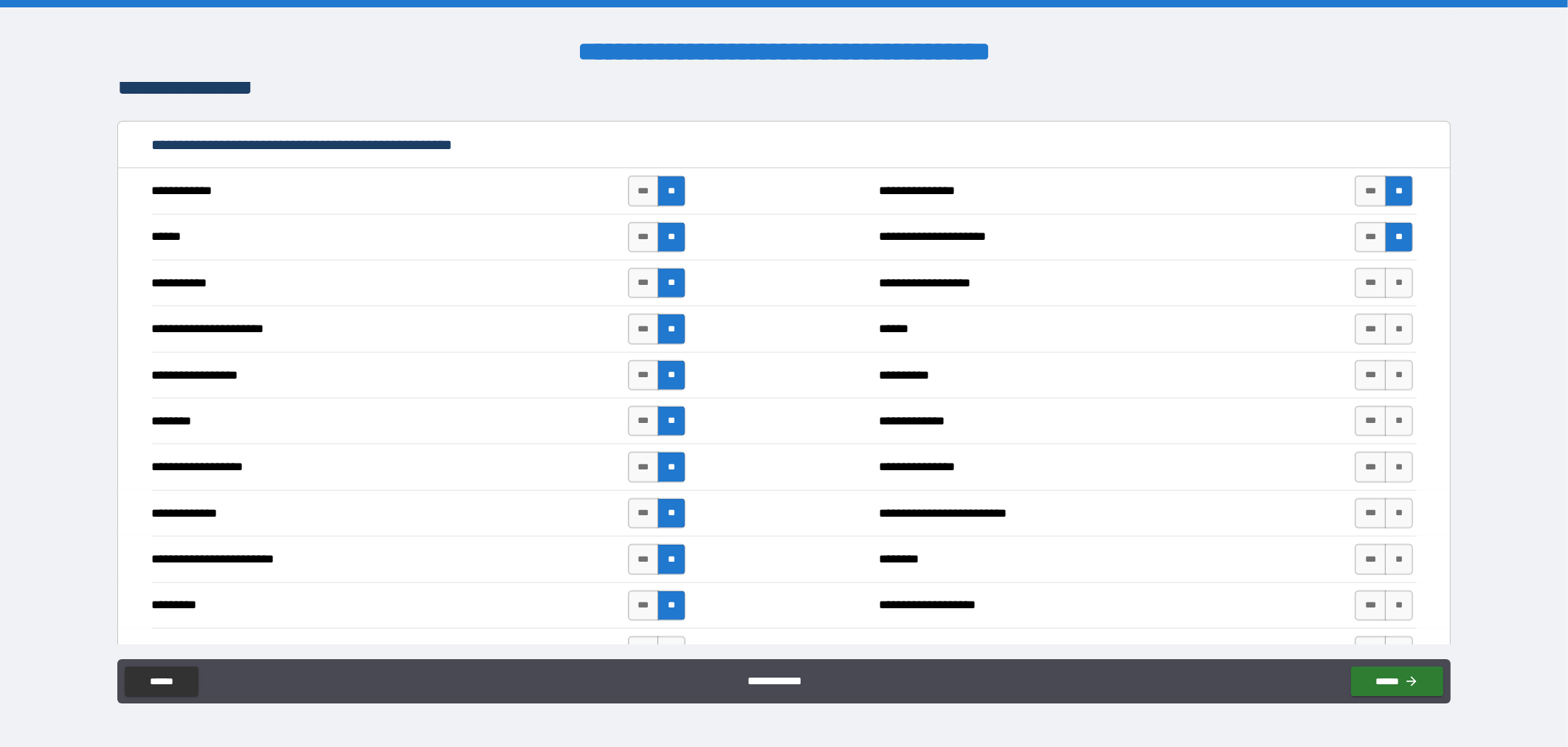 drag, startPoint x: 1389, startPoint y: 289, endPoint x: 1389, endPoint y: 315, distance: 26 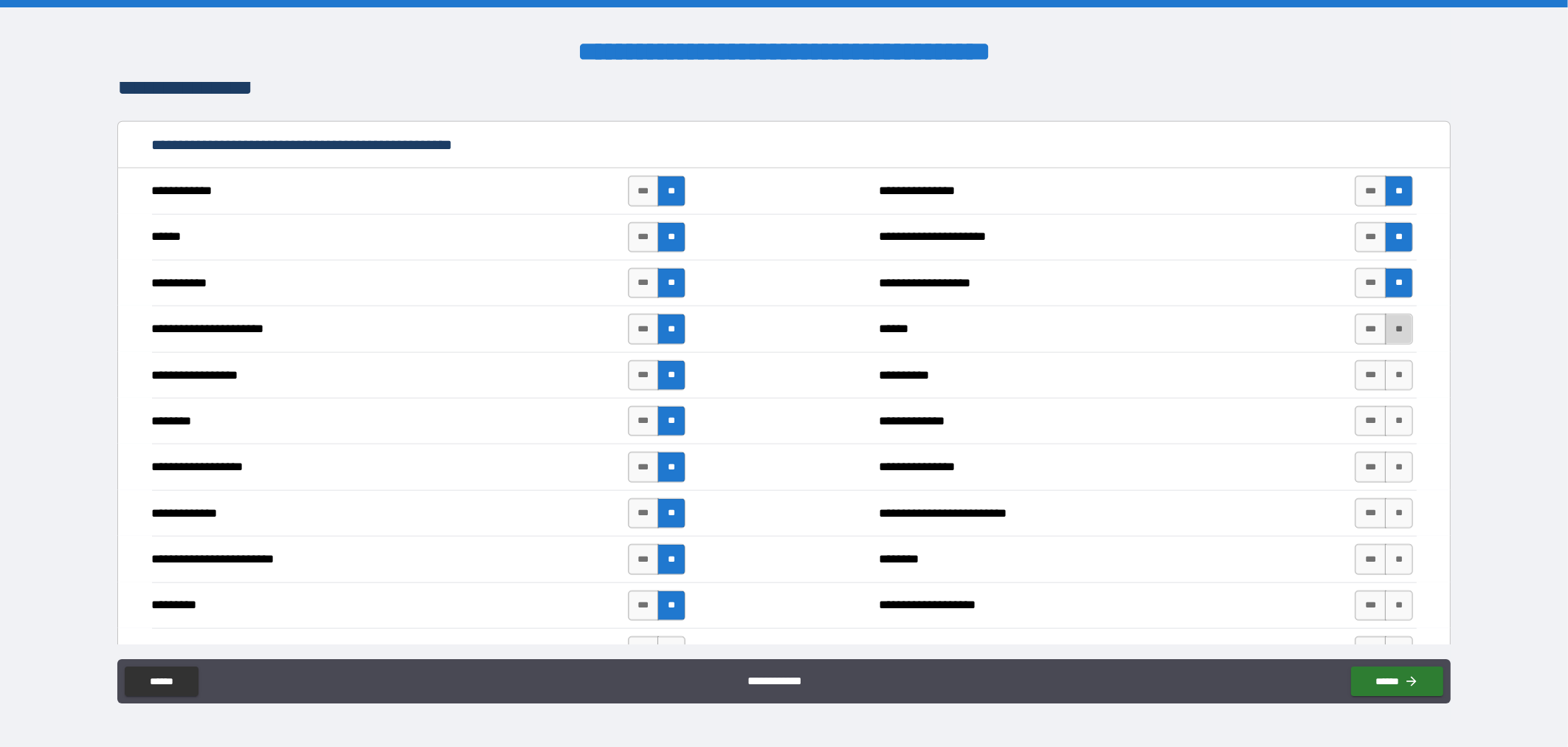drag, startPoint x: 1390, startPoint y: 337, endPoint x: 1392, endPoint y: 360, distance: 23.086793 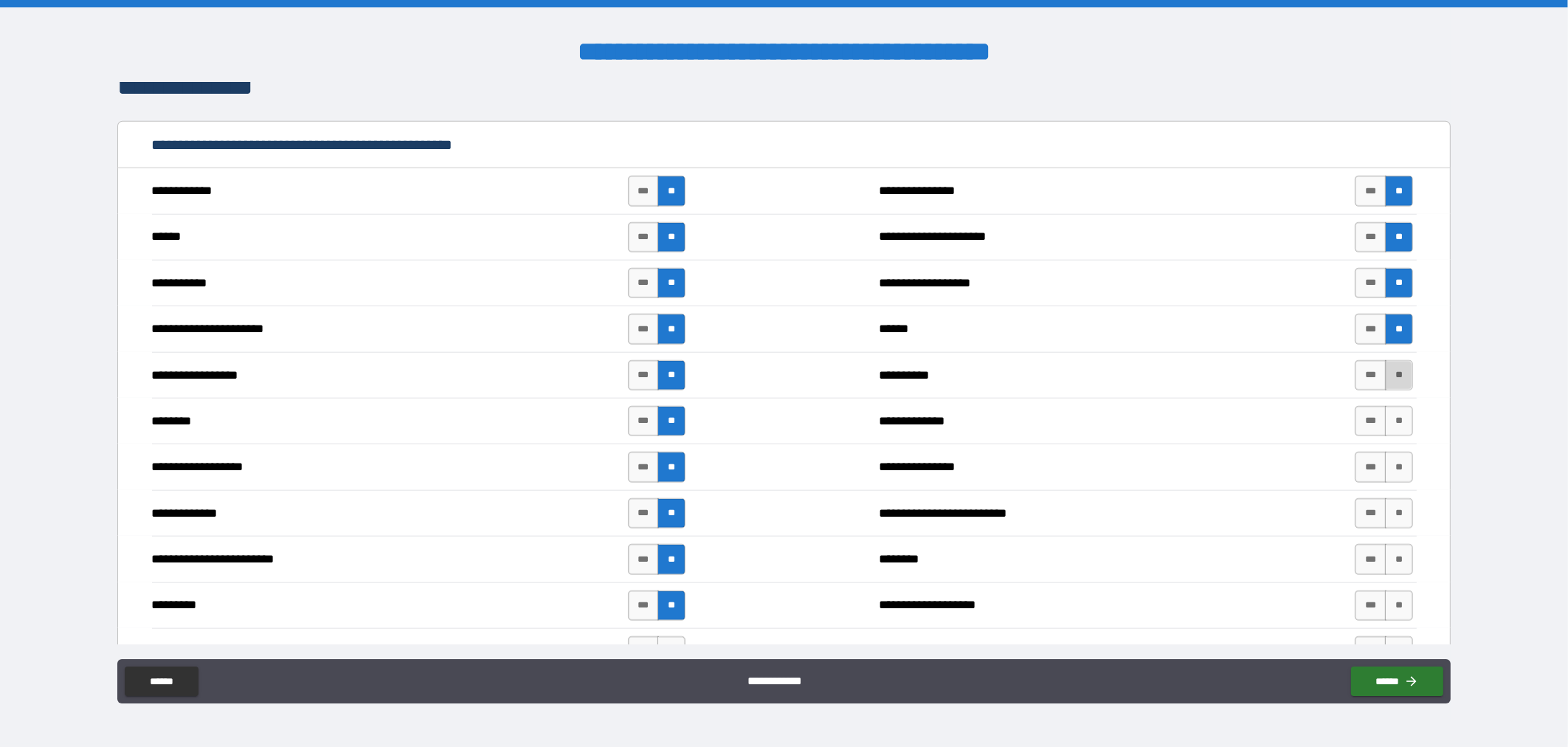click on "**" at bounding box center [1399, 375] 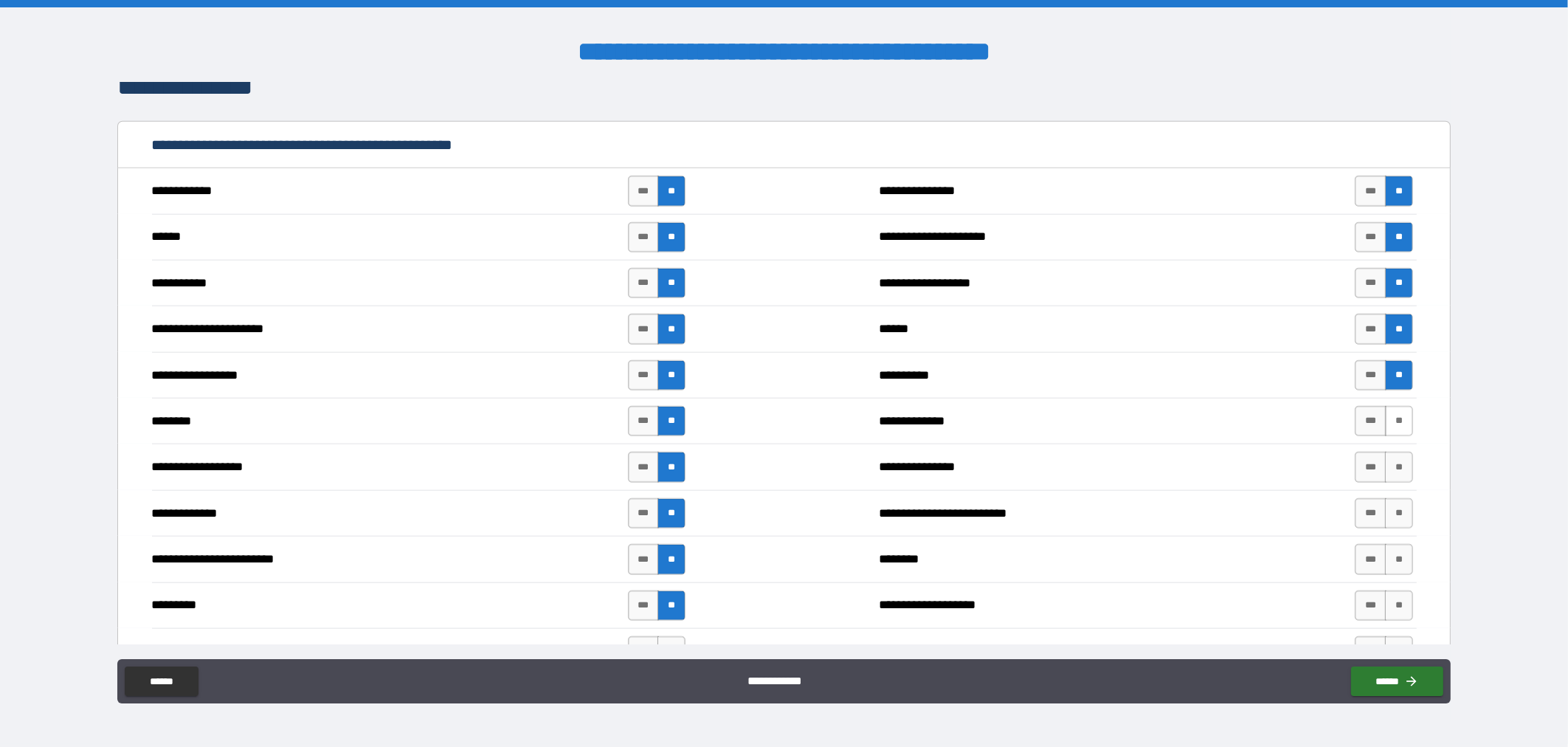 click on "**" at bounding box center (1399, 421) 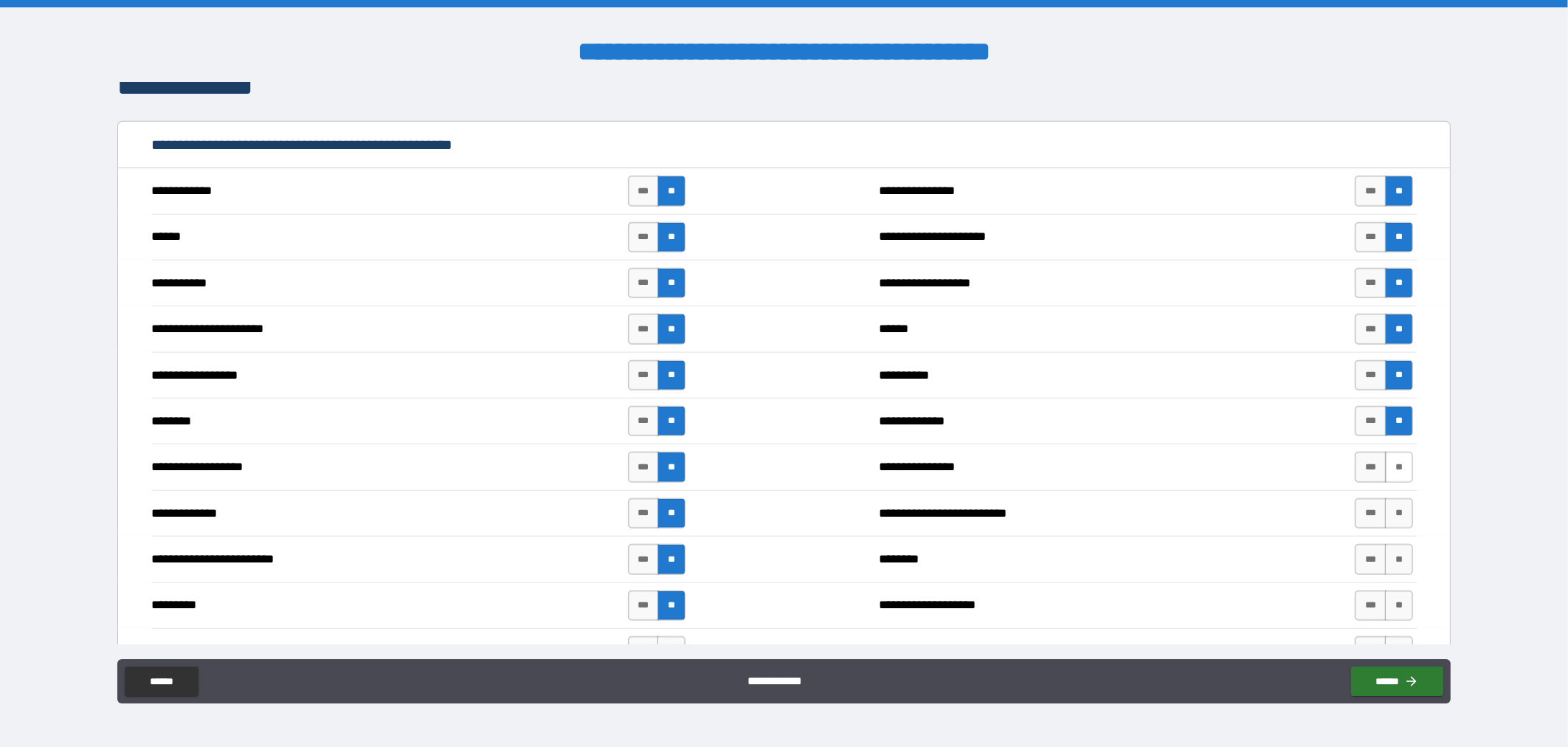 click on "**" at bounding box center [1399, 467] 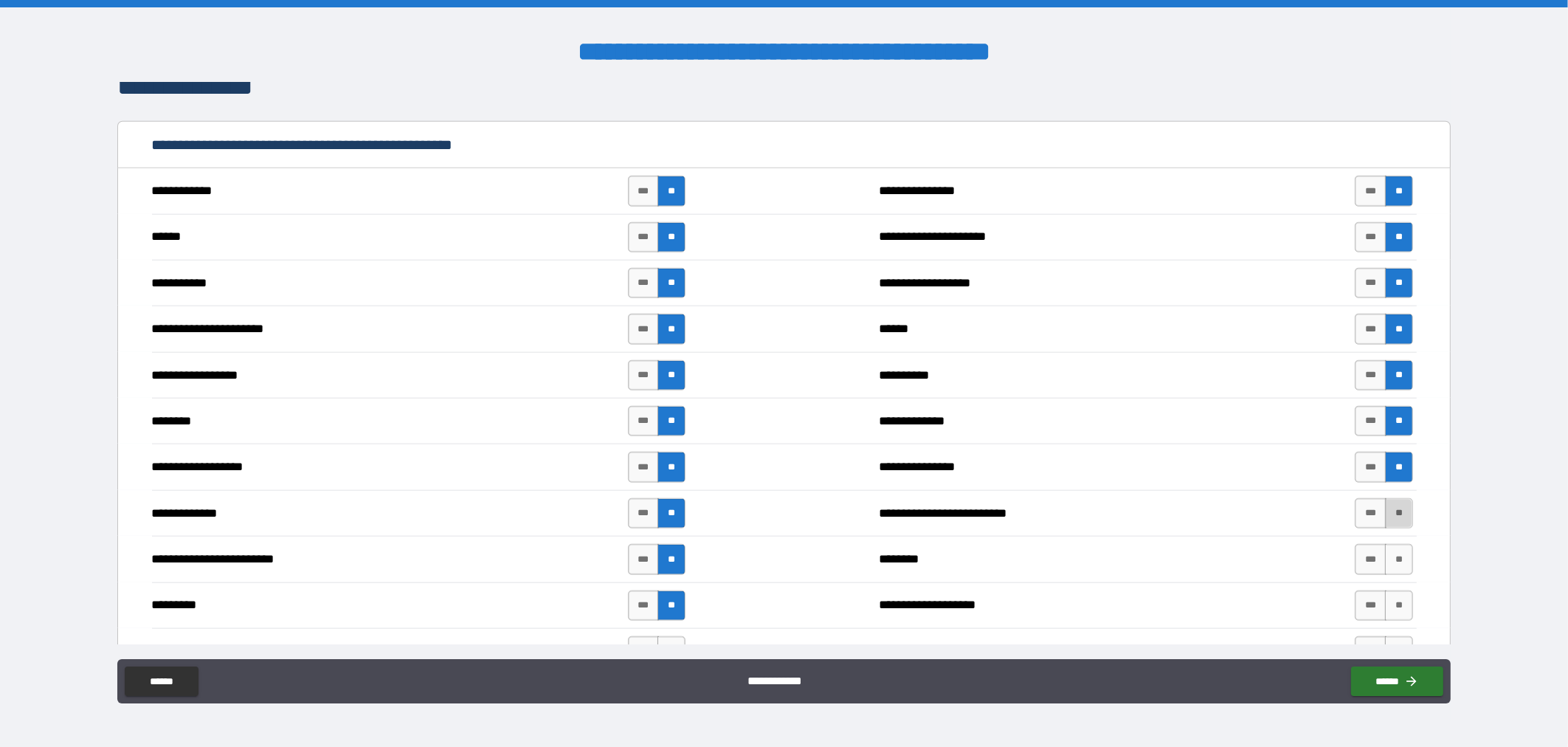 drag, startPoint x: 1395, startPoint y: 522, endPoint x: 1393, endPoint y: 557, distance: 35.057096 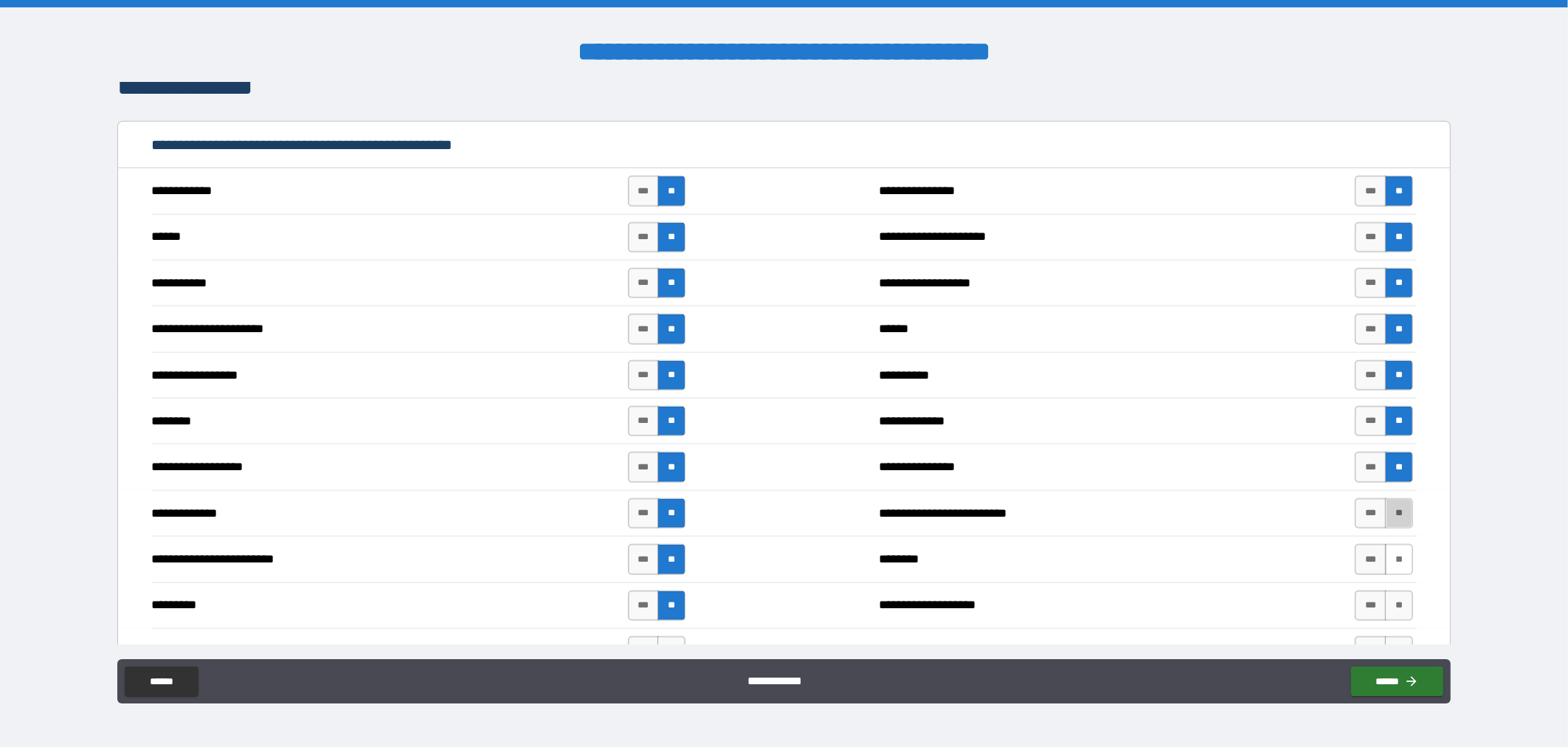 click on "**" at bounding box center (1399, 513) 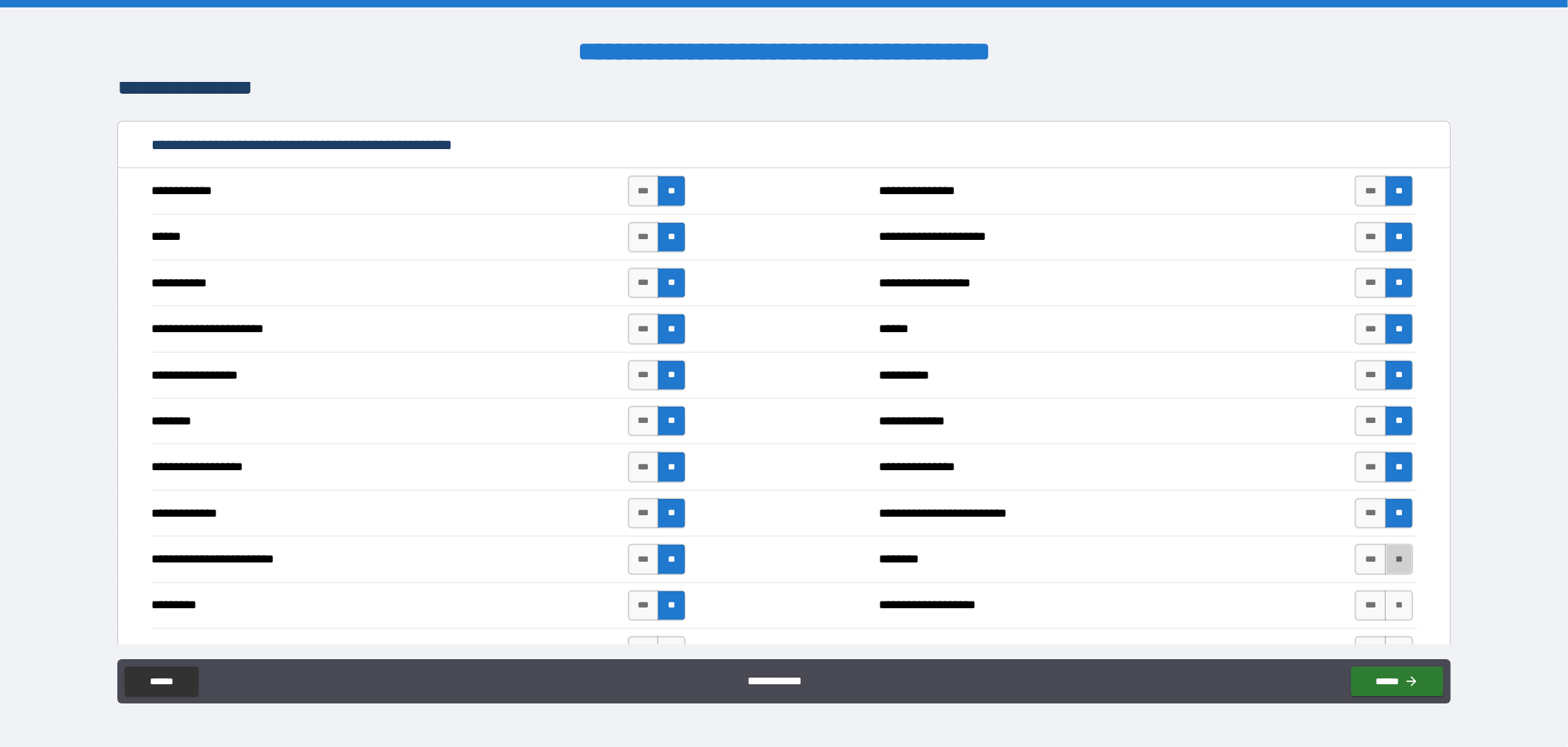 click on "**********" at bounding box center (784, 559) 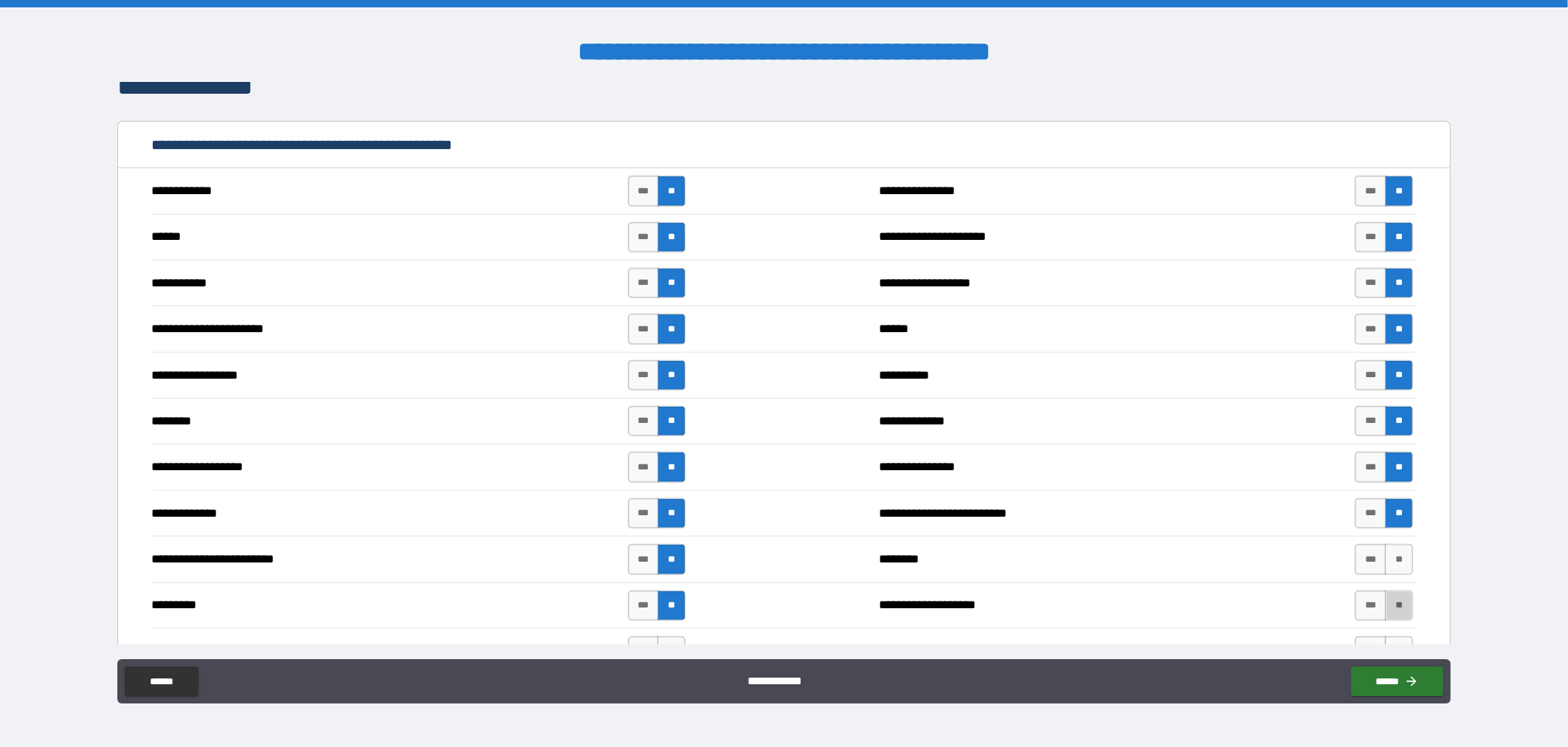 drag, startPoint x: 1389, startPoint y: 616, endPoint x: 1396, endPoint y: 598, distance: 19.313208 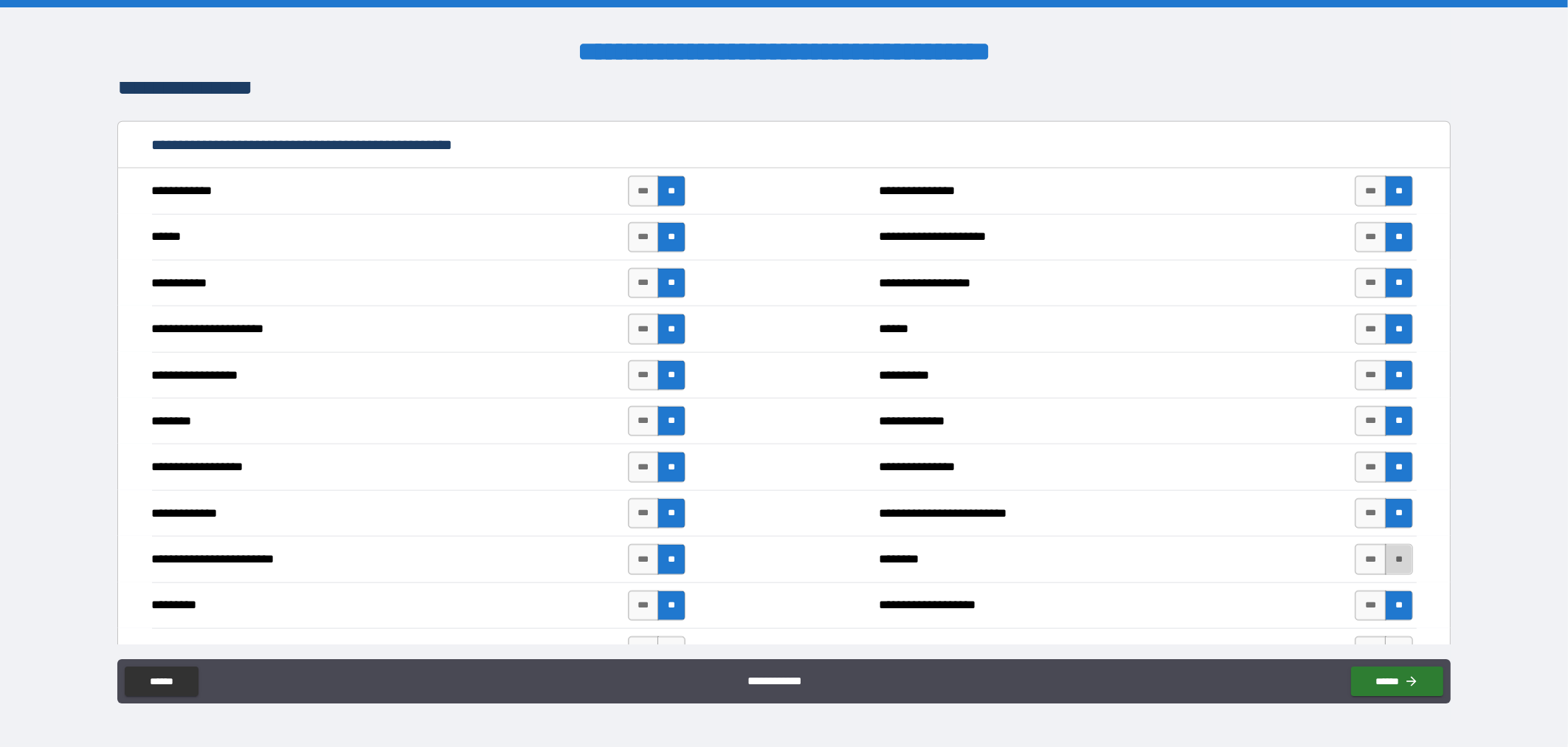 click on "**" at bounding box center [1399, 559] 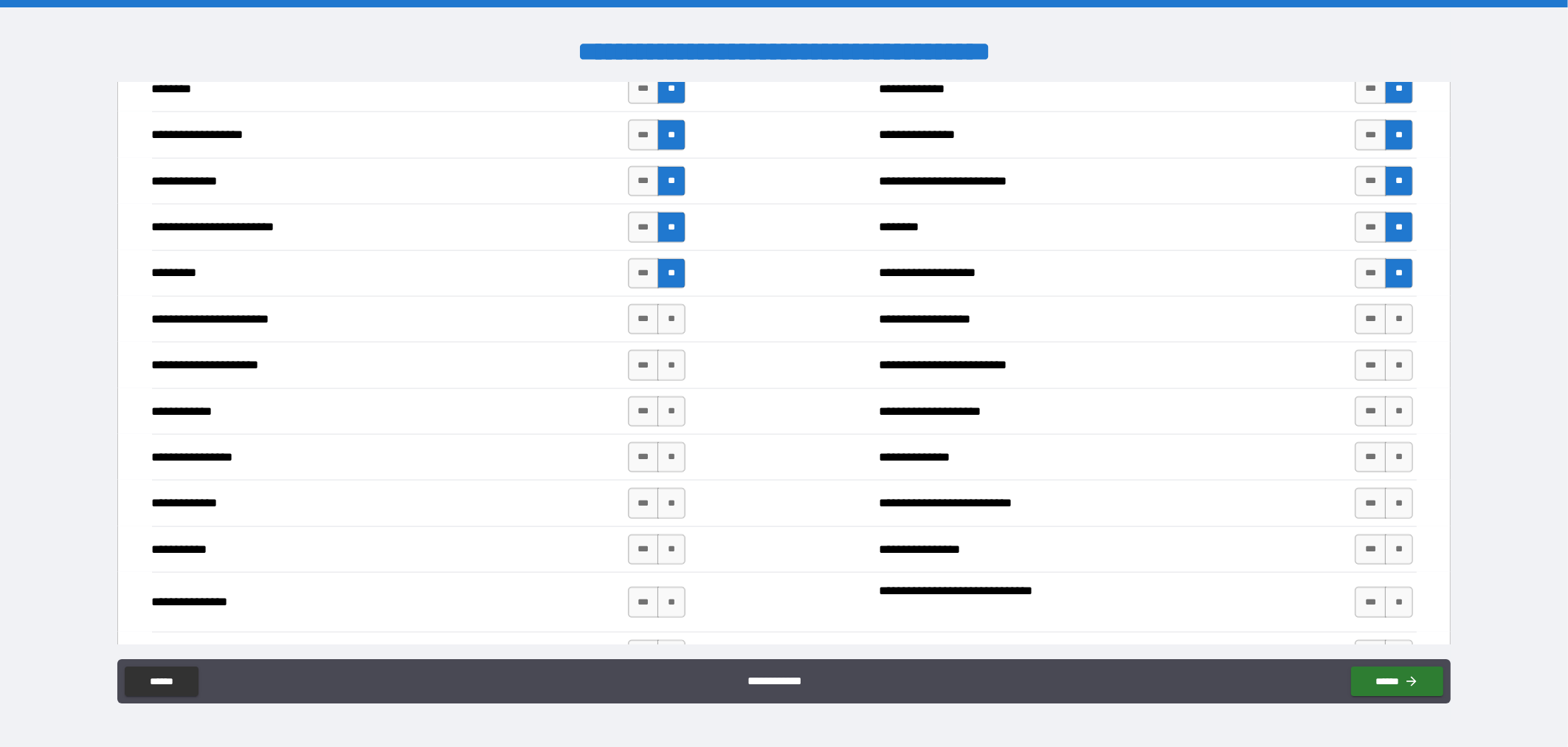 scroll, scrollTop: 2325, scrollLeft: 0, axis: vertical 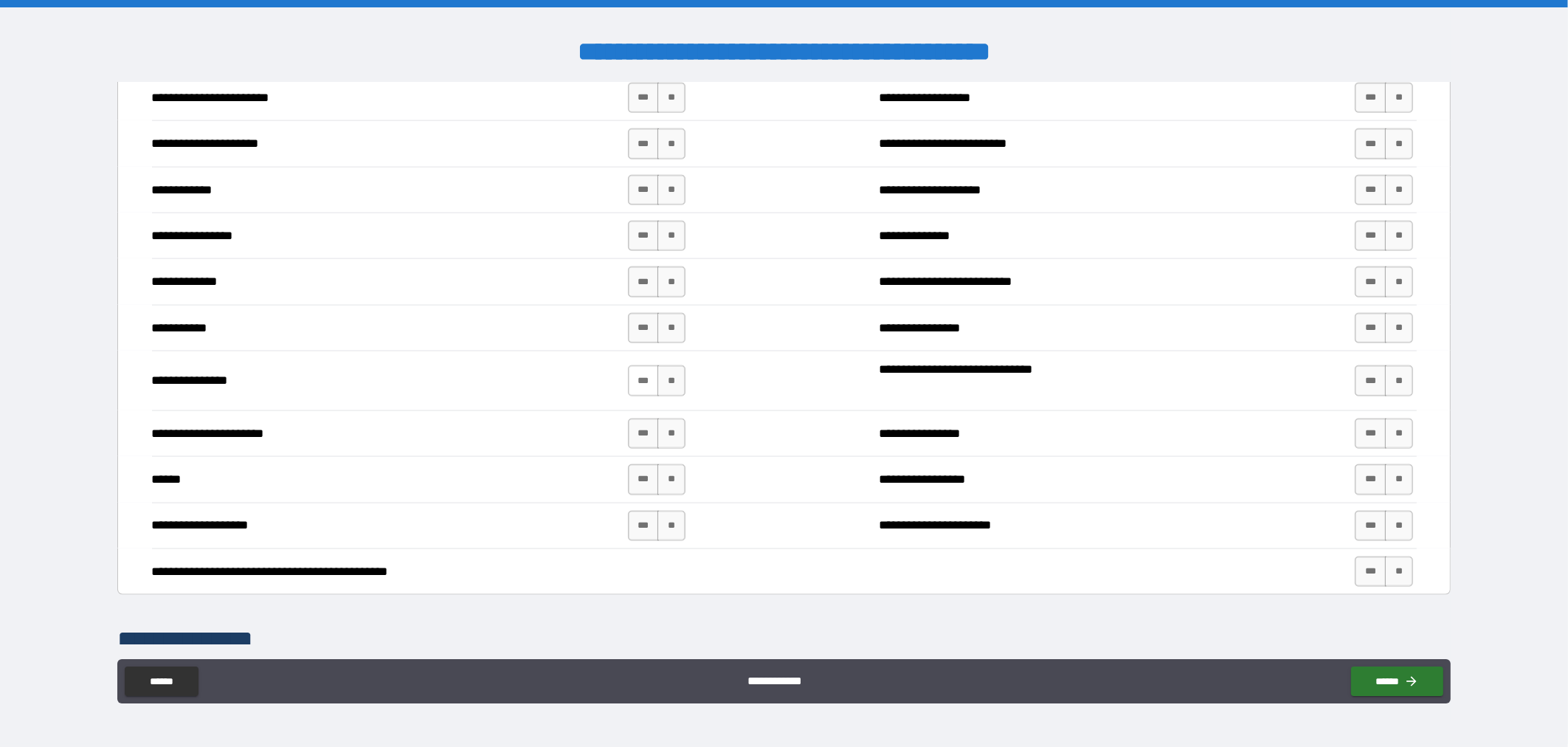 click on "***" at bounding box center [643, 380] 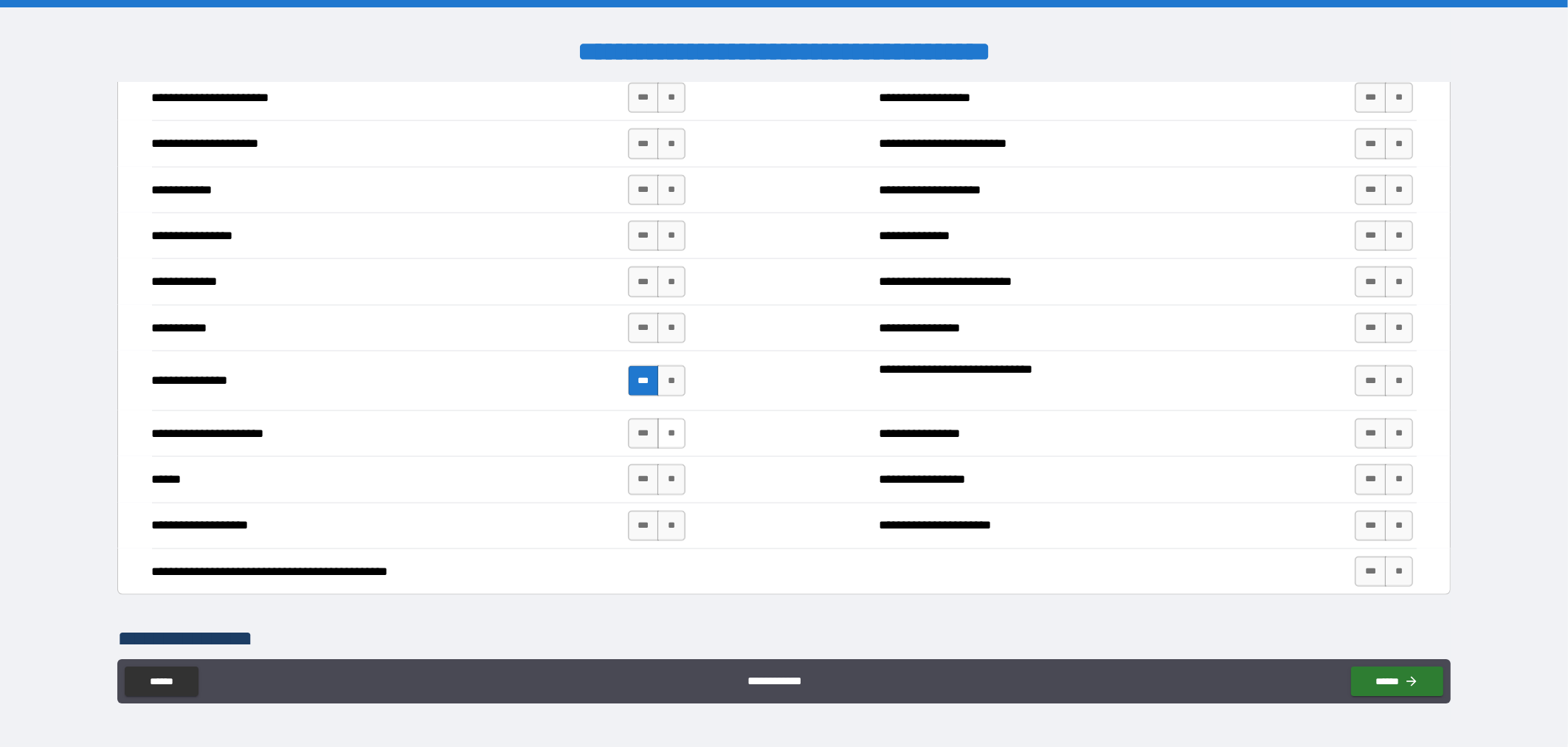 drag, startPoint x: 672, startPoint y: 436, endPoint x: 672, endPoint y: 450, distance: 14 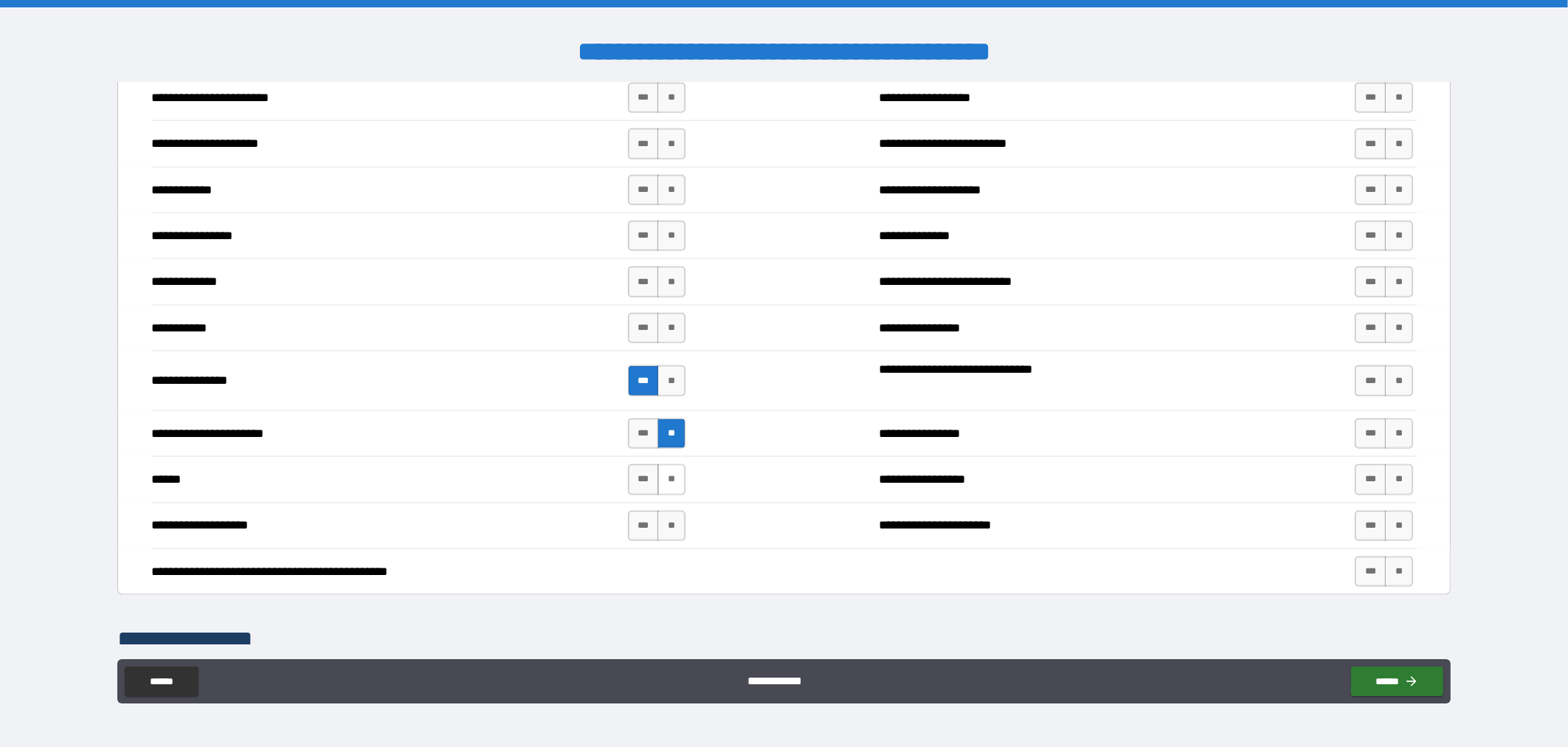 click on "**" at bounding box center (671, 479) 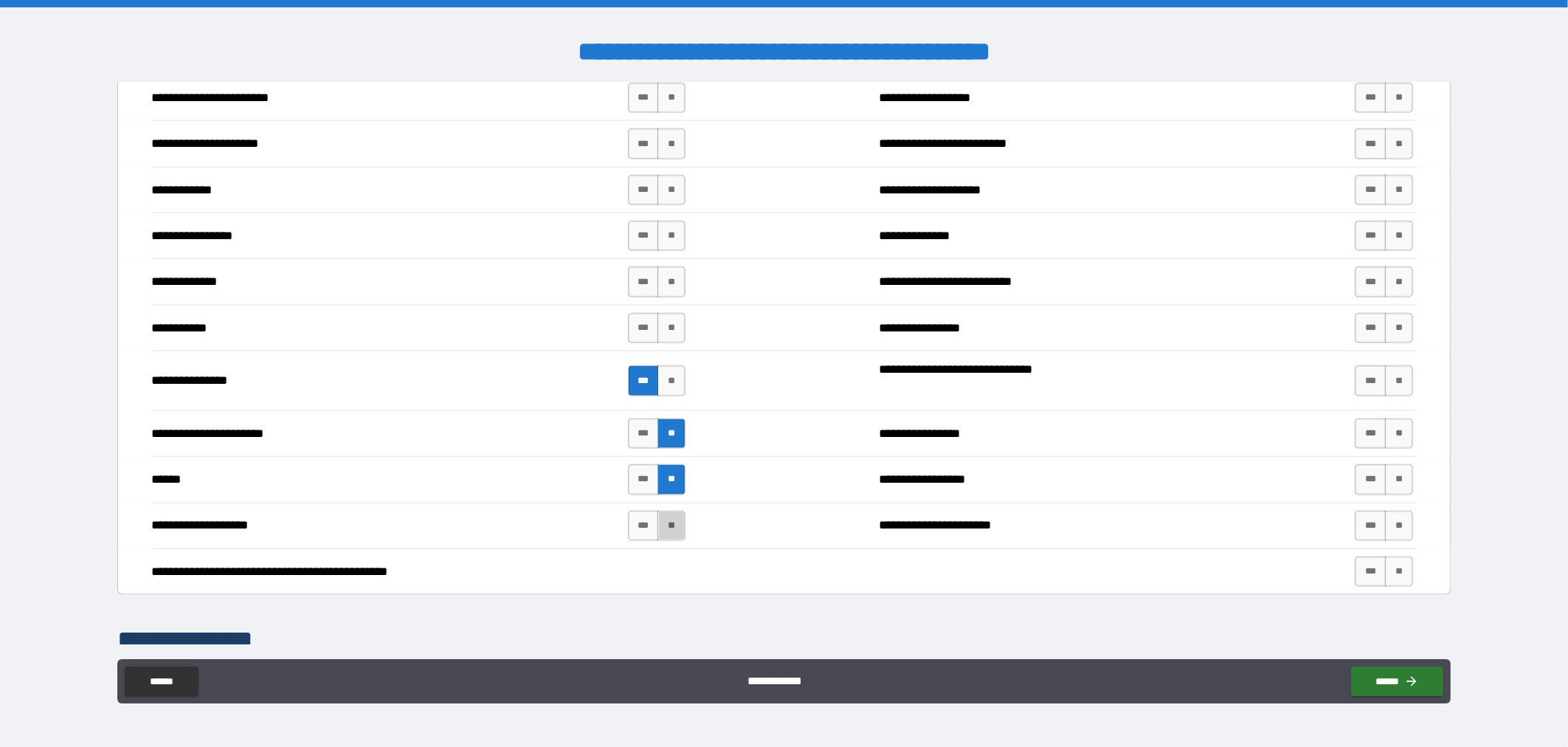 drag, startPoint x: 666, startPoint y: 546, endPoint x: 681, endPoint y: 545, distance: 15.0333 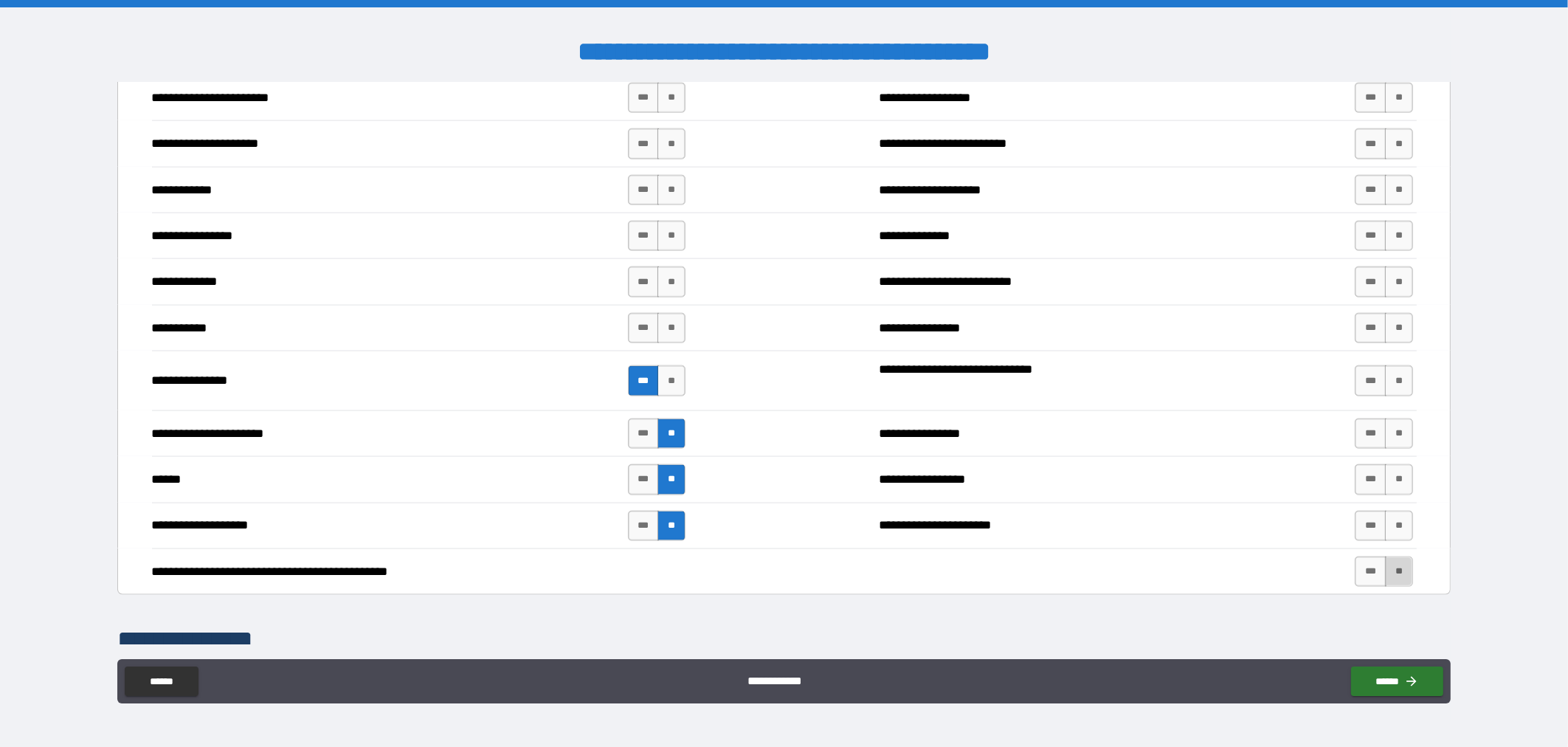 click on "**" at bounding box center (1399, 571) 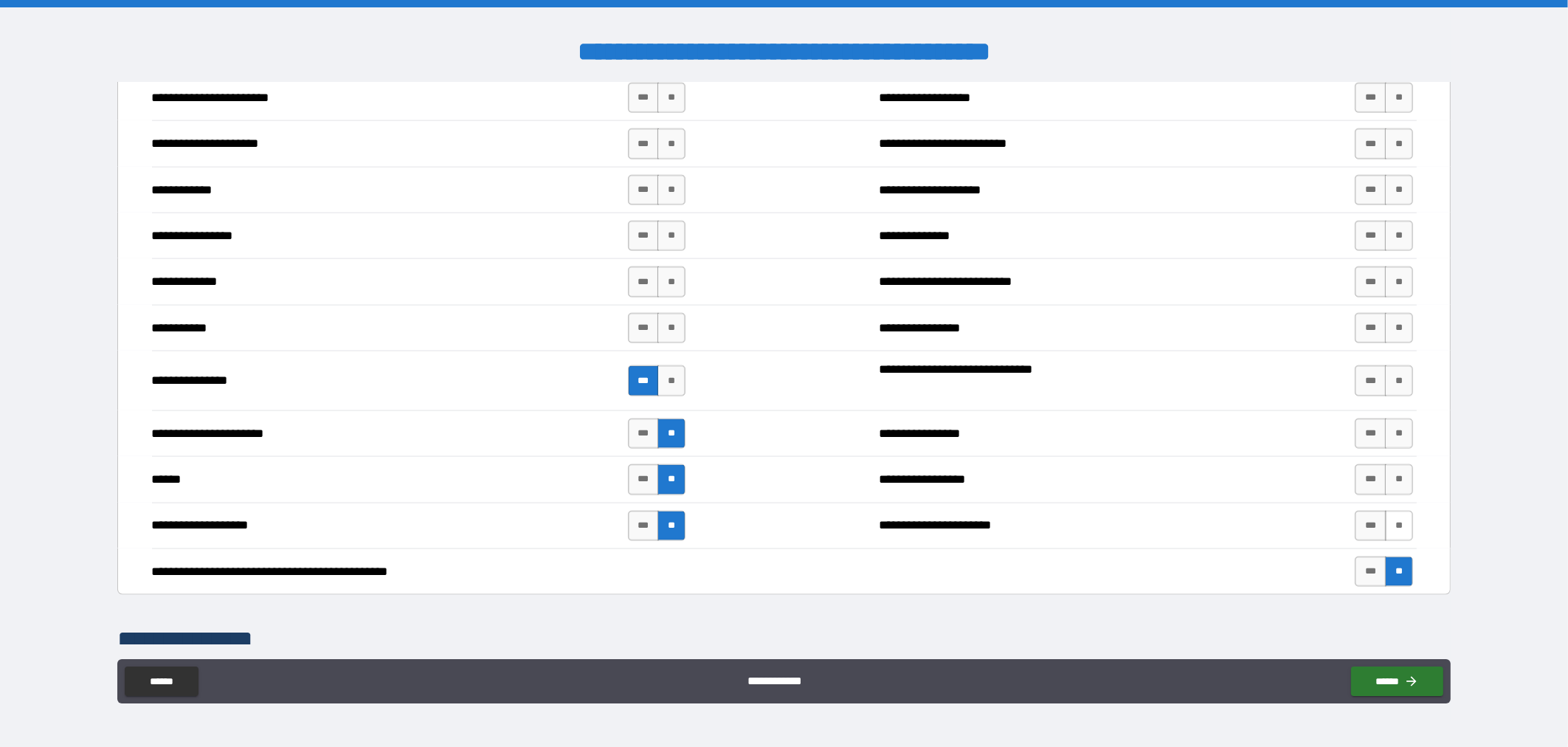 drag, startPoint x: 1392, startPoint y: 544, endPoint x: 1392, endPoint y: 534, distance: 10 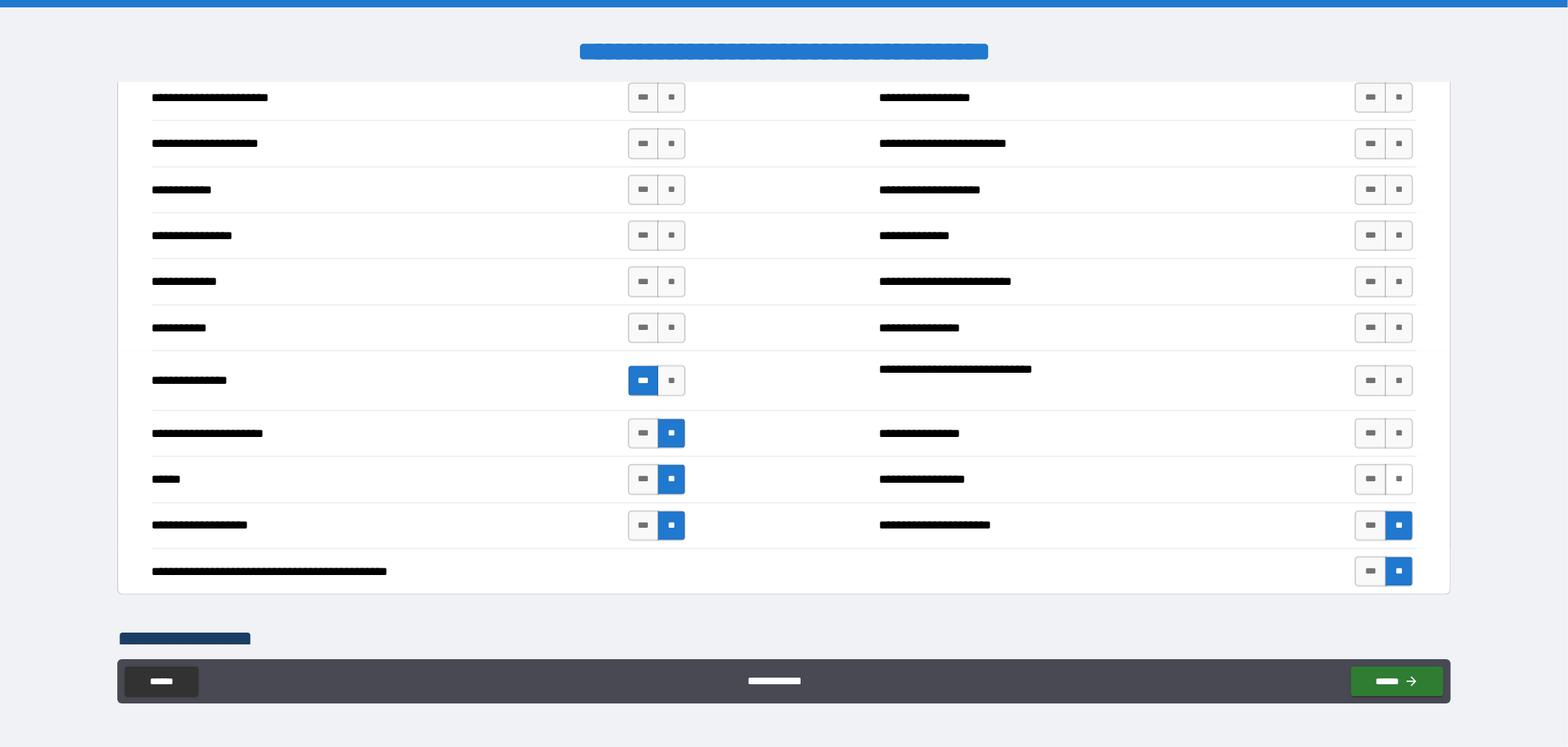 click on "**" at bounding box center [1399, 479] 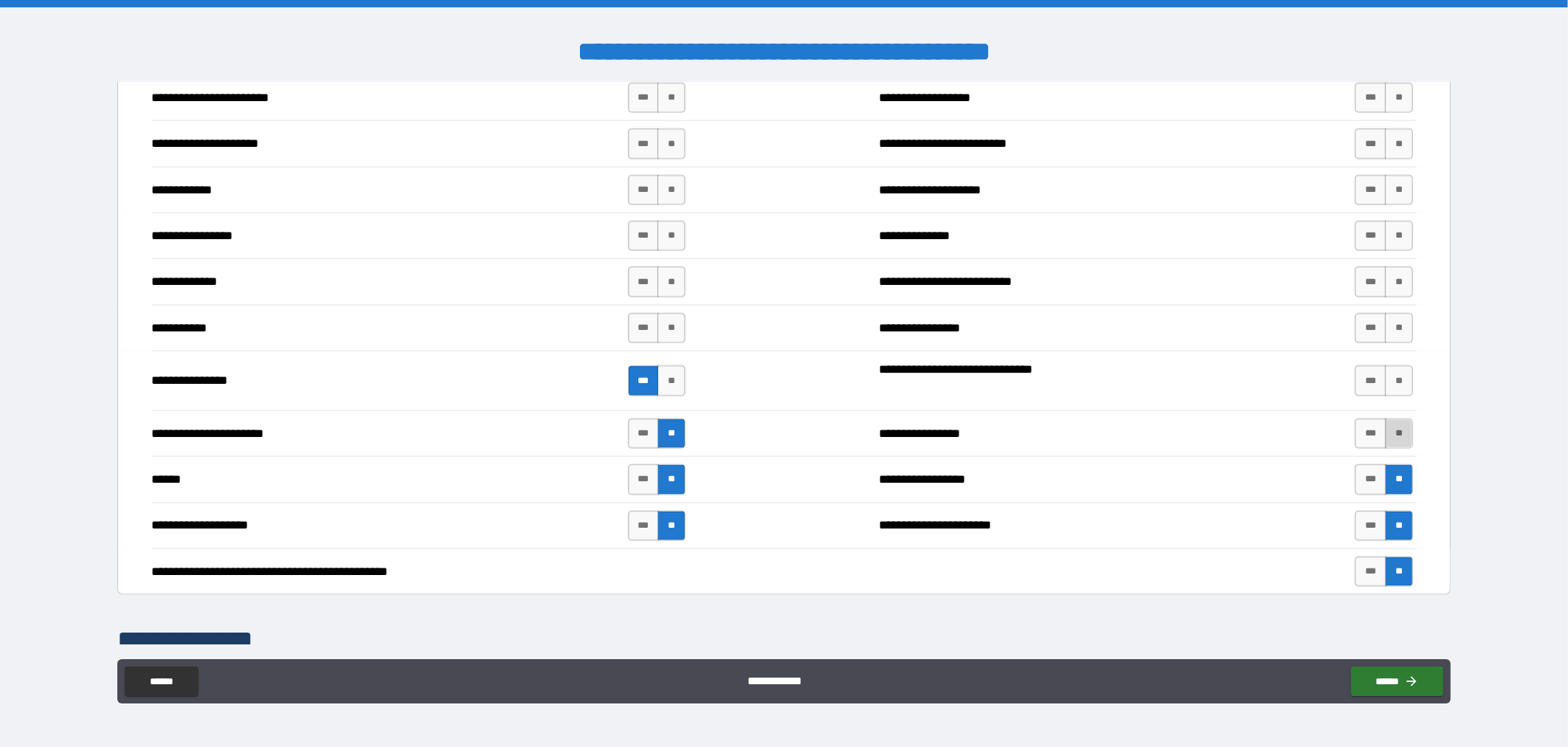 click on "**" at bounding box center [1399, 433] 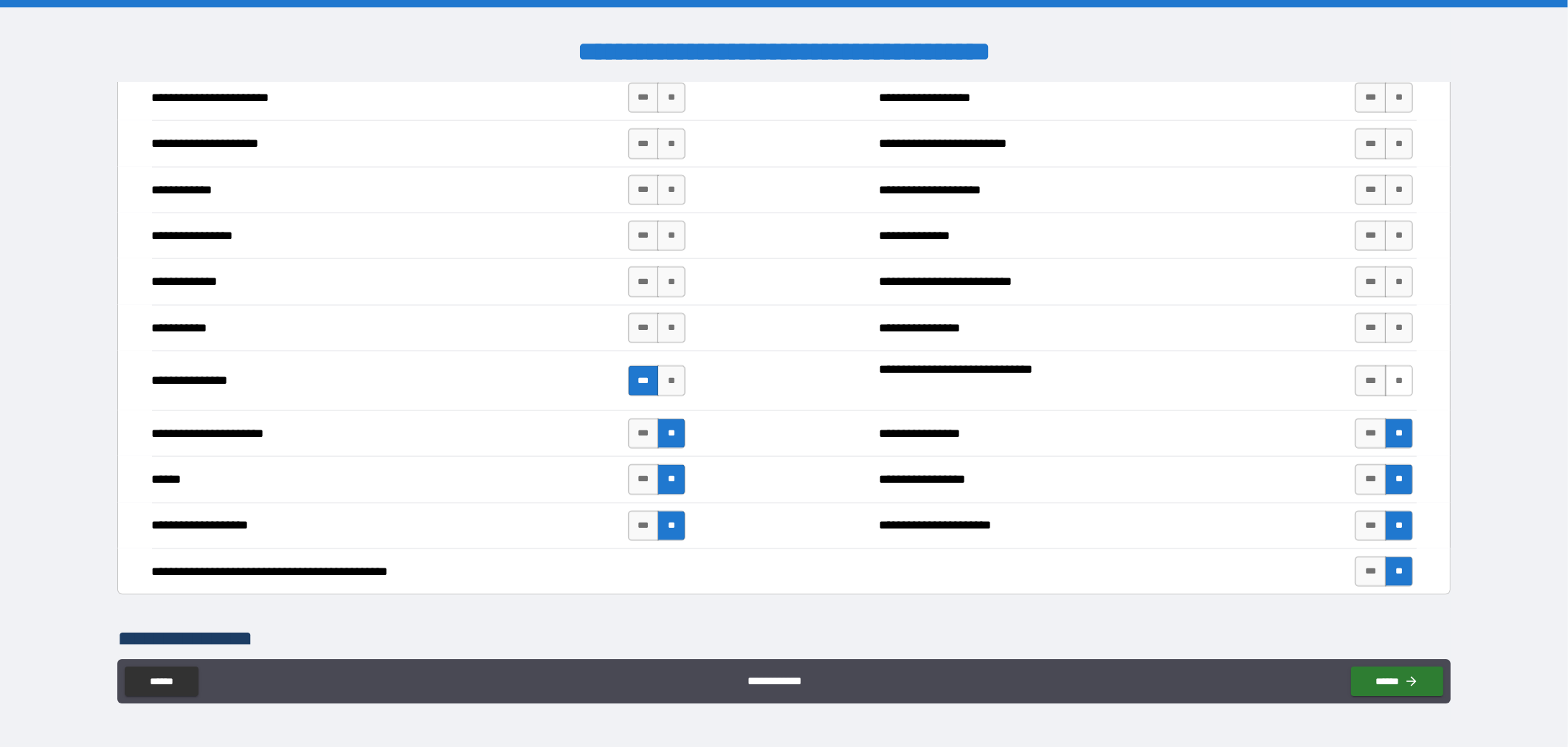 click on "**" at bounding box center [1399, 380] 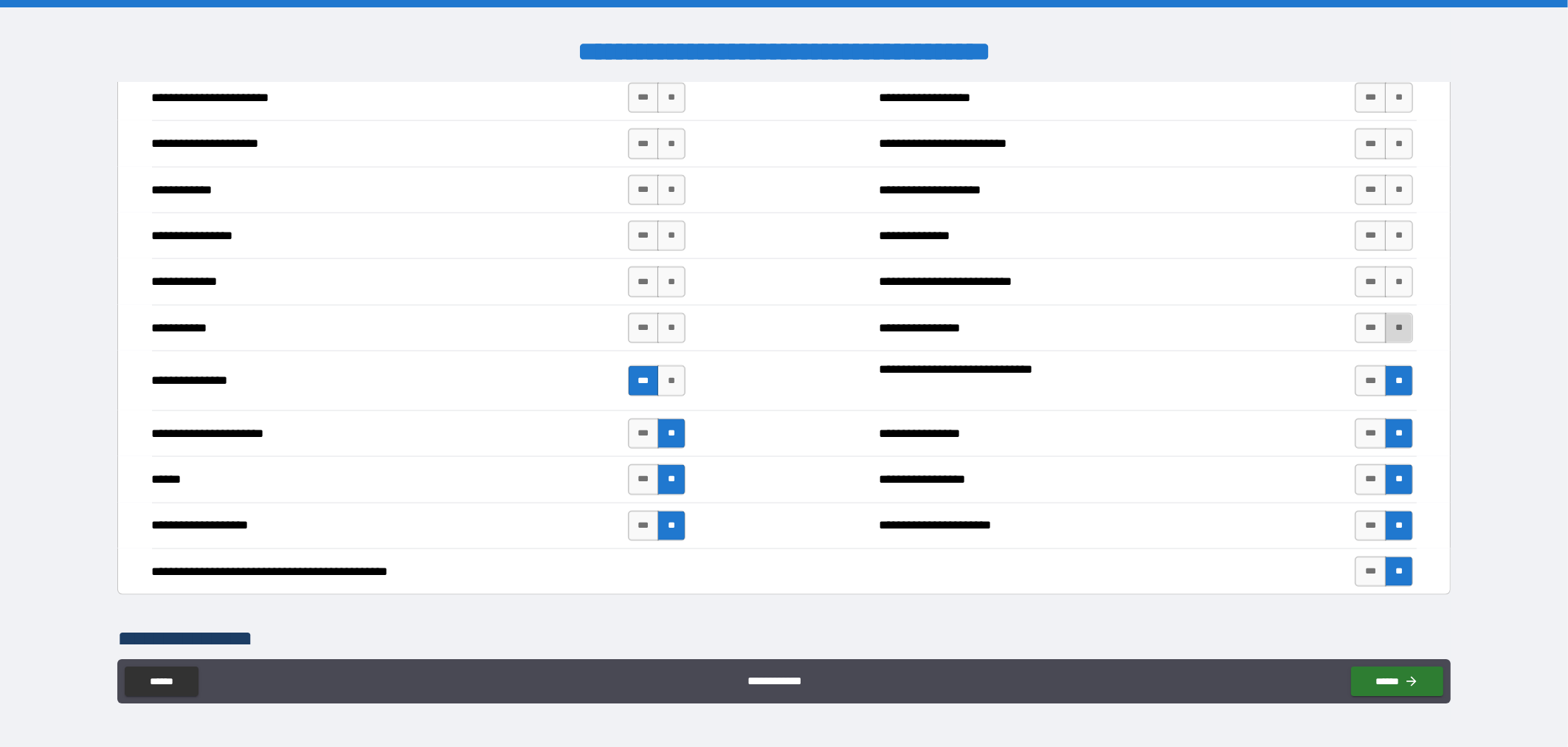 click on "**" at bounding box center [1399, 328] 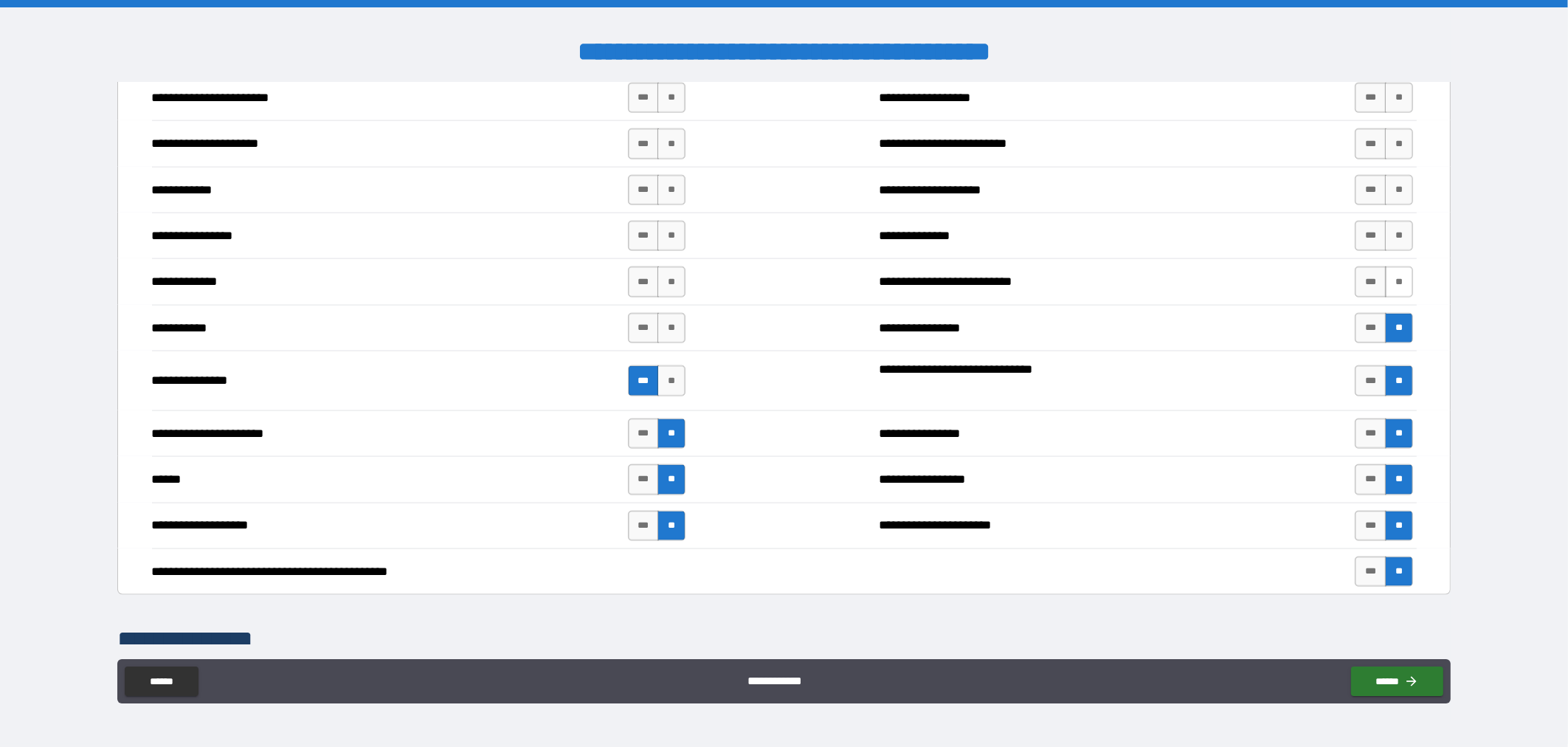 click on "**" at bounding box center (1399, 281) 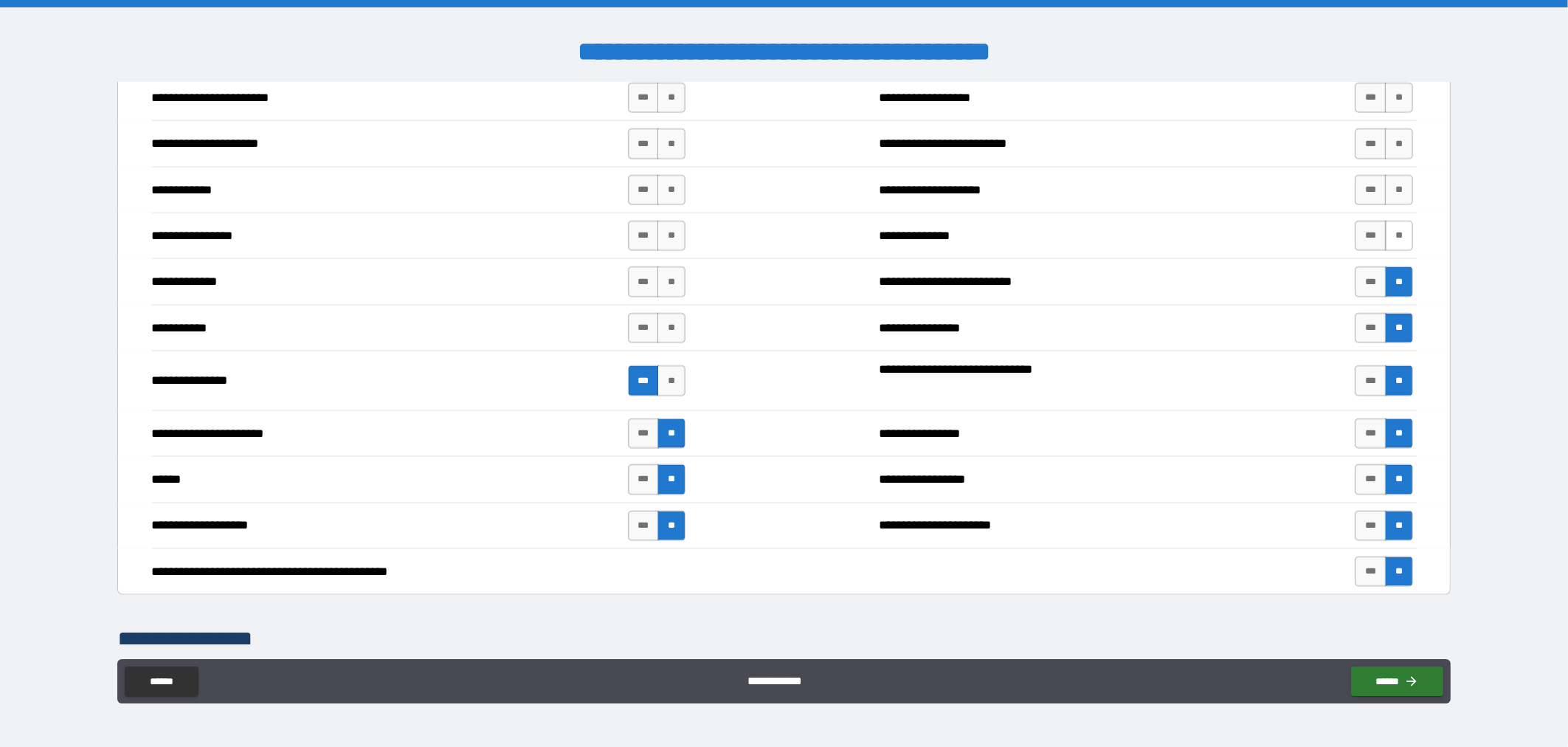 drag, startPoint x: 1383, startPoint y: 250, endPoint x: 1384, endPoint y: 224, distance: 26.019224 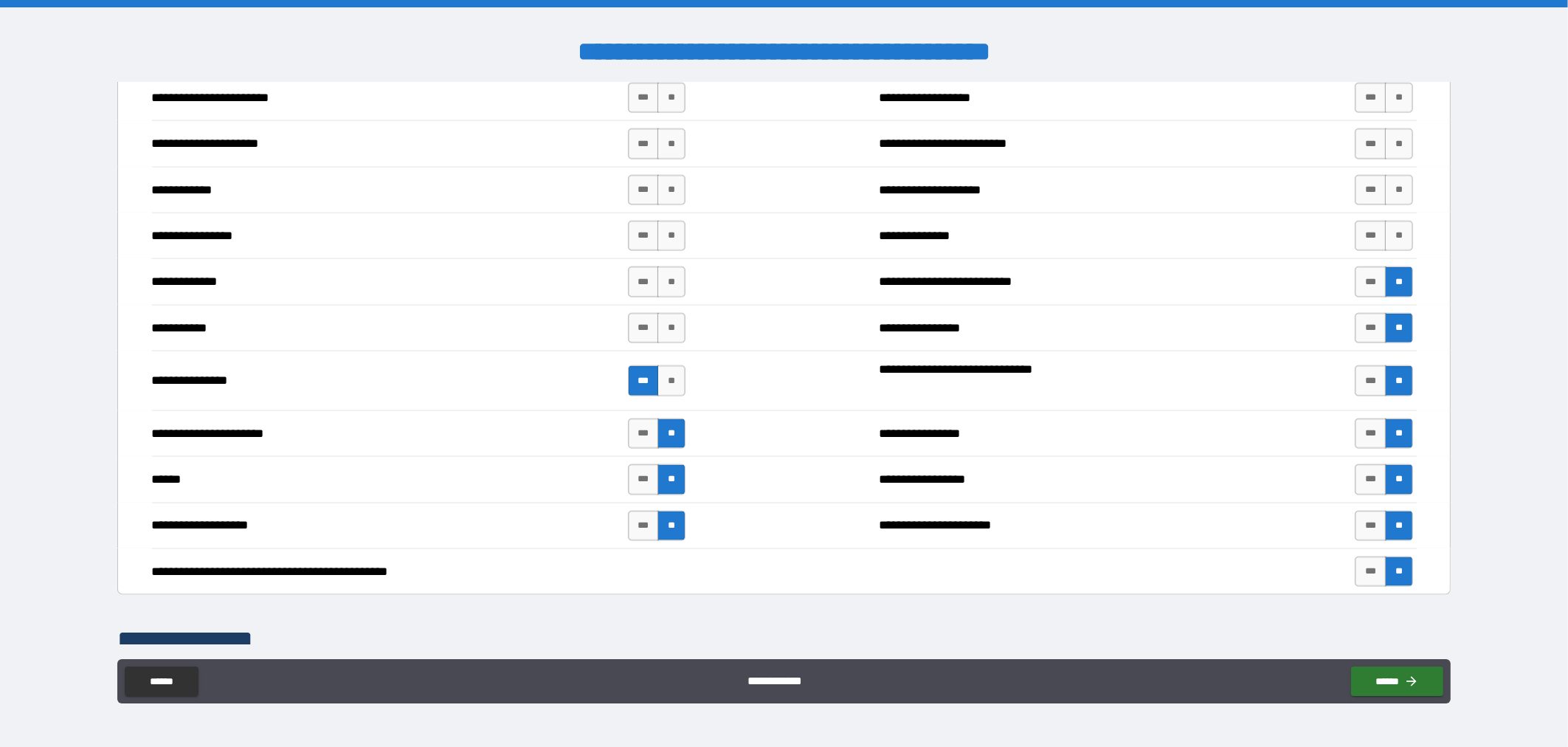 click on "**" at bounding box center (1399, 235) 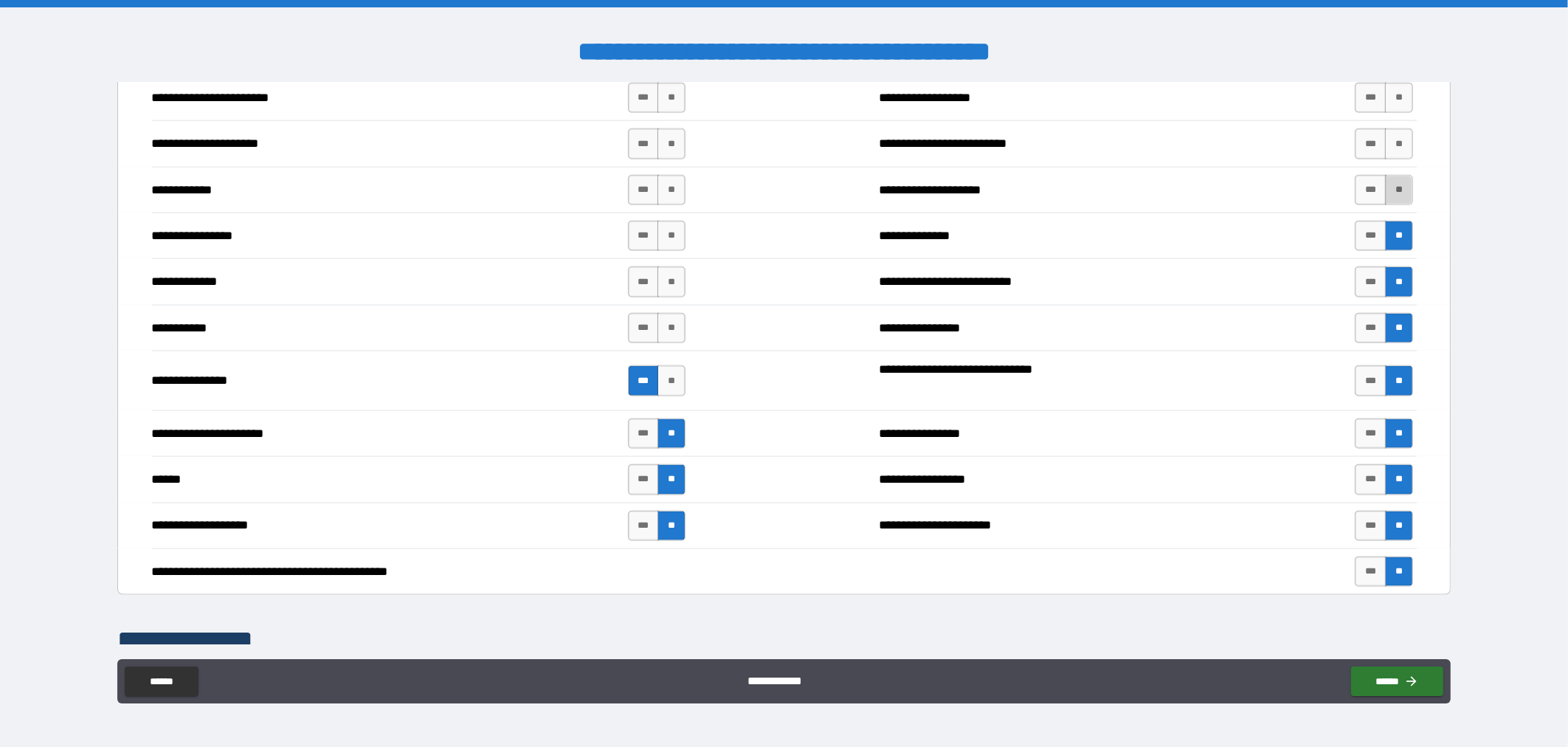 drag, startPoint x: 1386, startPoint y: 206, endPoint x: 1390, endPoint y: 196, distance: 10.77033 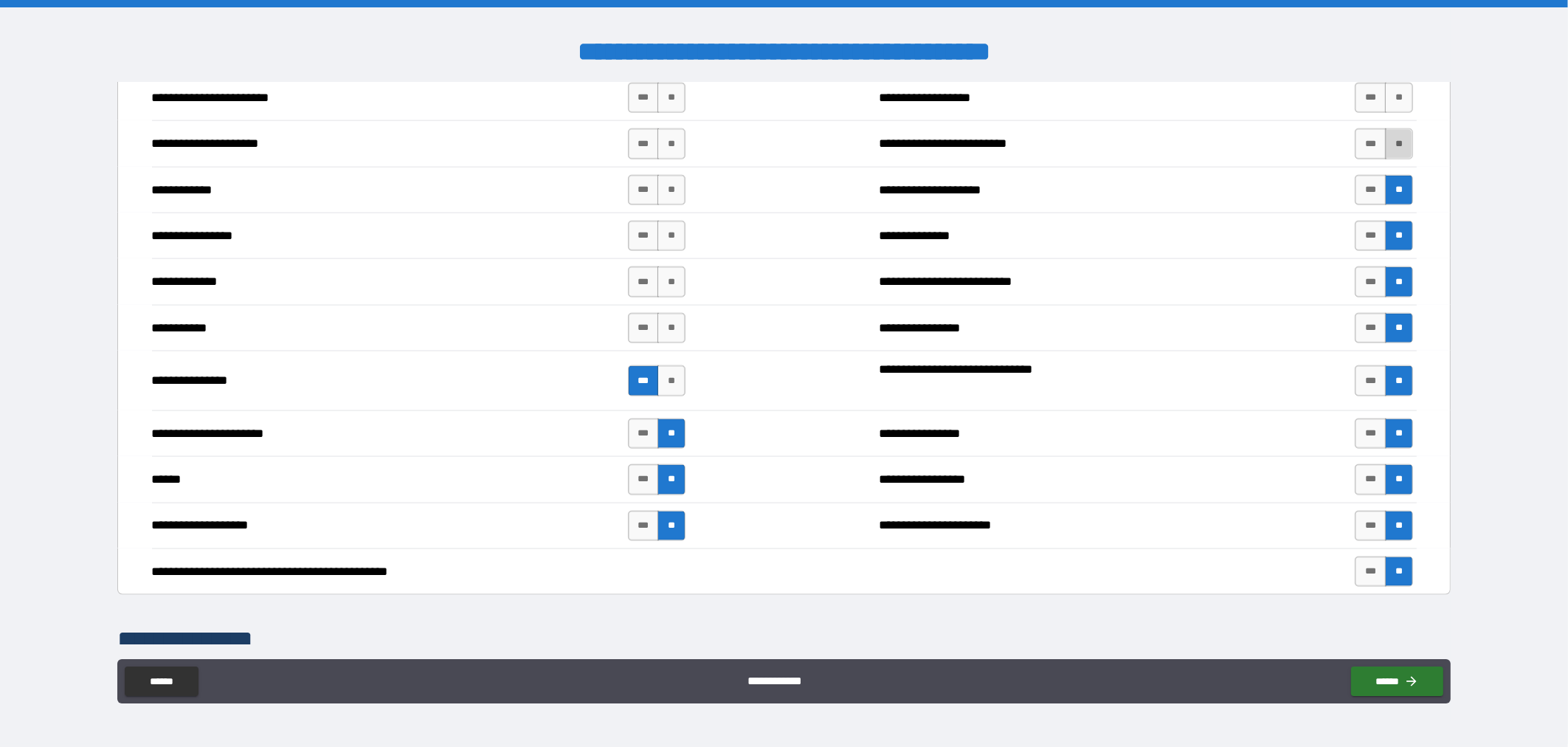 click on "**" at bounding box center (1399, 143) 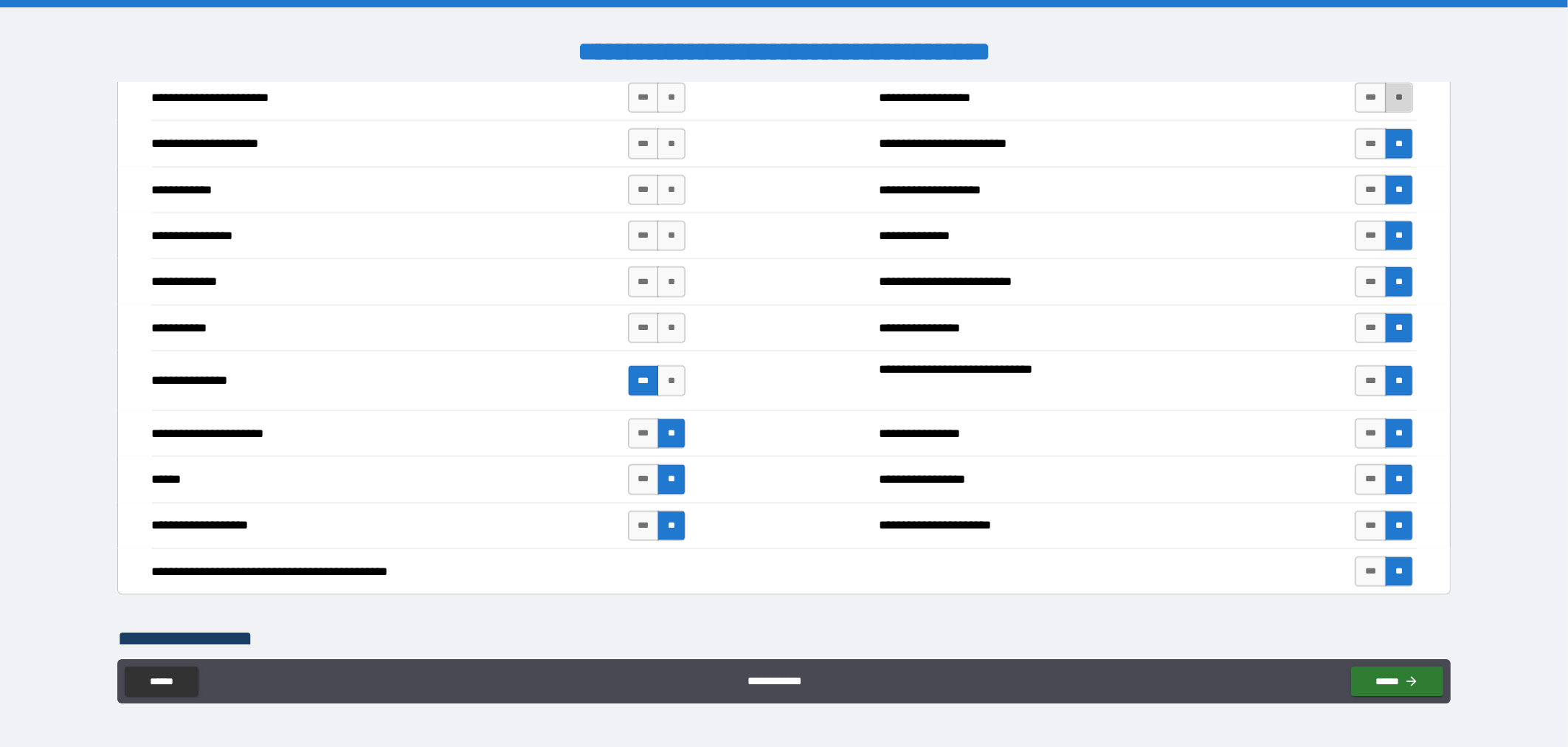 click on "**" at bounding box center (1399, 97) 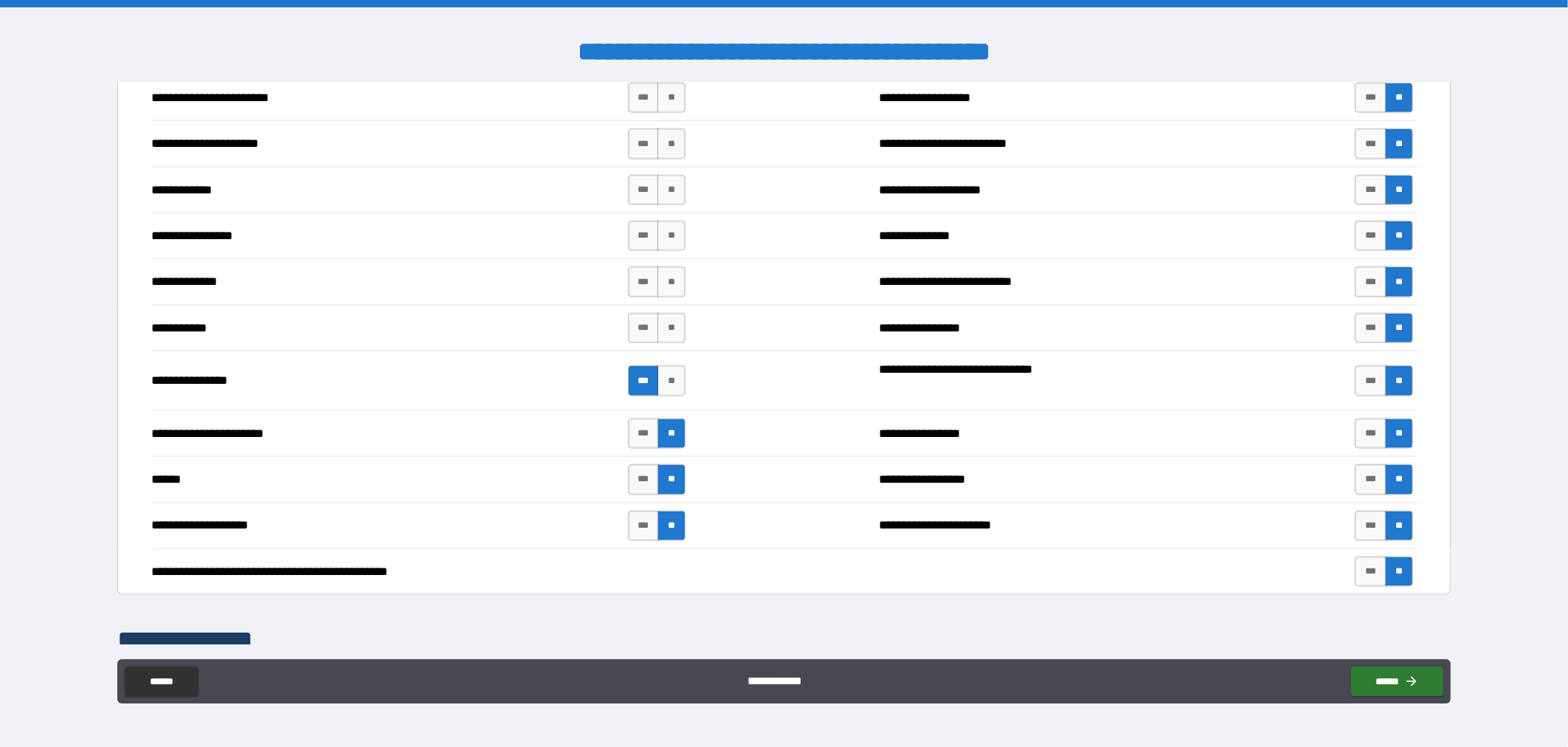 scroll, scrollTop: 2214, scrollLeft: 0, axis: vertical 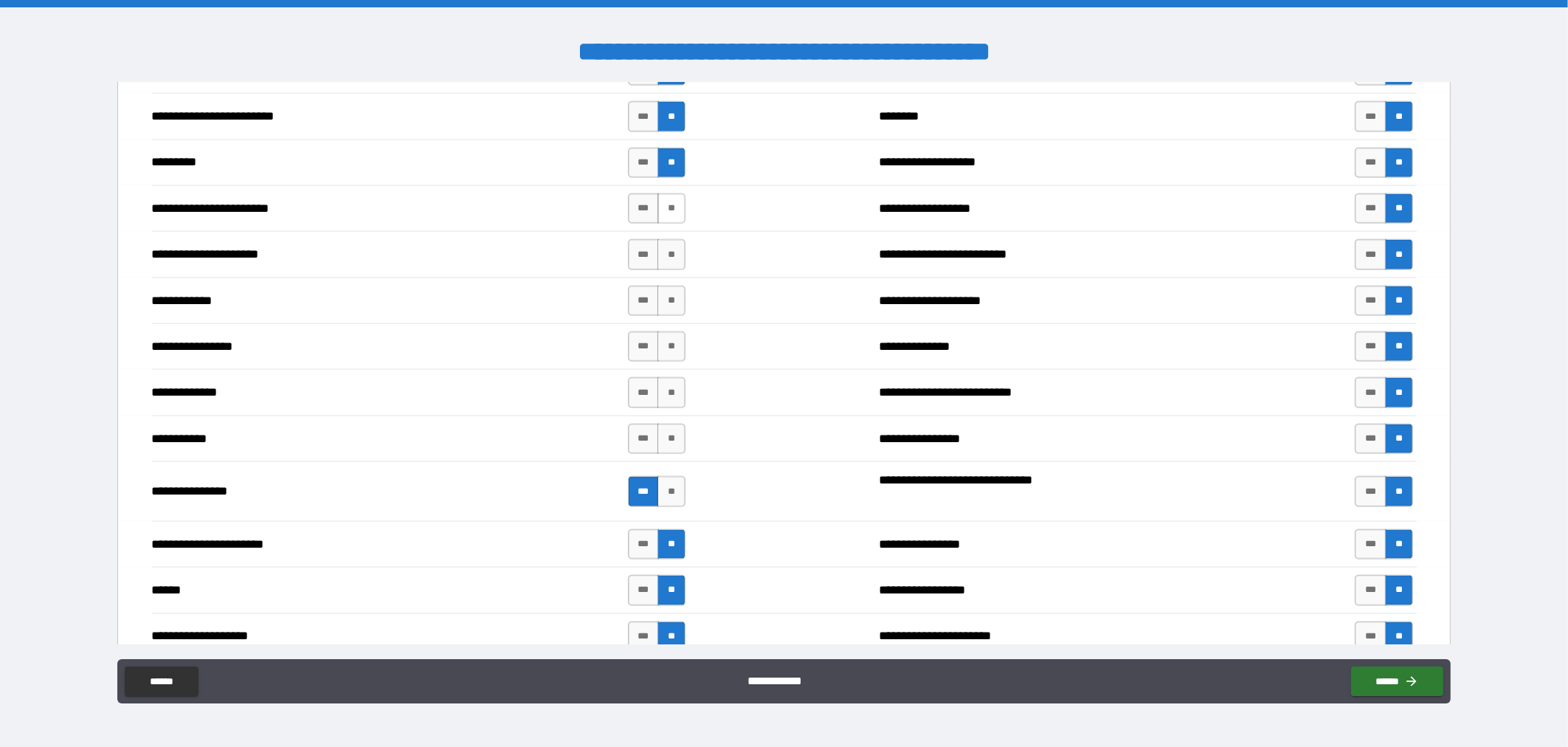 click on "**" at bounding box center (671, 208) 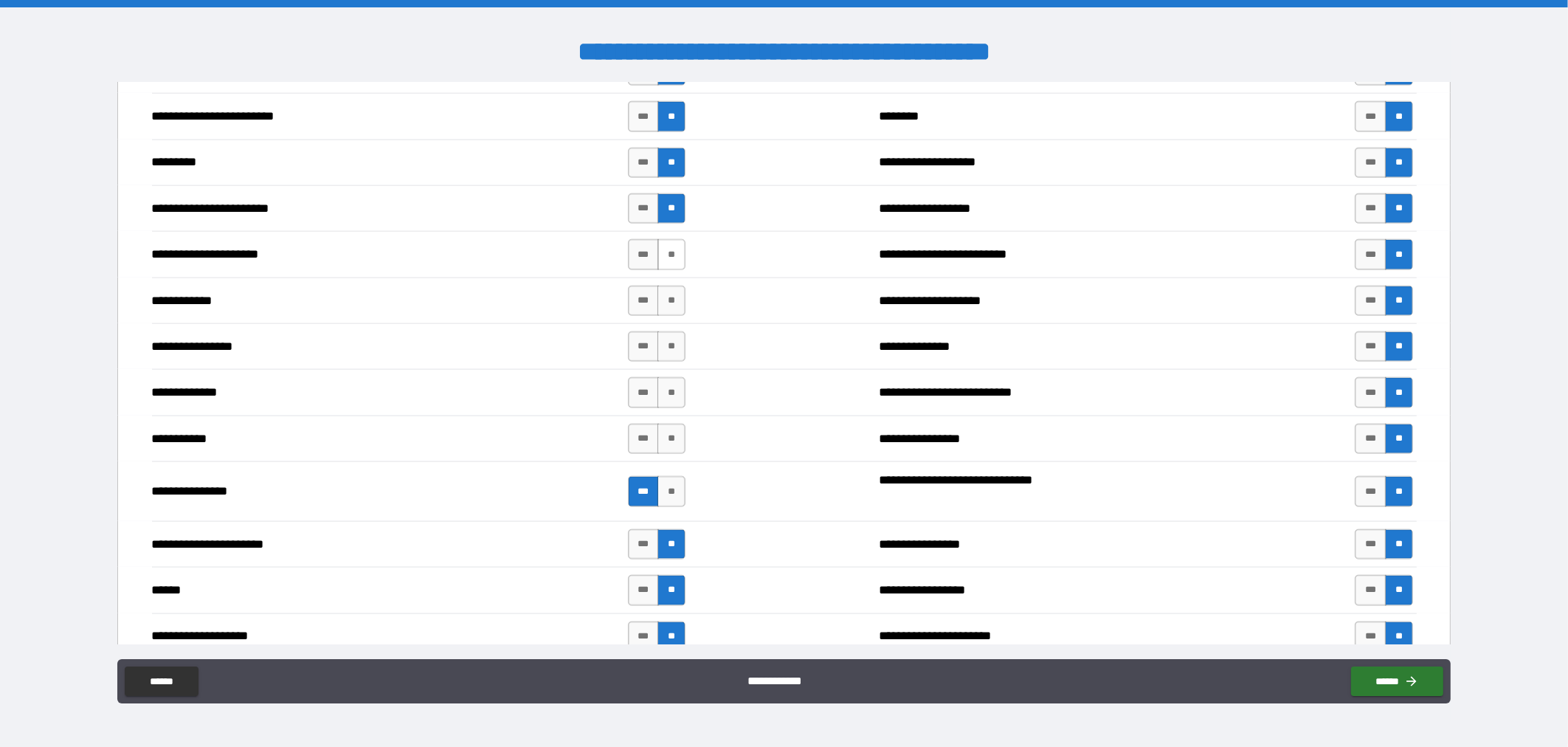 drag, startPoint x: 674, startPoint y: 258, endPoint x: 671, endPoint y: 269, distance: 11.401754 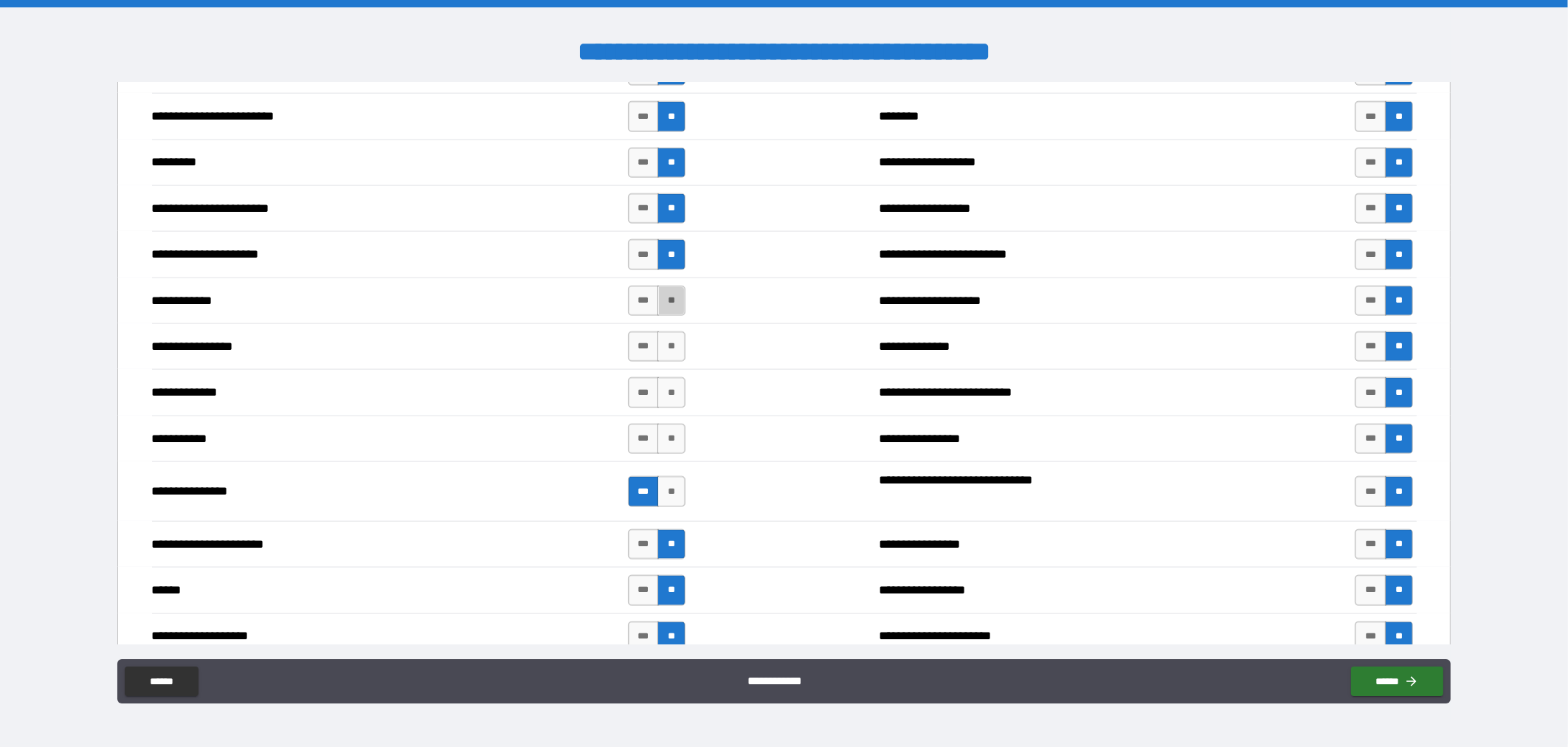 drag, startPoint x: 674, startPoint y: 310, endPoint x: 674, endPoint y: 342, distance: 32 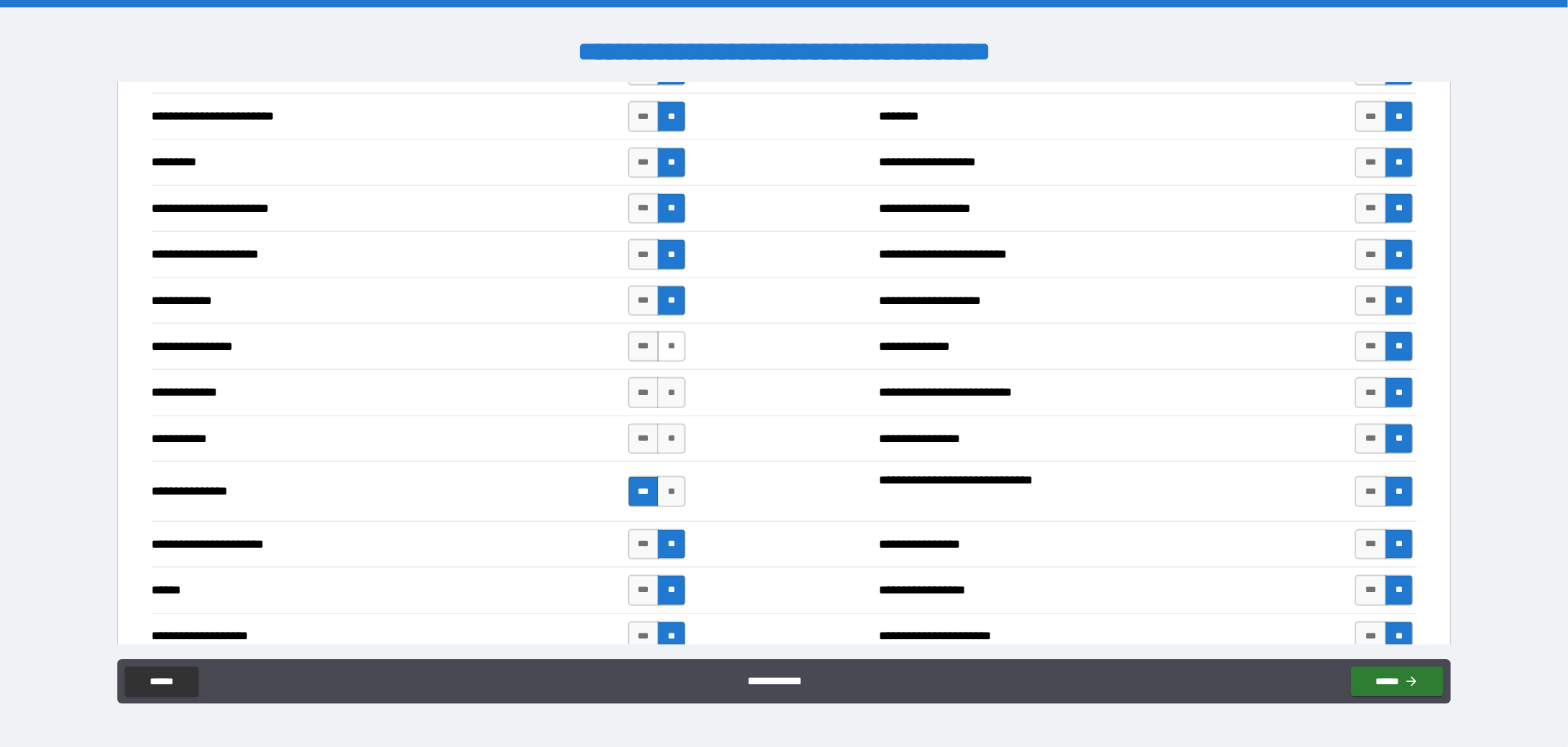 click on "**" at bounding box center [671, 346] 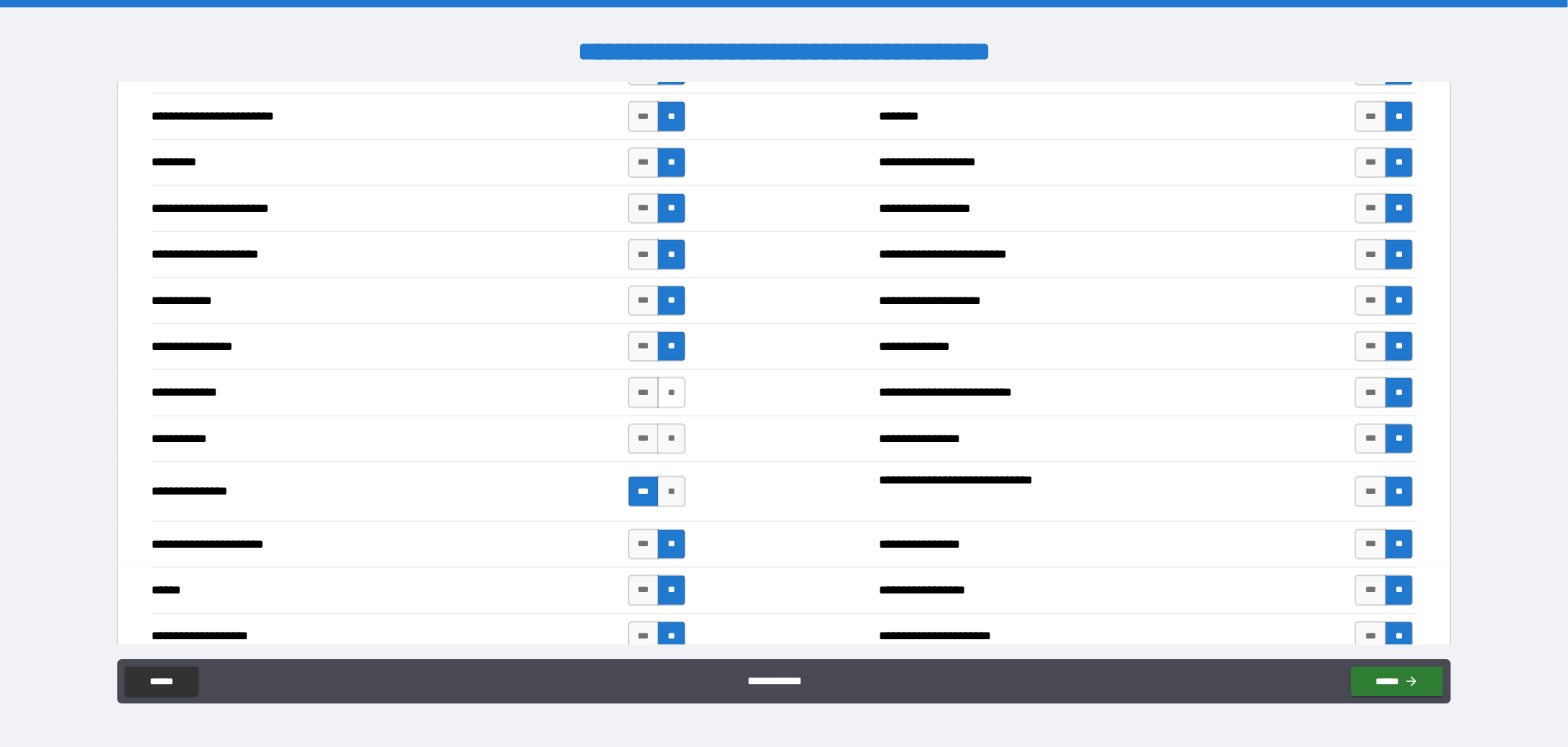 click on "**" at bounding box center [671, 392] 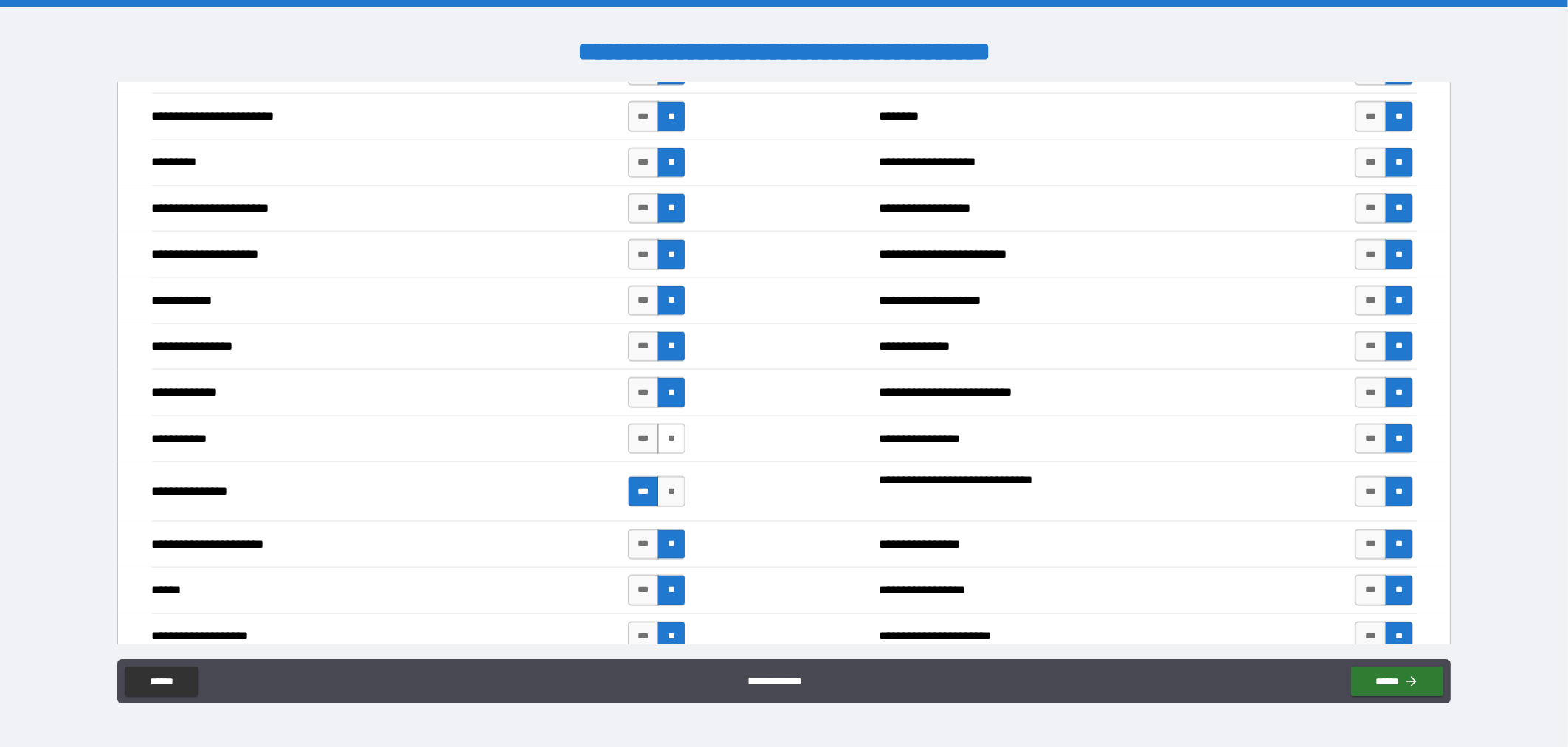 click on "**" at bounding box center [671, 438] 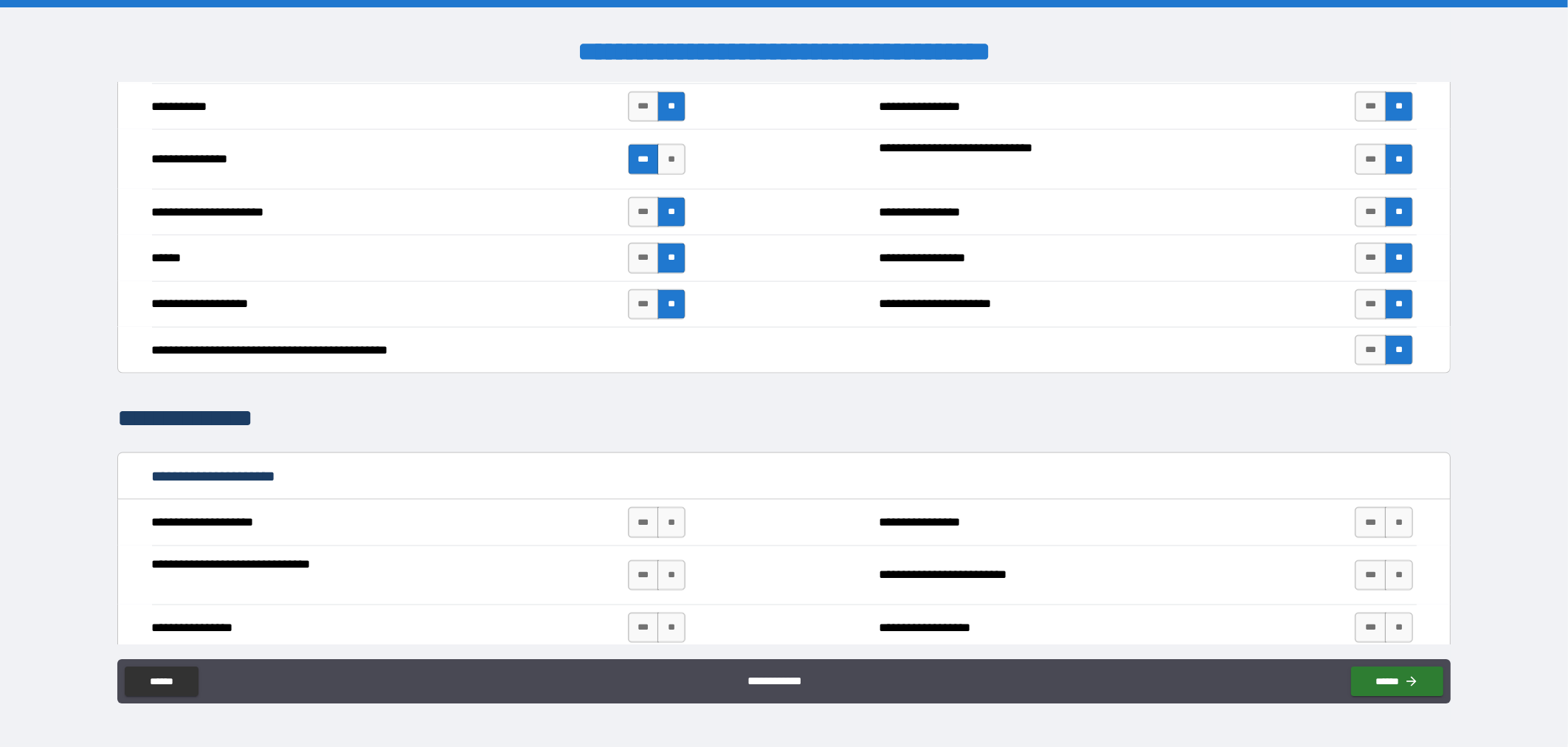 scroll, scrollTop: 2657, scrollLeft: 0, axis: vertical 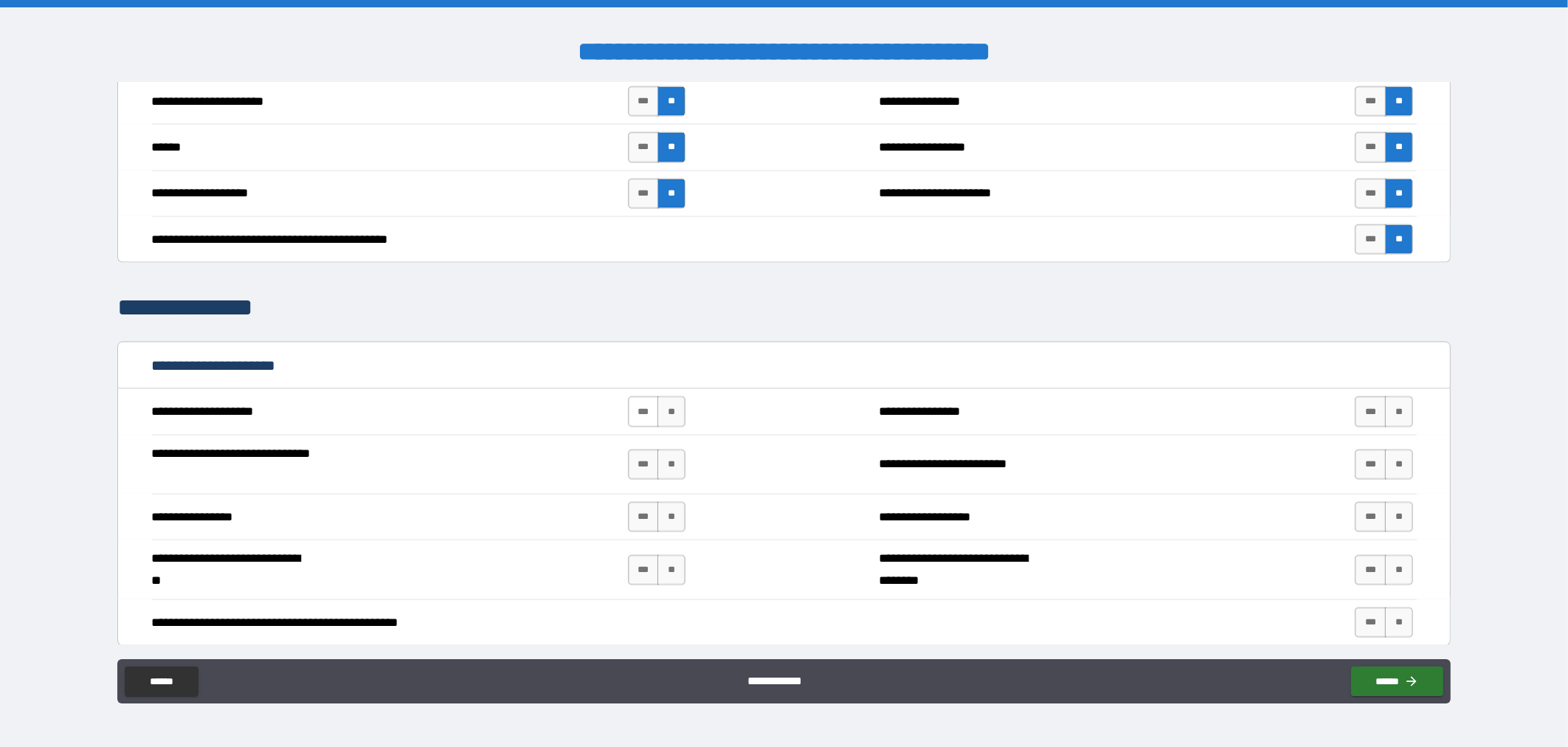 click on "***" at bounding box center (643, 411) 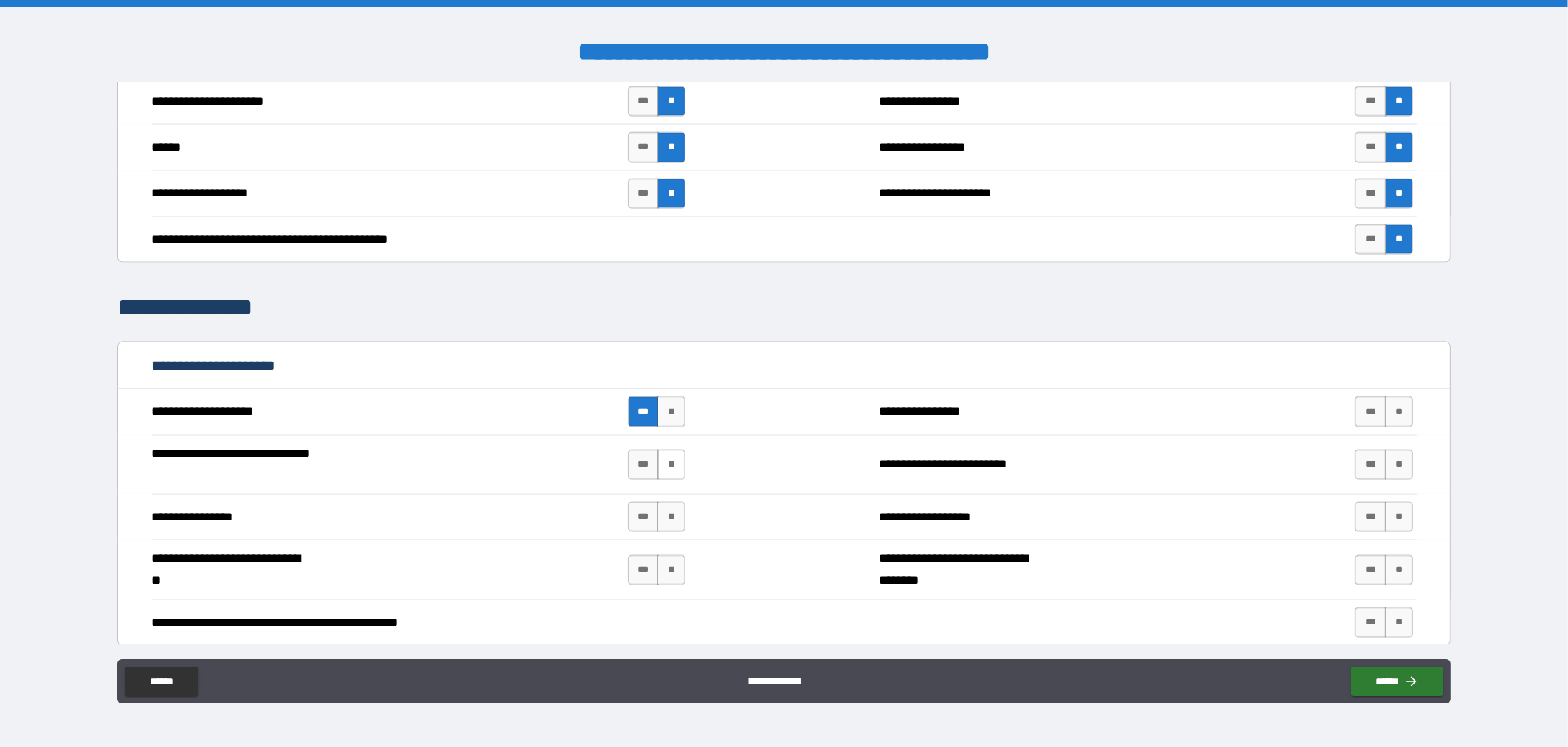 click on "**" at bounding box center [671, 464] 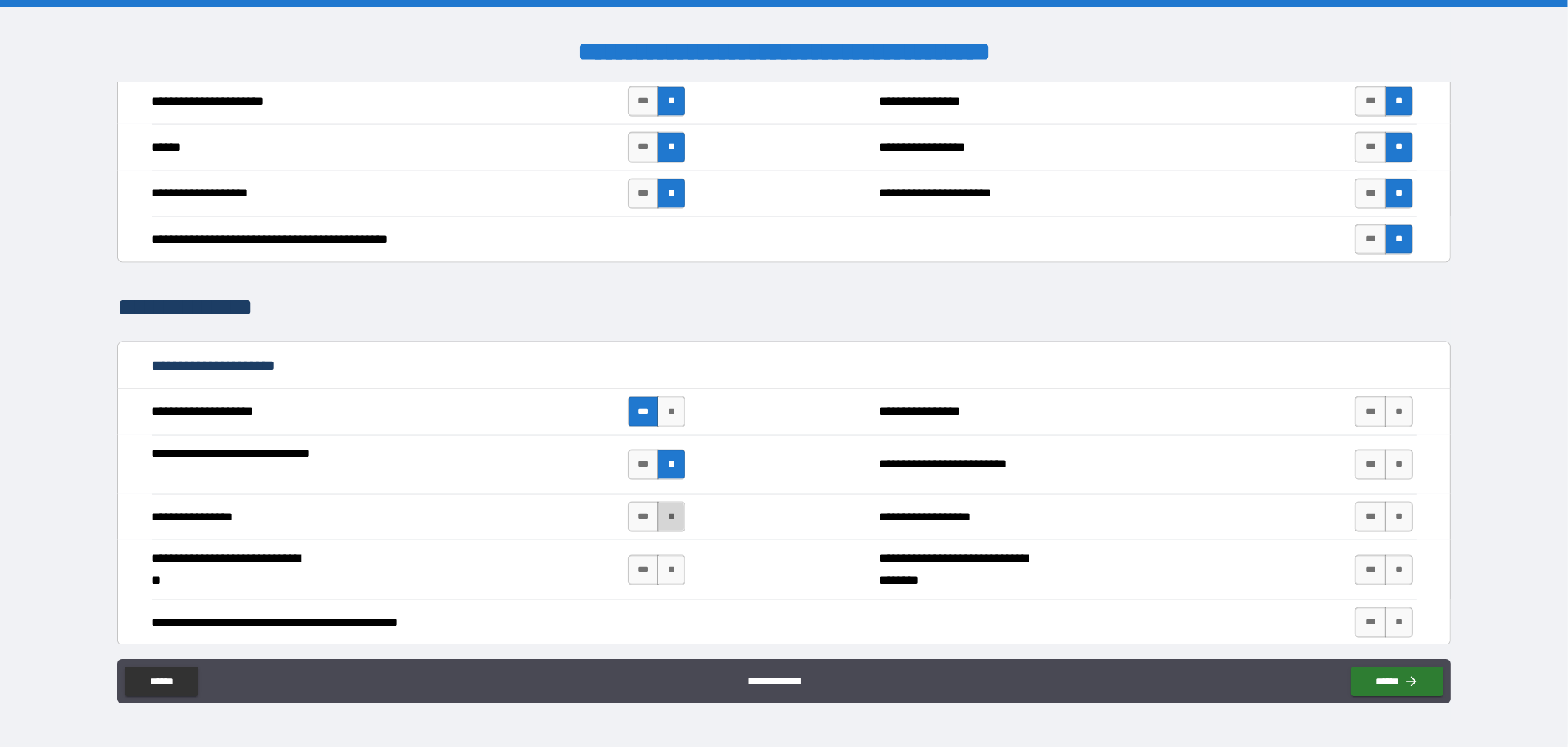 click on "**" at bounding box center (671, 517) 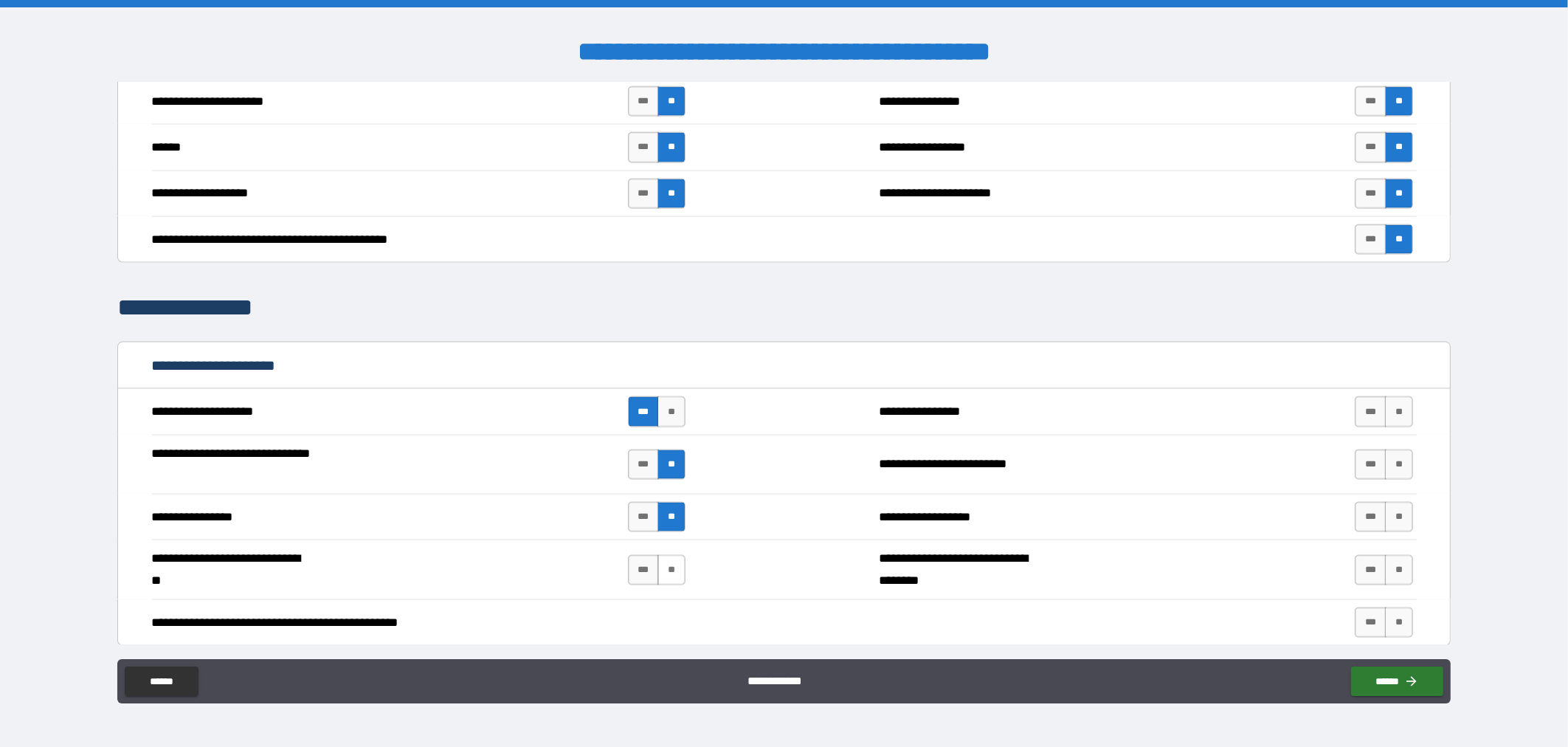 drag, startPoint x: 669, startPoint y: 582, endPoint x: 680, endPoint y: 582, distance: 11 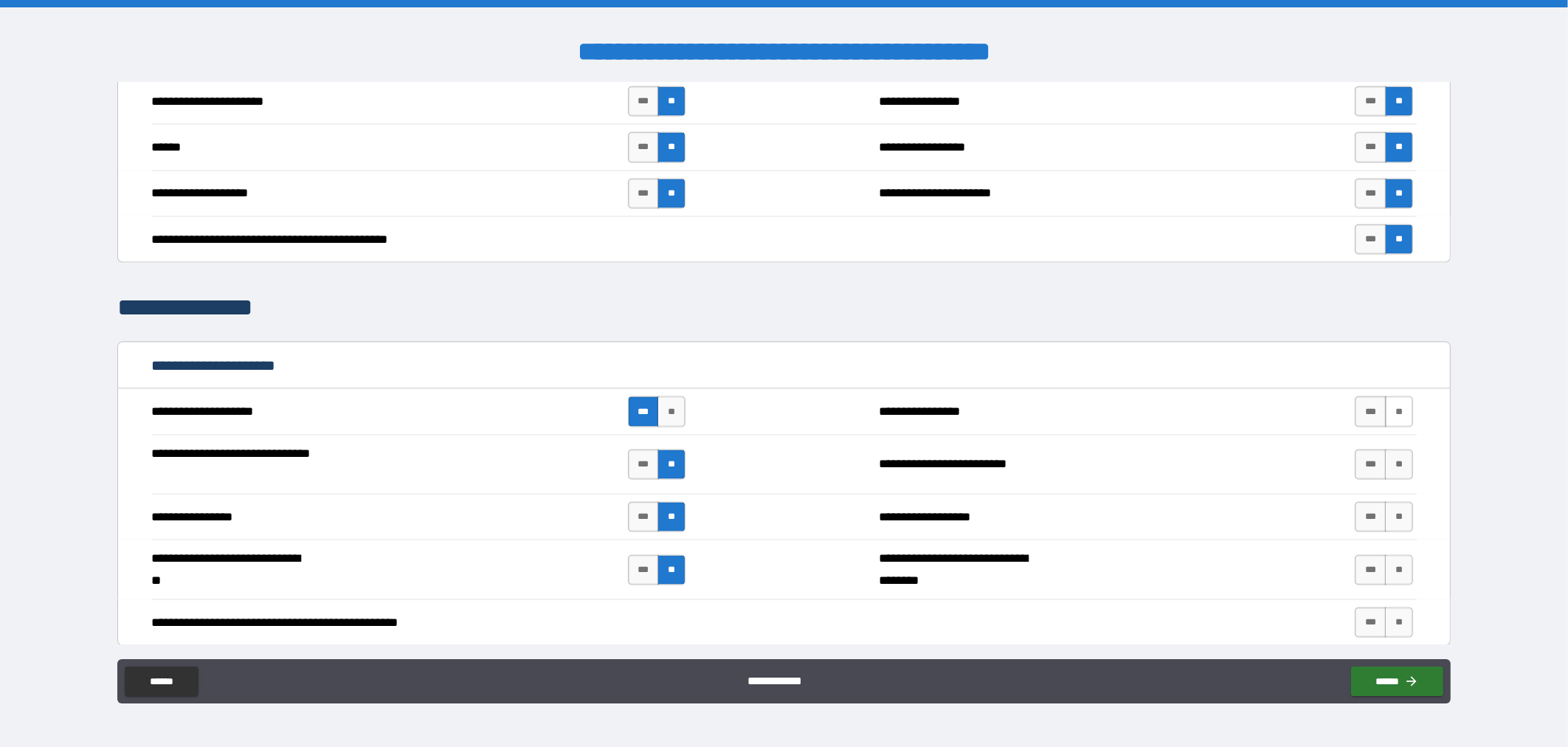 drag, startPoint x: 1392, startPoint y: 418, endPoint x: 1389, endPoint y: 440, distance: 22.203603 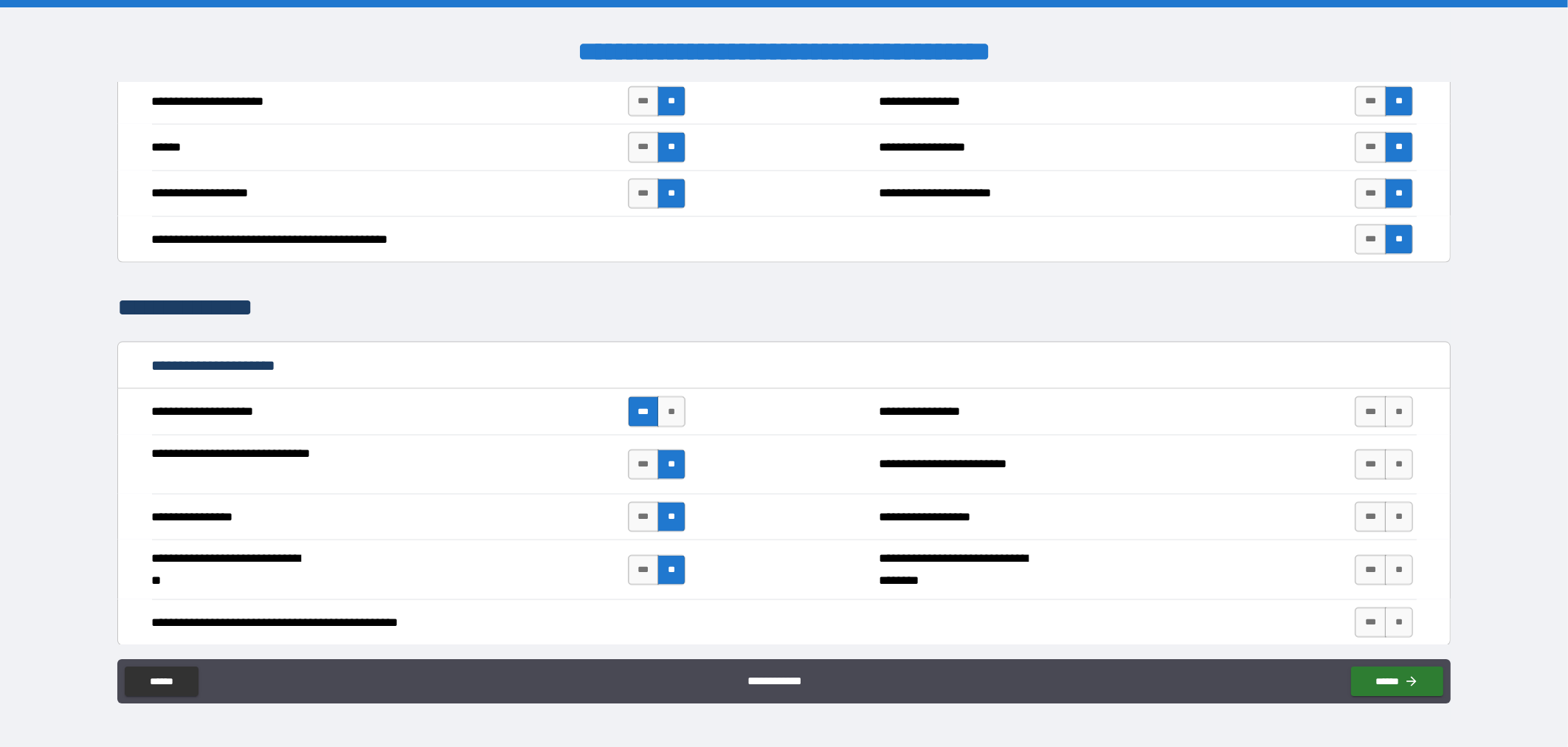click on "**" at bounding box center (1399, 411) 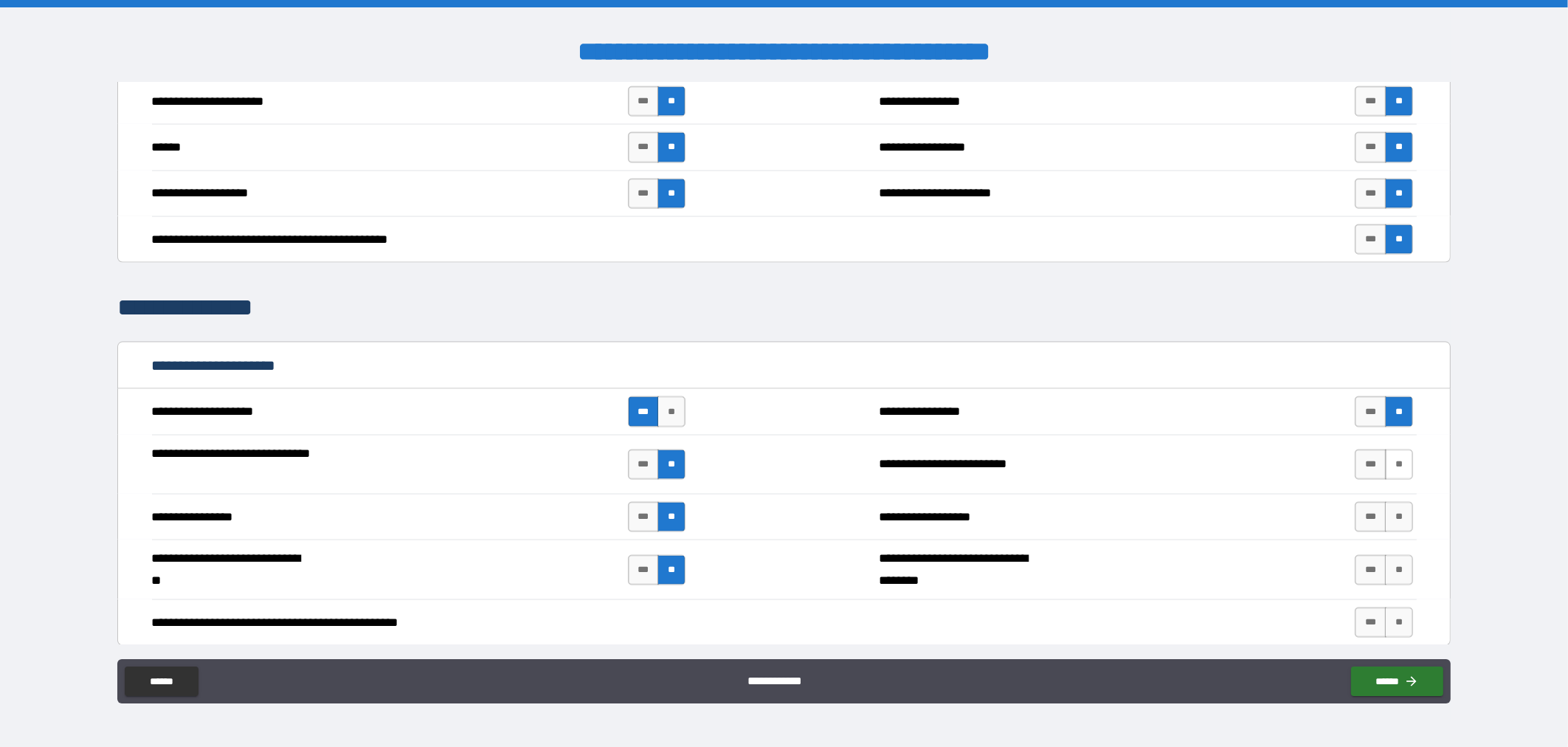click on "**" at bounding box center [1399, 464] 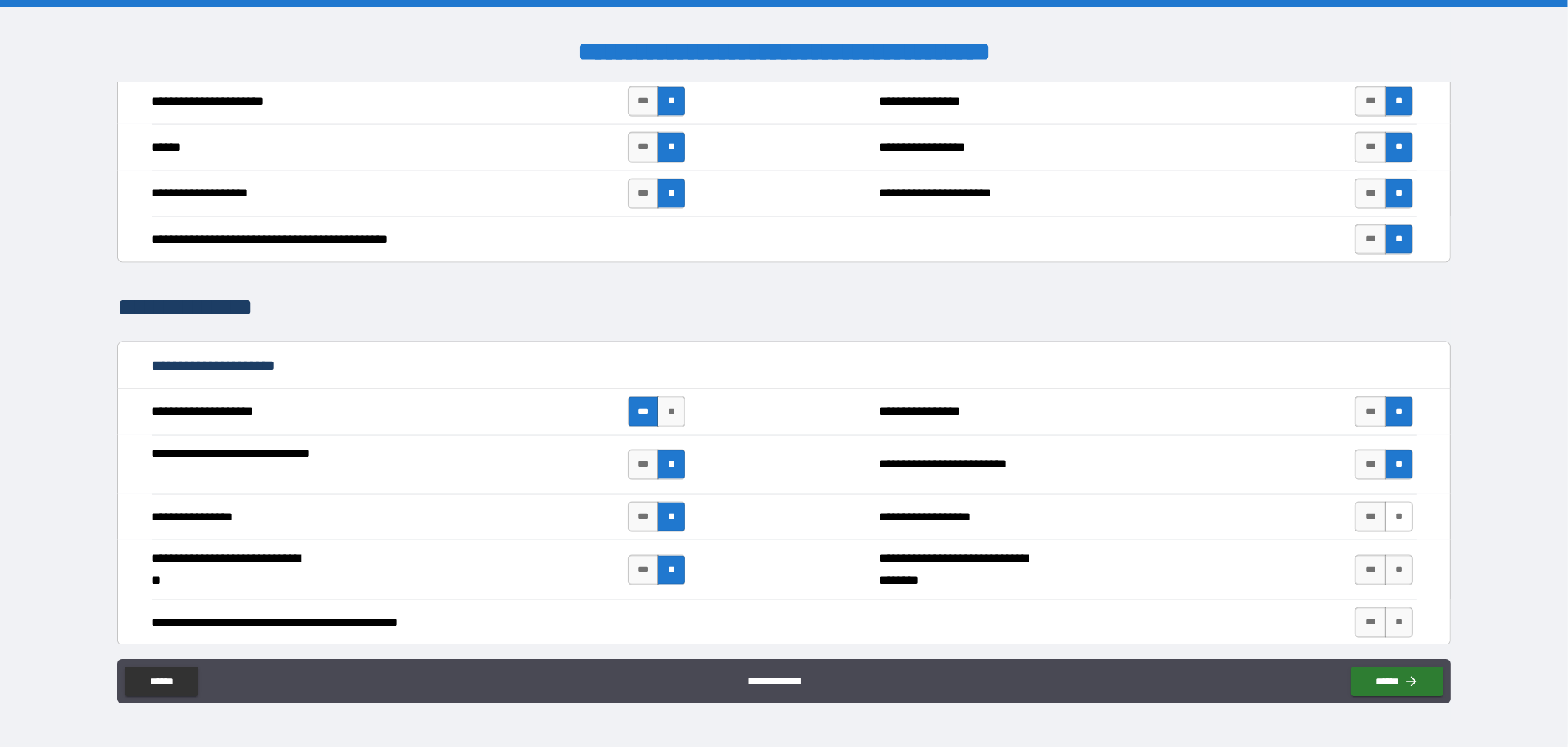 click on "**" at bounding box center [1399, 517] 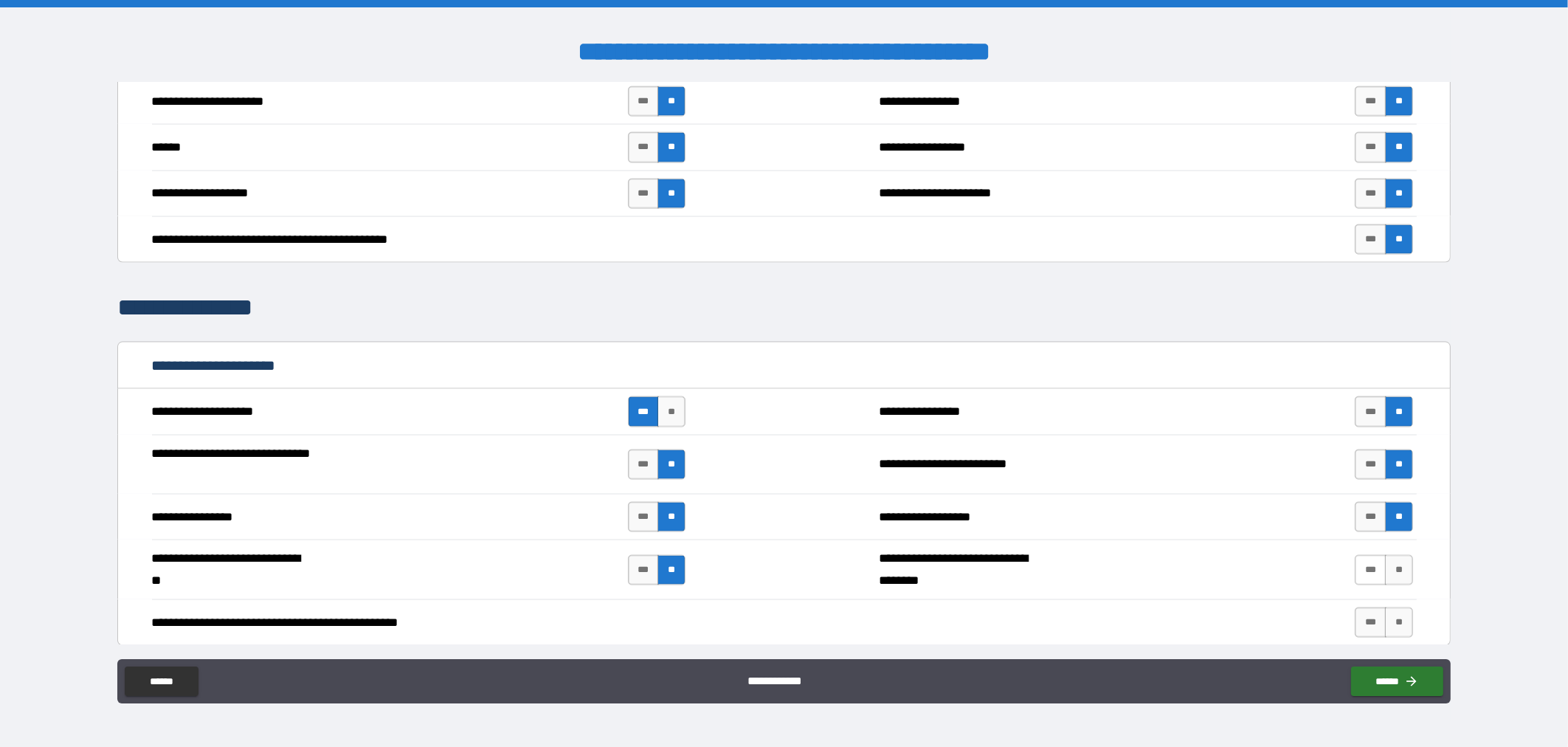 drag, startPoint x: 1393, startPoint y: 585, endPoint x: 1370, endPoint y: 582, distance: 23.194827 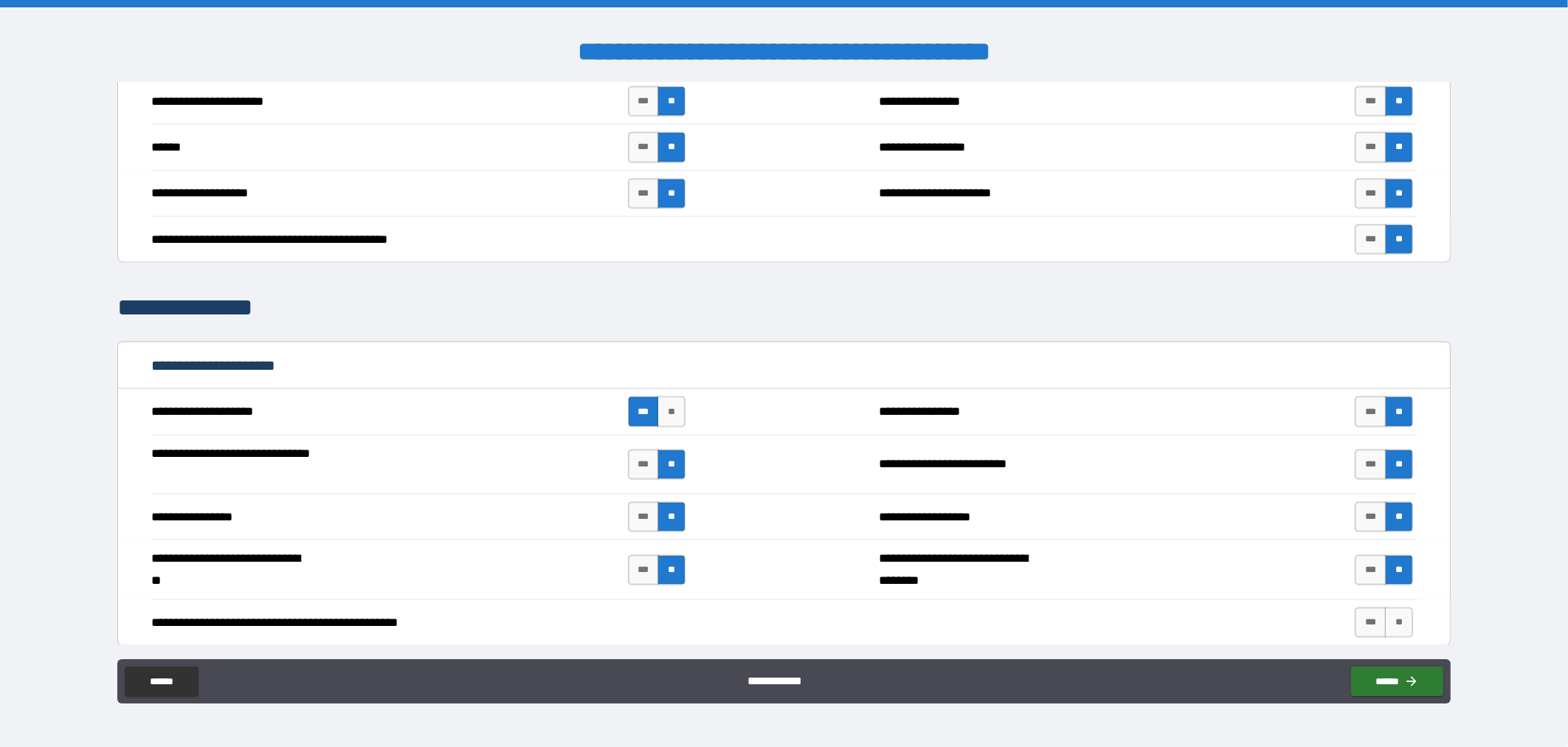 scroll, scrollTop: 2879, scrollLeft: 0, axis: vertical 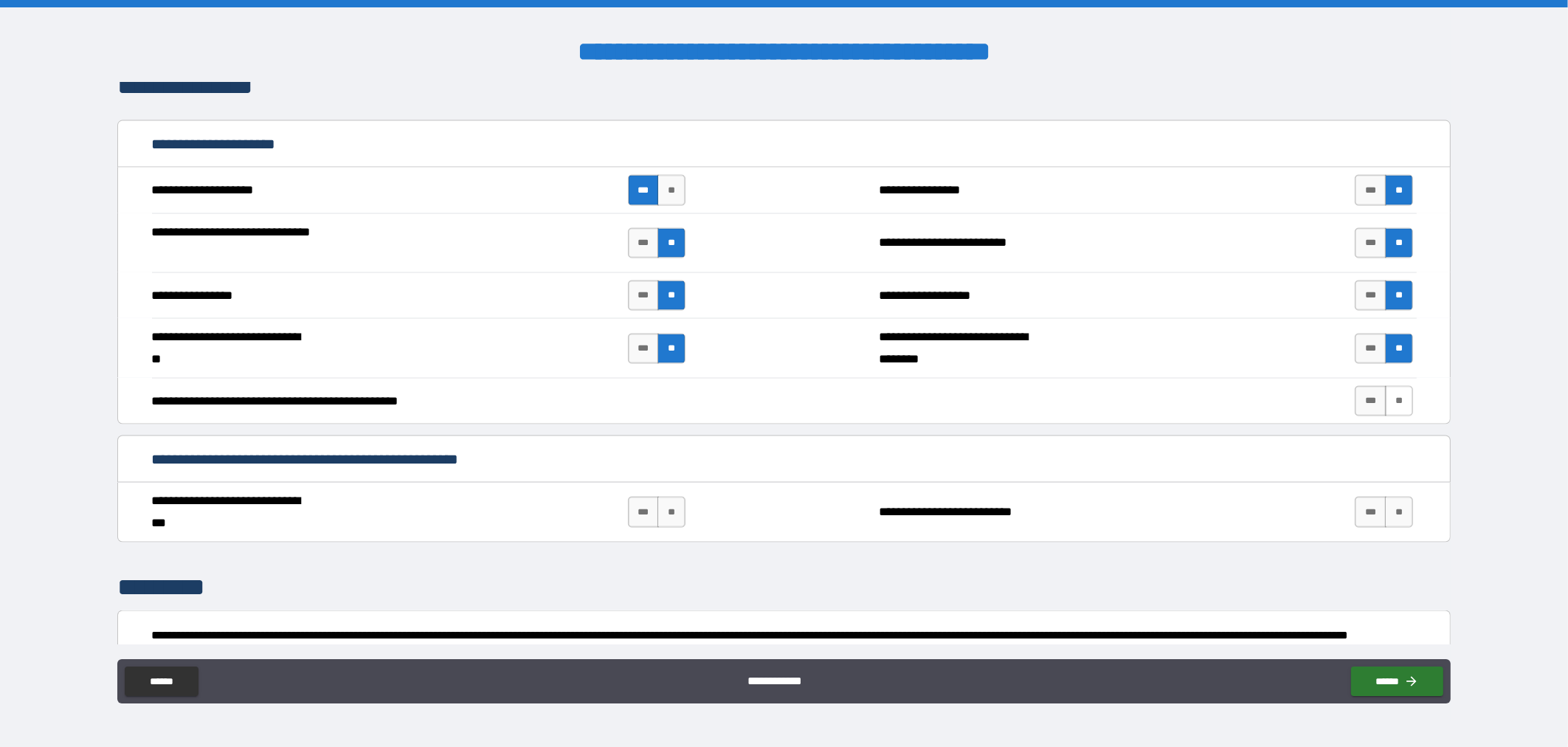 click on "**" at bounding box center (1399, 401) 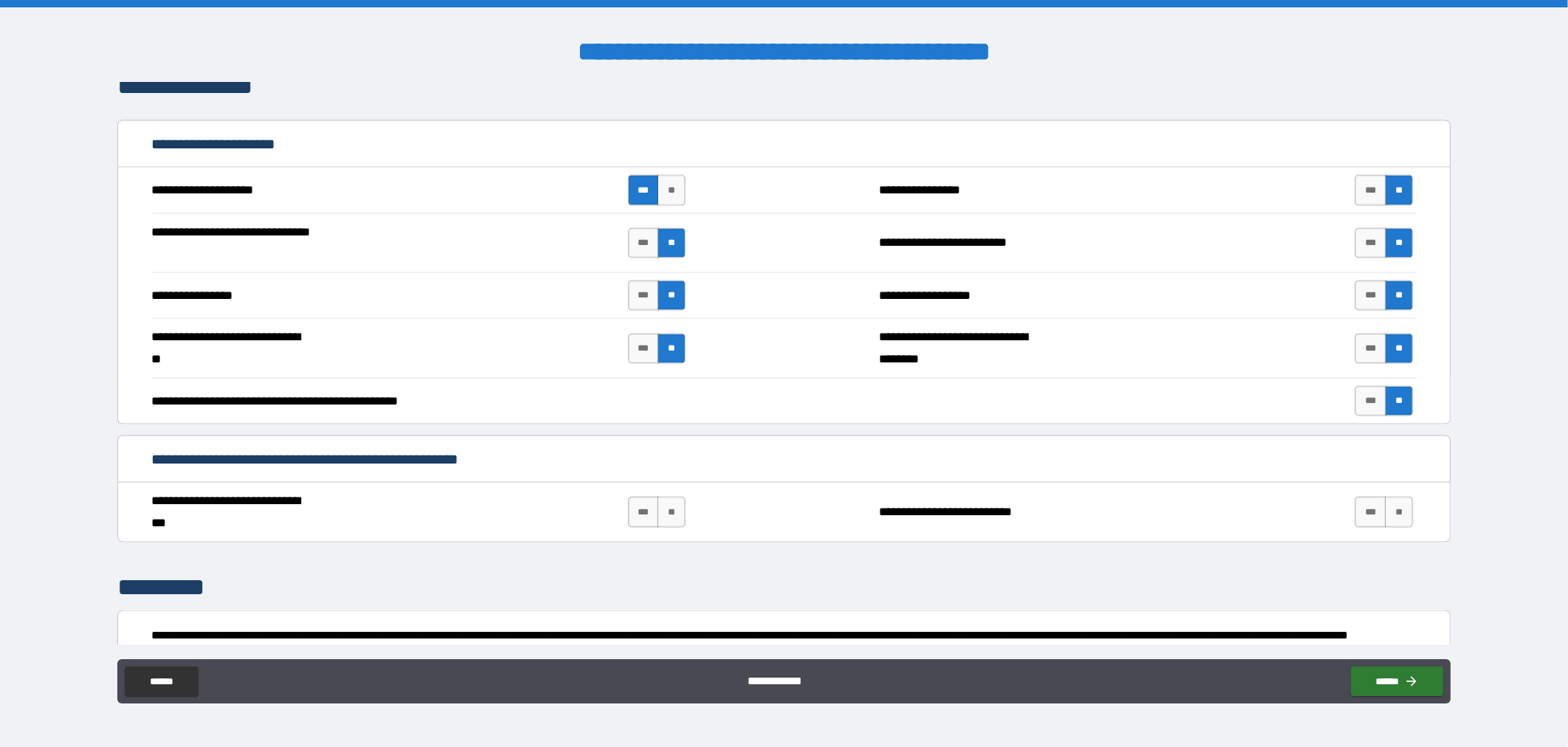drag, startPoint x: 1392, startPoint y: 535, endPoint x: 1326, endPoint y: 534, distance: 66.00758 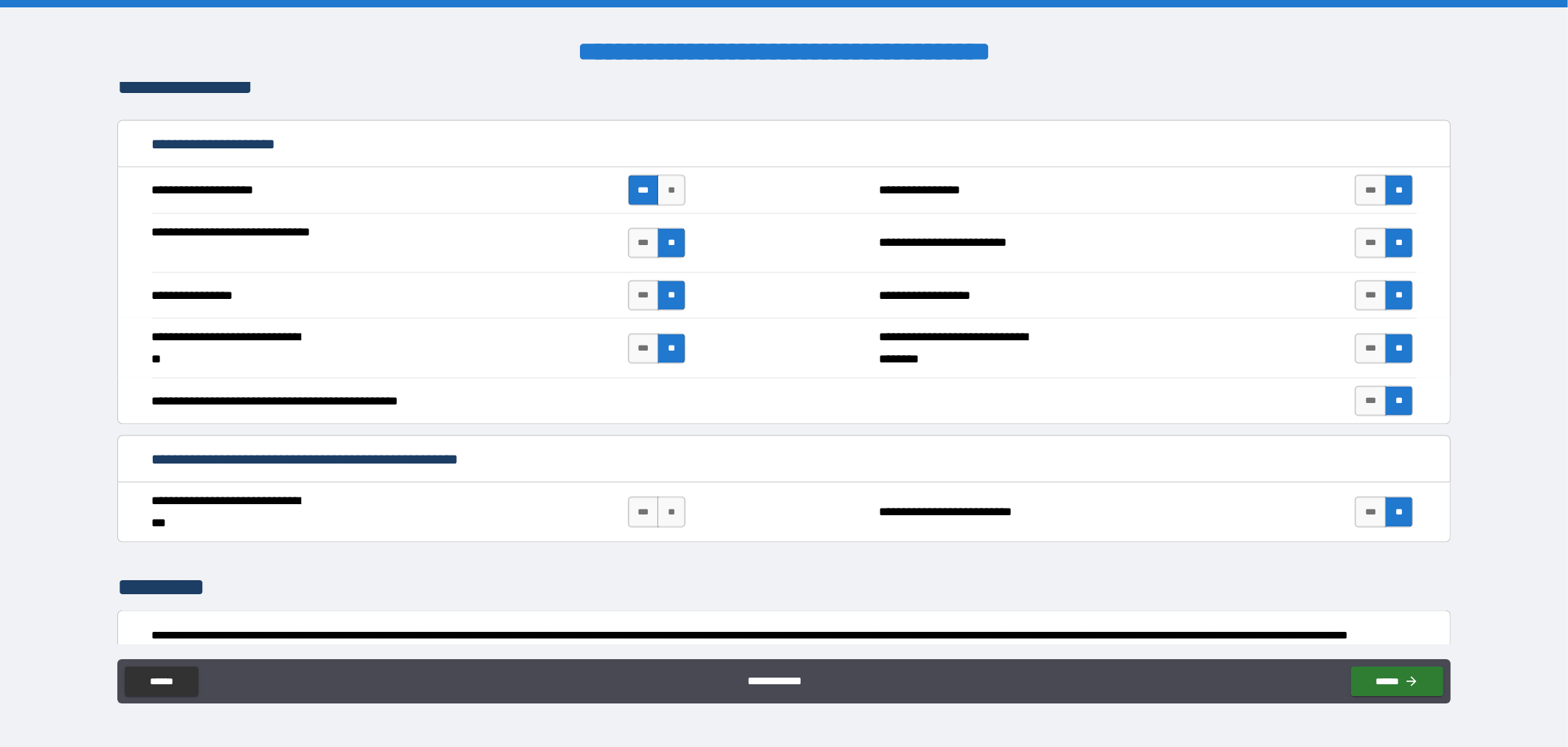 drag, startPoint x: 677, startPoint y: 526, endPoint x: 696, endPoint y: 526, distance: 19 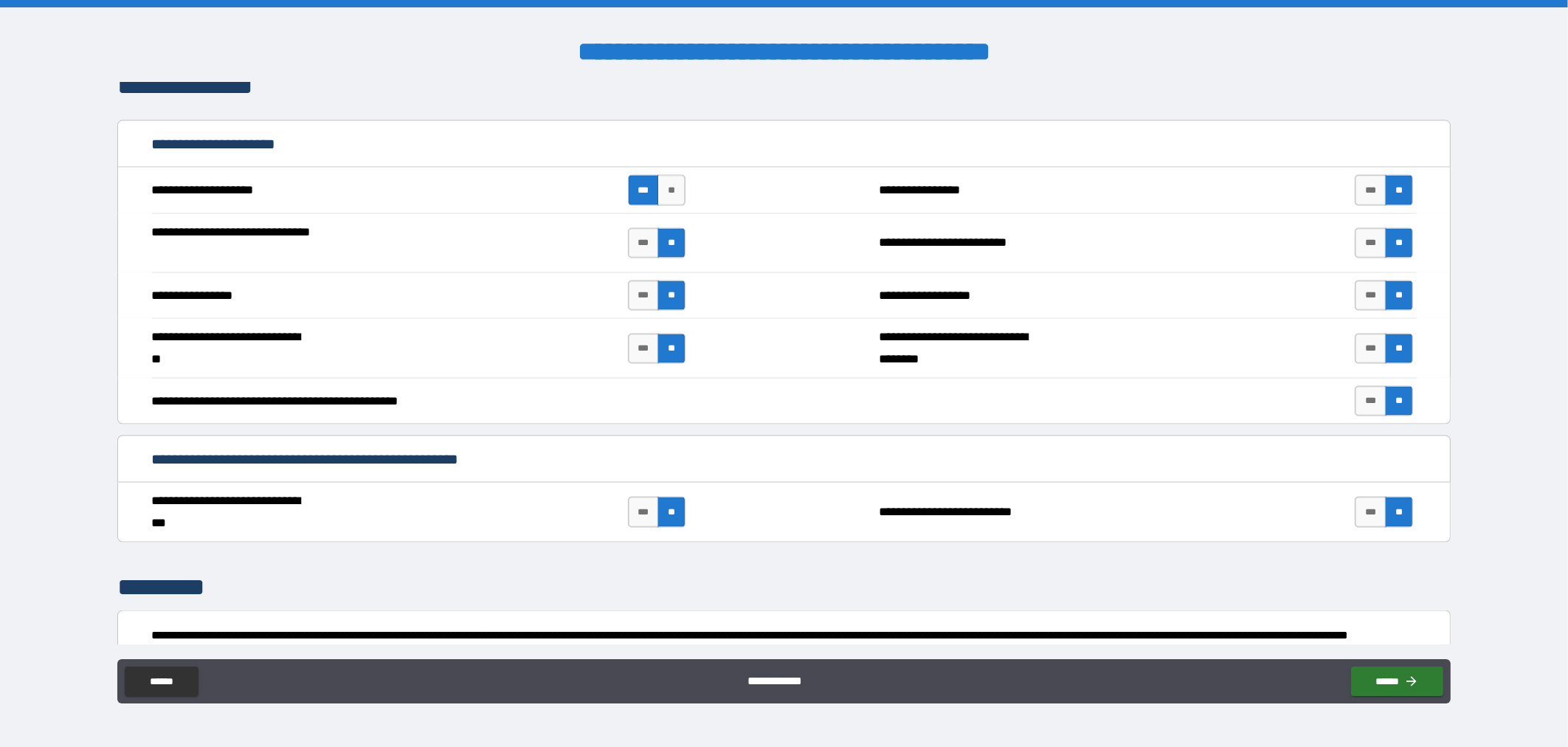 scroll, scrollTop: 2978, scrollLeft: 0, axis: vertical 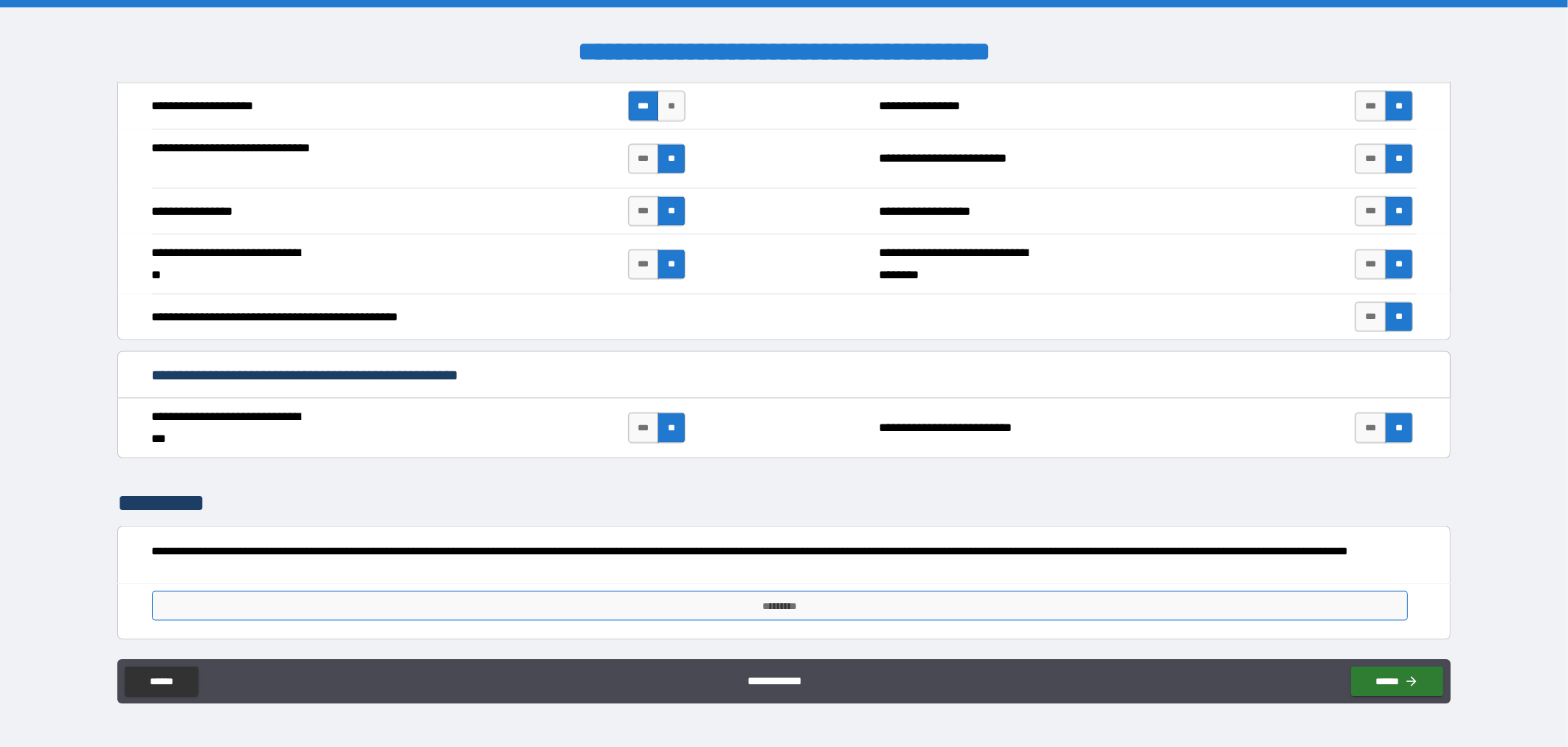 click on "*********" at bounding box center (780, 606) 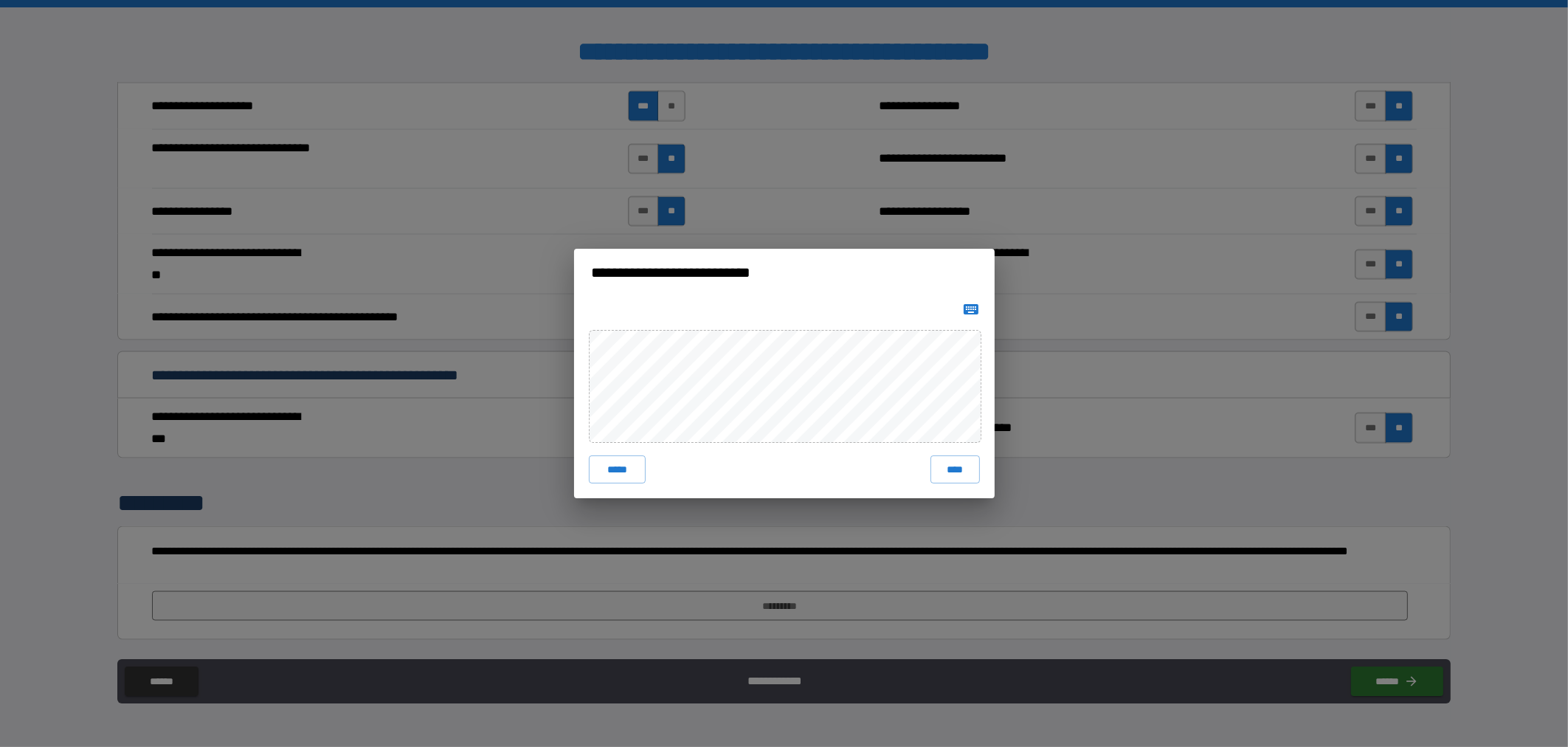 click on "****" at bounding box center [955, 469] 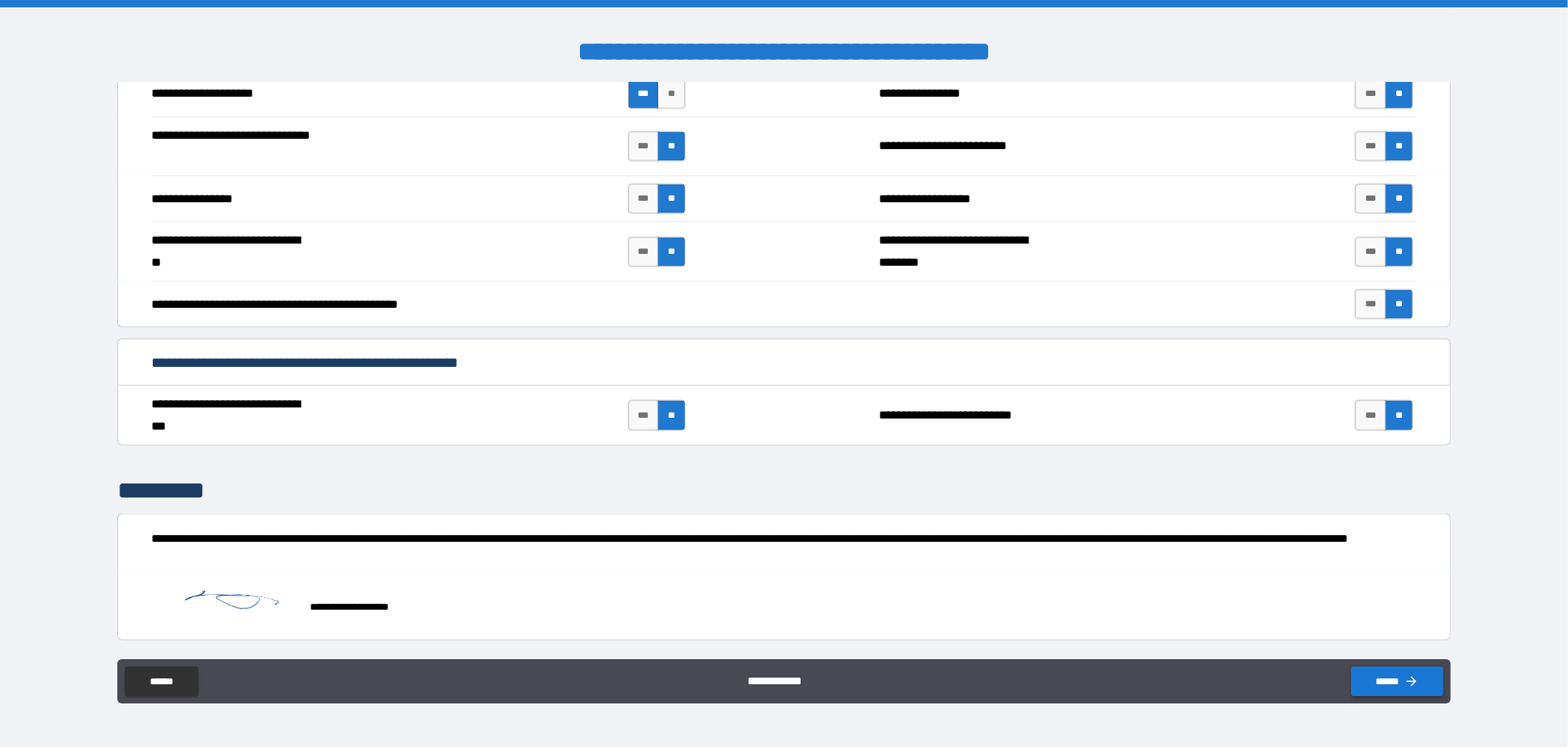 click 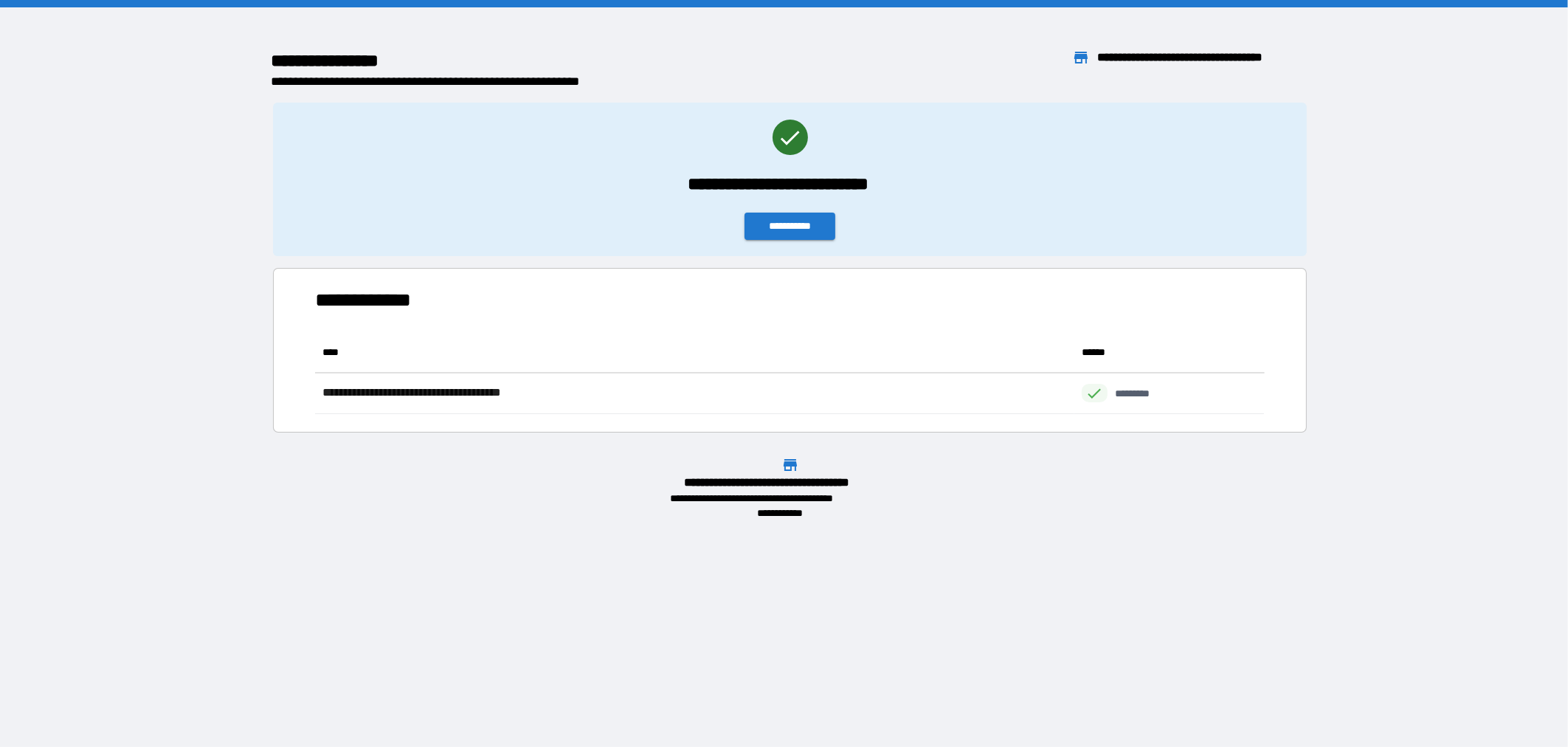 scroll, scrollTop: 16, scrollLeft: 17, axis: both 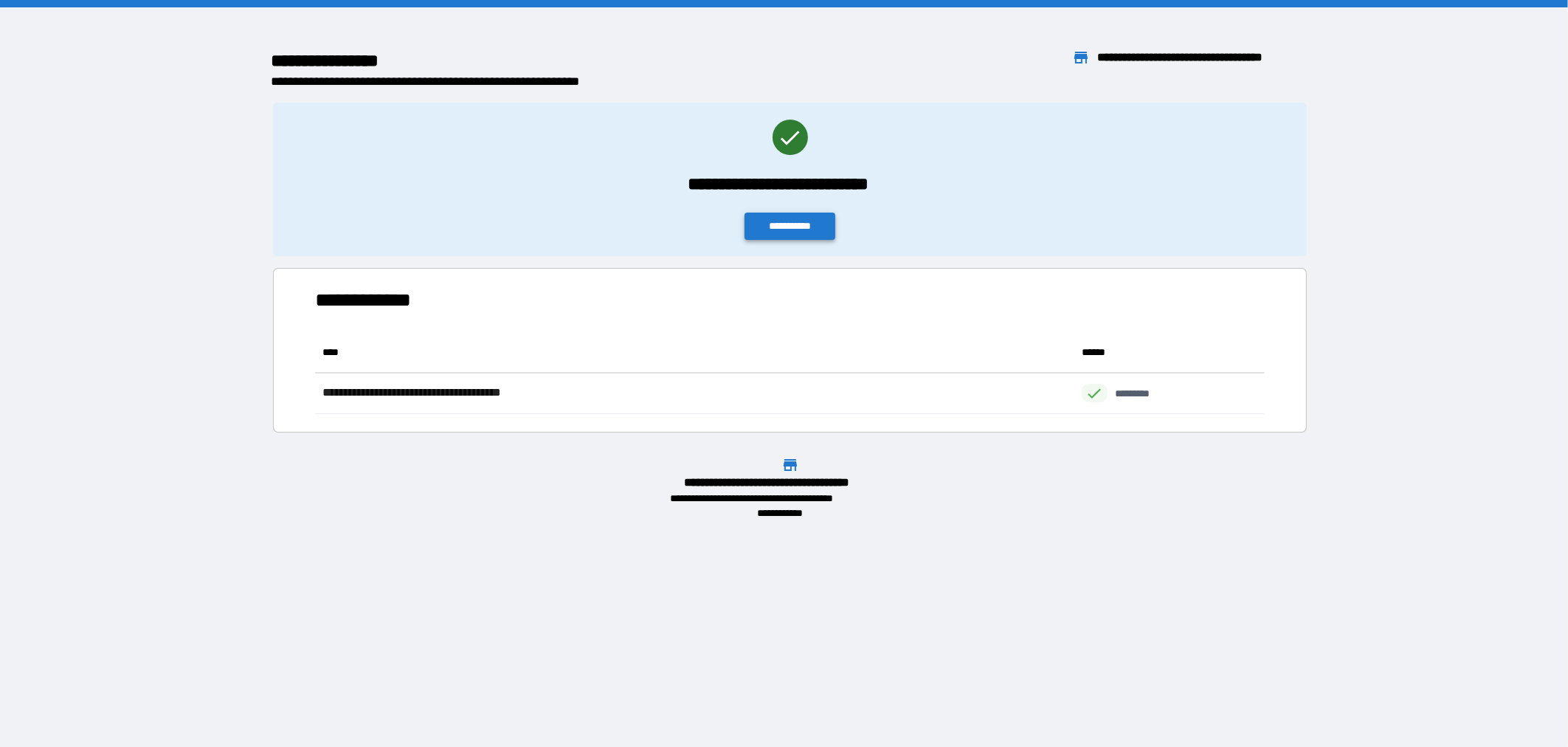 click on "**********" at bounding box center (790, 226) 